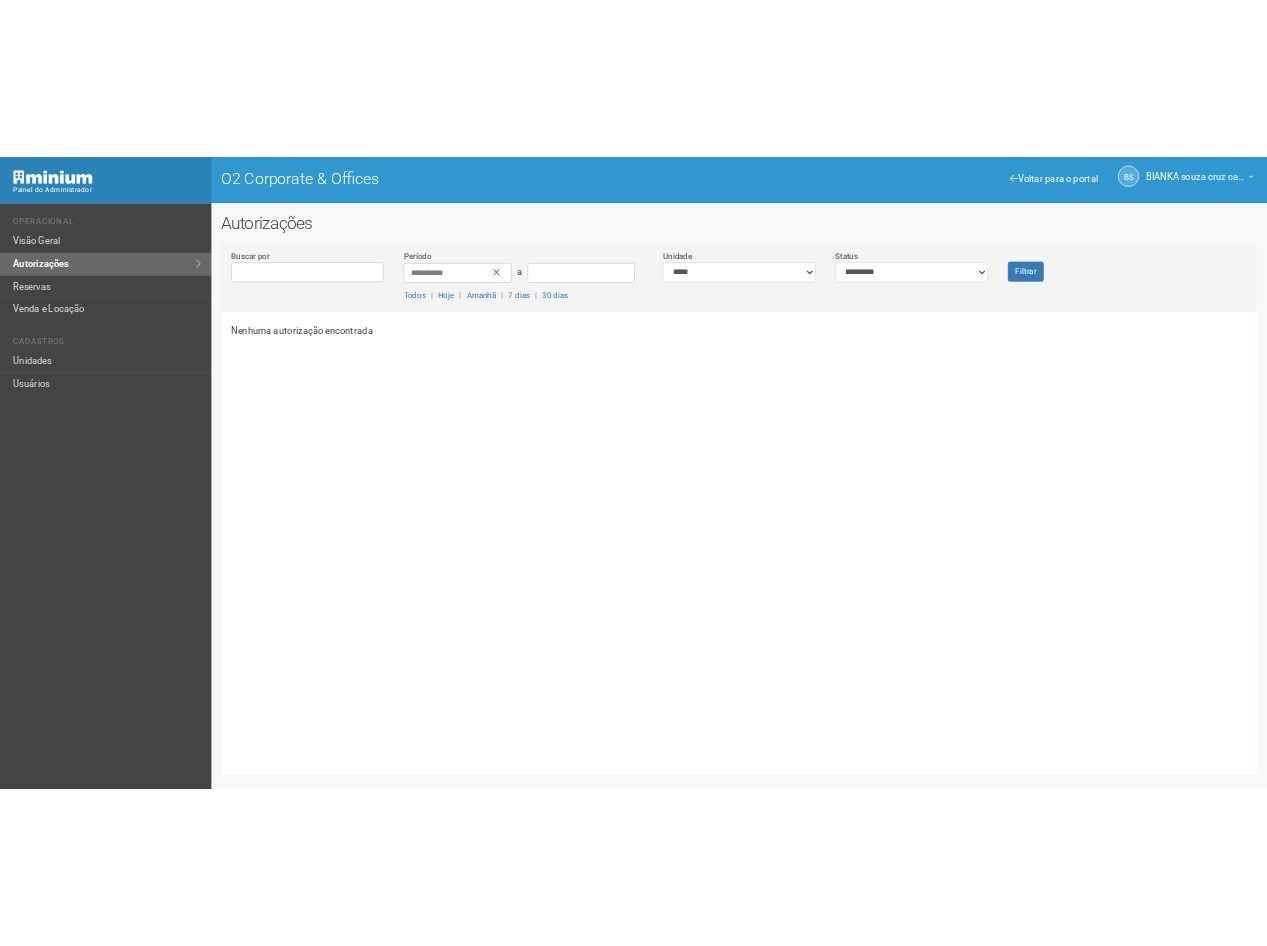 scroll, scrollTop: 0, scrollLeft: 0, axis: both 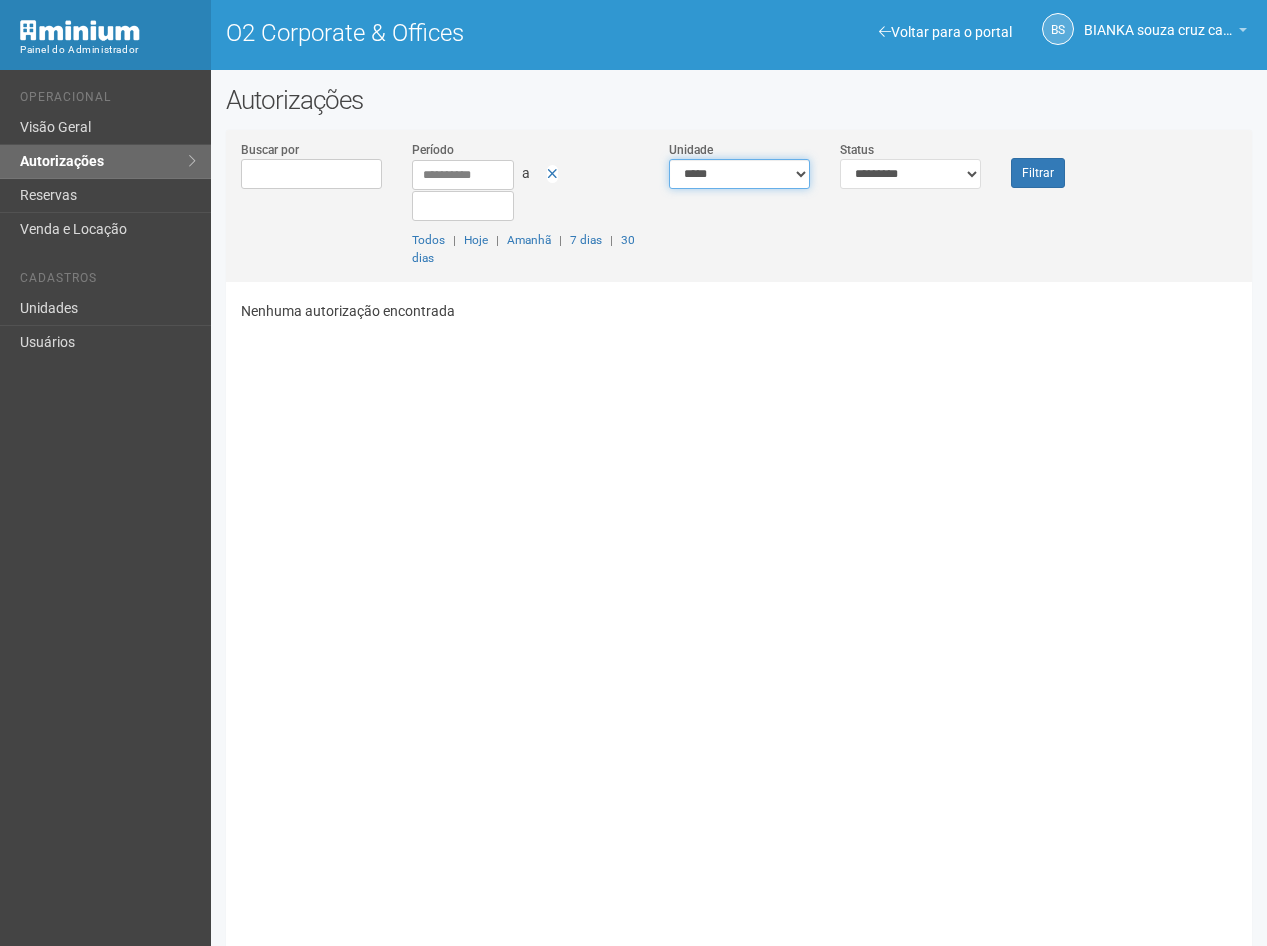 click on "**********" at bounding box center (739, 174) 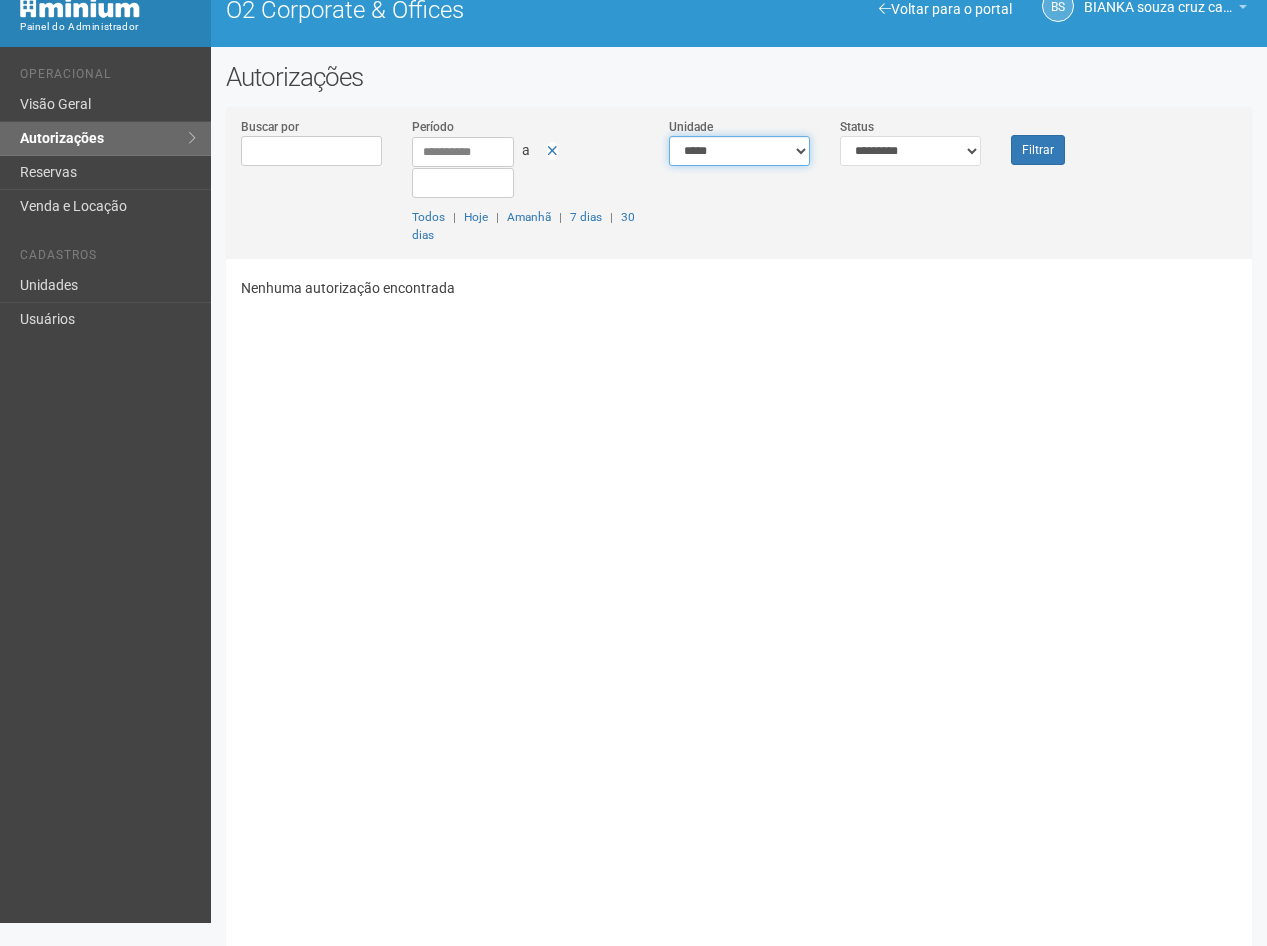 scroll, scrollTop: 36, scrollLeft: 0, axis: vertical 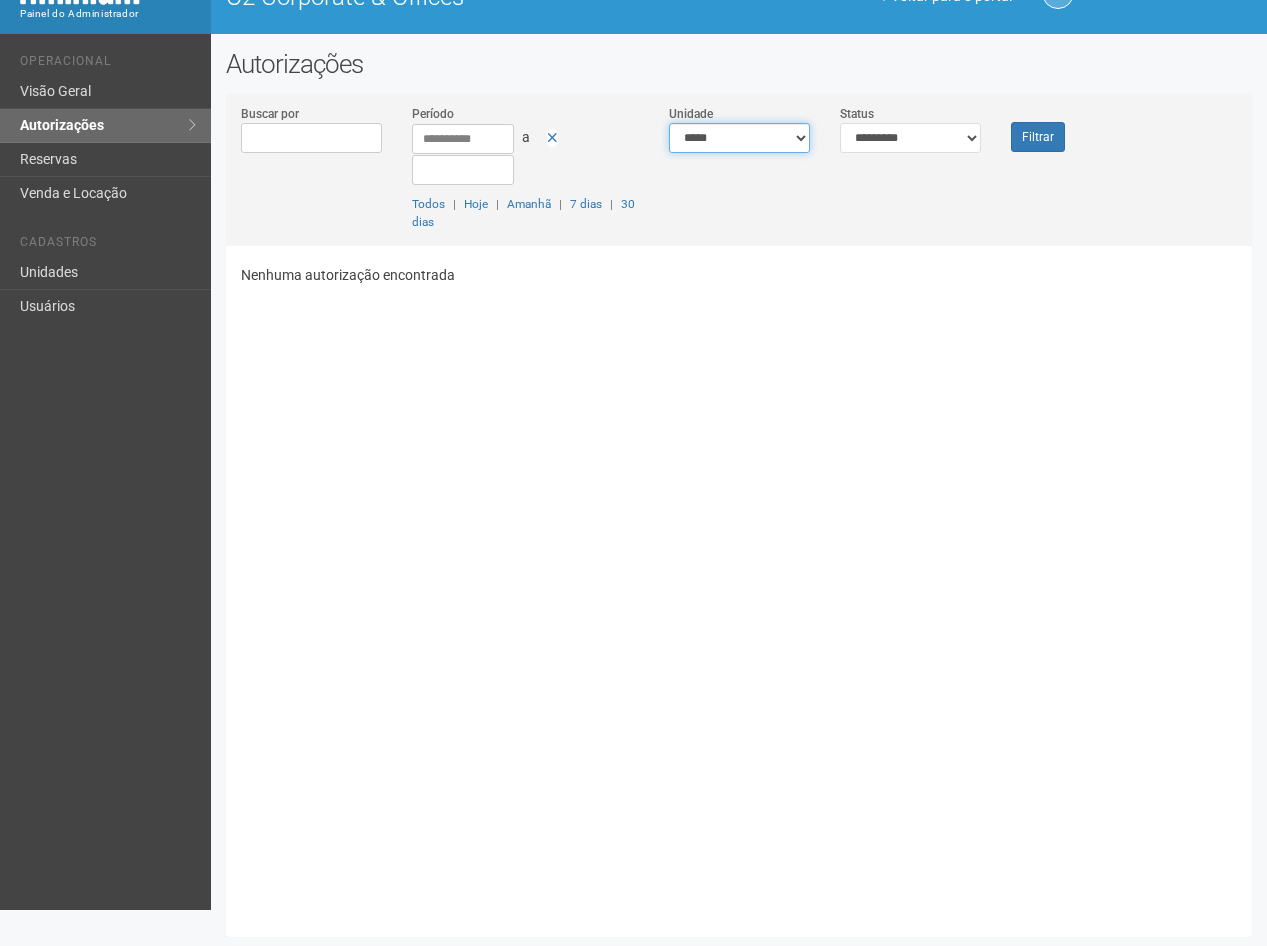 click on "**********" at bounding box center (739, 138) 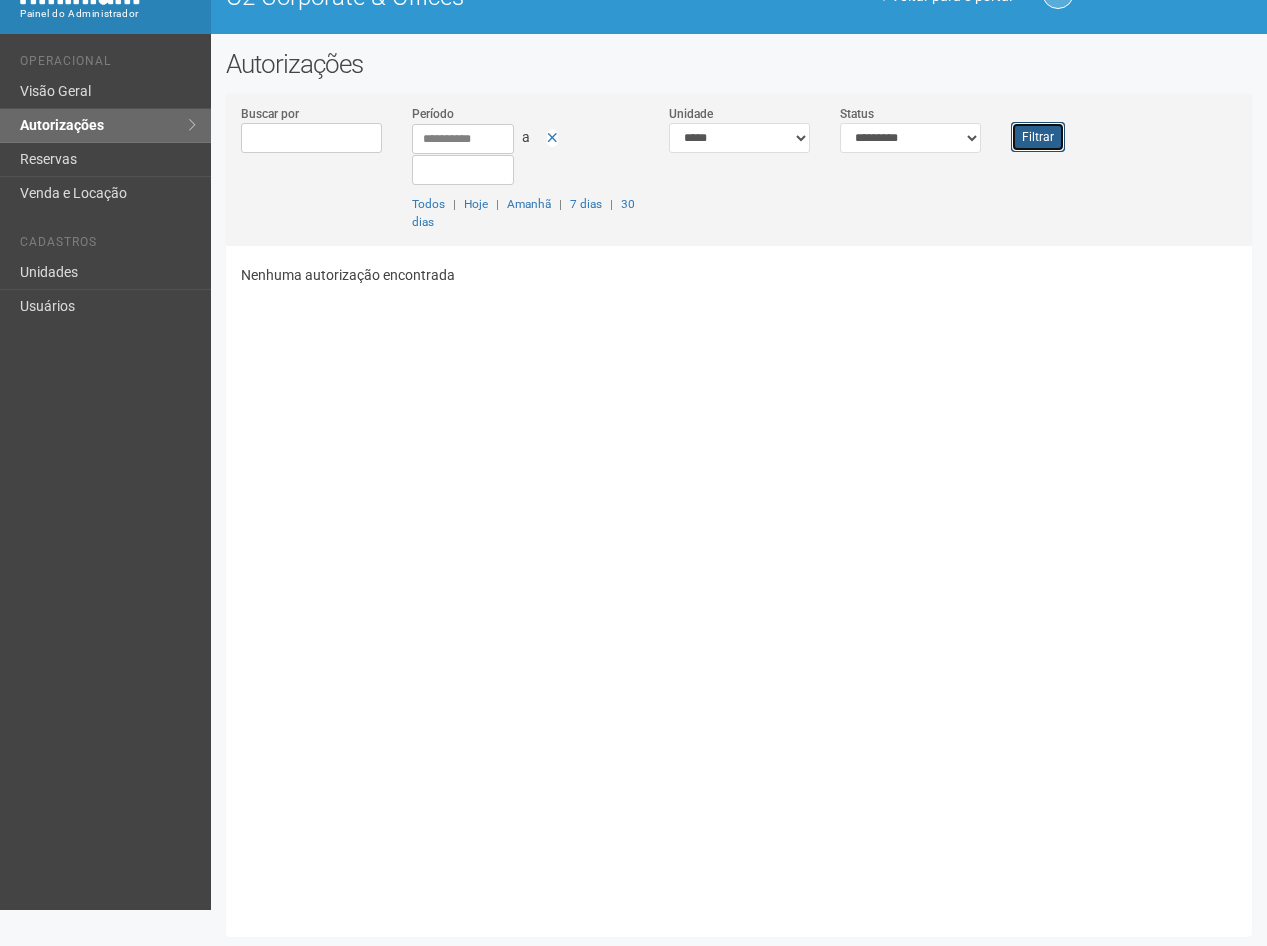 click on "Filtrar" at bounding box center [1038, 137] 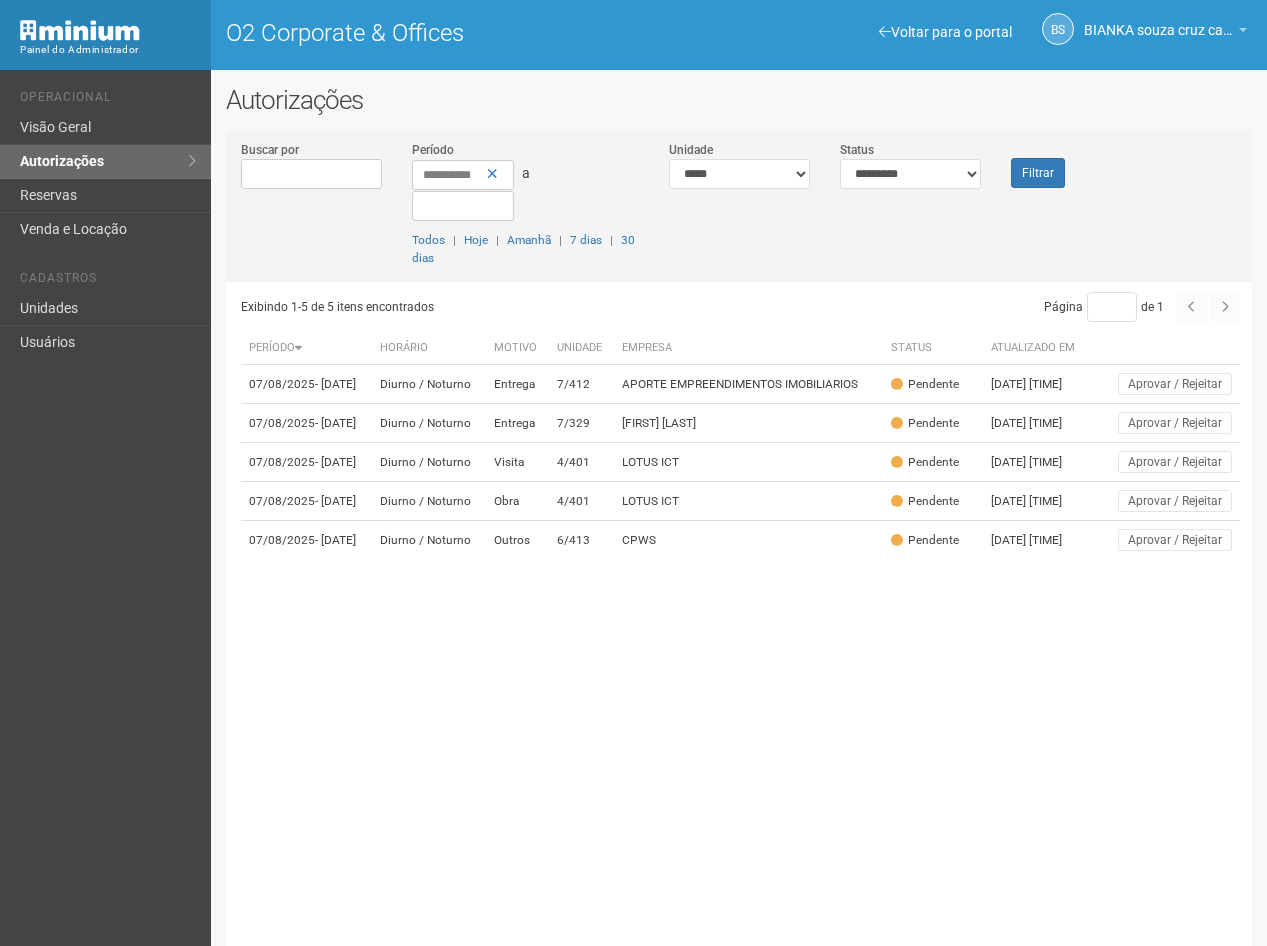 scroll, scrollTop: 0, scrollLeft: 0, axis: both 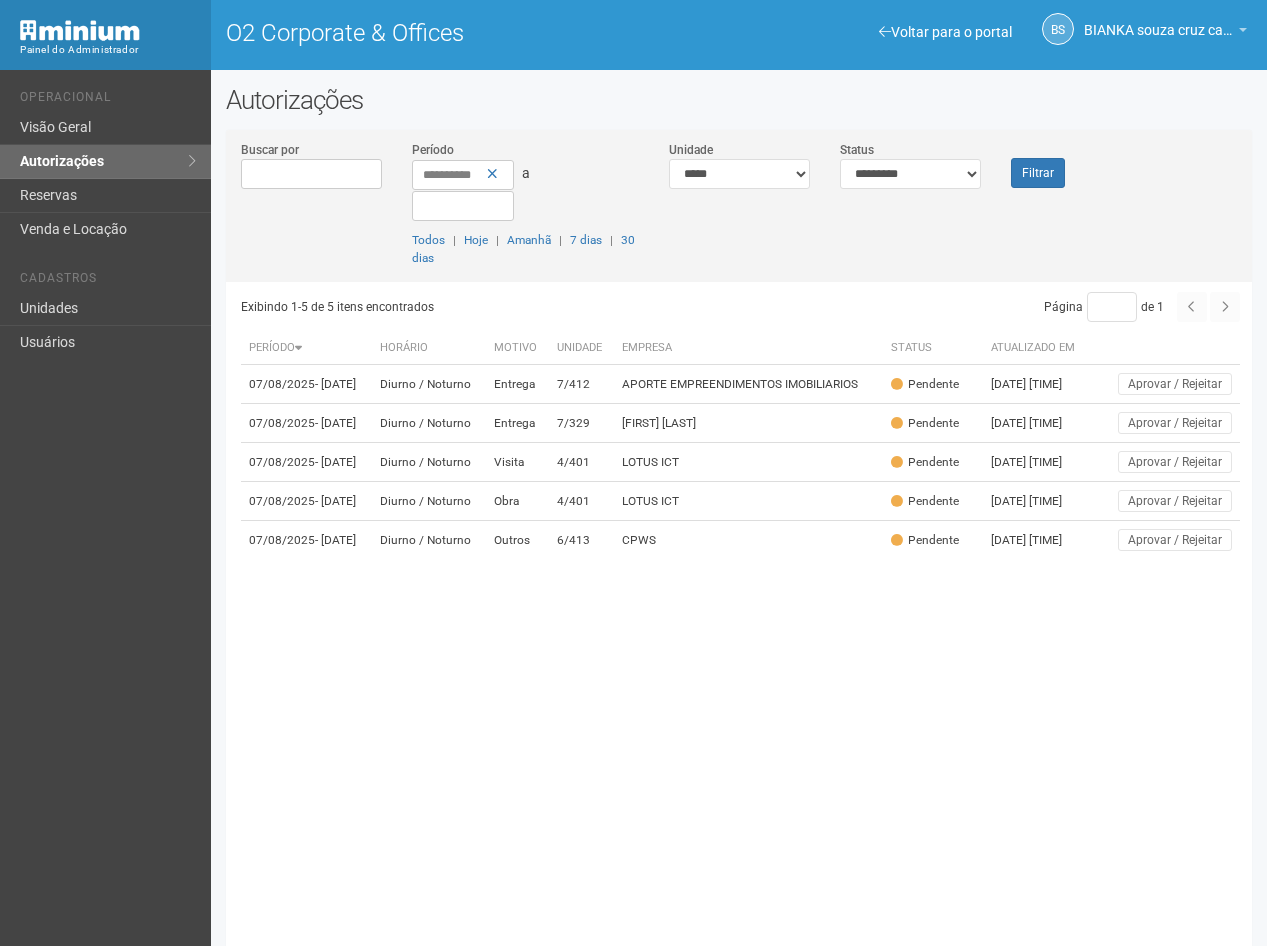 click on "Exibindo 1-5 de 5 itens encontrados
Página
*
de 1
Período
Horário
Motivo
Unidade
Empresa
Status
Atualizado em
07/08/2025
- 07/08/2025
Diurno / Noturno
Entrega
7/412
APORTE EMPREENDIMENTOS IMOBILIARIOS" at bounding box center (746, 620) 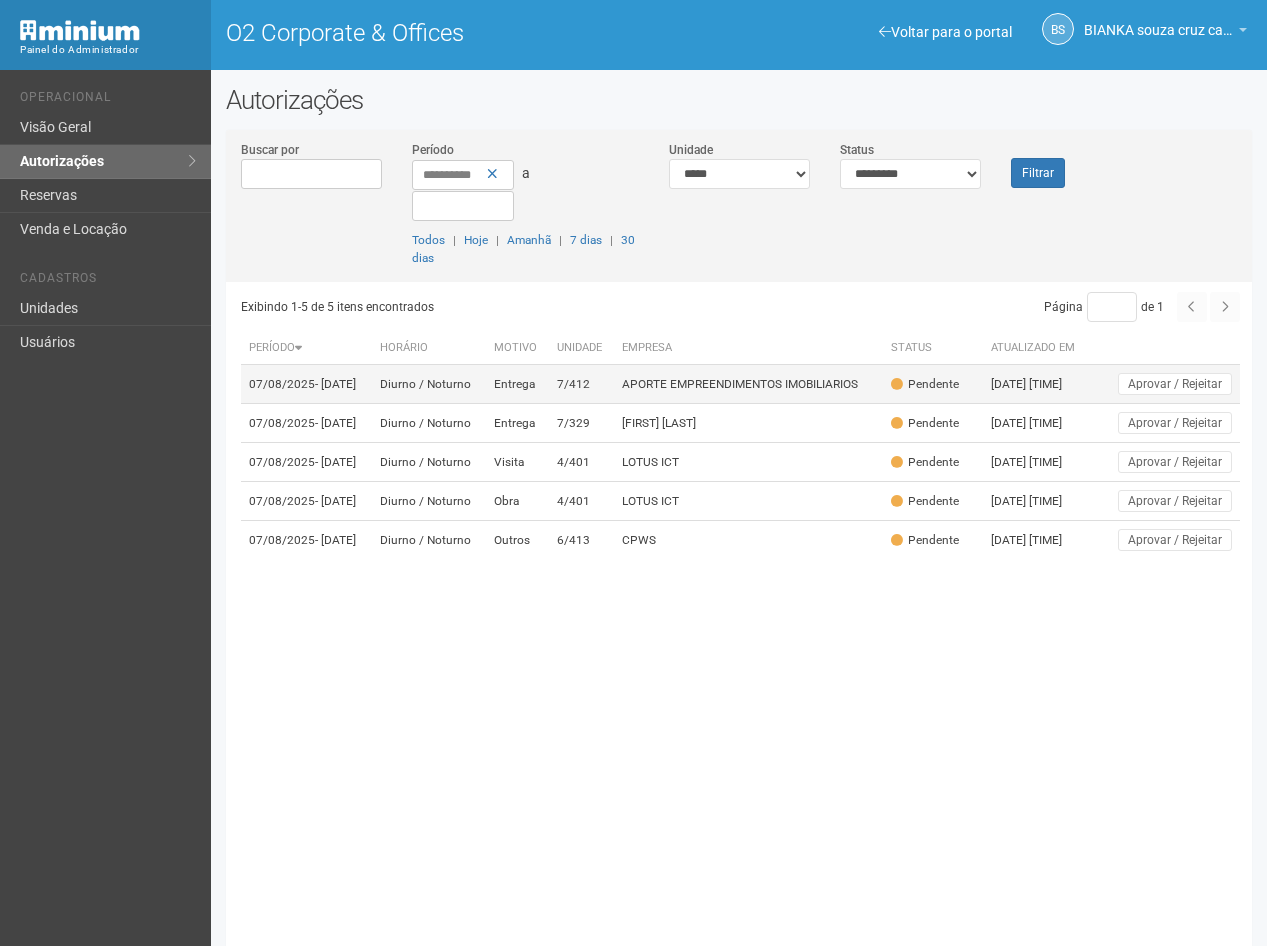 click on "7/412" at bounding box center [581, 384] 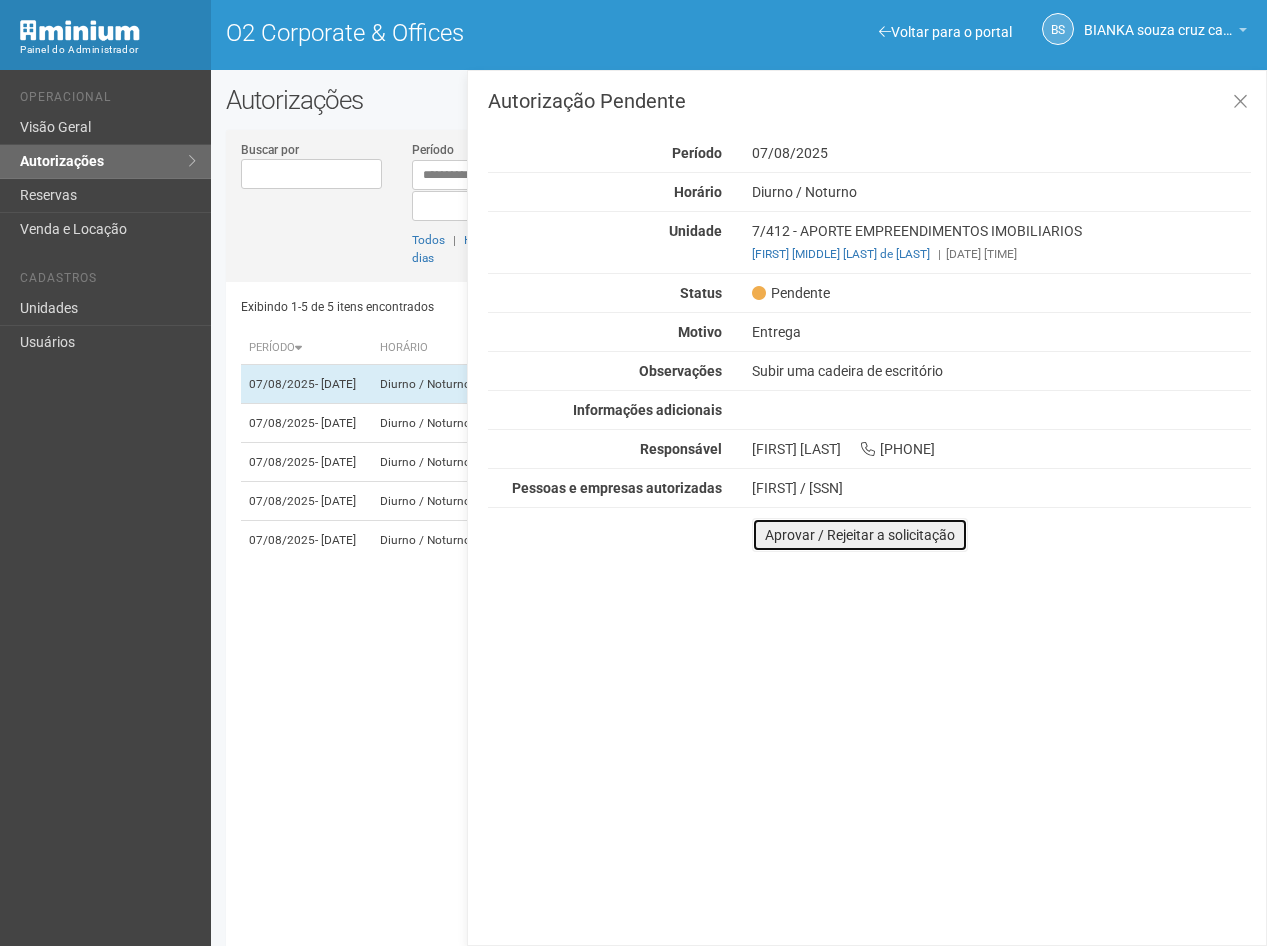 click on "Aprovar / Rejeitar a solicitação" at bounding box center [860, 535] 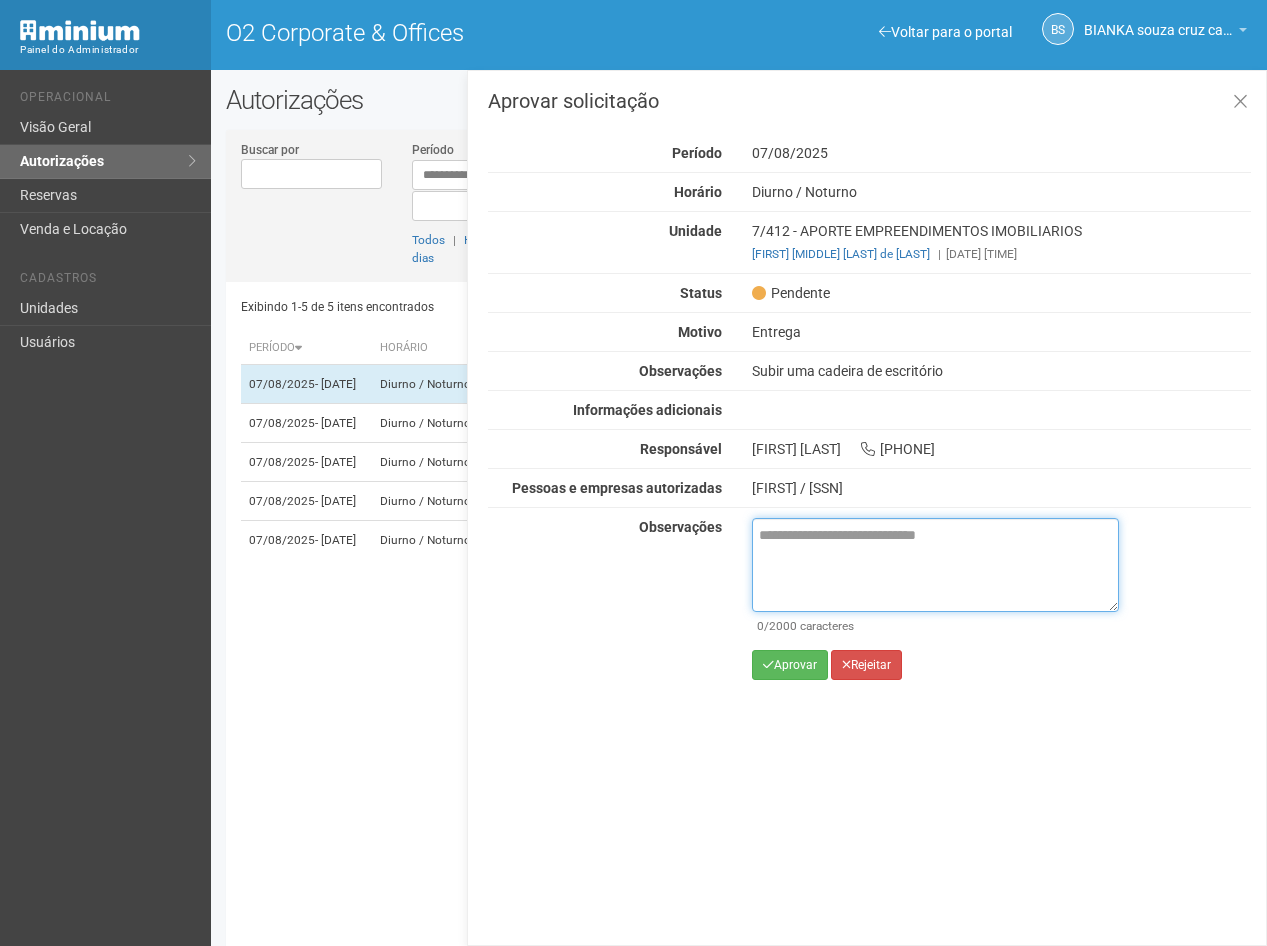 click at bounding box center (935, 565) 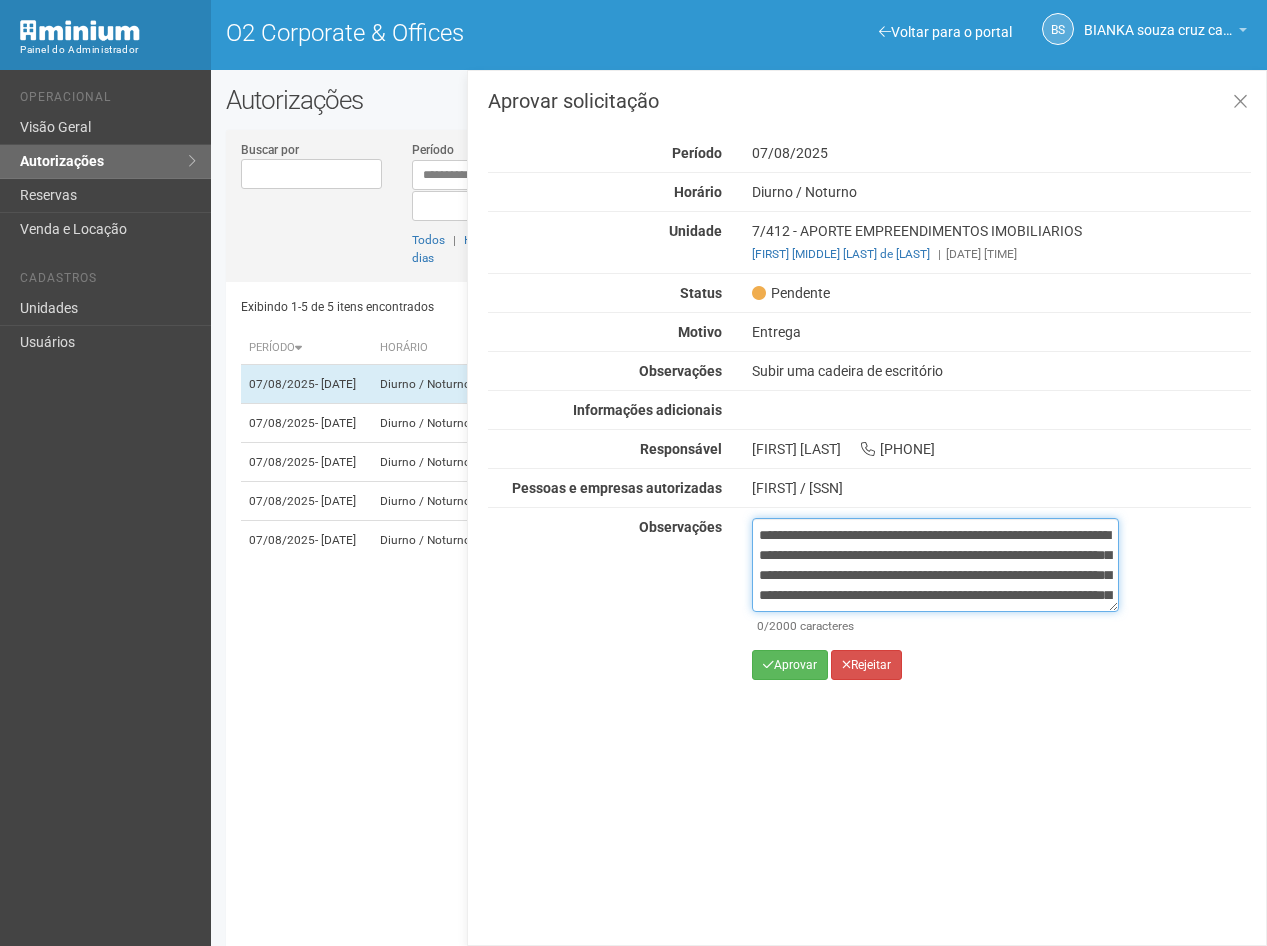 scroll, scrollTop: 132, scrollLeft: 0, axis: vertical 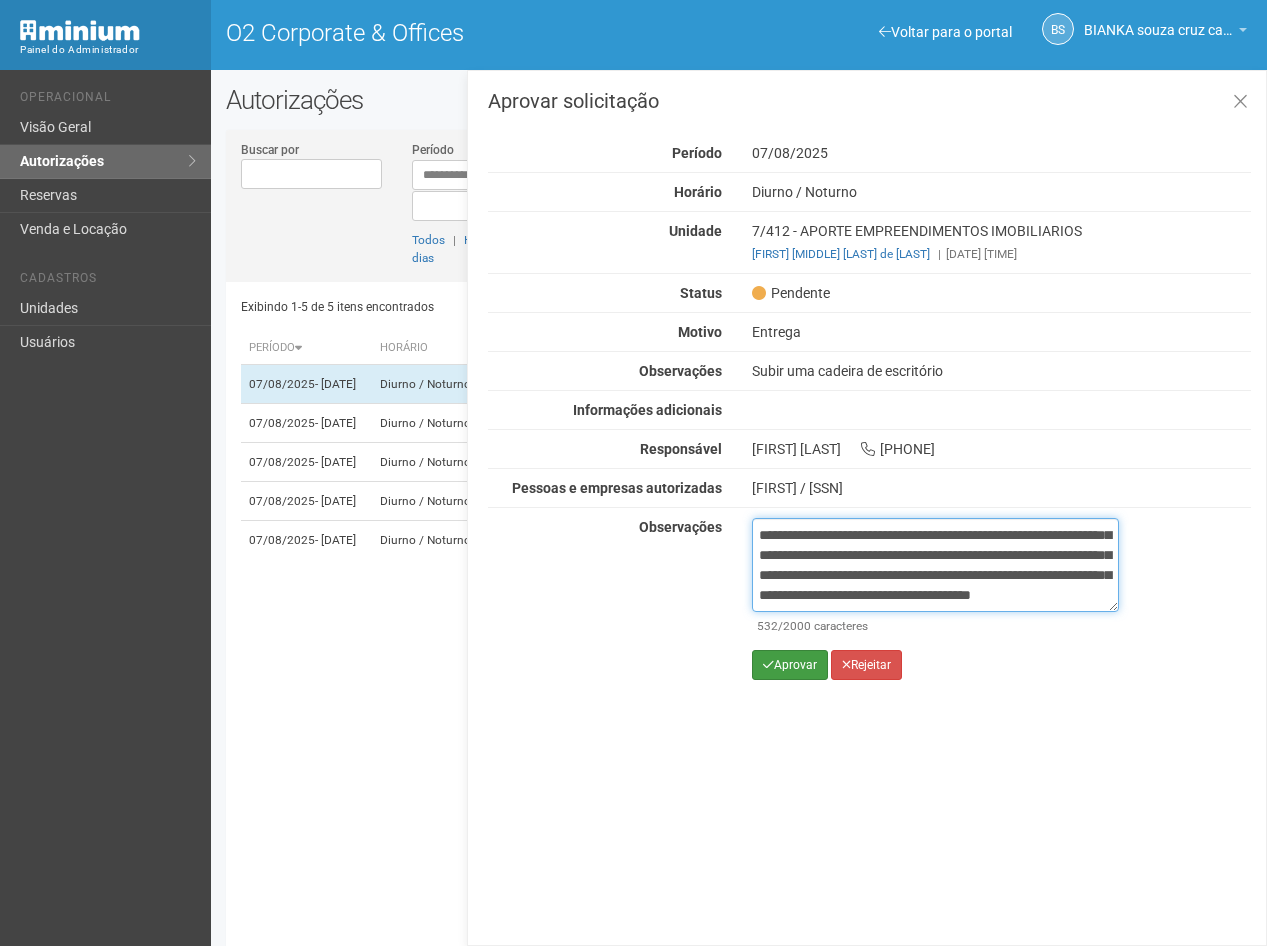 type on "**********" 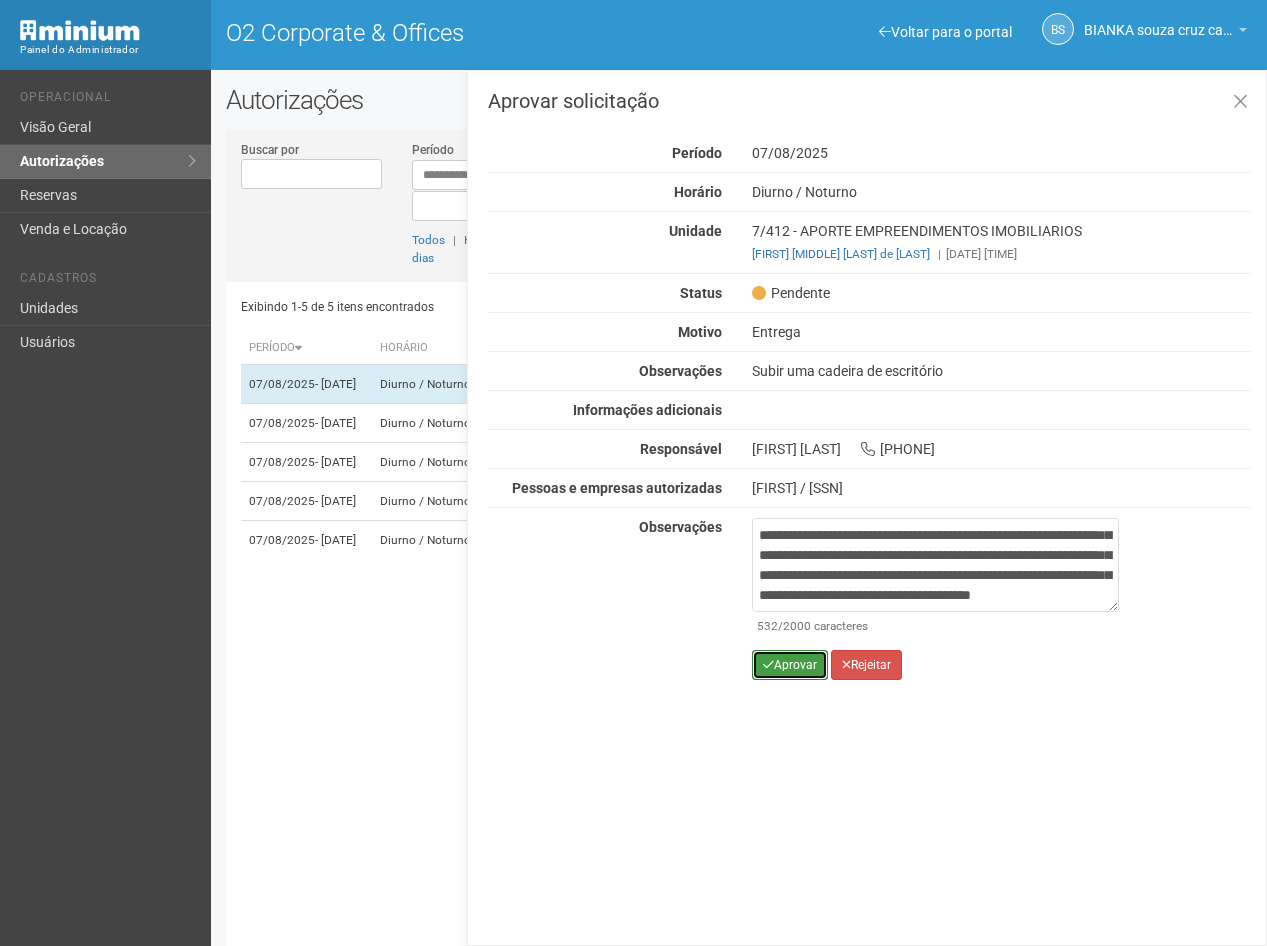 click on "Aprovar" at bounding box center [790, 665] 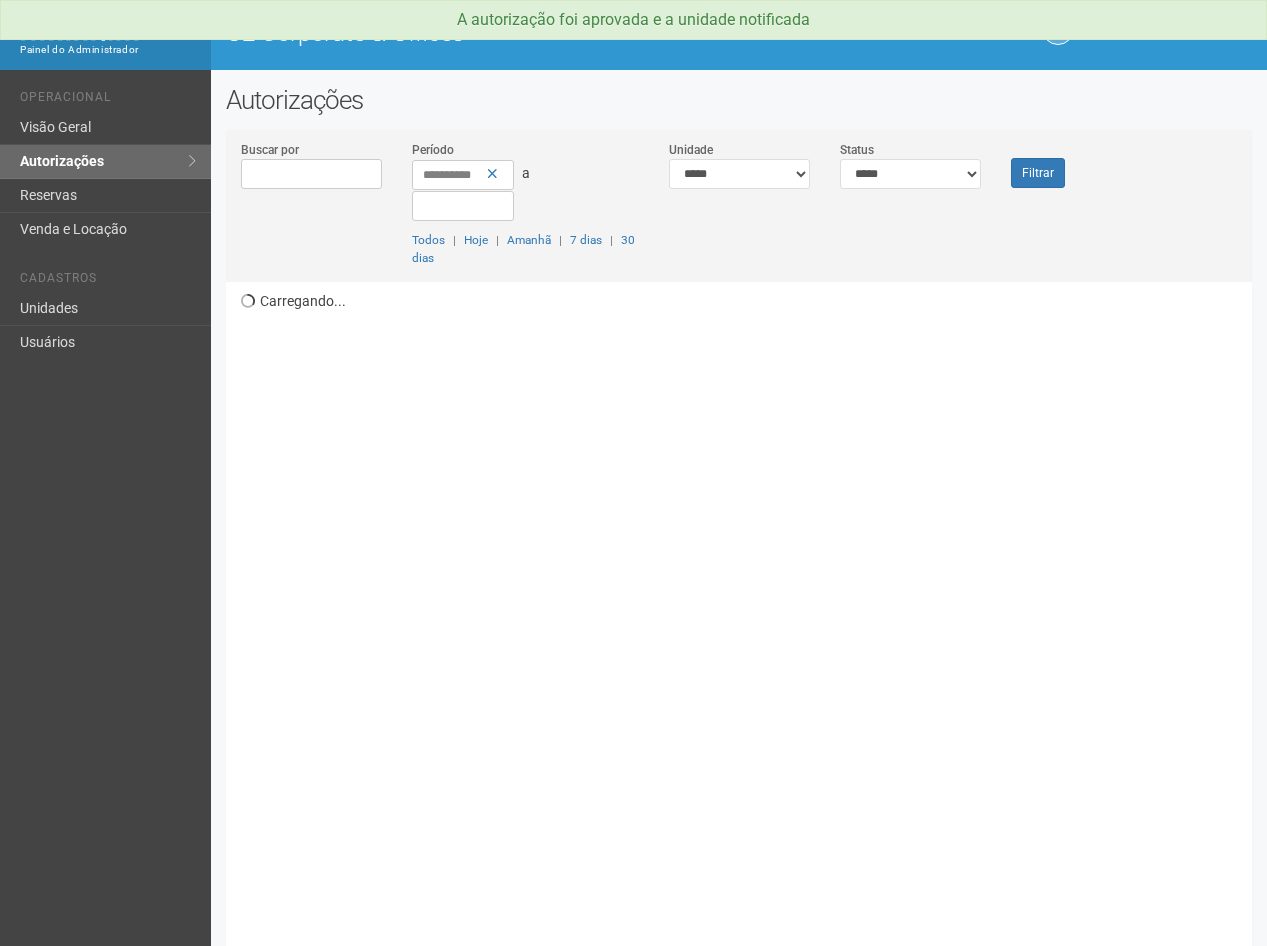 scroll, scrollTop: 0, scrollLeft: 0, axis: both 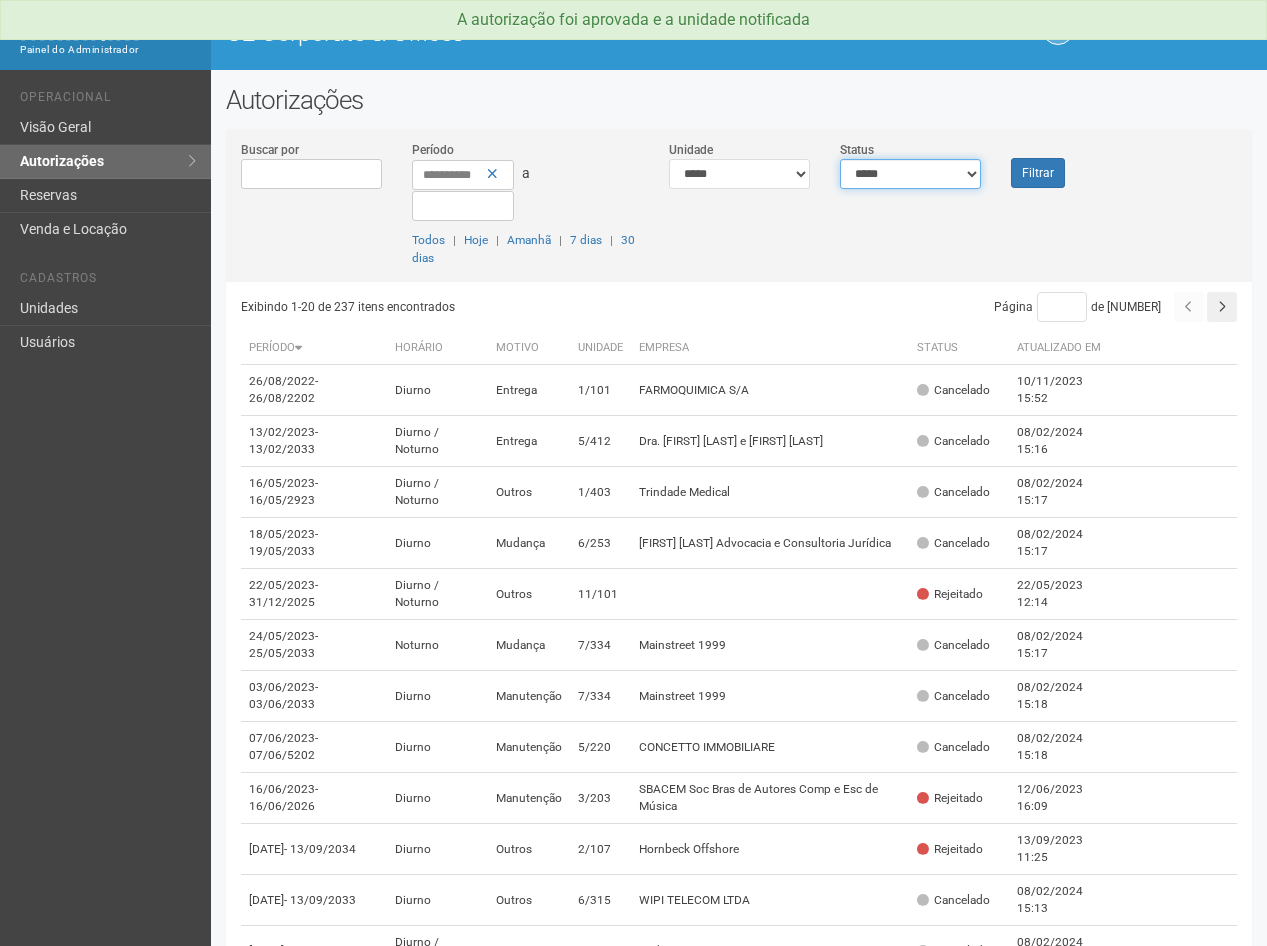 drag, startPoint x: 970, startPoint y: 170, endPoint x: 970, endPoint y: 186, distance: 16 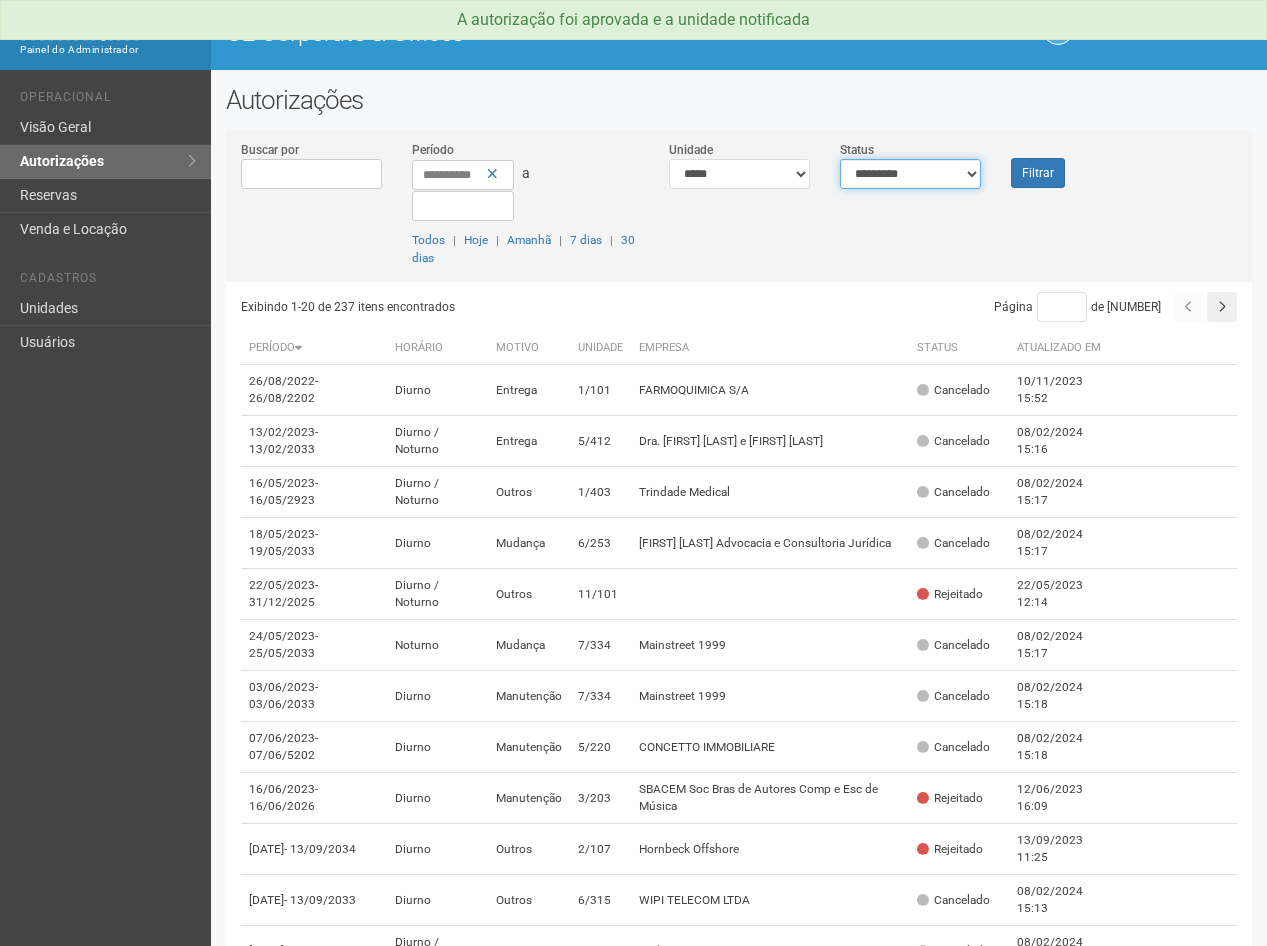 click on "**********" at bounding box center [910, 174] 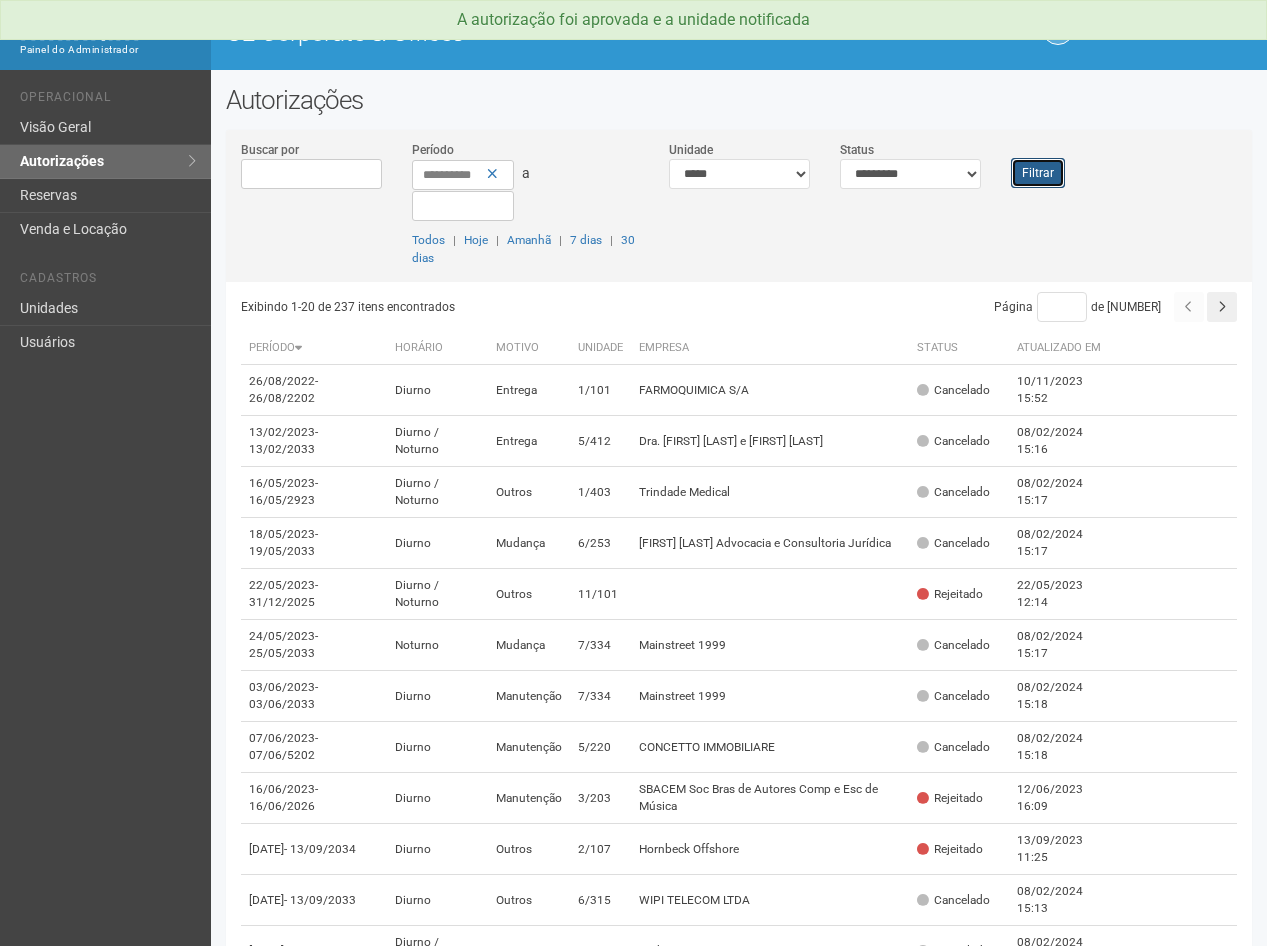 click on "Filtrar" at bounding box center (1038, 173) 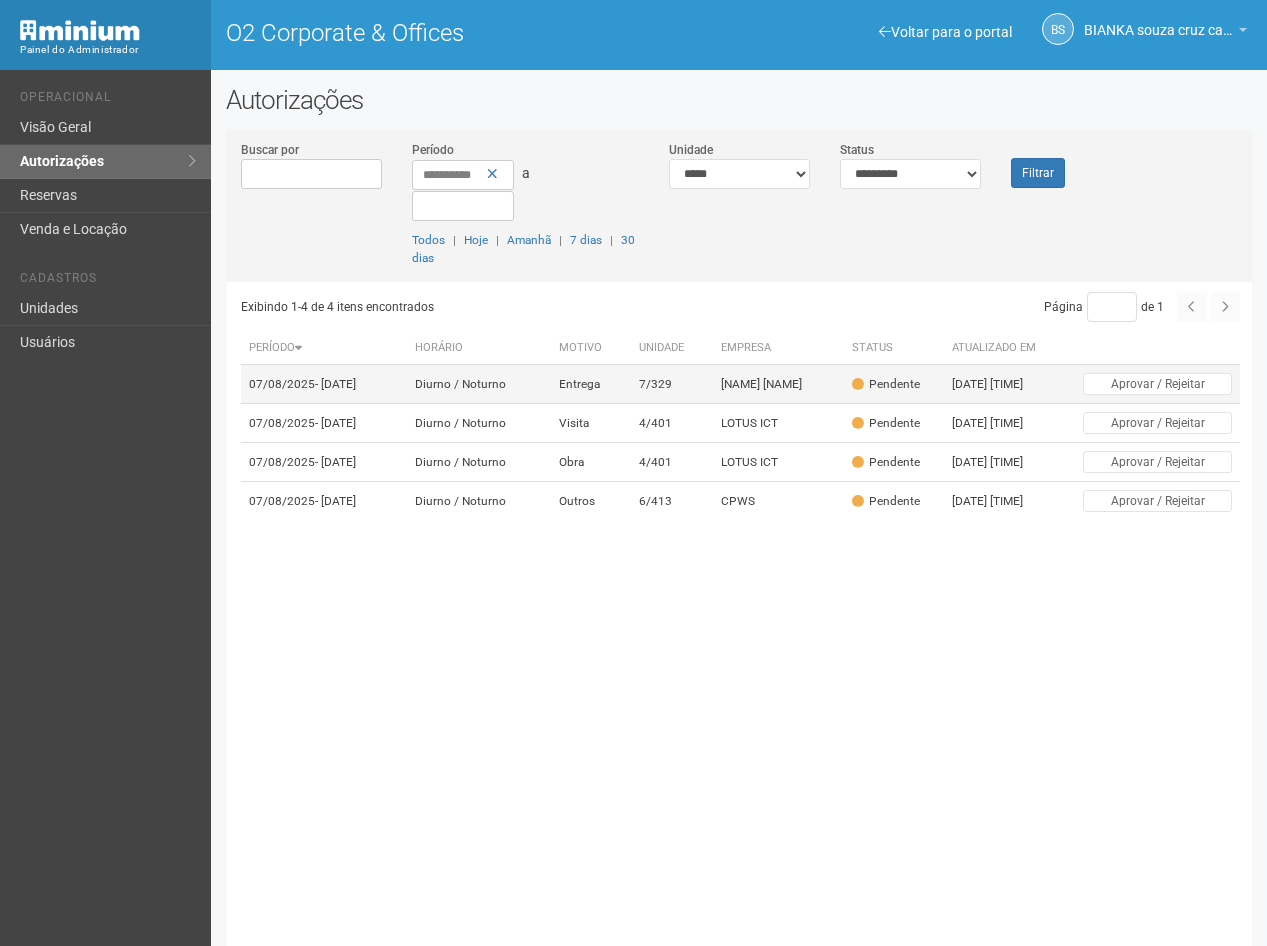 scroll, scrollTop: 0, scrollLeft: 0, axis: both 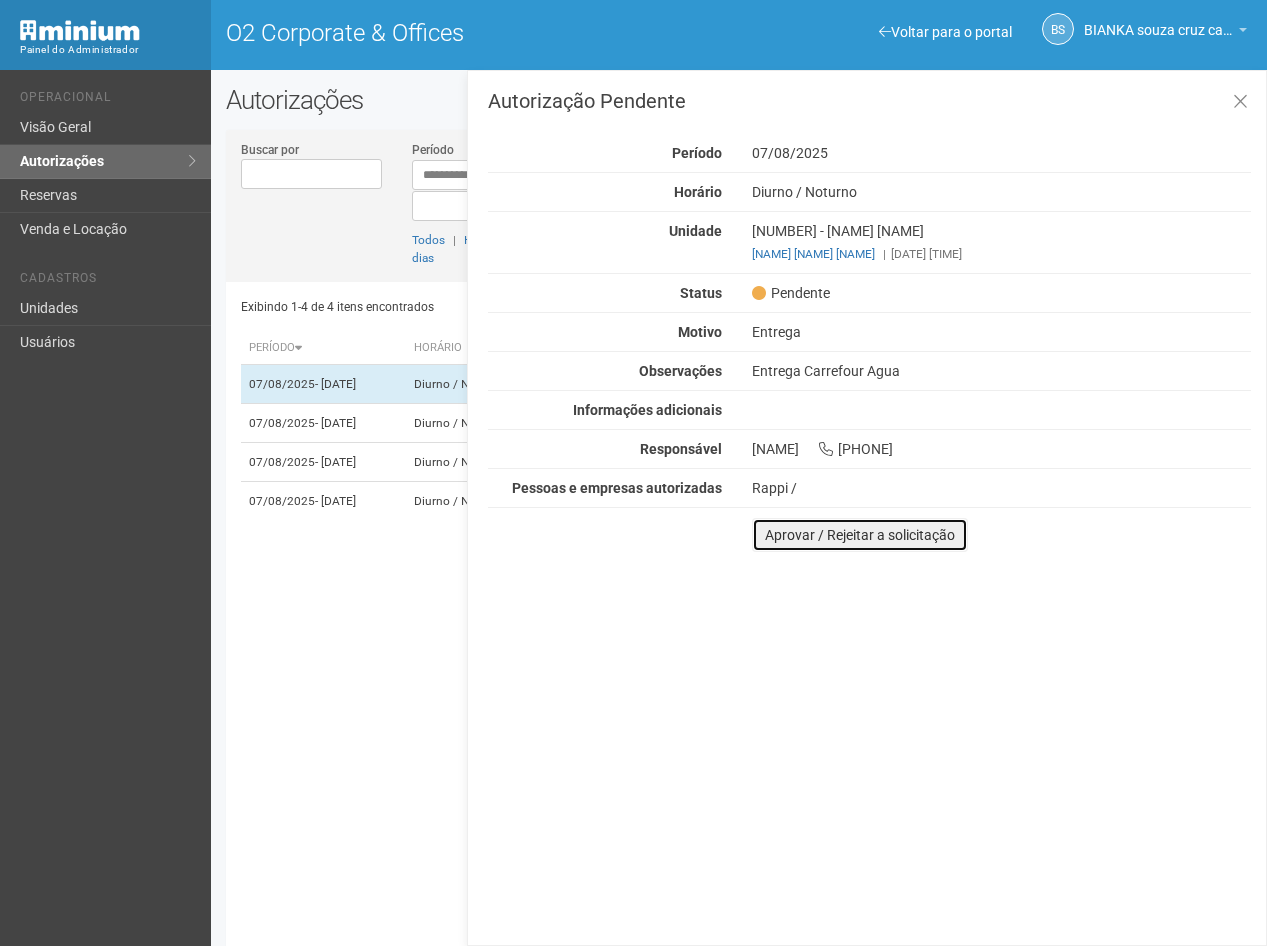 click on "Aprovar / Rejeitar a solicitação" at bounding box center [860, 535] 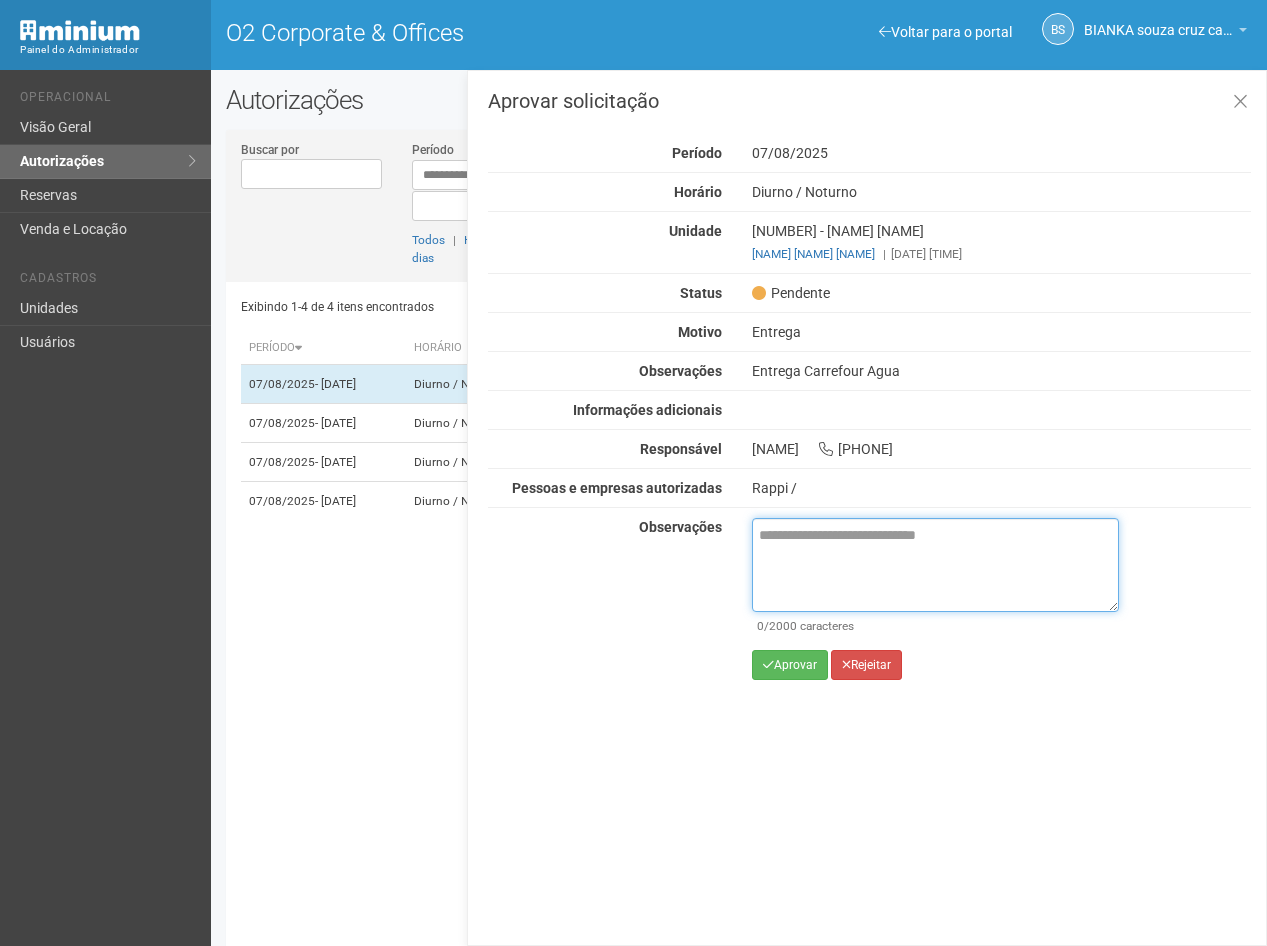 click at bounding box center (935, 565) 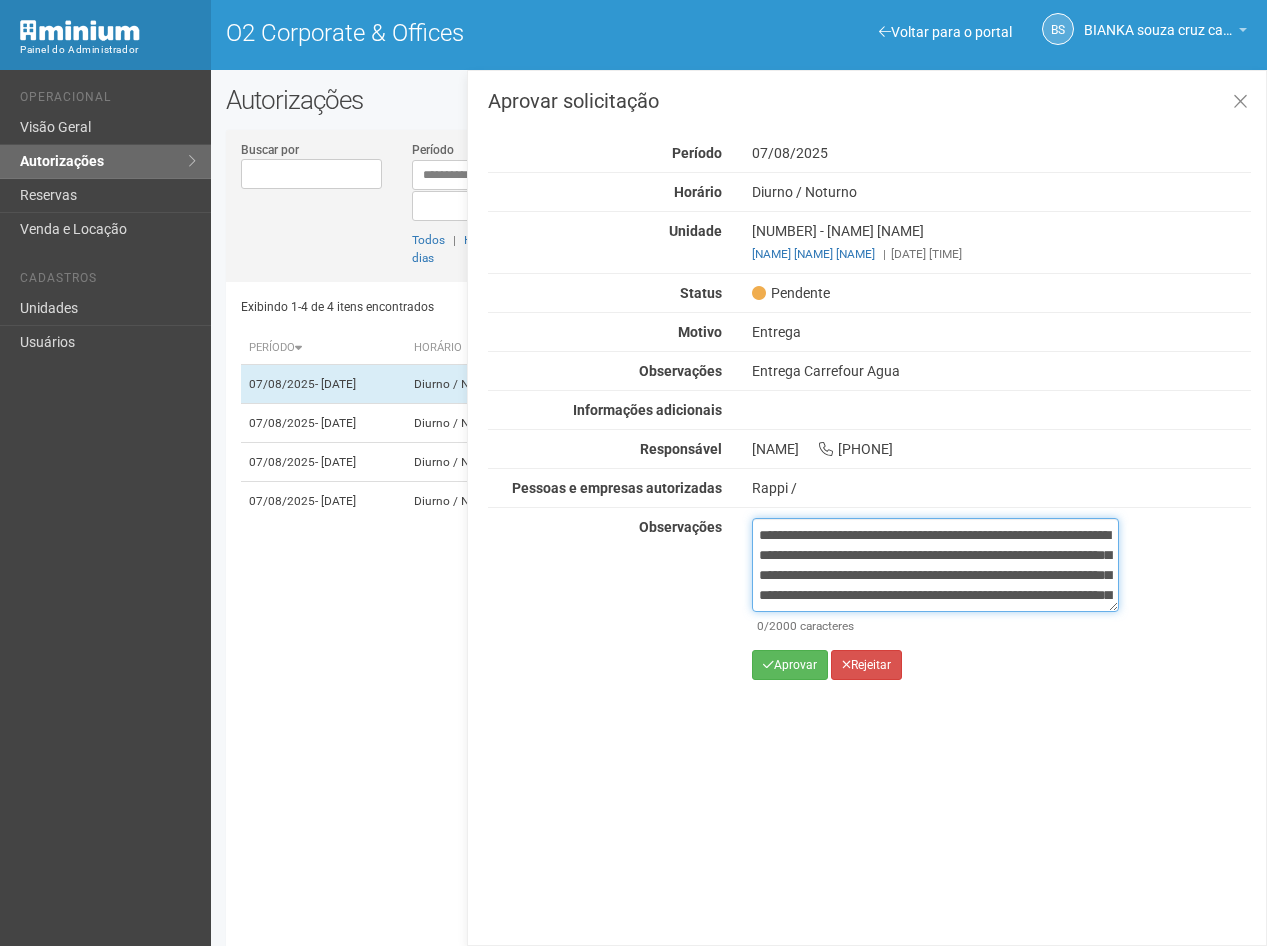 scroll, scrollTop: 132, scrollLeft: 0, axis: vertical 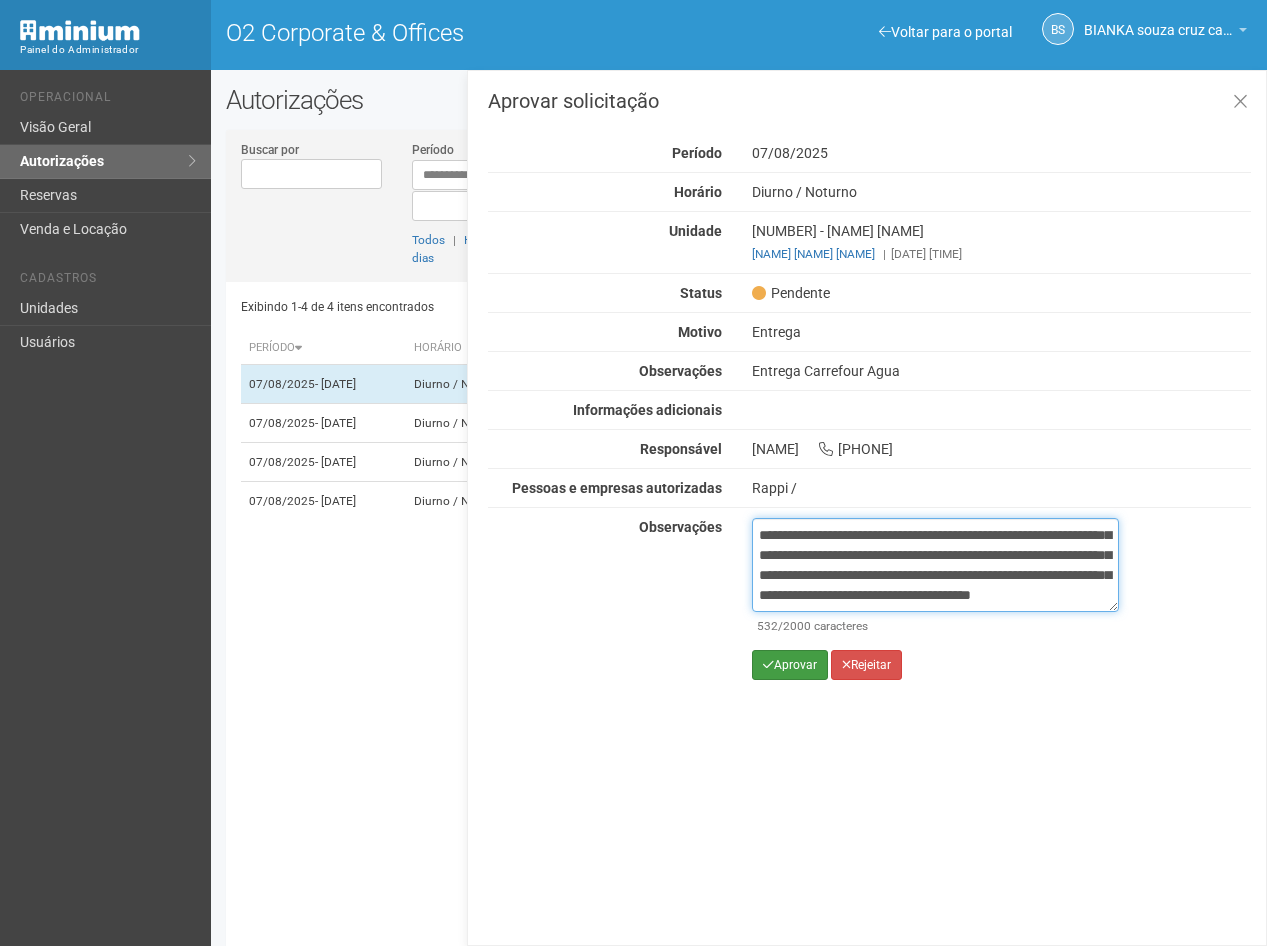 type on "**********" 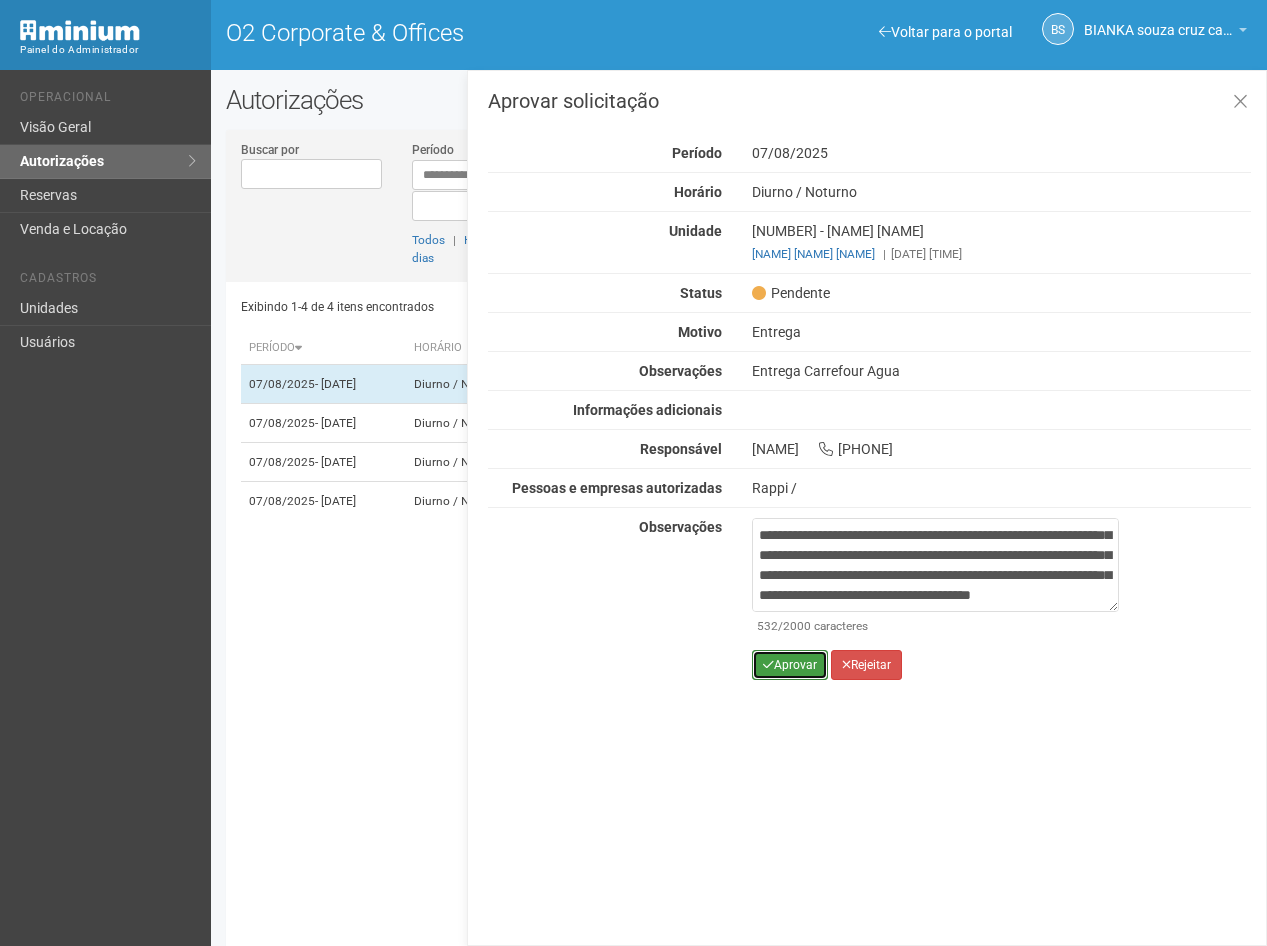 click on "Aprovar" at bounding box center (790, 665) 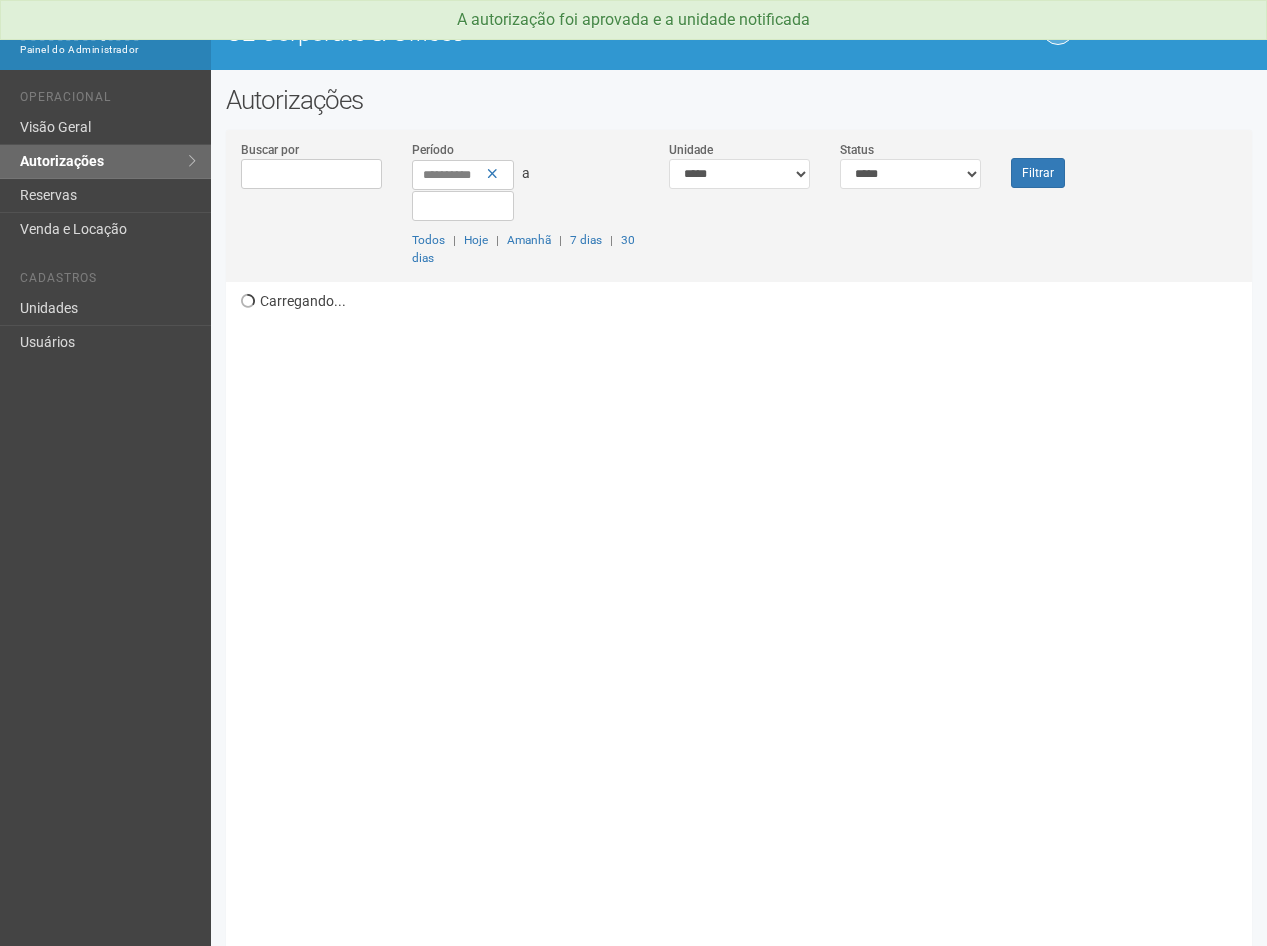 scroll, scrollTop: 0, scrollLeft: 0, axis: both 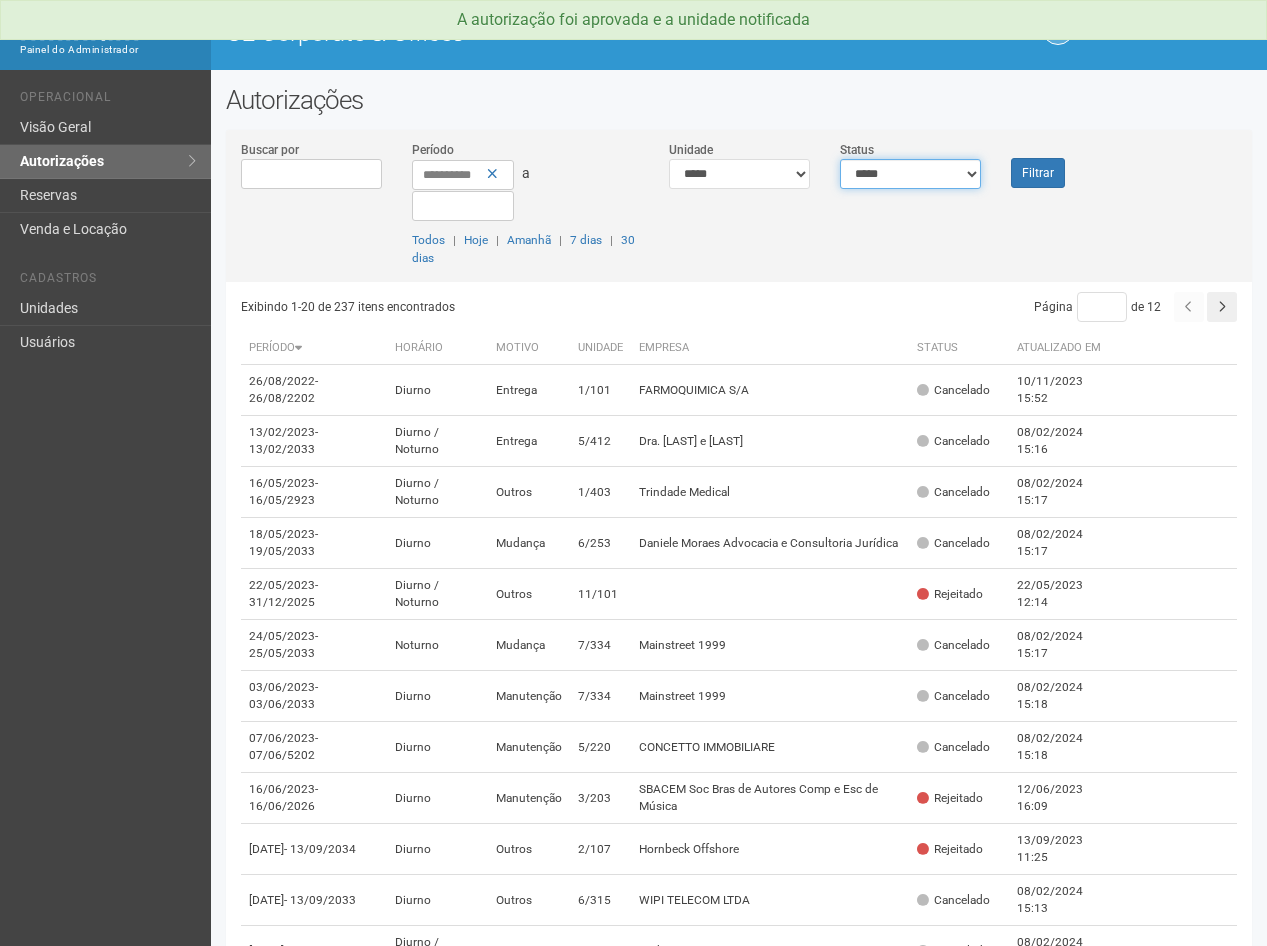 click on "**********" at bounding box center [910, 174] 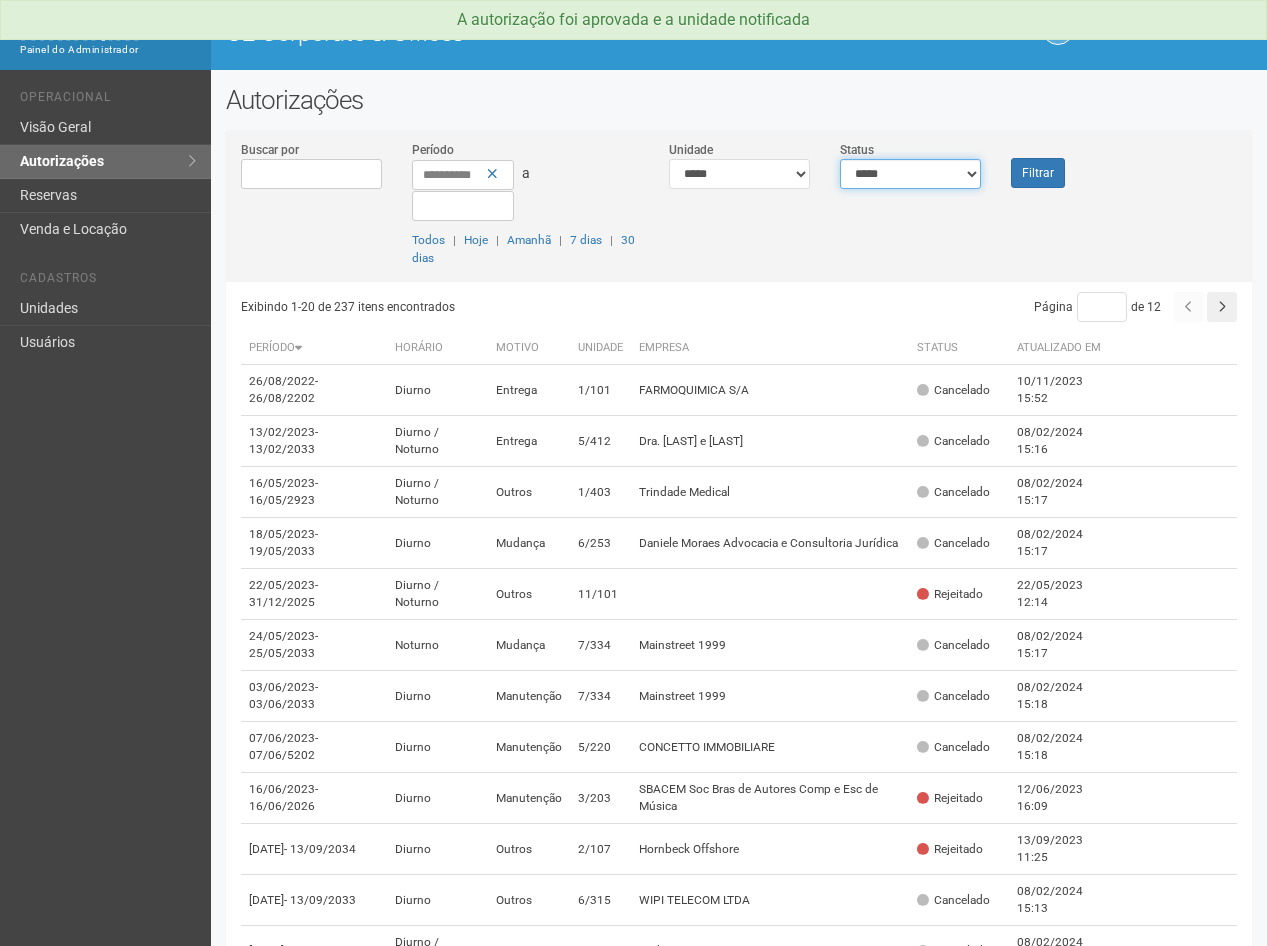 select on "*" 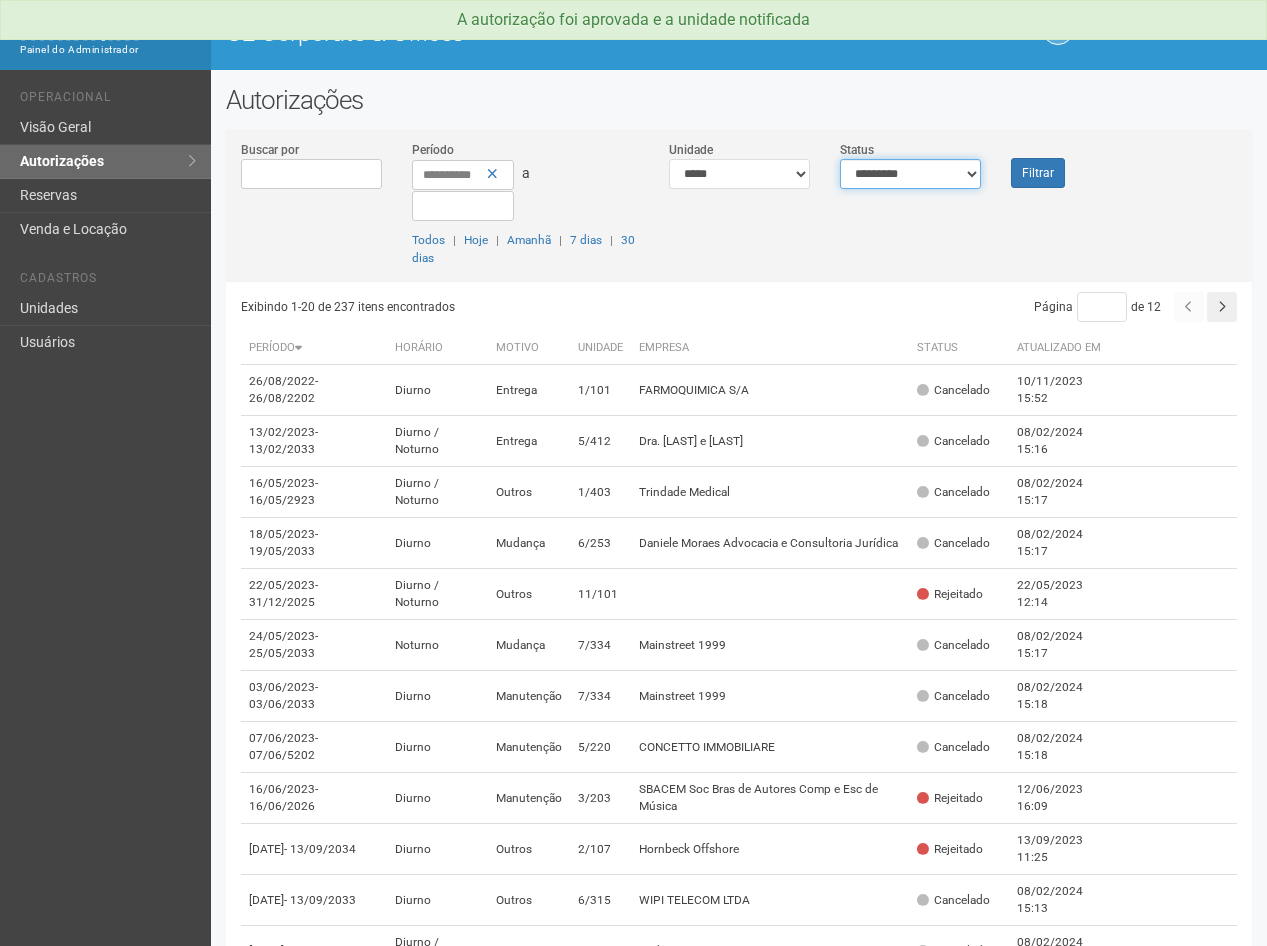 click on "**********" at bounding box center [910, 174] 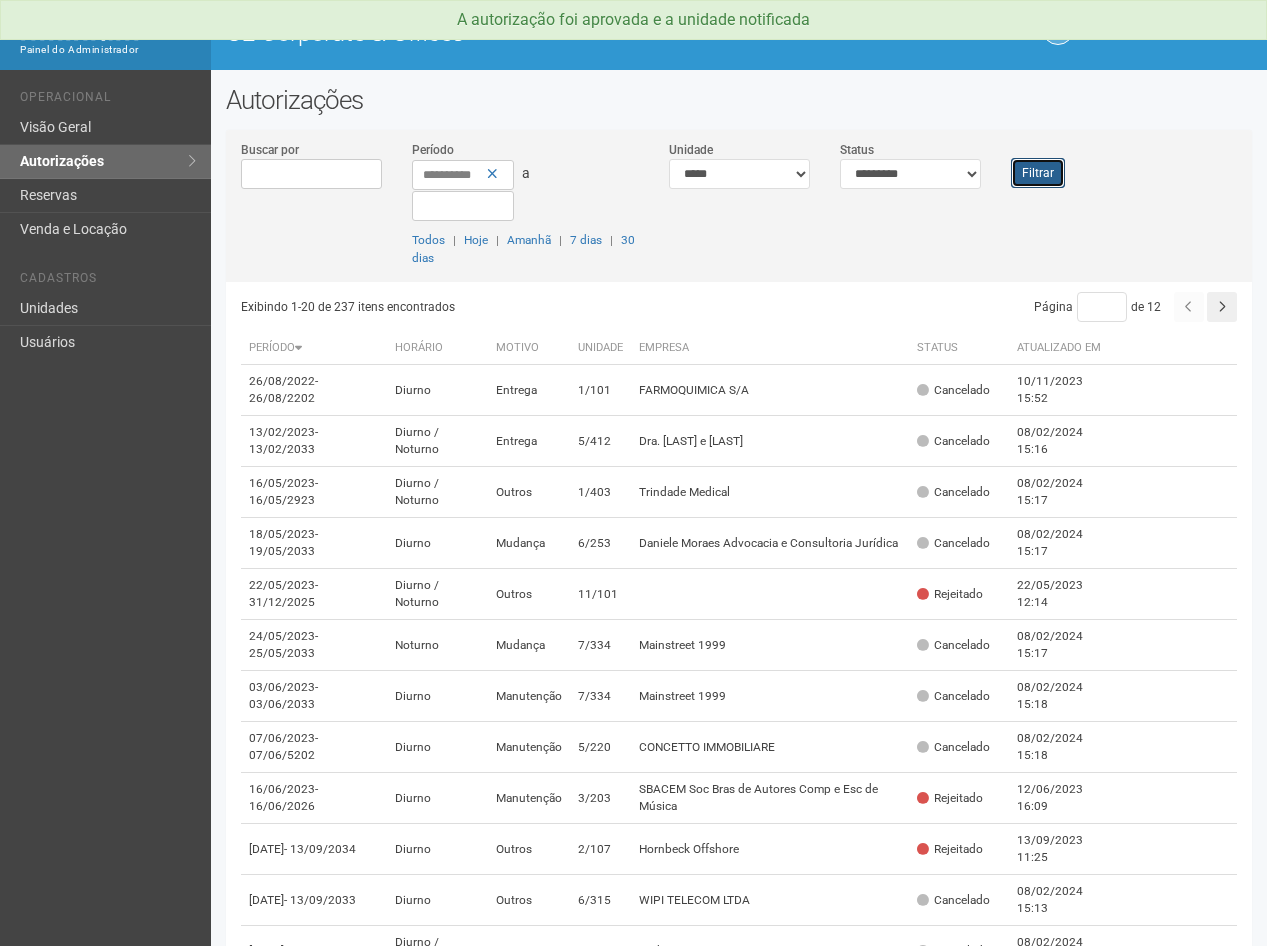 drag, startPoint x: 1022, startPoint y: 178, endPoint x: 1007, endPoint y: 233, distance: 57.00877 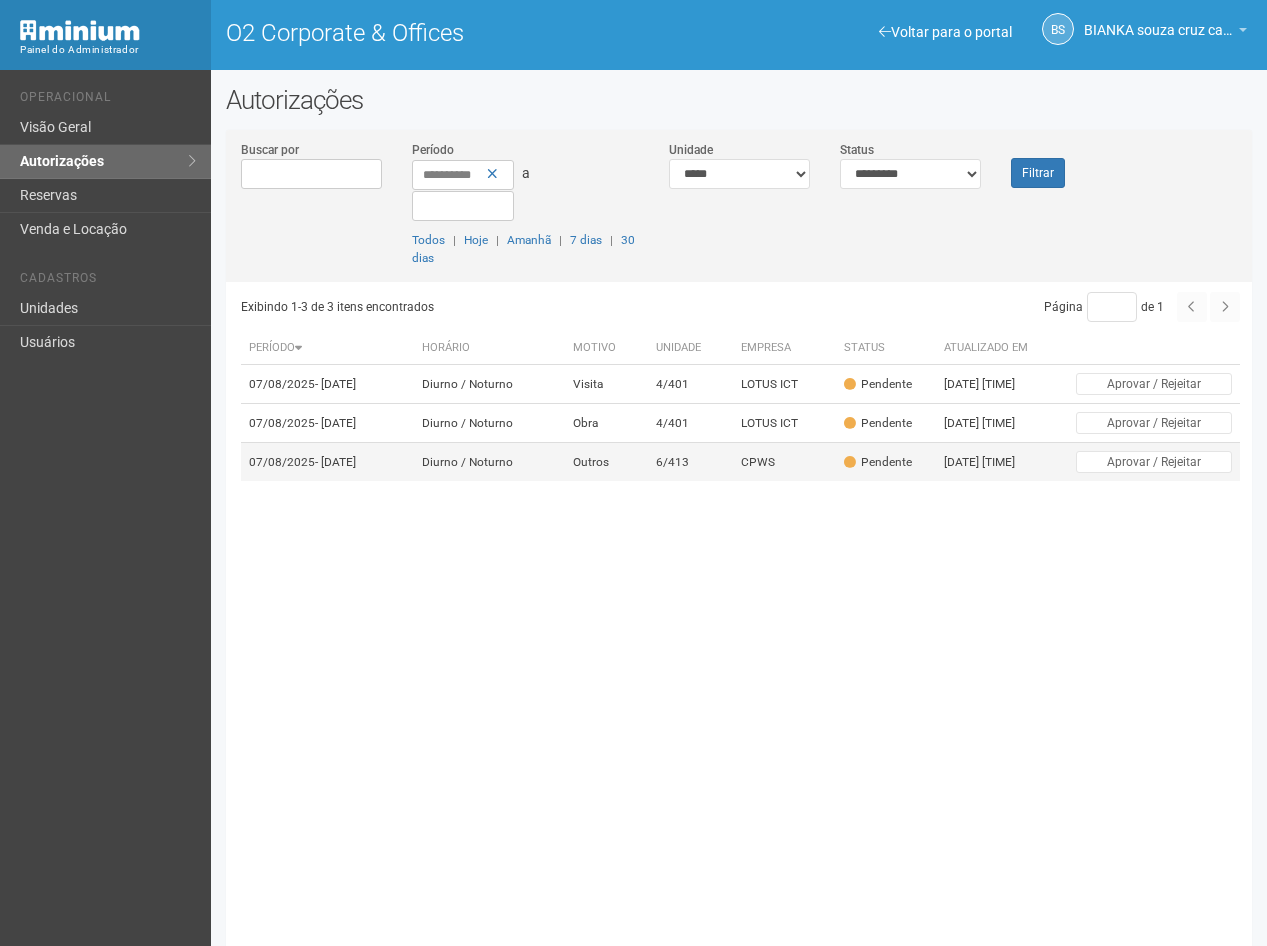 scroll, scrollTop: 0, scrollLeft: 0, axis: both 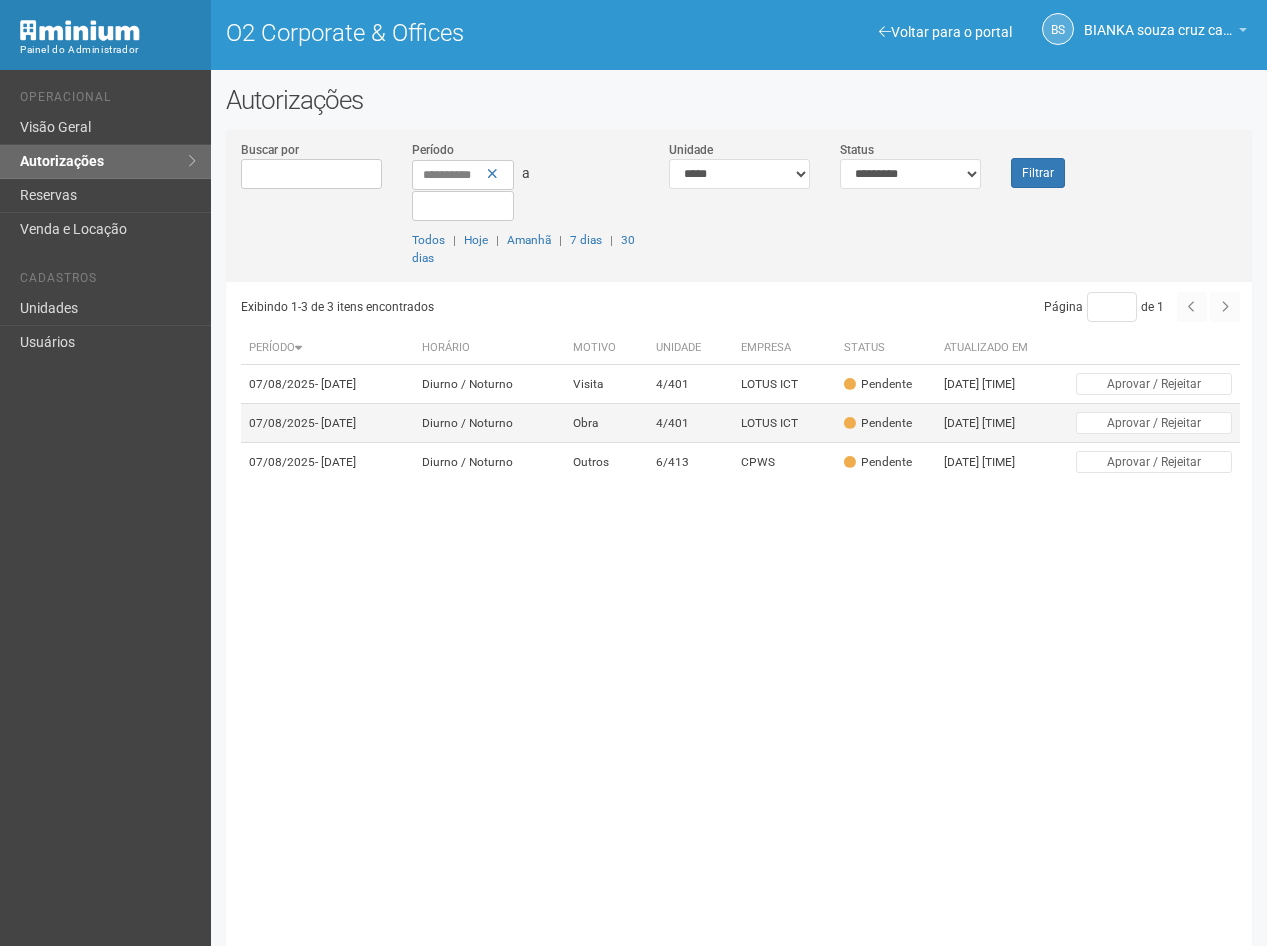 click on "LOTUS ICT" at bounding box center [784, 423] 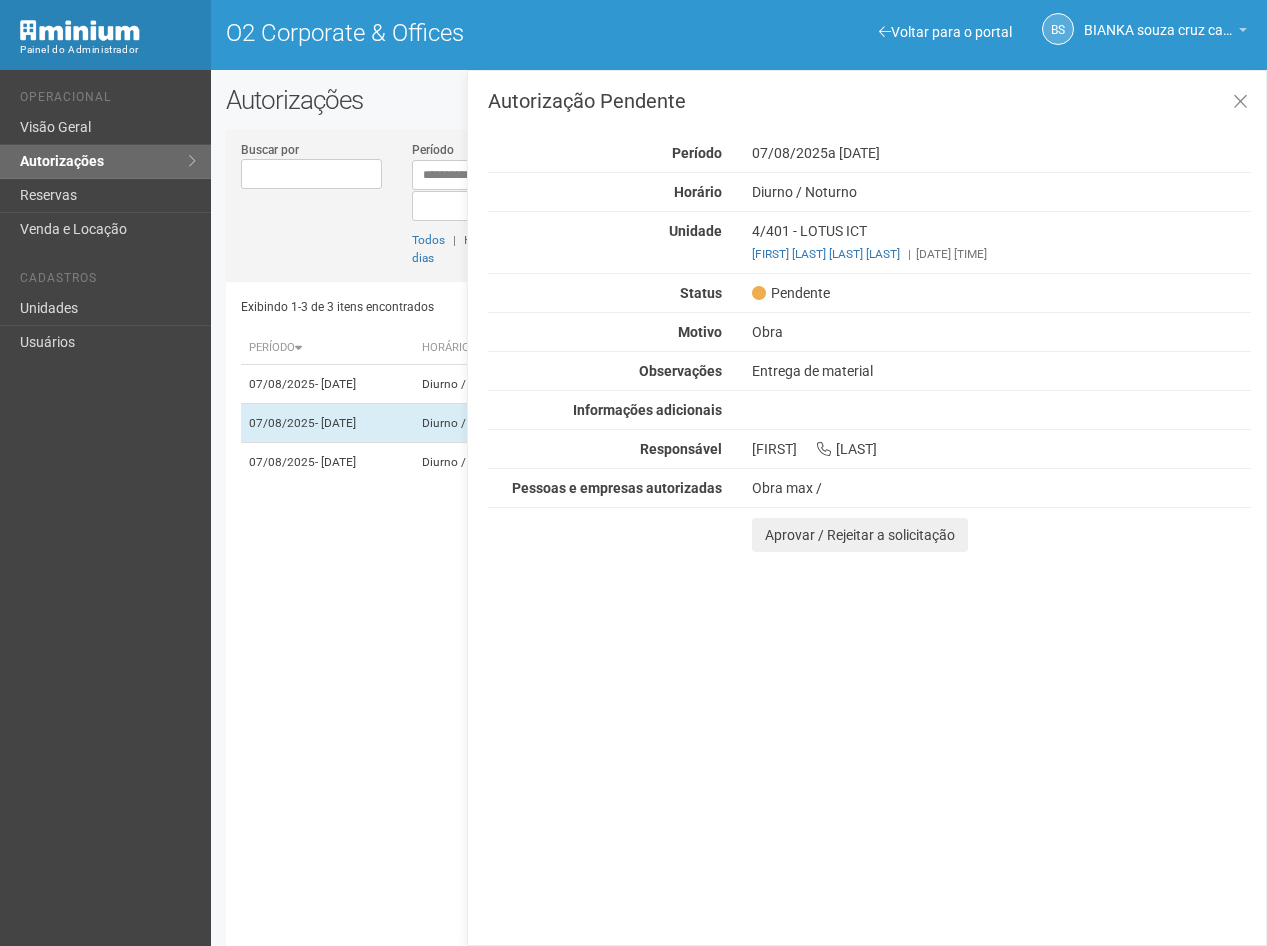 click on "Exibindo 1-3 de 3 itens encontrados
Página
*
de 1
Período
Horário
Motivo
Unidade
Empresa
Status
Atualizado em
07/08/2025
- 14/08/2025
Diurno / Noturno
Visita
4/401
LOTUS ICT
07/08/2025 11:20 Obra" at bounding box center [746, 620] 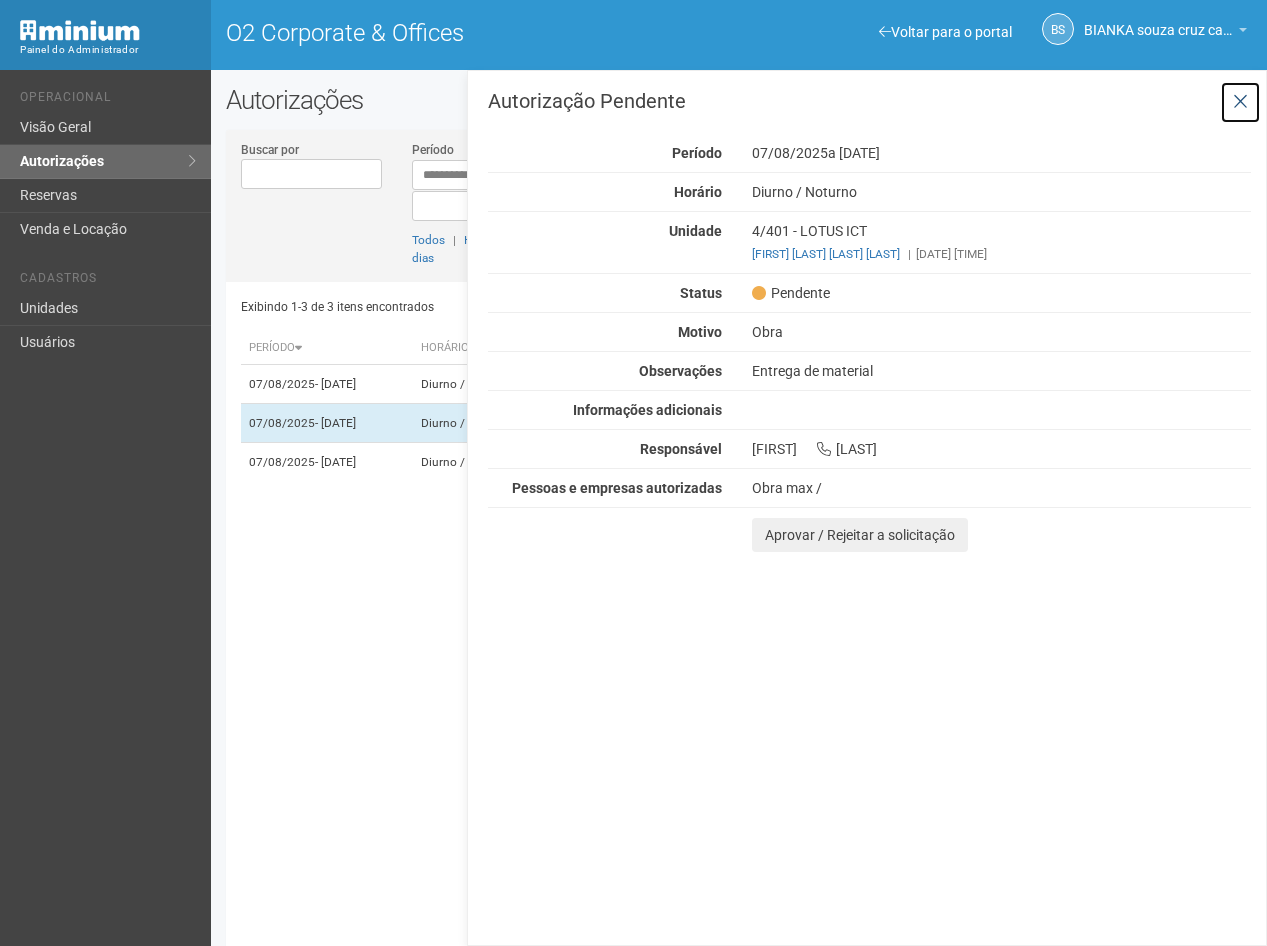 click at bounding box center (1240, 102) 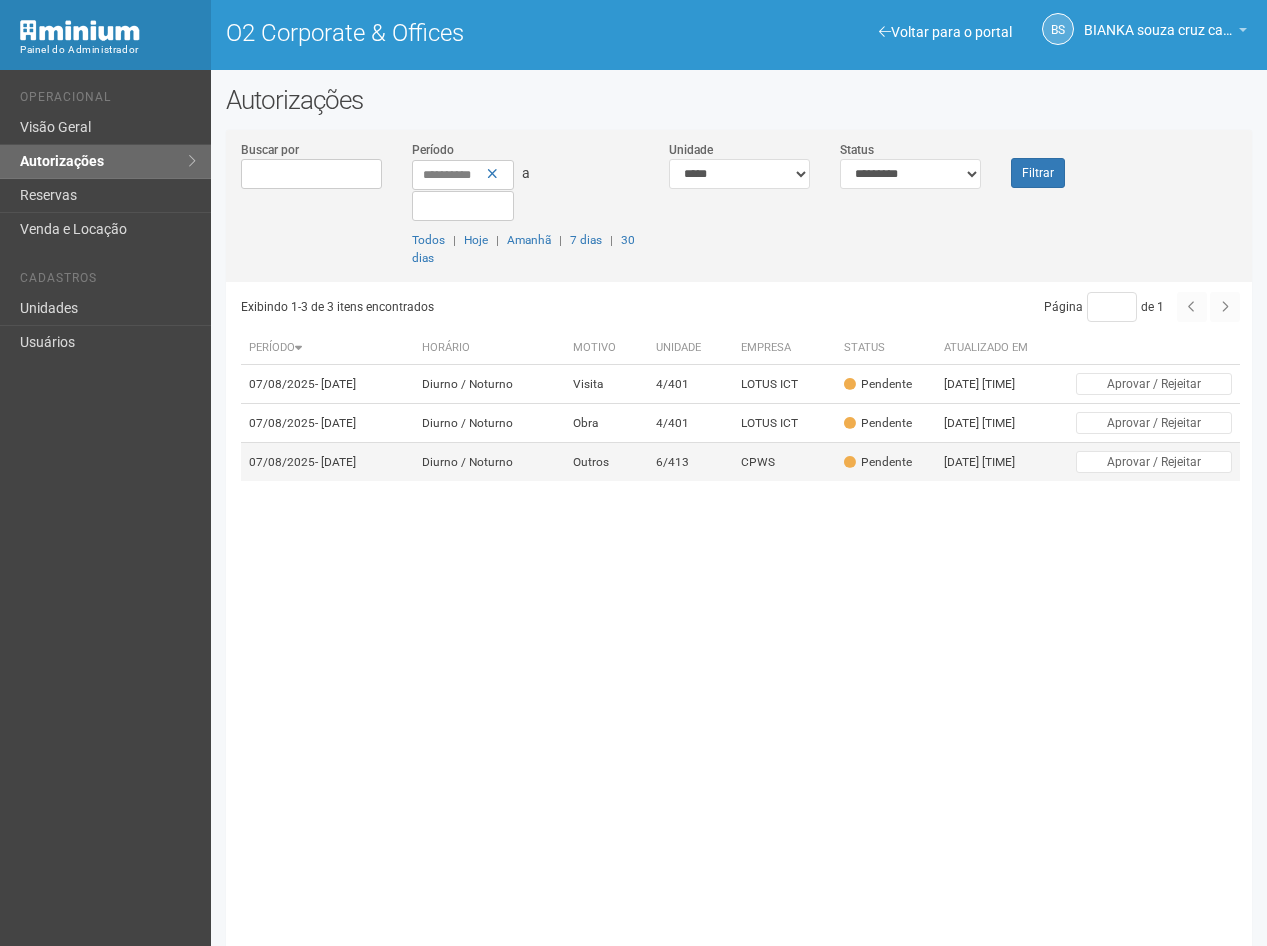 click on "CPWS" at bounding box center [784, 462] 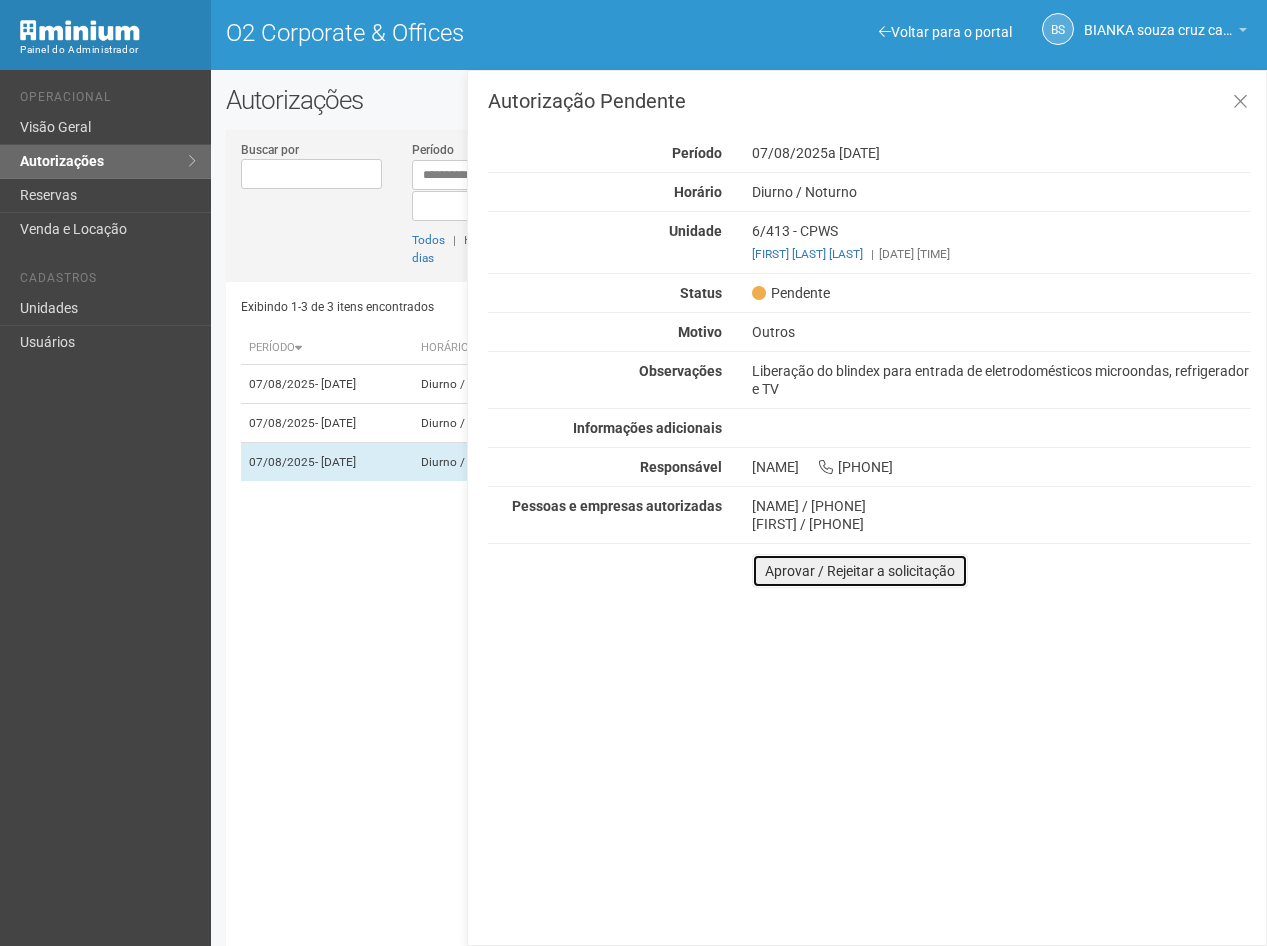 click on "Aprovar / Rejeitar a solicitação" at bounding box center (860, 571) 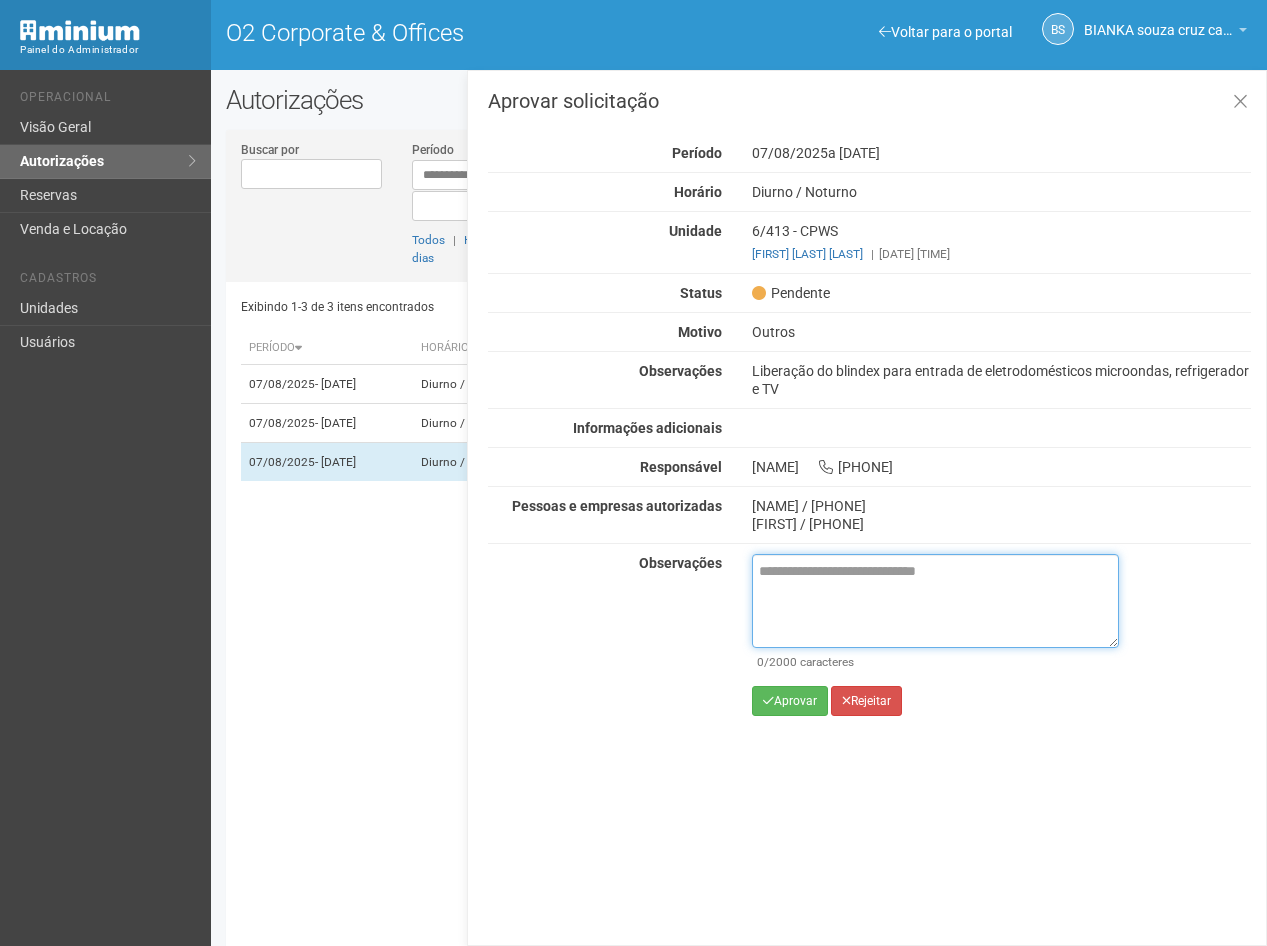 click at bounding box center [935, 601] 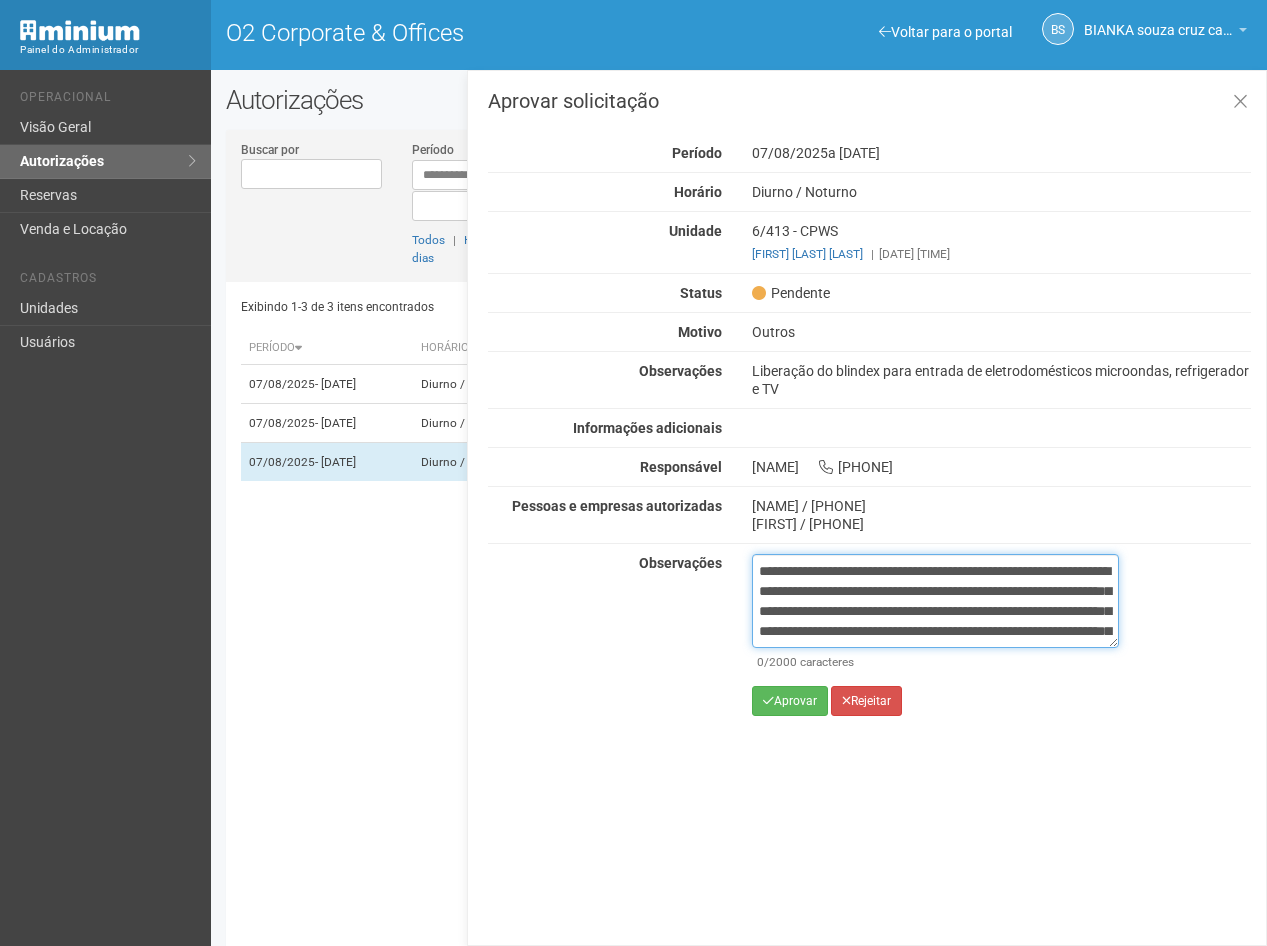 scroll, scrollTop: 132, scrollLeft: 0, axis: vertical 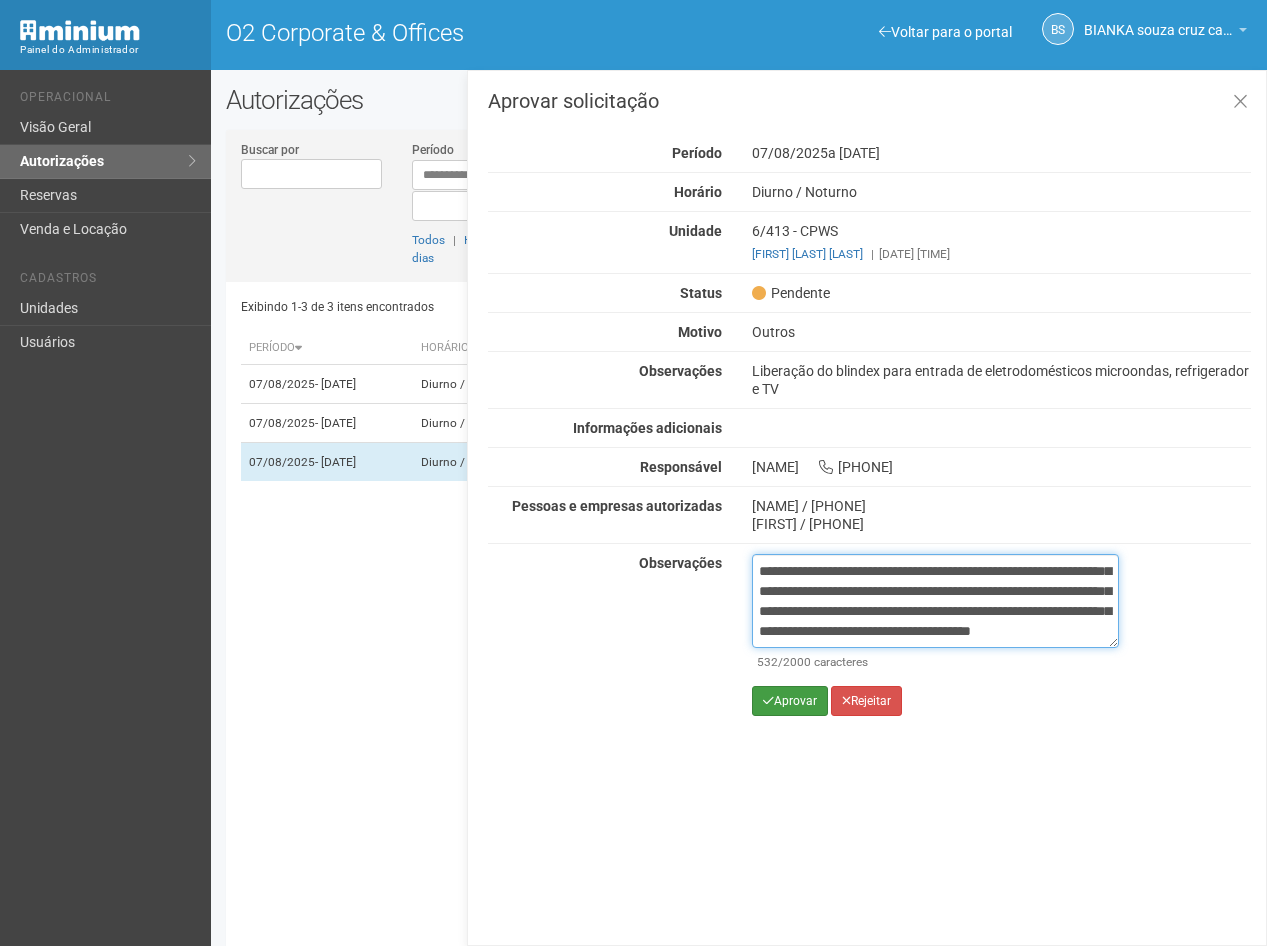 type on "**********" 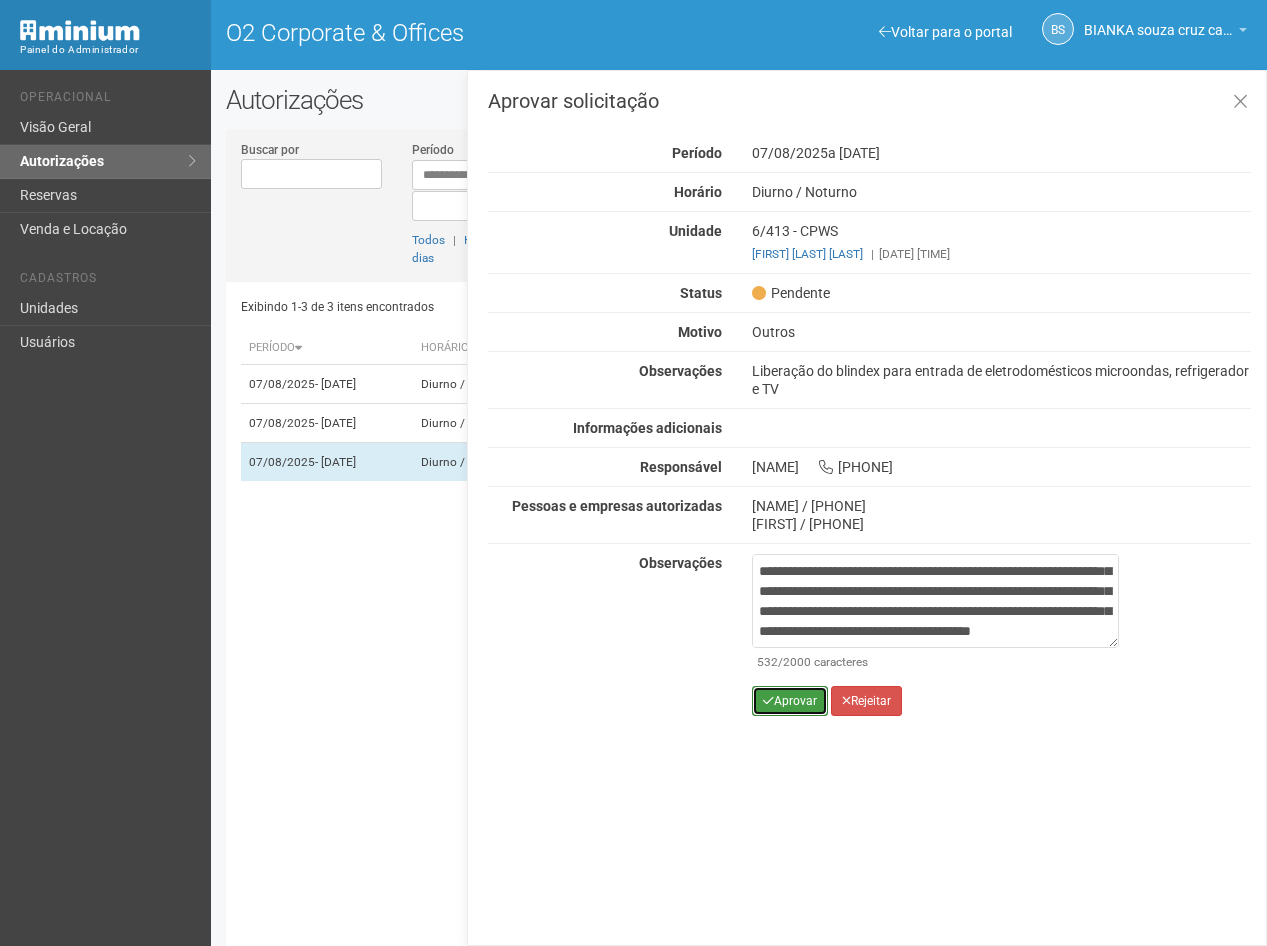 click on "Aprovar" at bounding box center [790, 701] 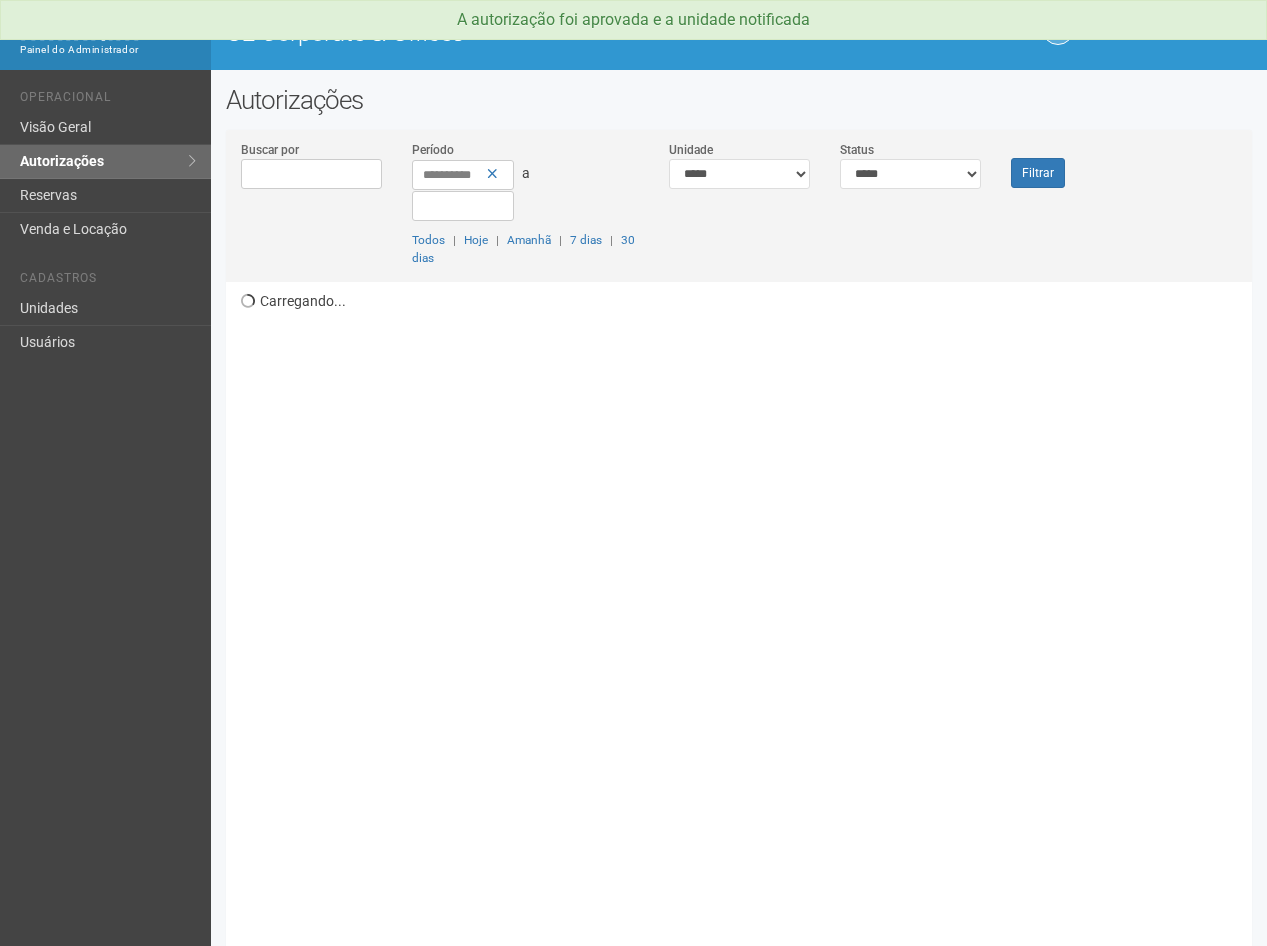 scroll, scrollTop: 0, scrollLeft: 0, axis: both 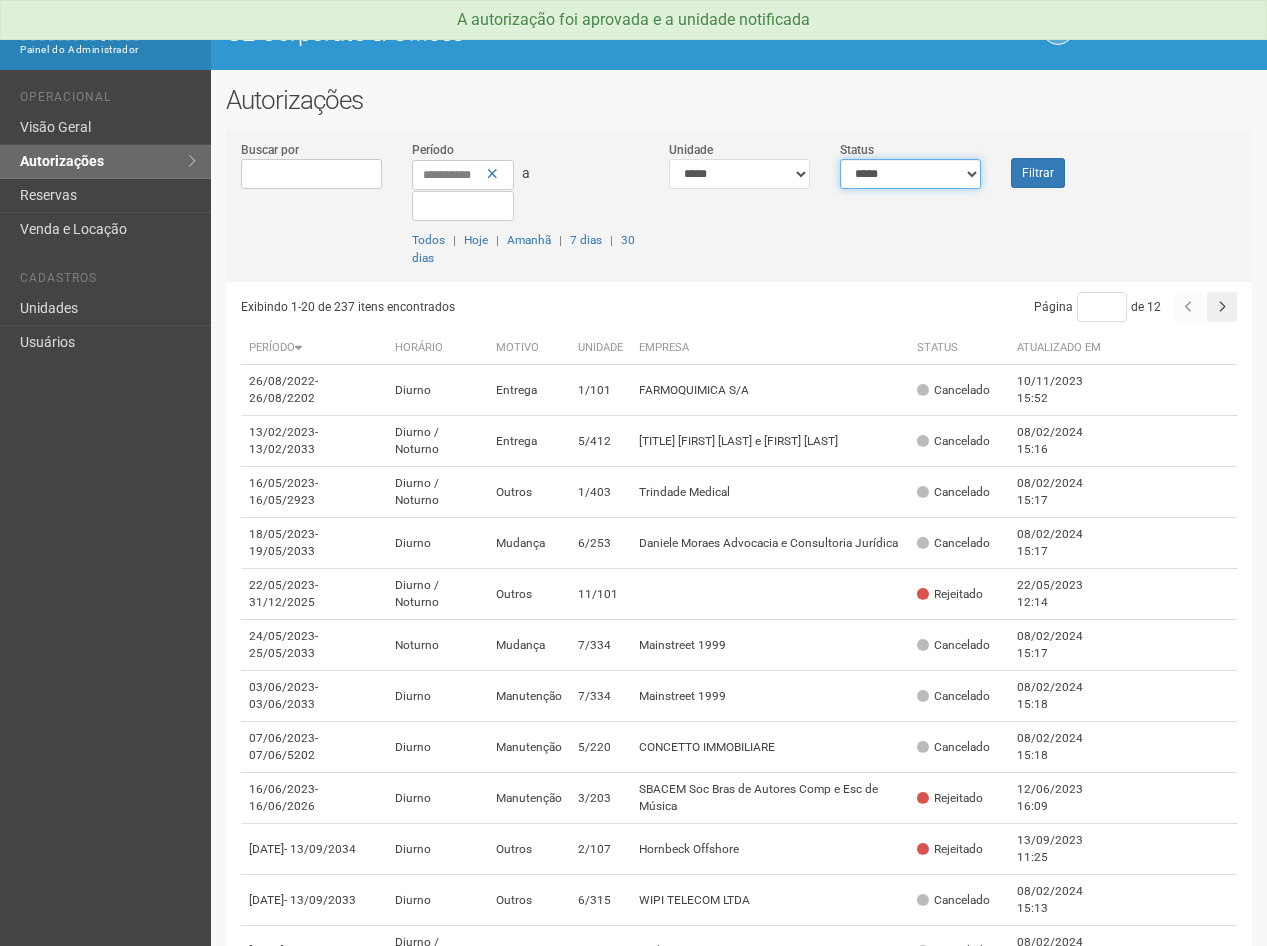 drag, startPoint x: 940, startPoint y: 171, endPoint x: 933, endPoint y: 191, distance: 21.189621 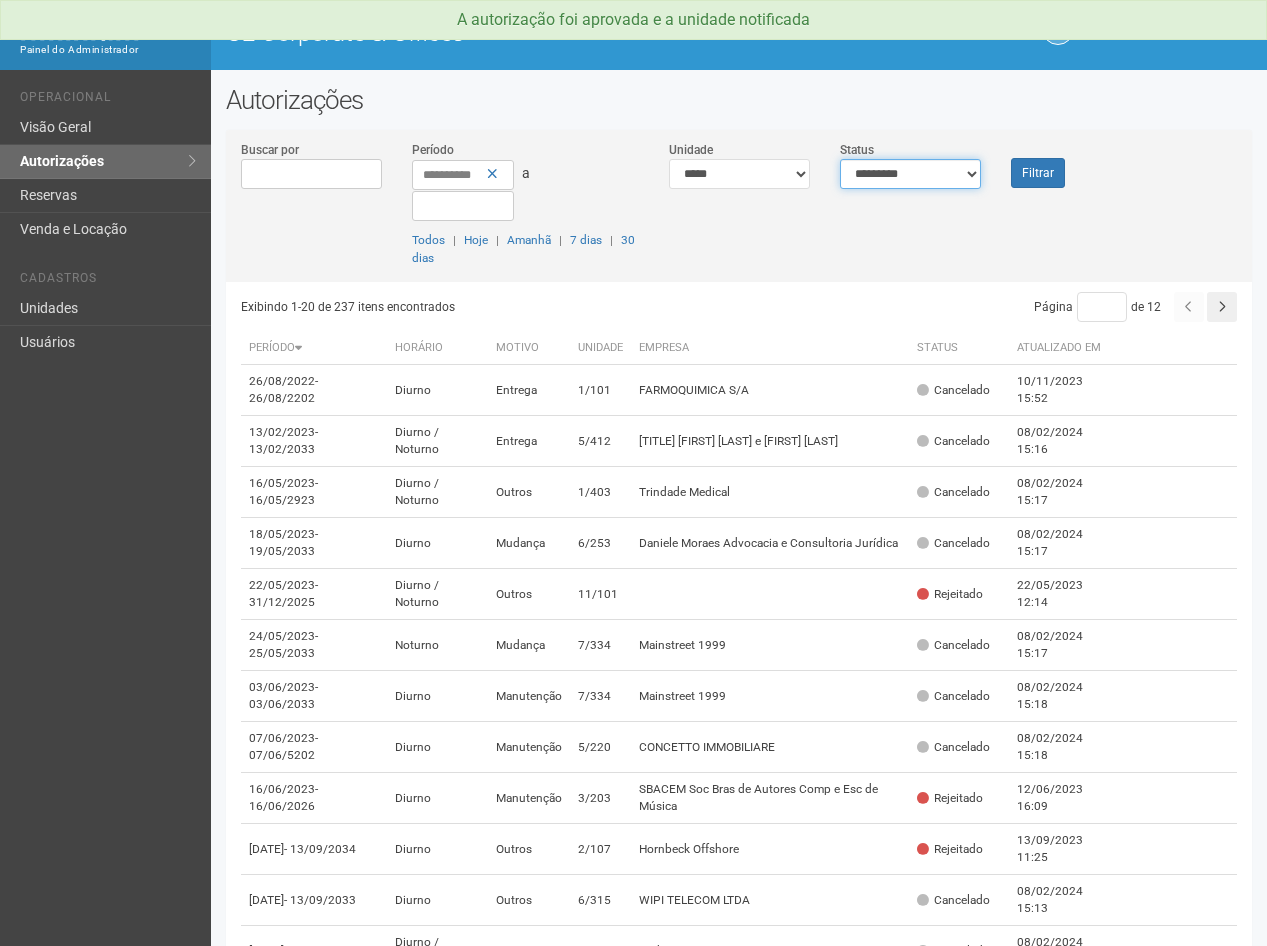 click on "**********" at bounding box center (910, 174) 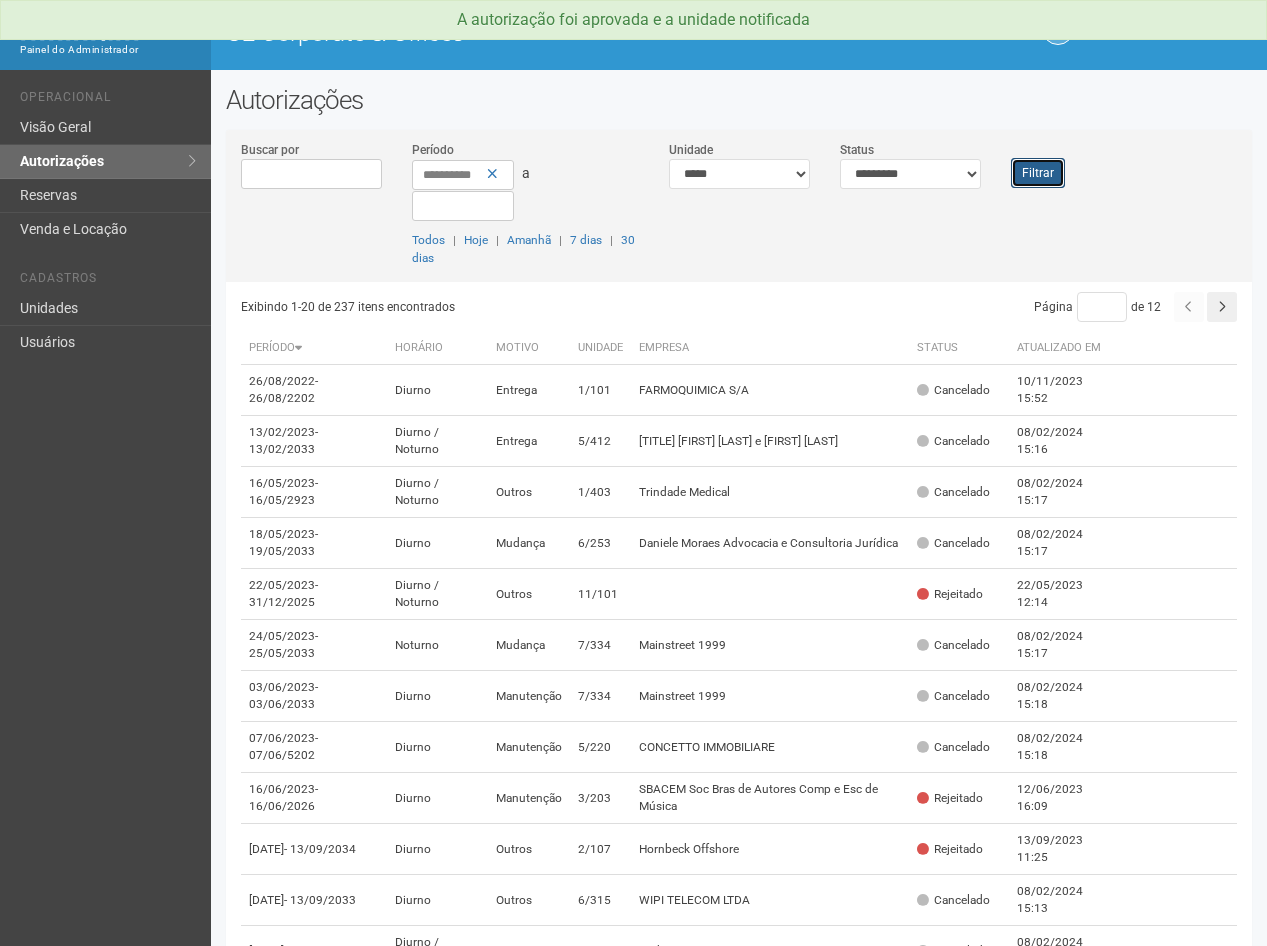 click on "Filtrar" at bounding box center (1038, 173) 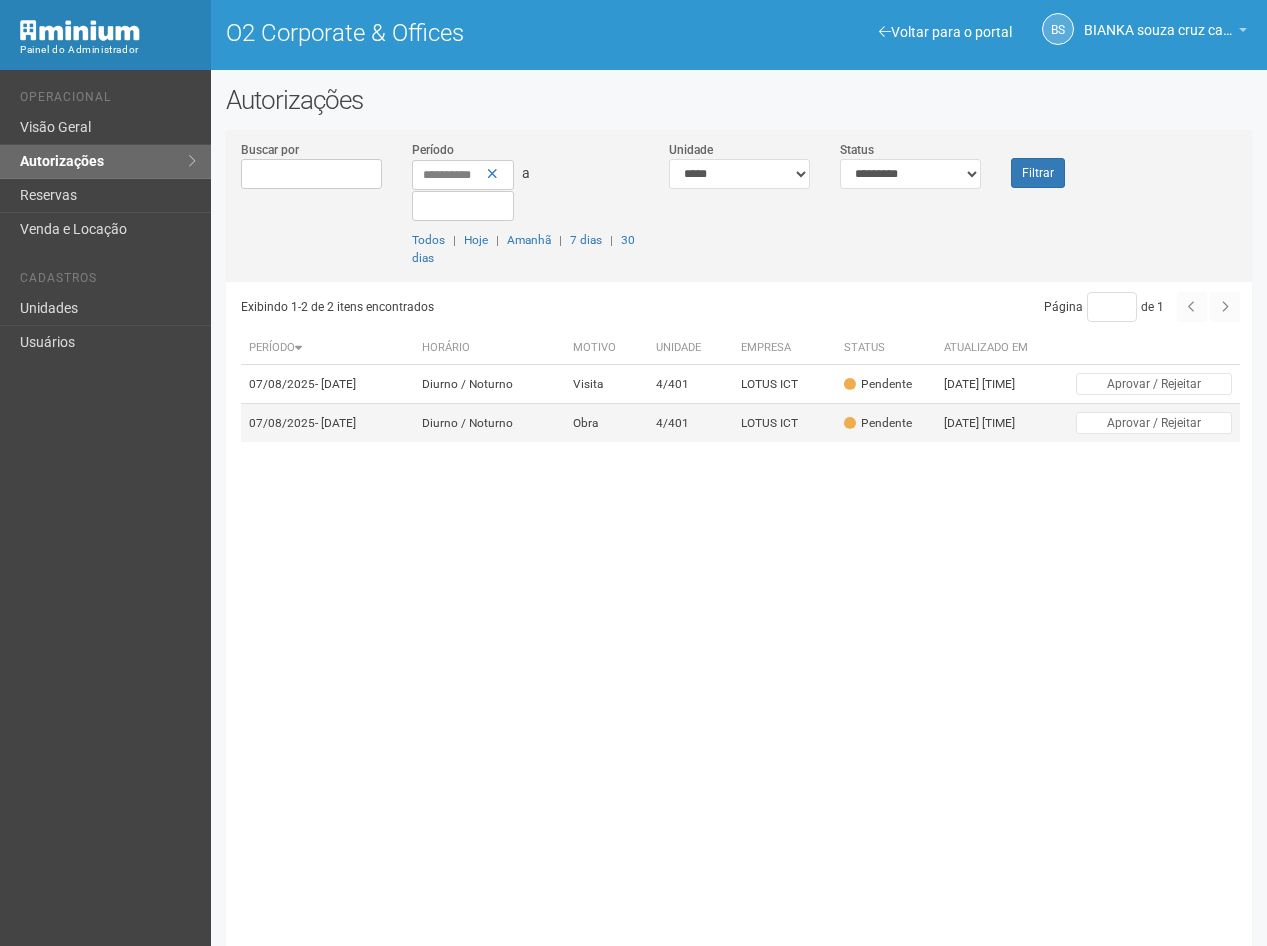 scroll, scrollTop: 0, scrollLeft: 0, axis: both 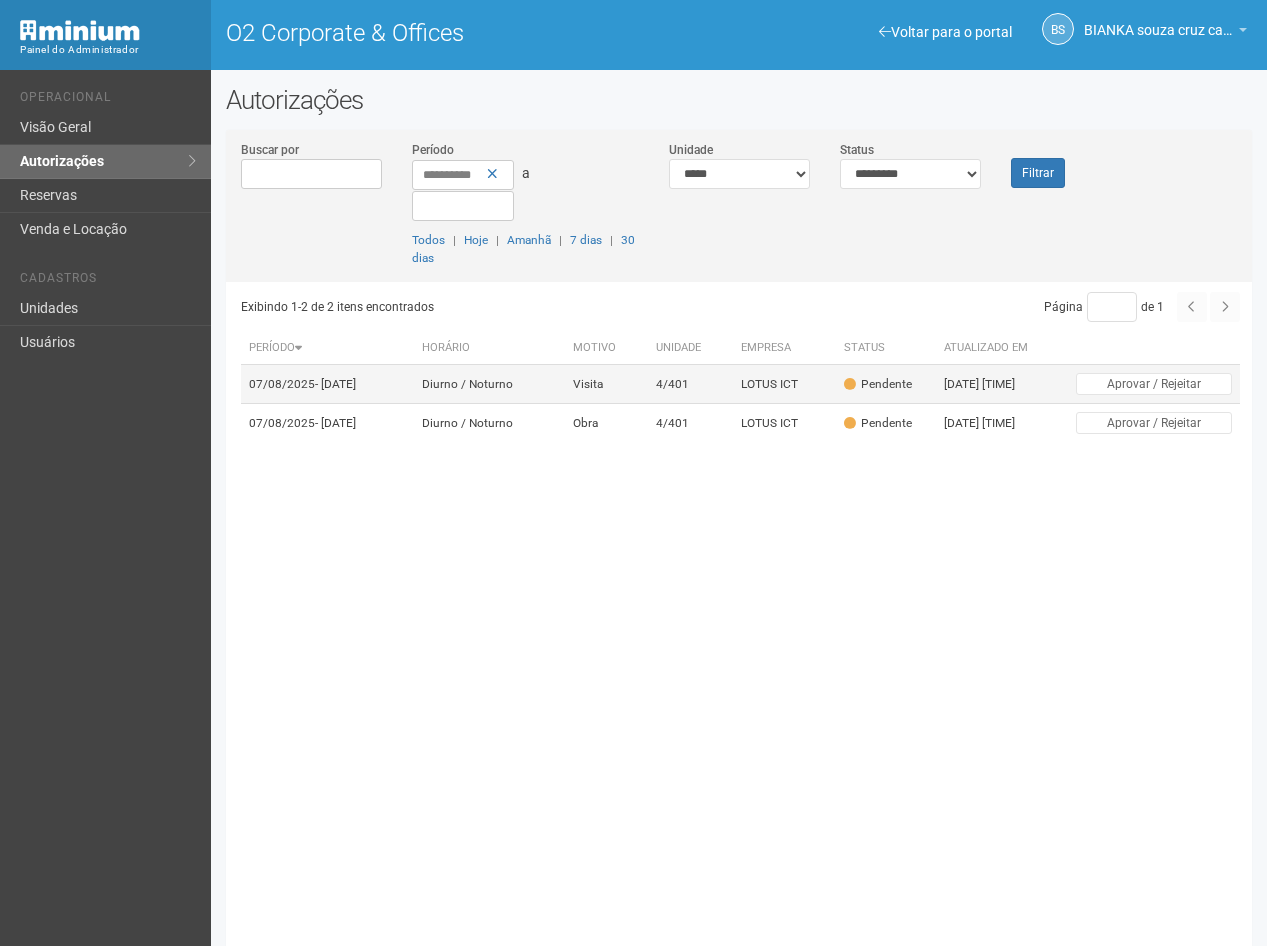 click at bounding box center [850, 384] 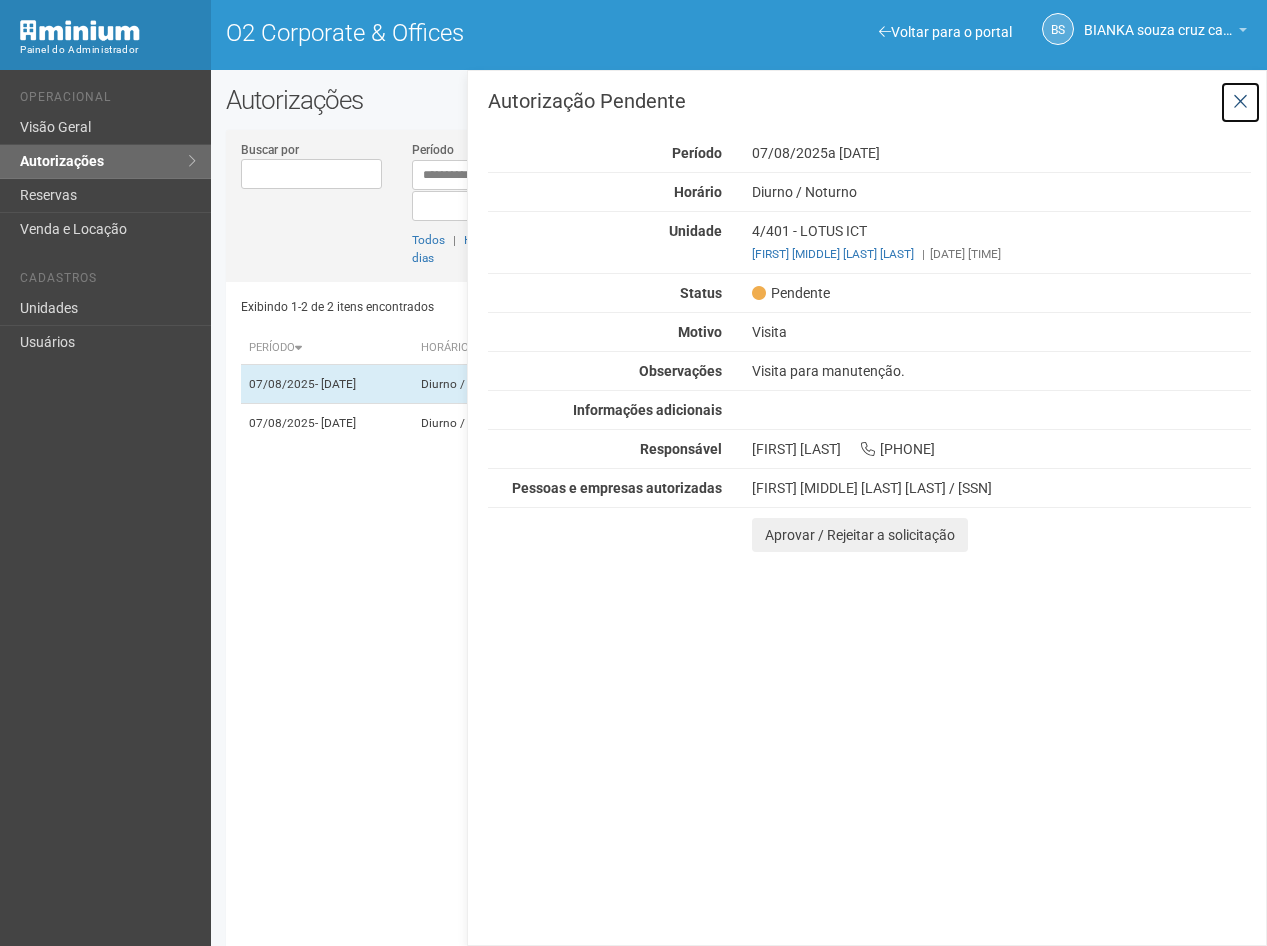 click at bounding box center (1240, 102) 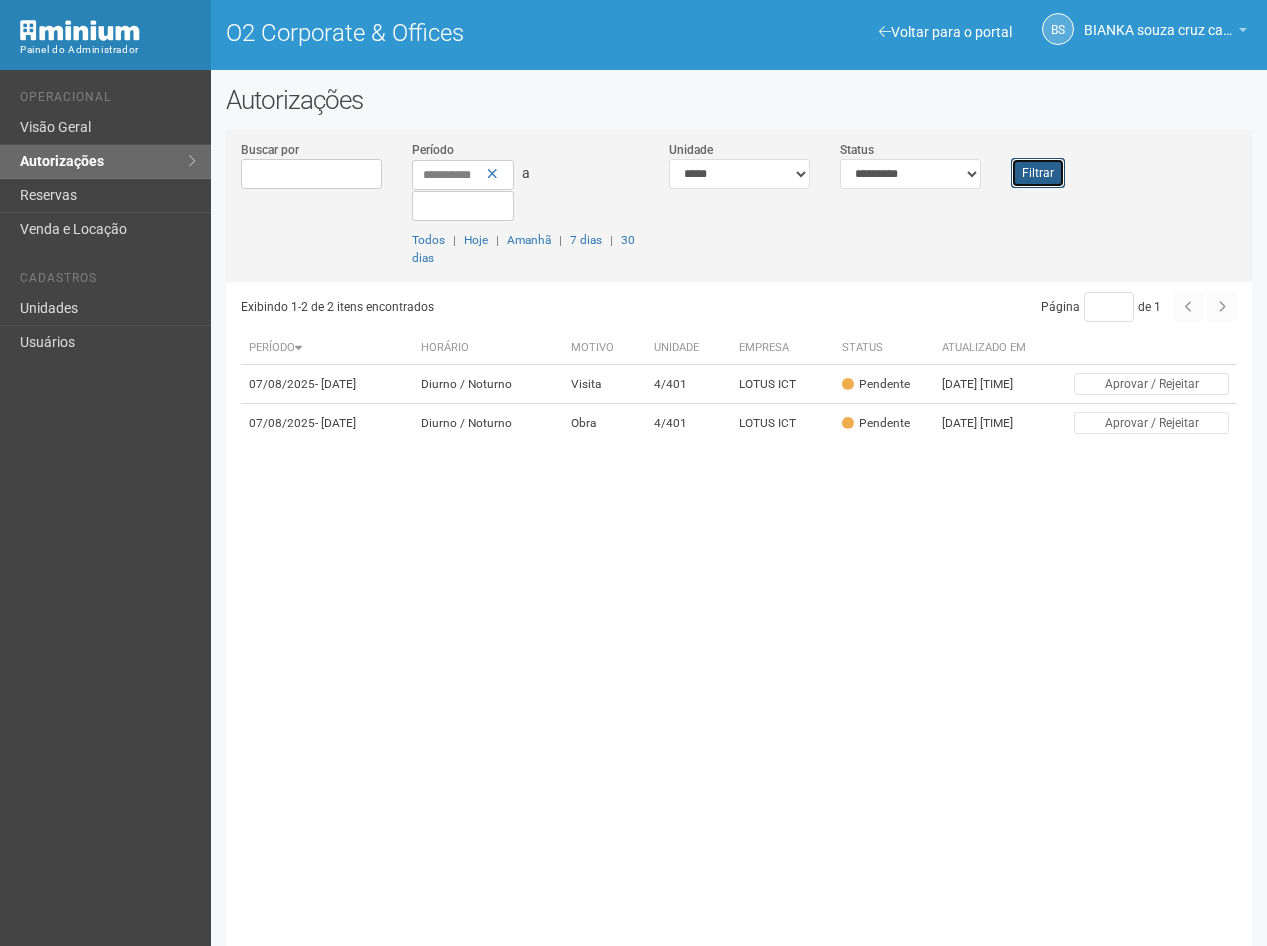 click on "Filtrar" at bounding box center [1038, 173] 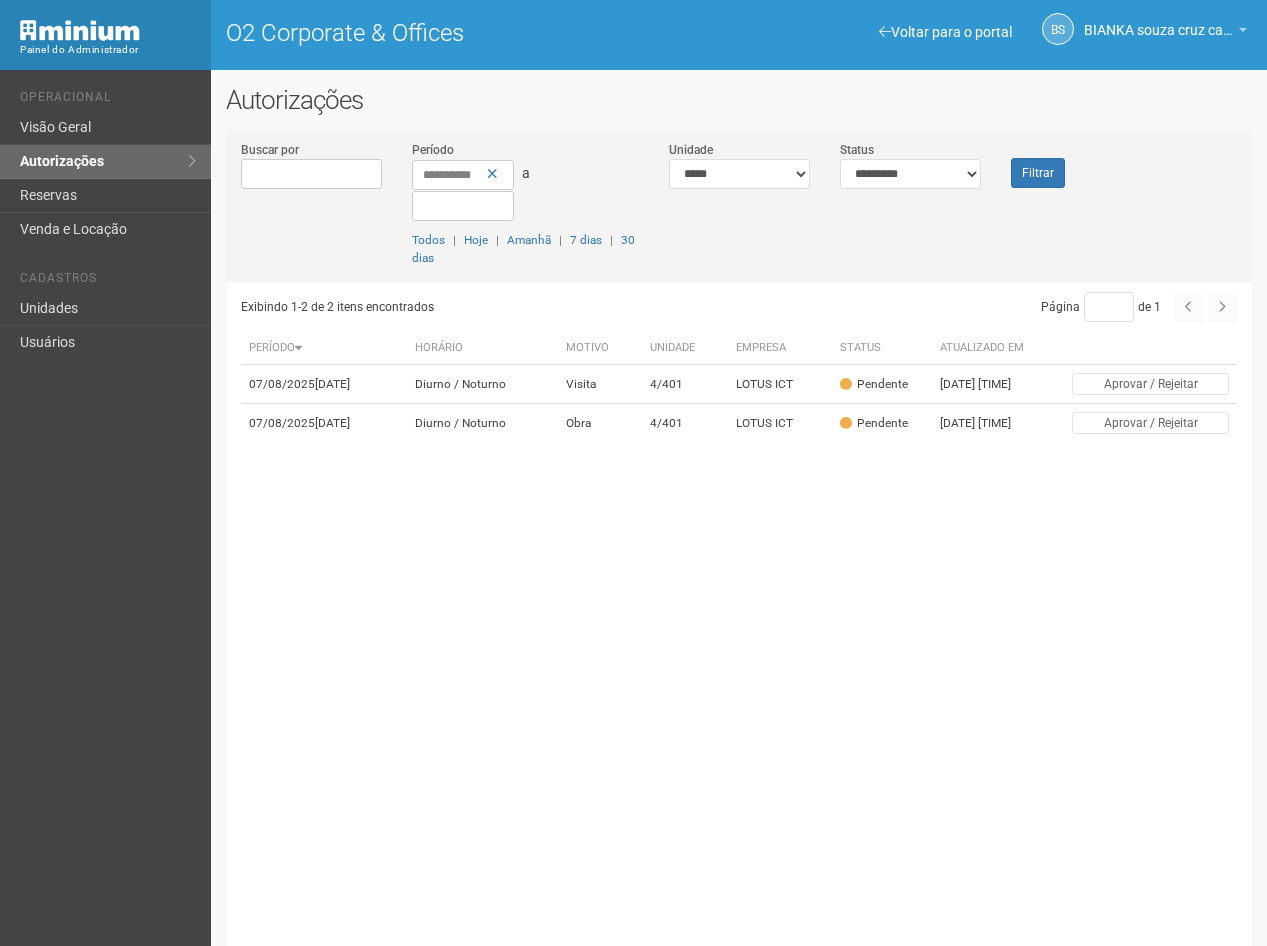 scroll, scrollTop: 0, scrollLeft: 0, axis: both 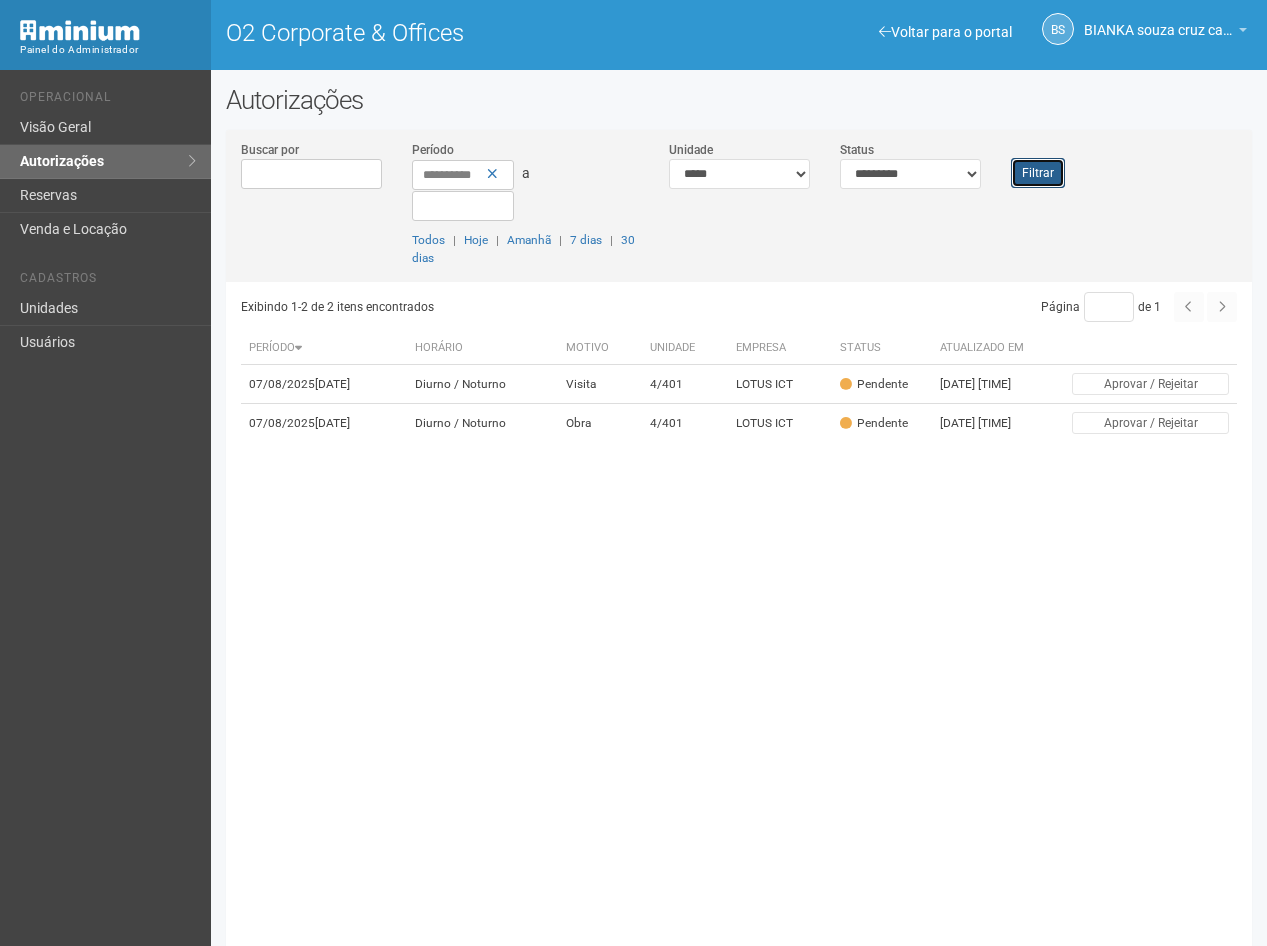 click on "Filtrar" at bounding box center (1038, 173) 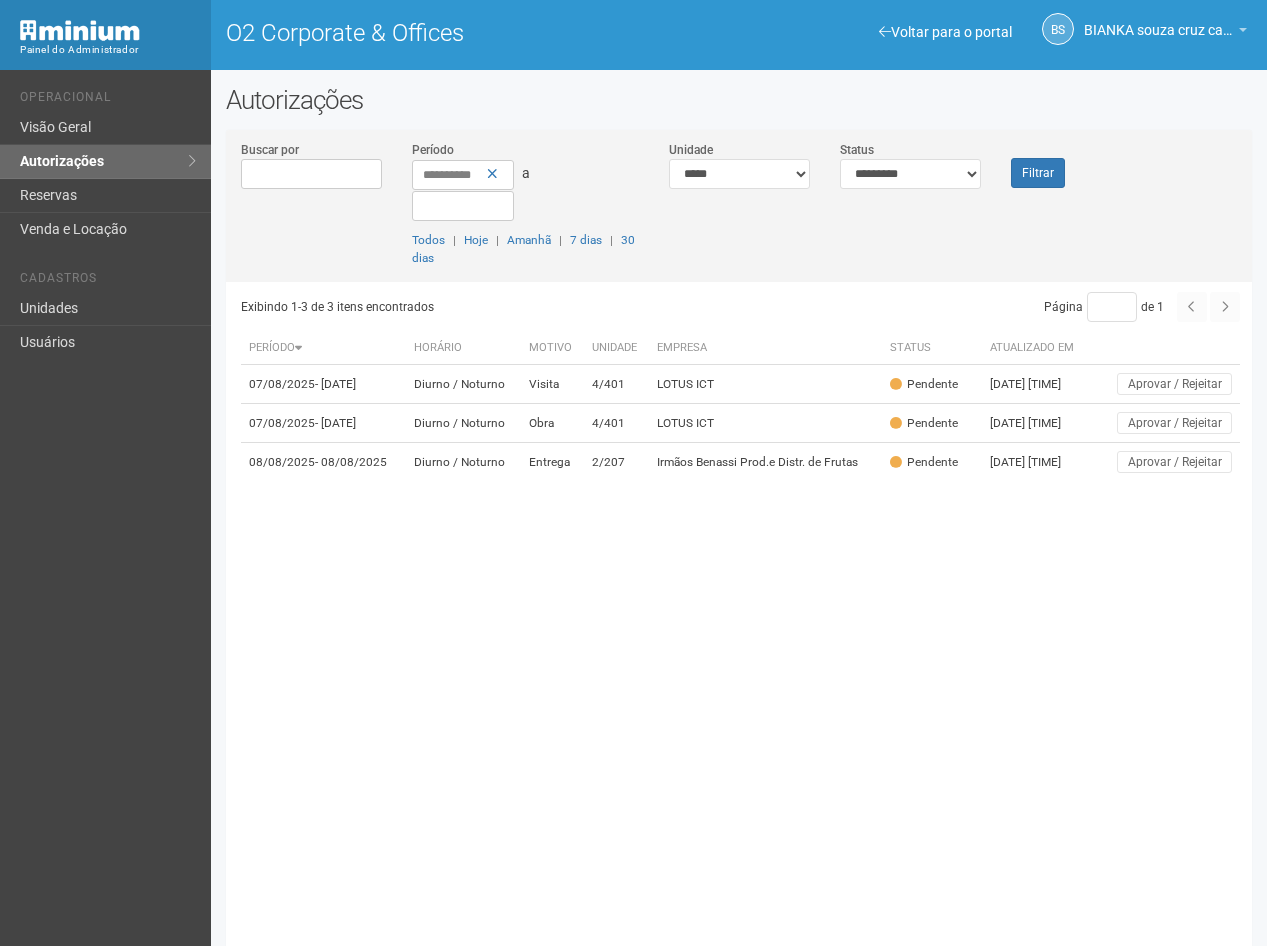 scroll, scrollTop: 0, scrollLeft: 0, axis: both 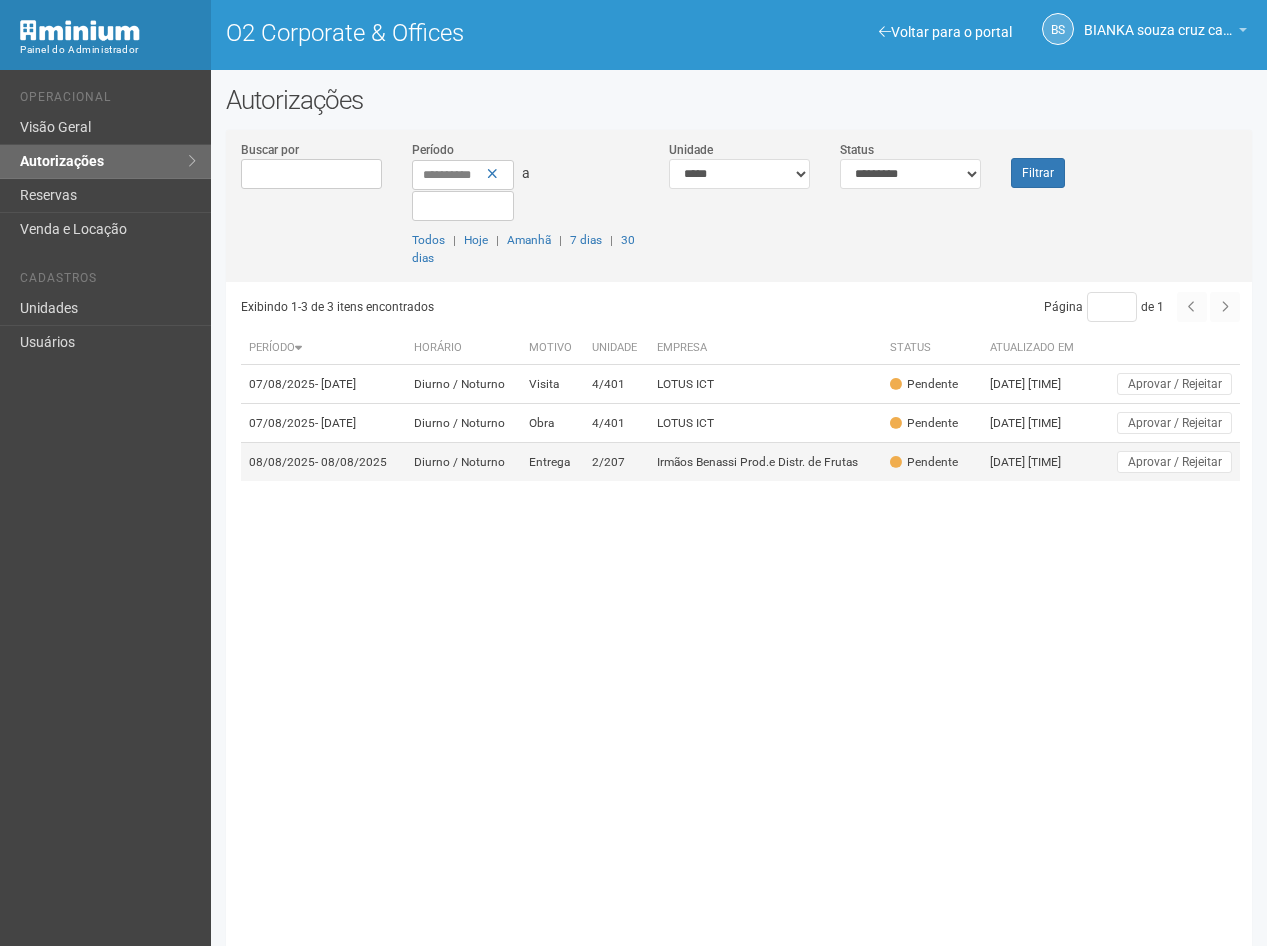 click on "Irmãos Benassi Prod.e Distr. de Frutas" at bounding box center (765, 462) 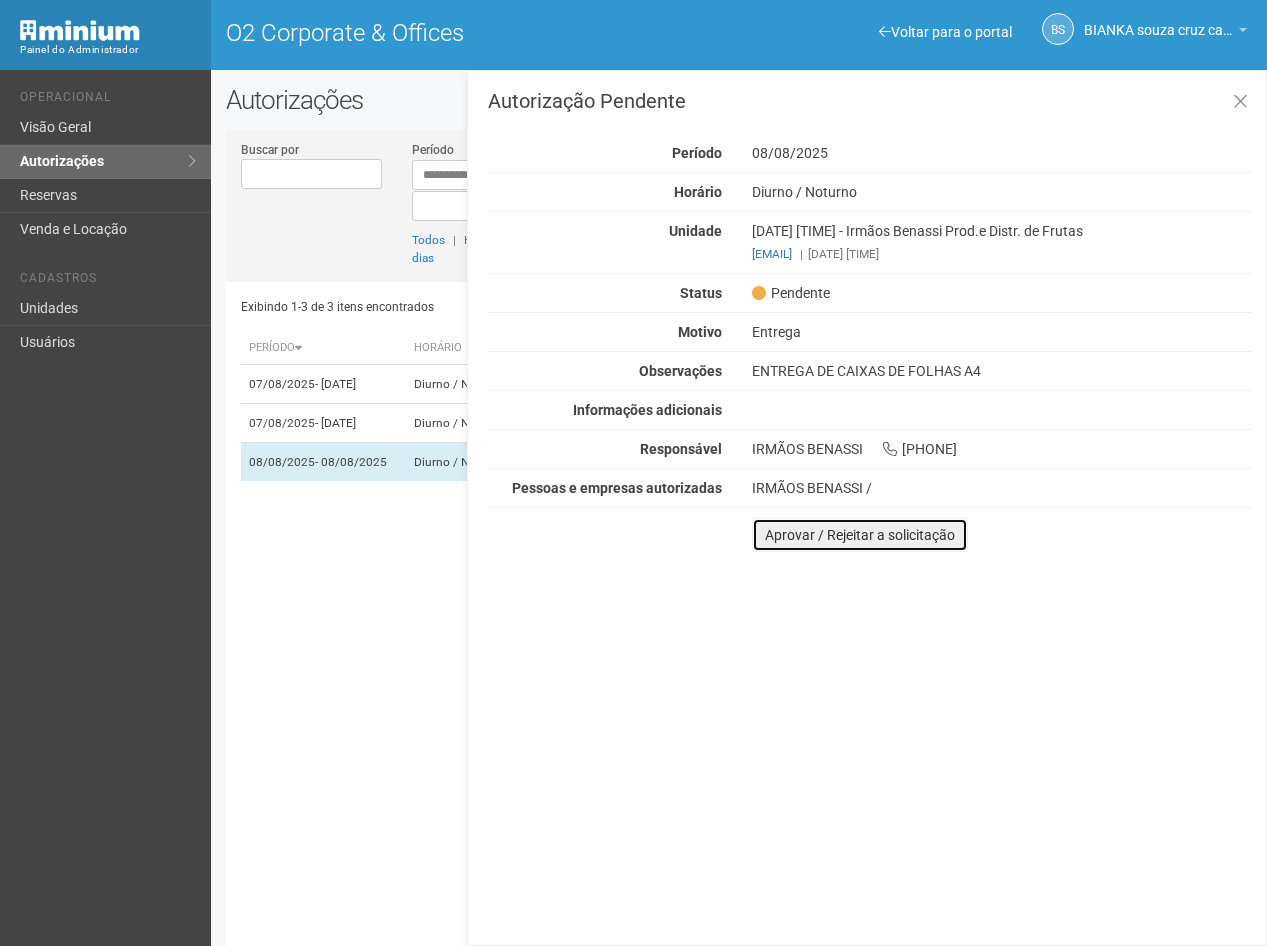 click on "Aprovar / Rejeitar a solicitação" at bounding box center [860, 535] 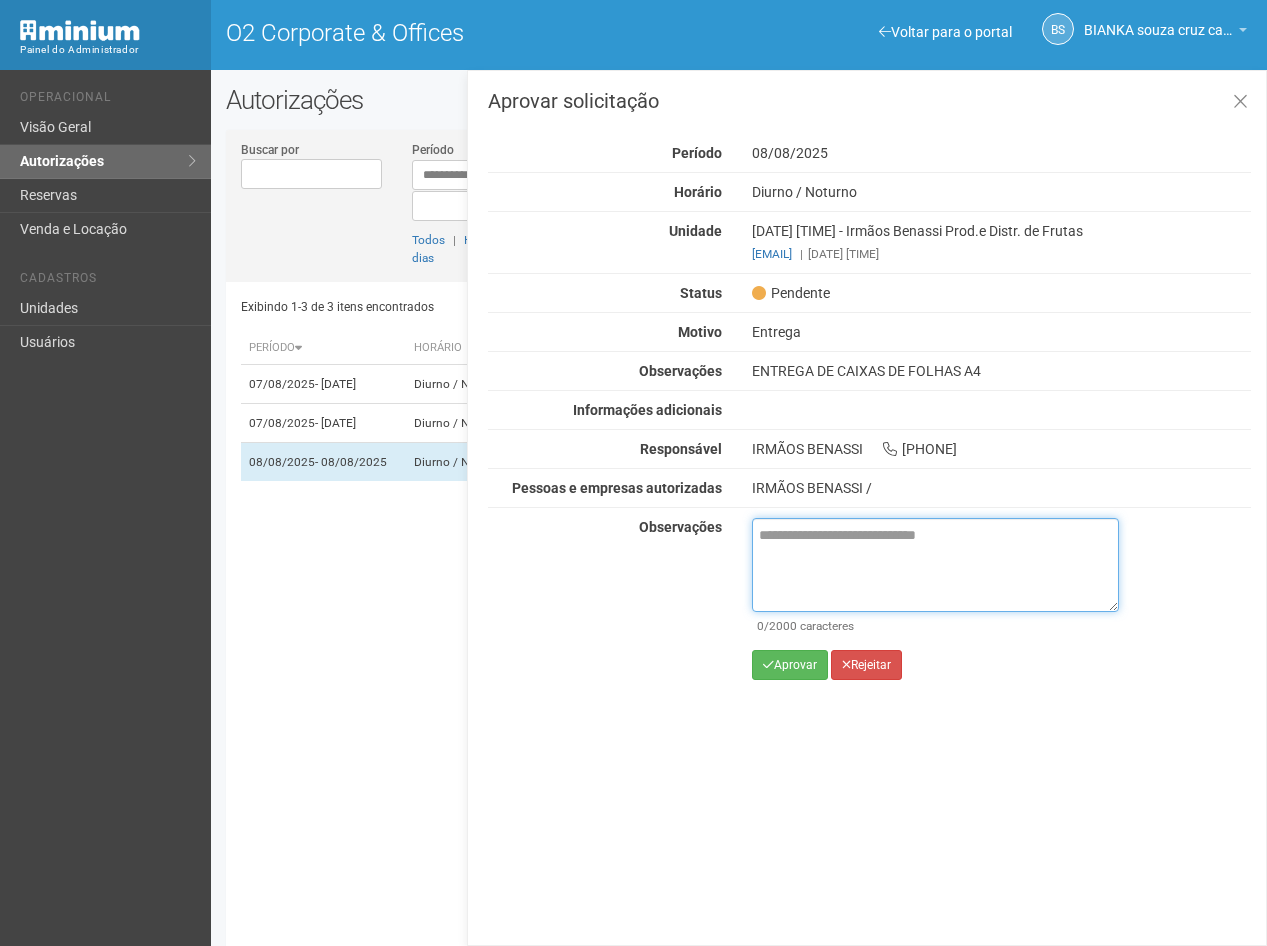 click at bounding box center (935, 565) 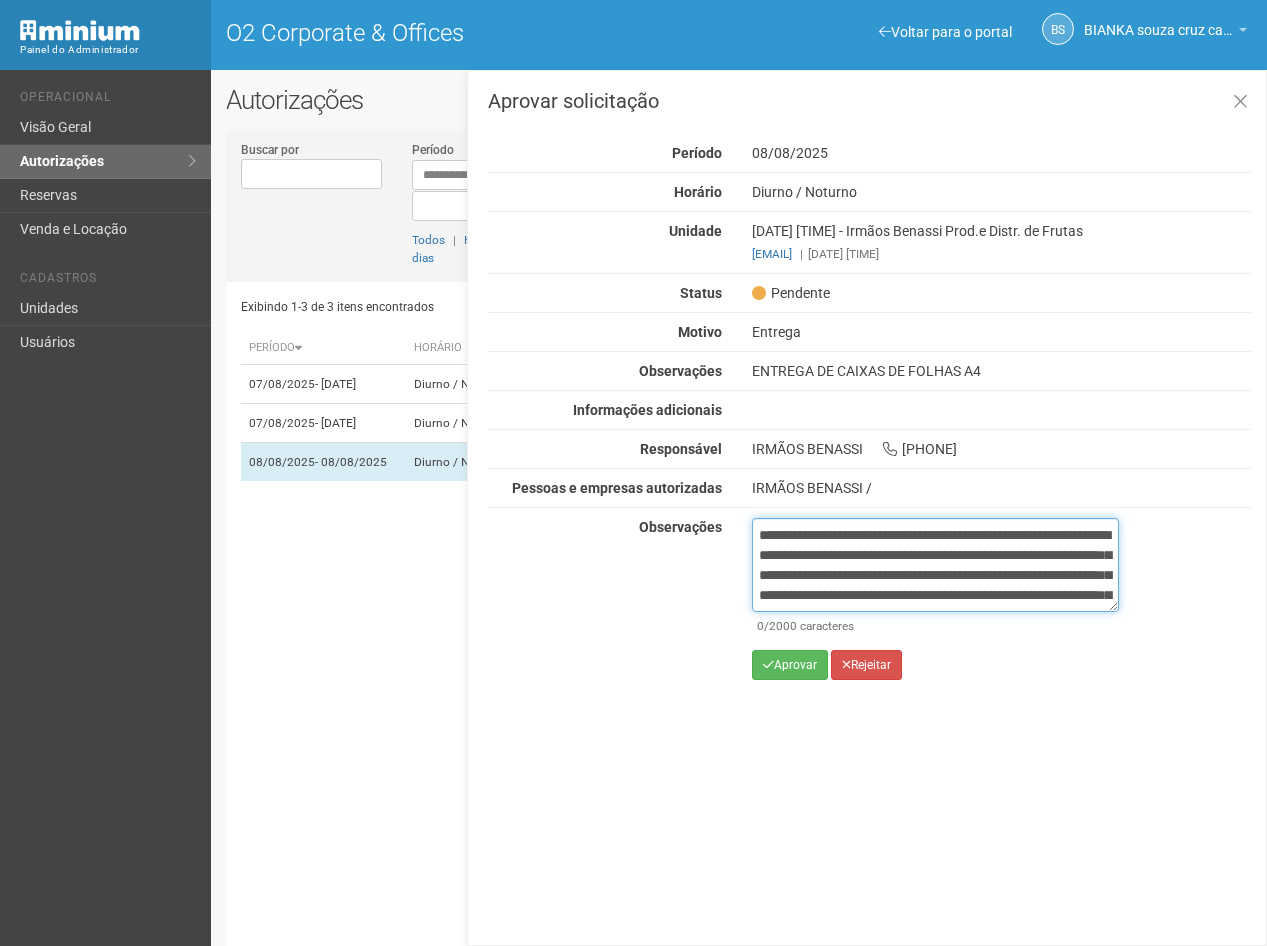scroll, scrollTop: 132, scrollLeft: 0, axis: vertical 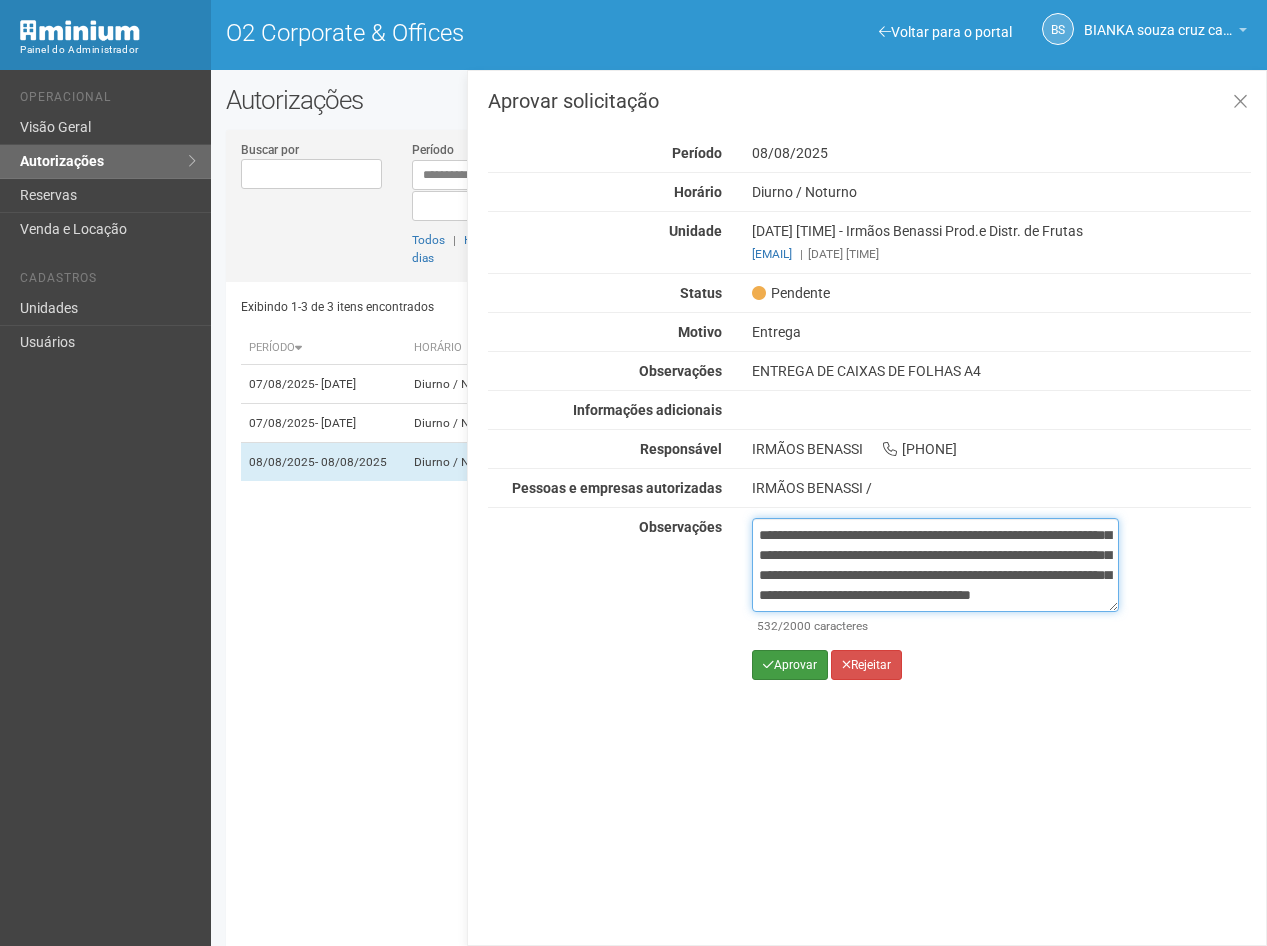 type on "**********" 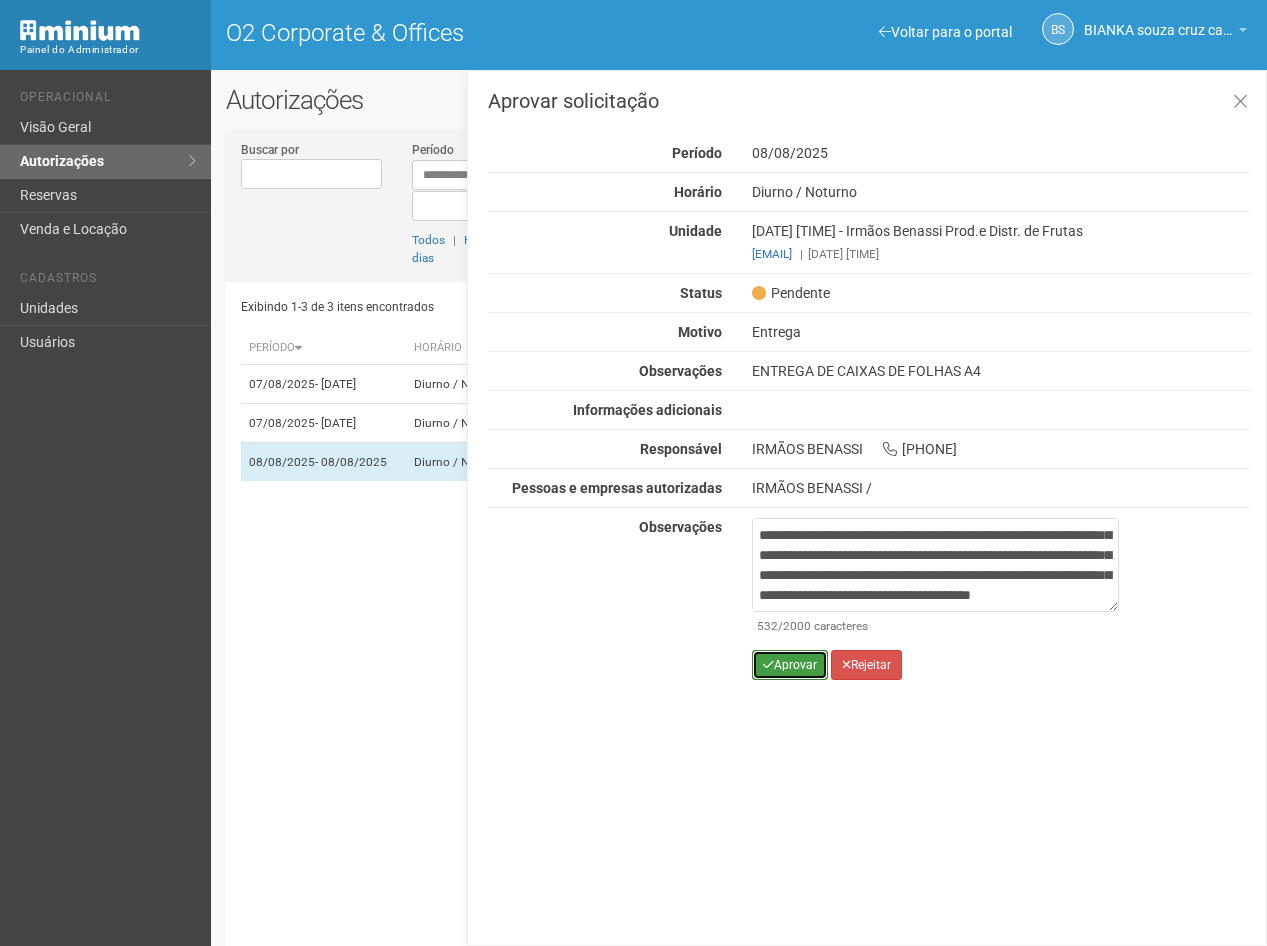 click on "Aprovar" at bounding box center (790, 665) 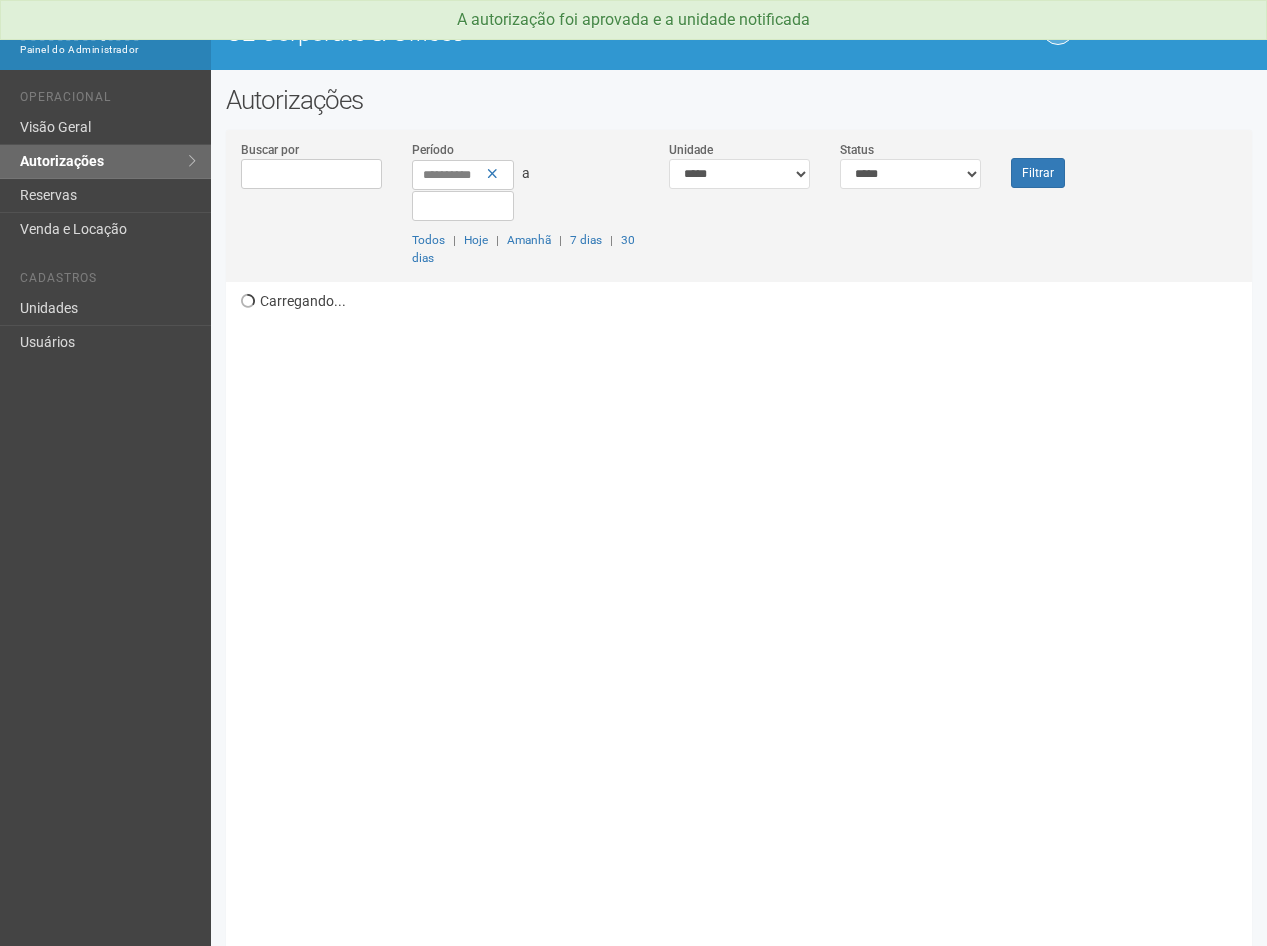scroll, scrollTop: 0, scrollLeft: 0, axis: both 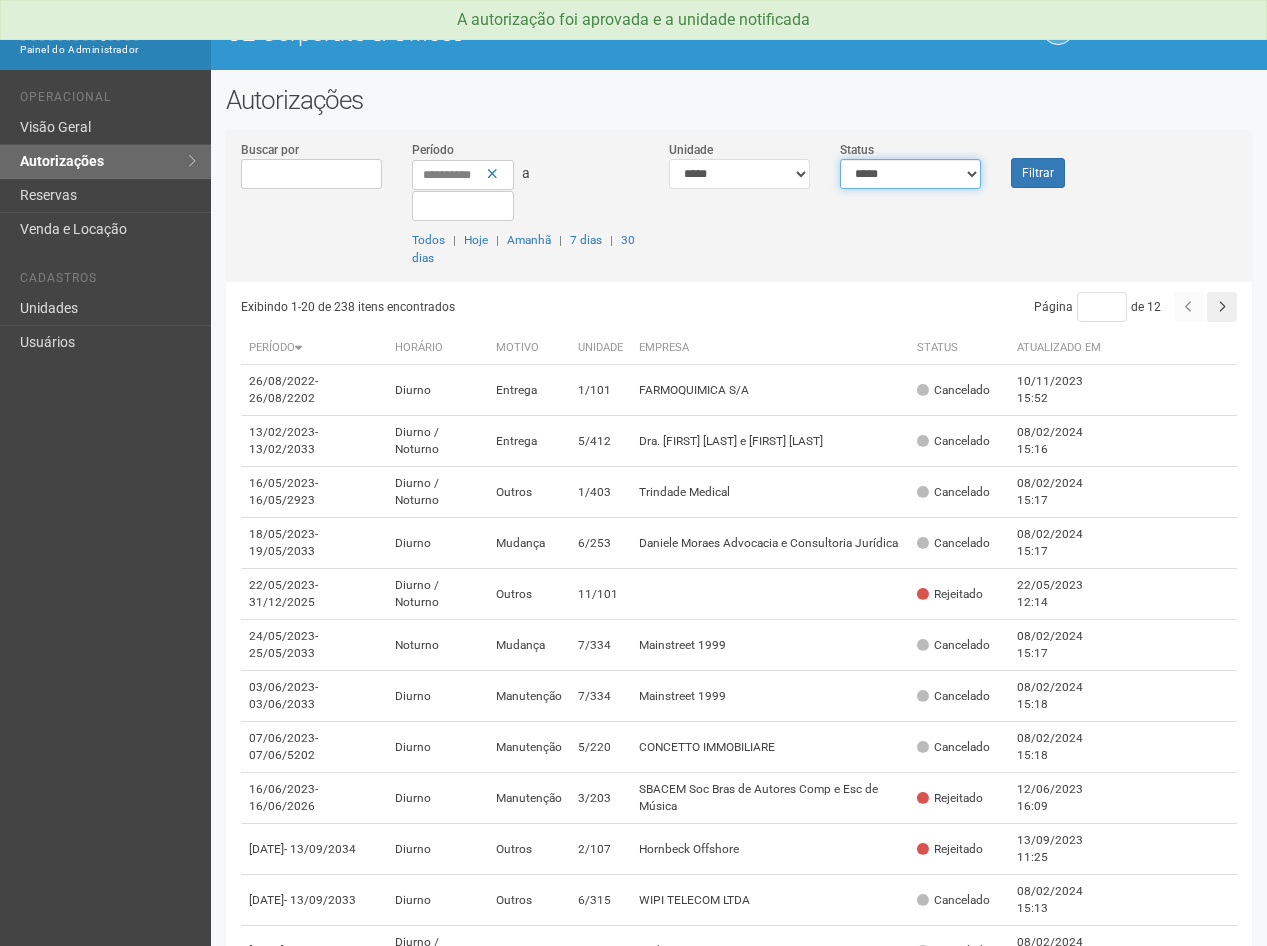 drag, startPoint x: 905, startPoint y: 160, endPoint x: 904, endPoint y: 174, distance: 14.035668 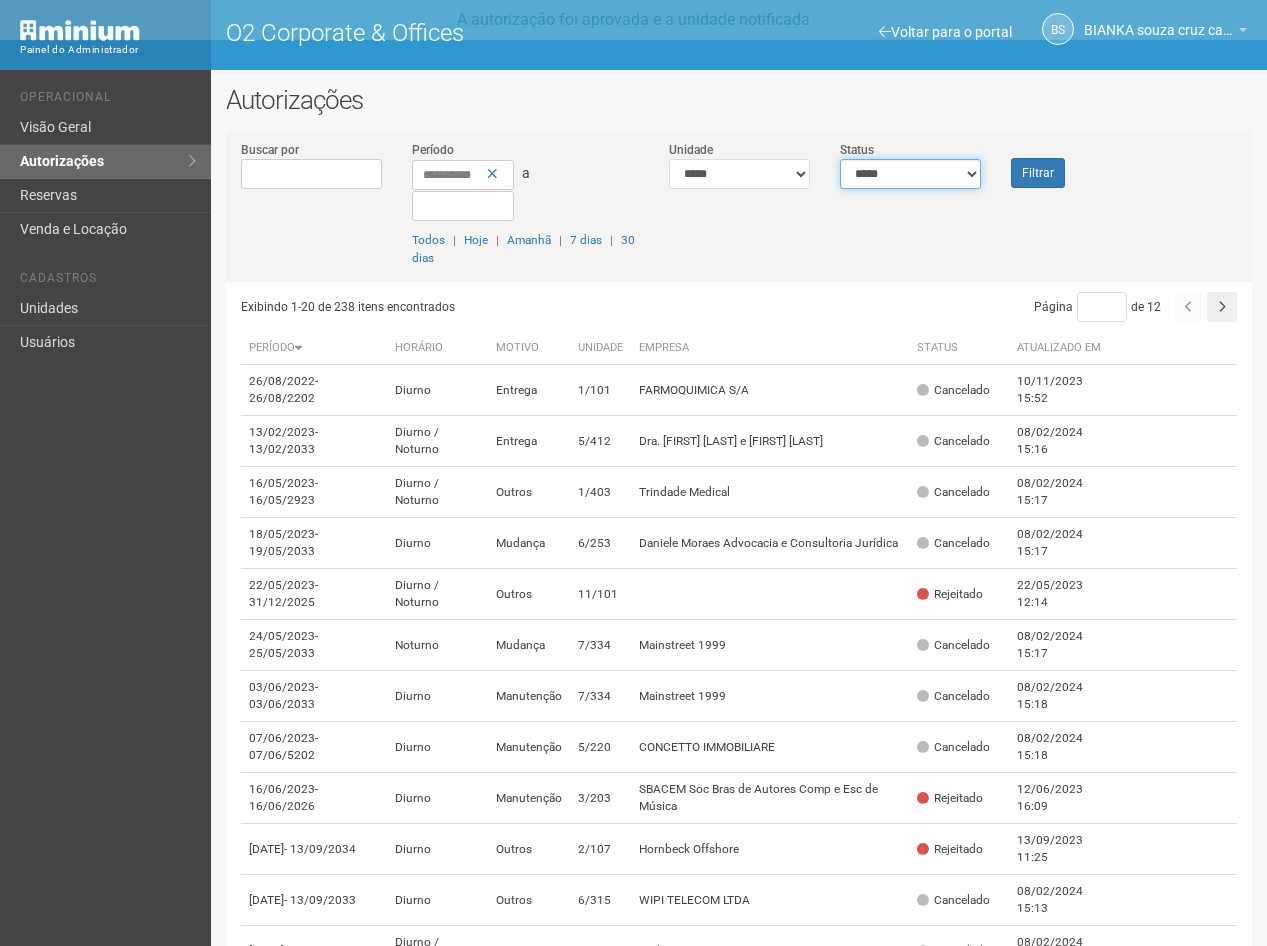 select on "*" 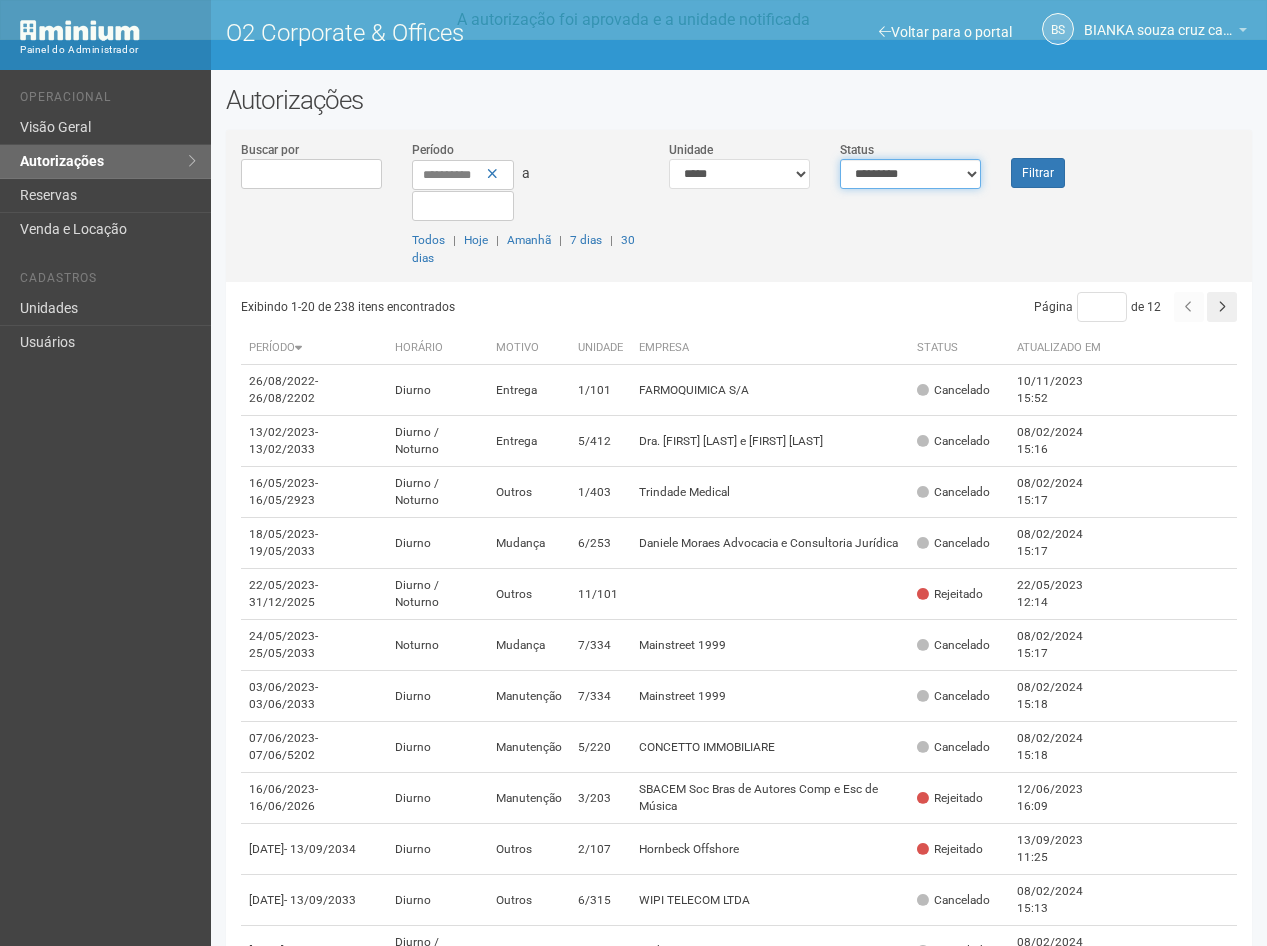 click on "**********" at bounding box center (910, 174) 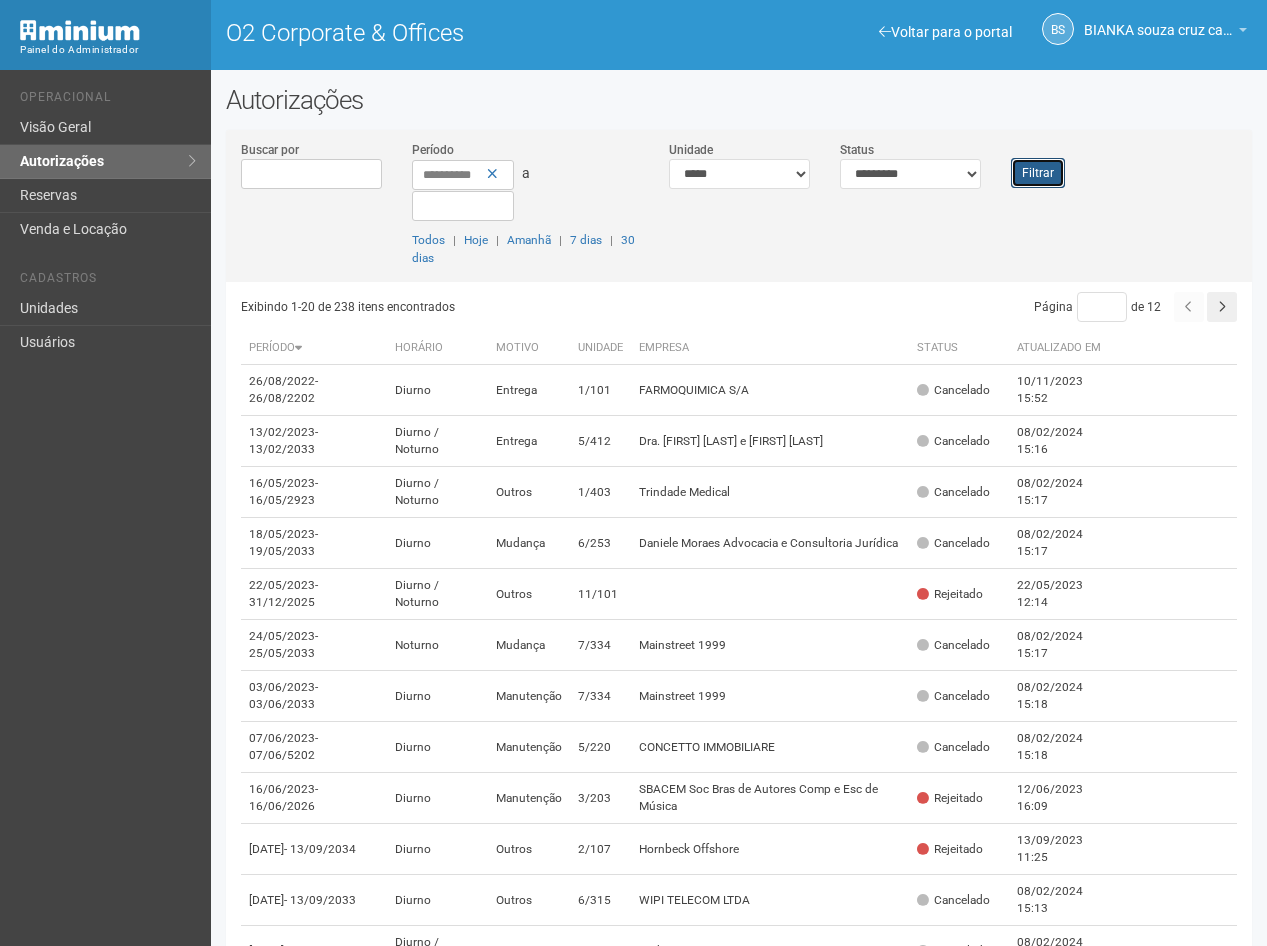 click on "Filtrar" at bounding box center [1038, 173] 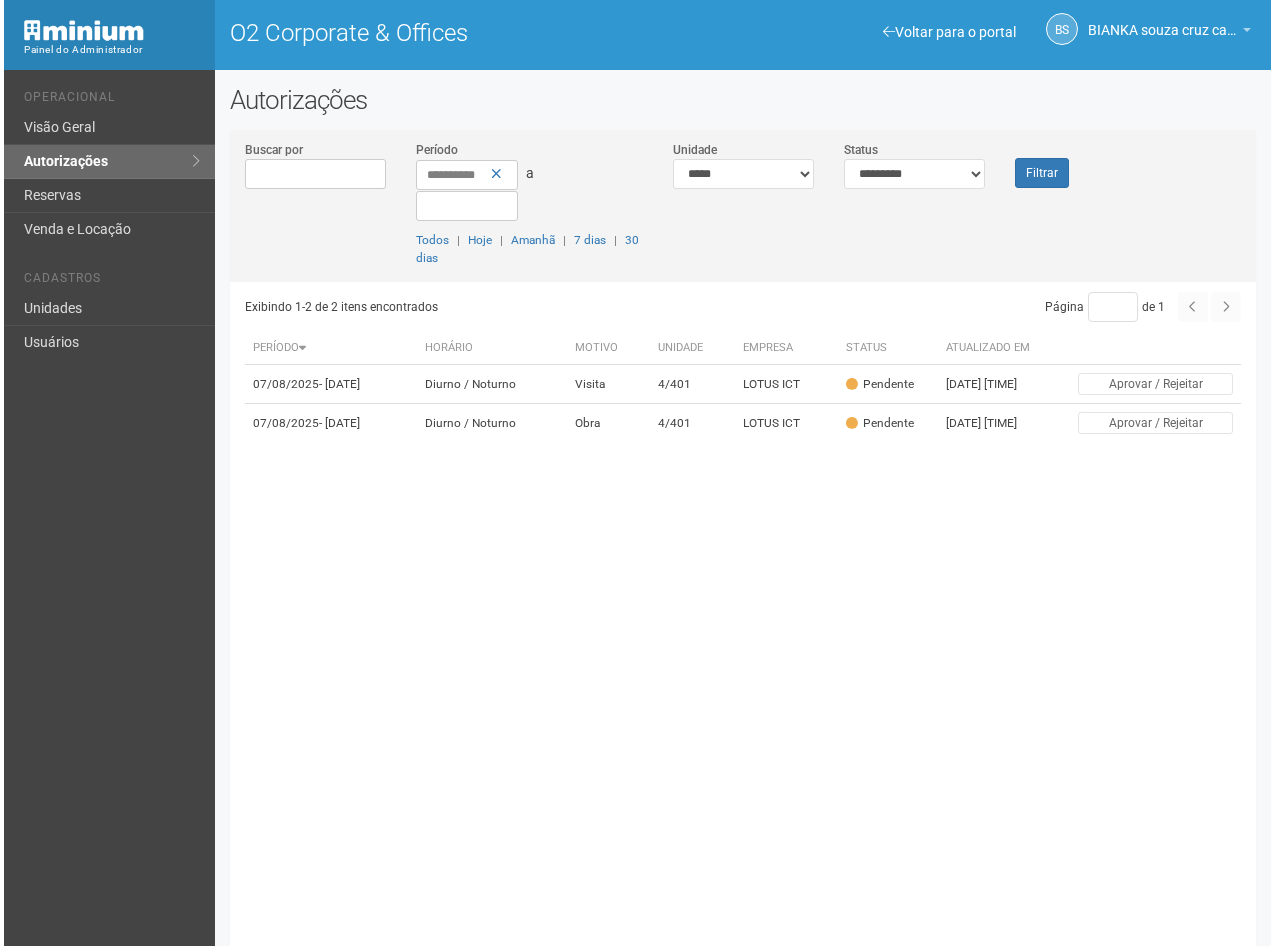 scroll, scrollTop: 0, scrollLeft: 0, axis: both 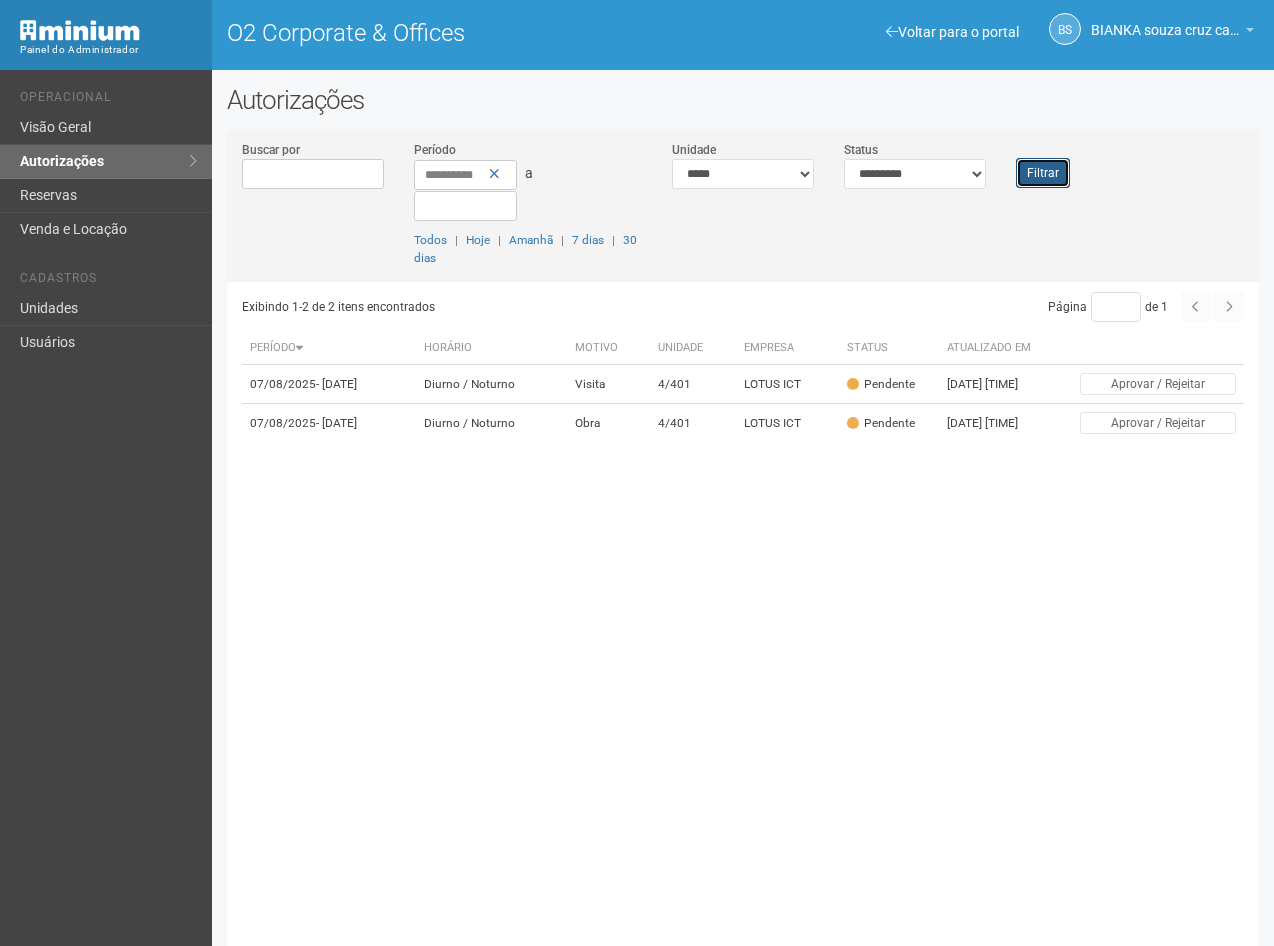 click on "Filtrar" at bounding box center [1043, 173] 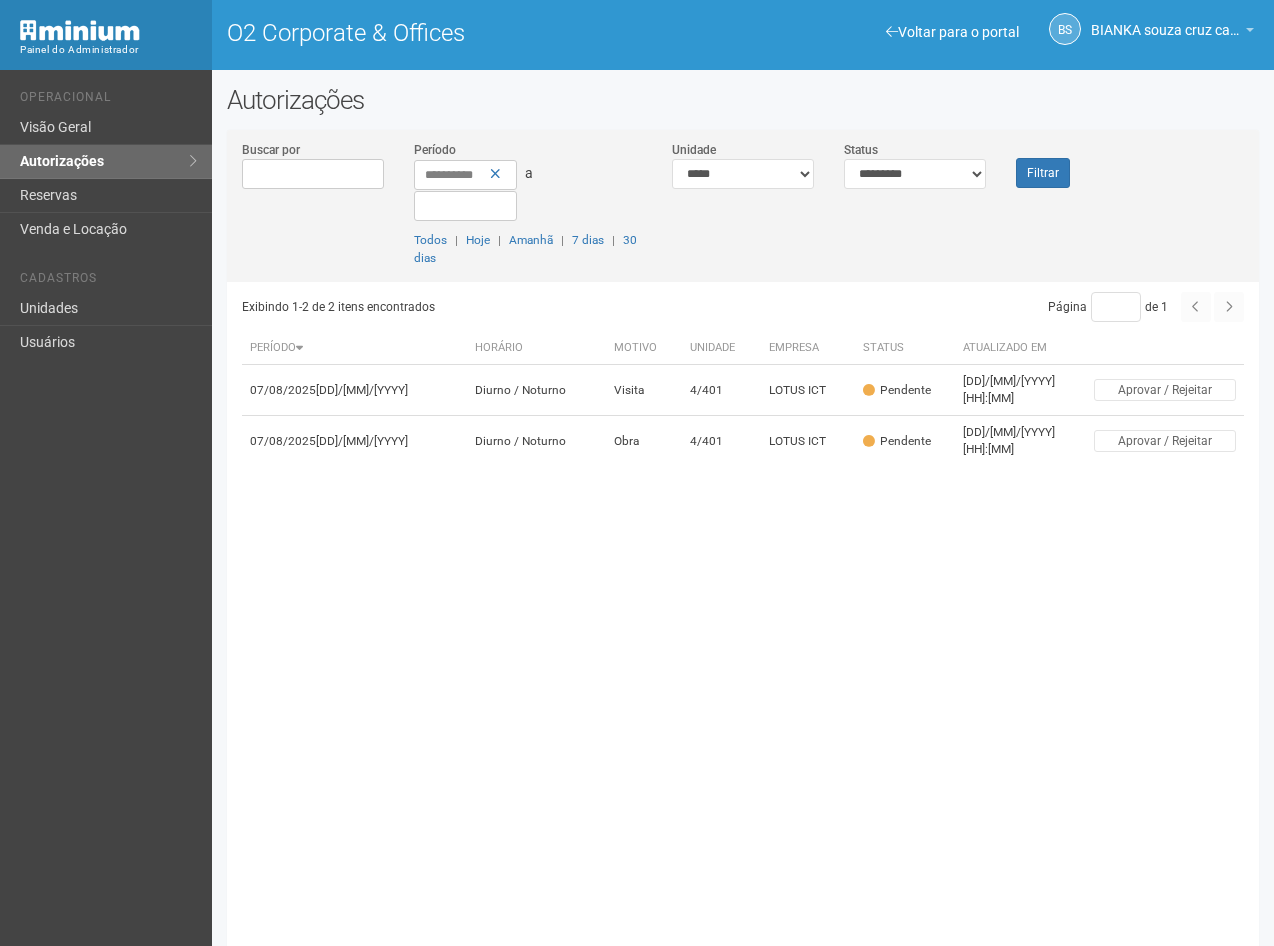 scroll, scrollTop: 0, scrollLeft: 0, axis: both 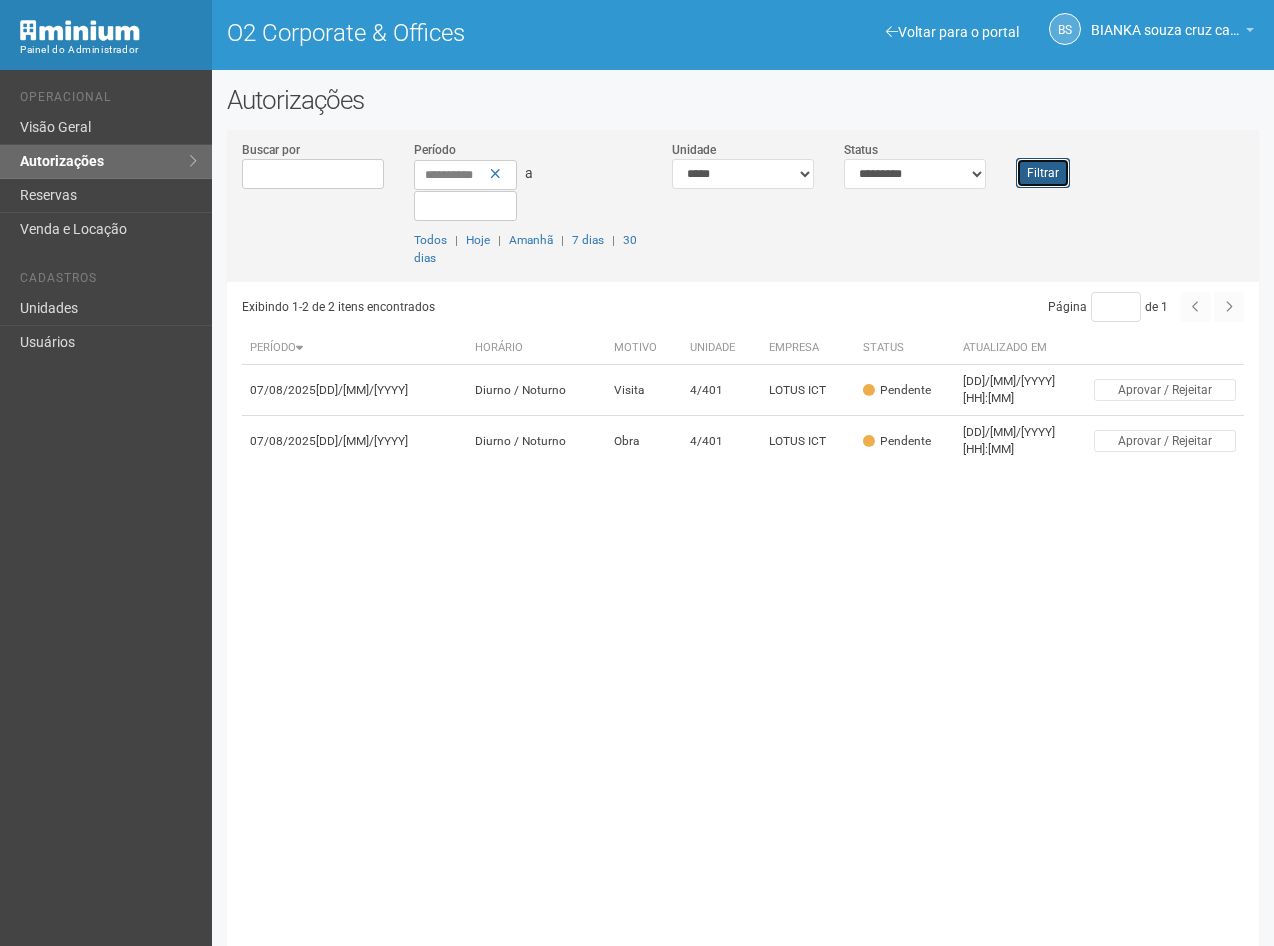 click on "Filtrar" at bounding box center [1043, 173] 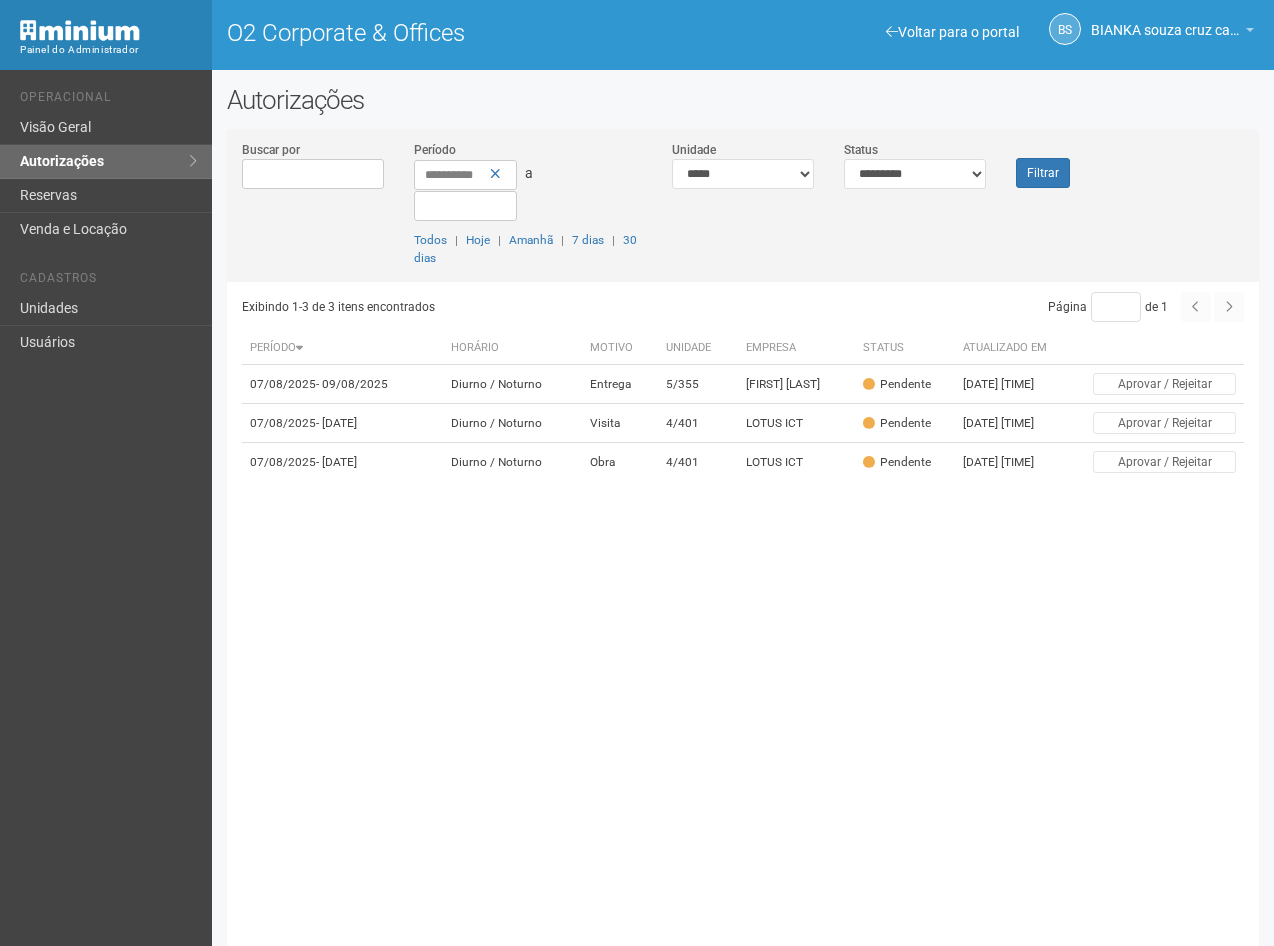 scroll, scrollTop: 0, scrollLeft: 0, axis: both 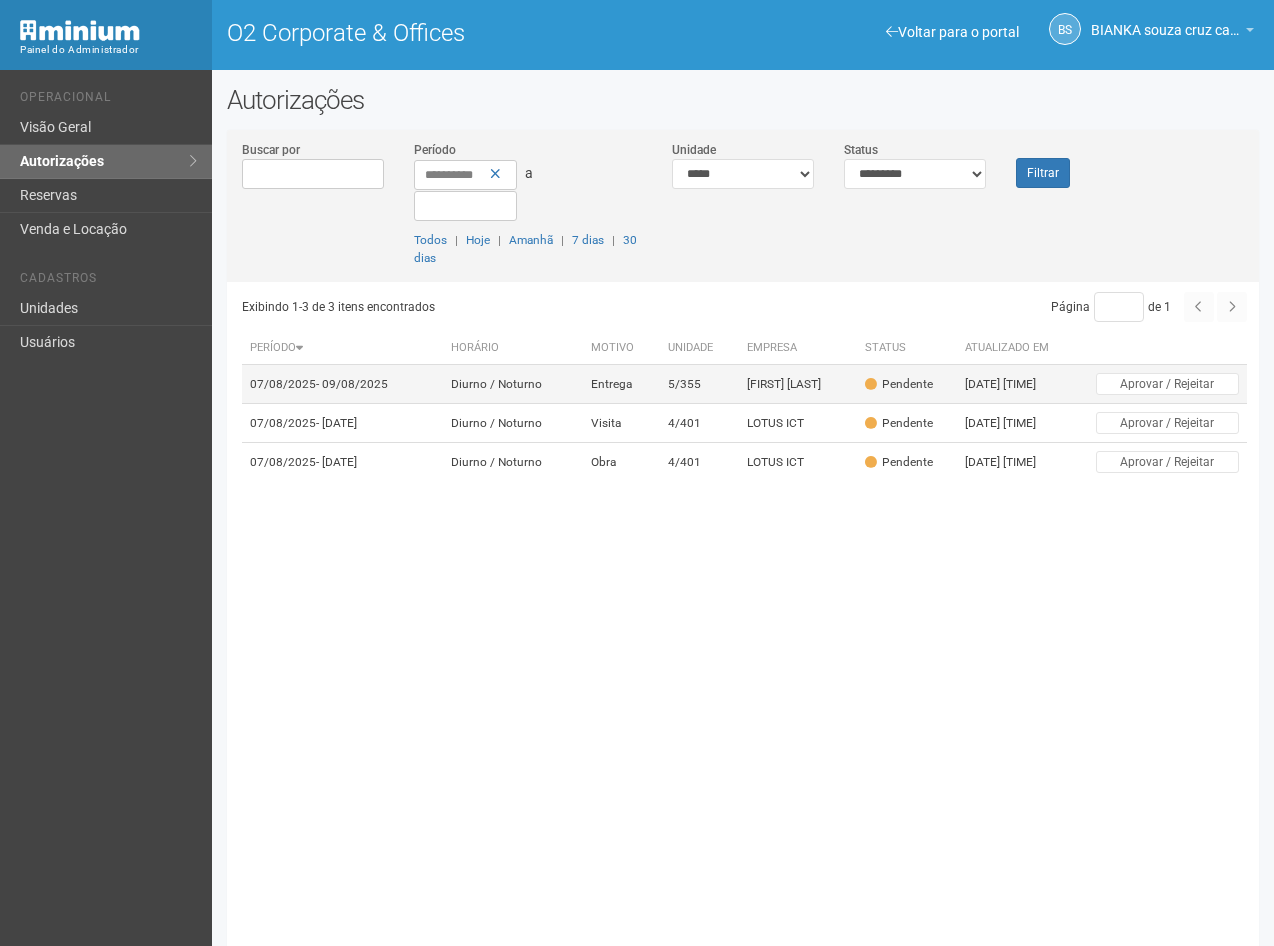 click on "Andreia Schutz" at bounding box center (797, 384) 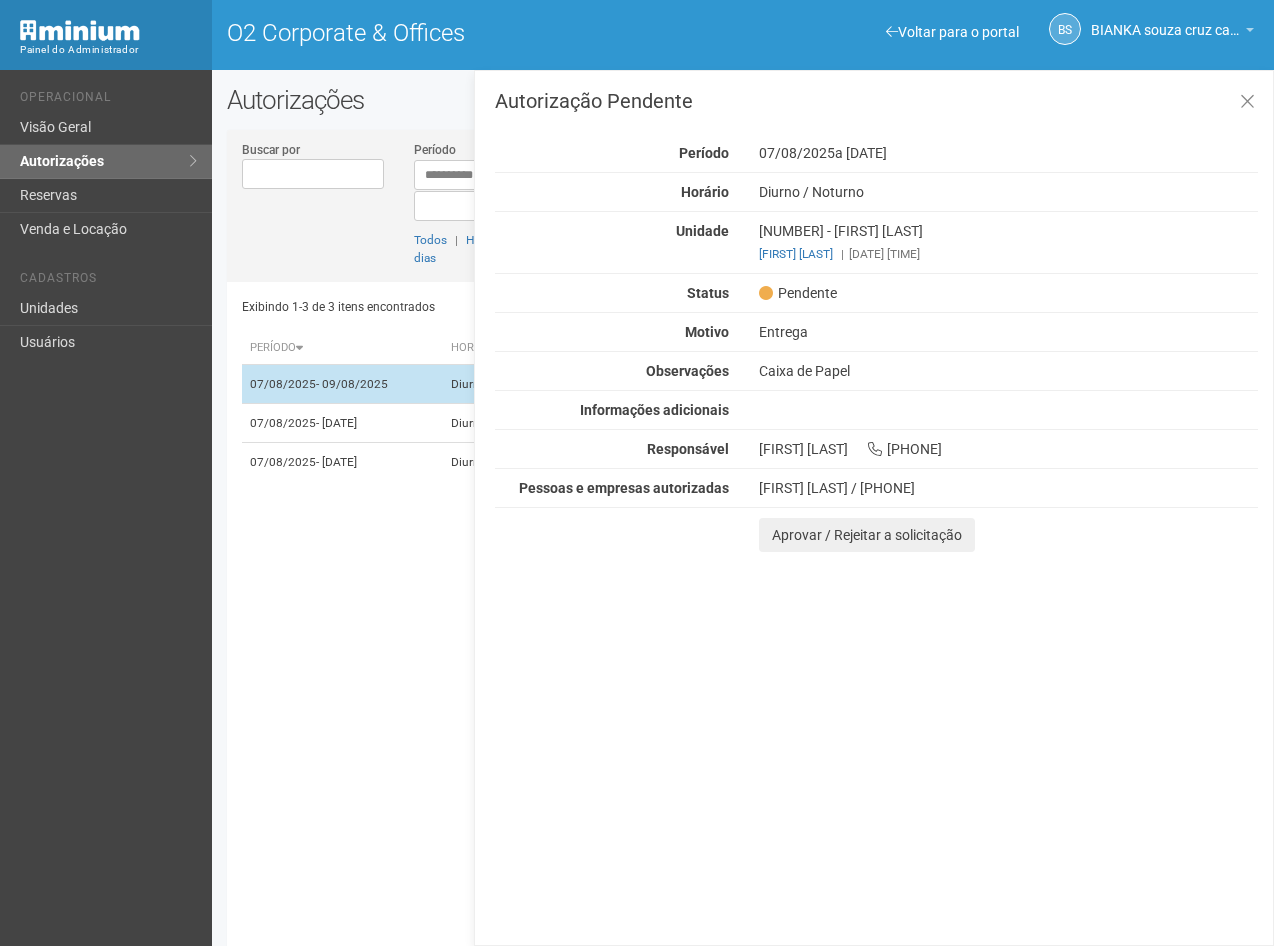 click on "- 09/08/2025" at bounding box center [352, 384] 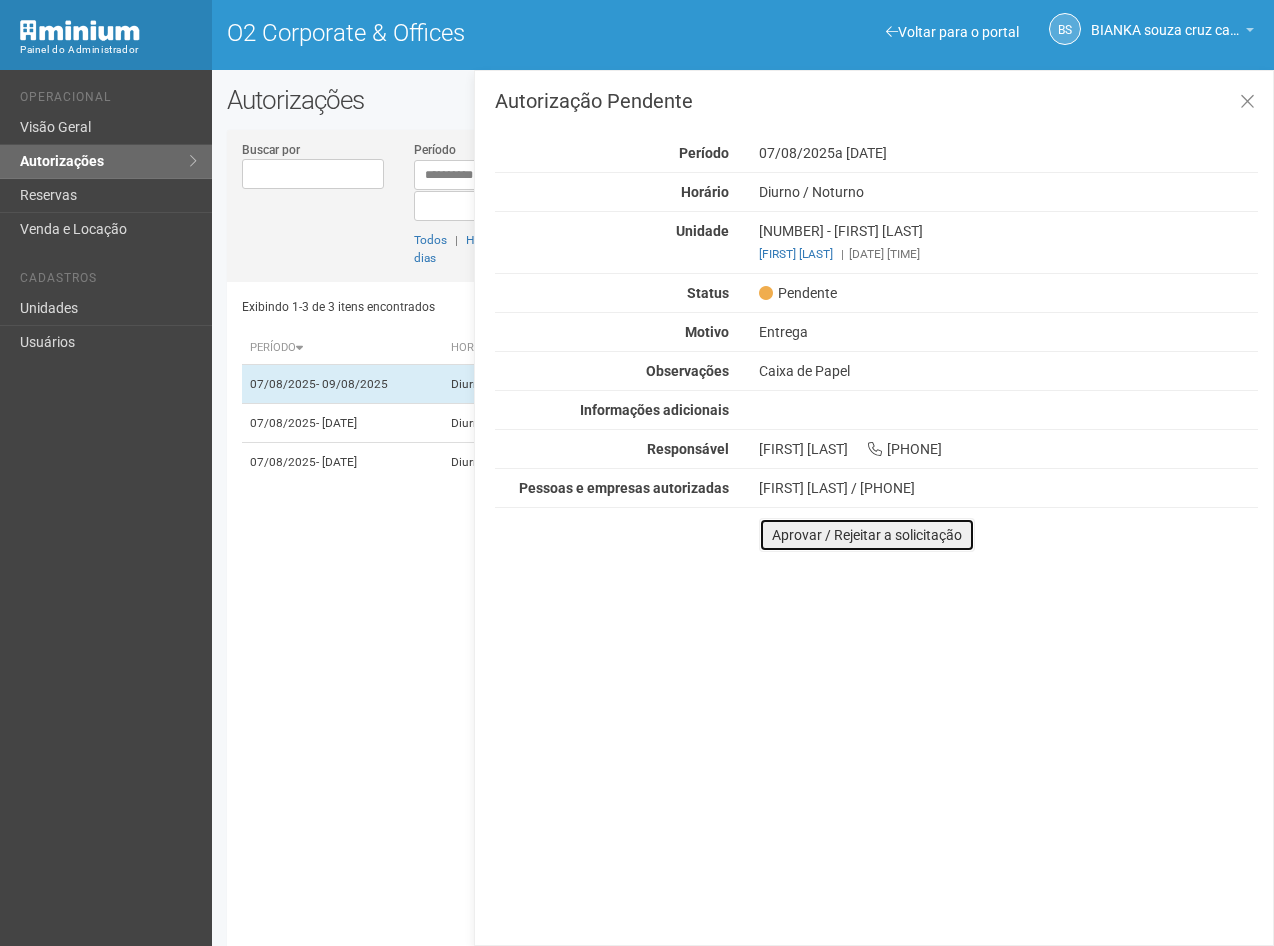 click on "Aprovar / Rejeitar a solicitação" at bounding box center (867, 535) 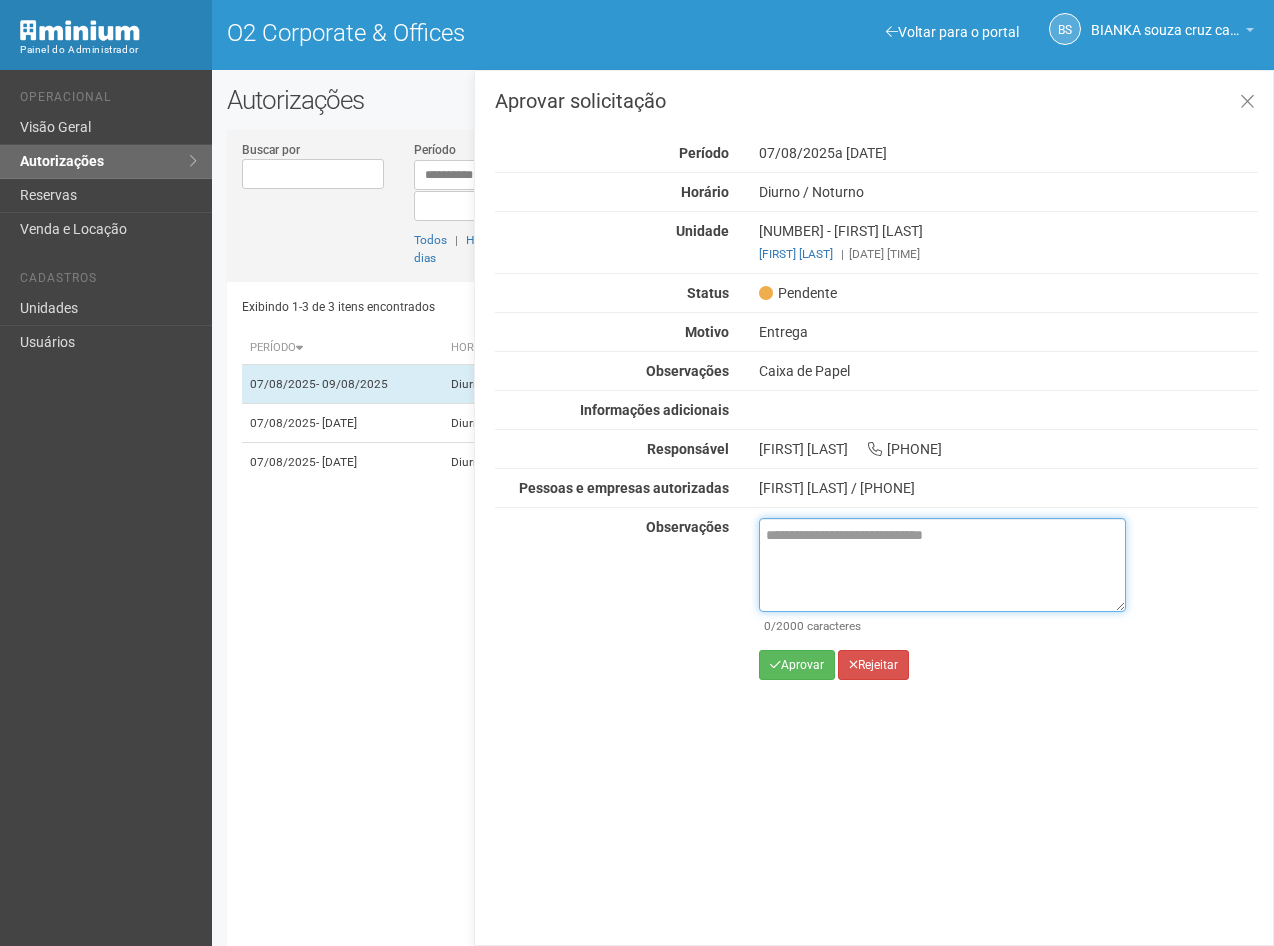 click at bounding box center [942, 565] 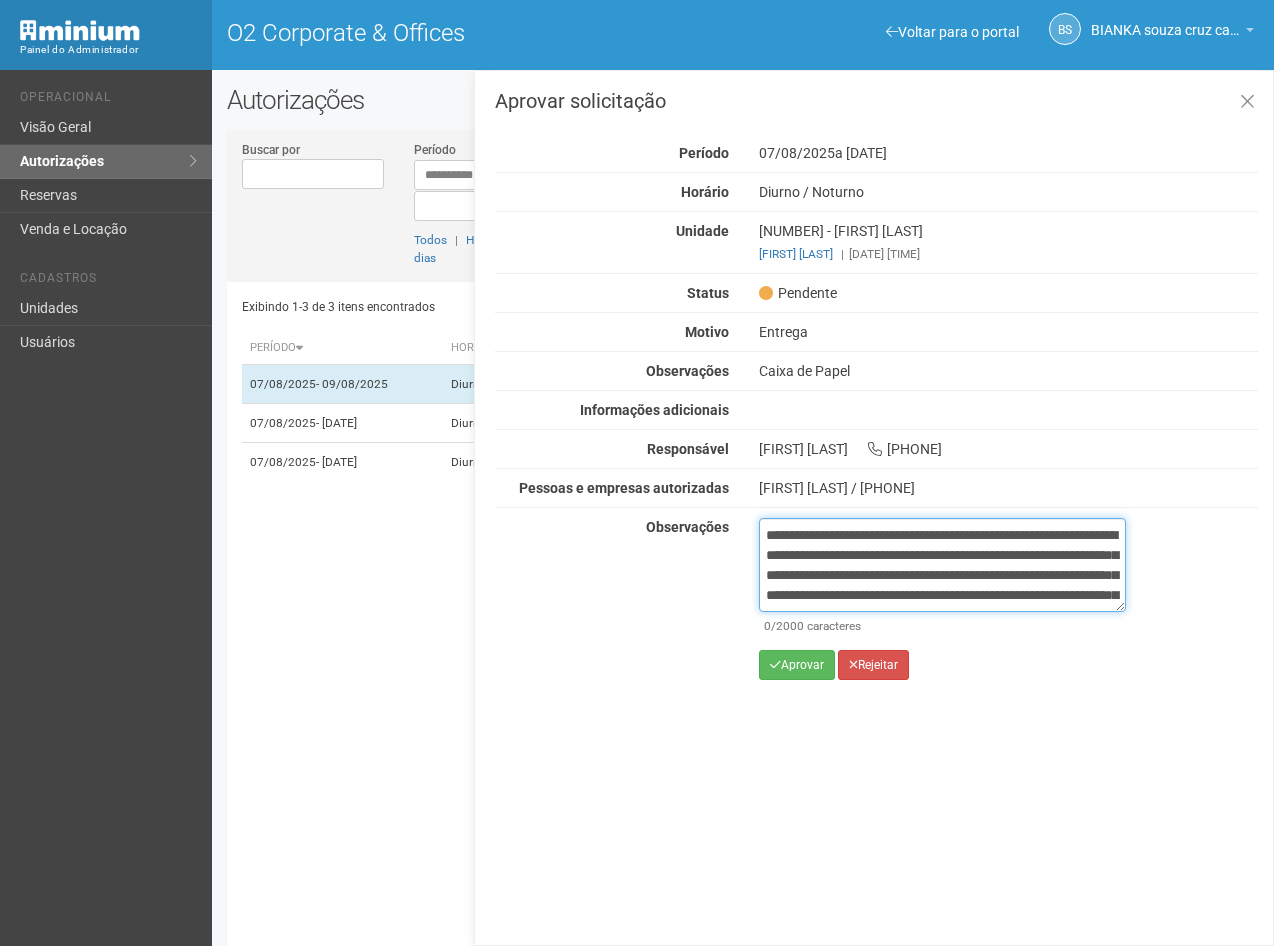 scroll, scrollTop: 132, scrollLeft: 0, axis: vertical 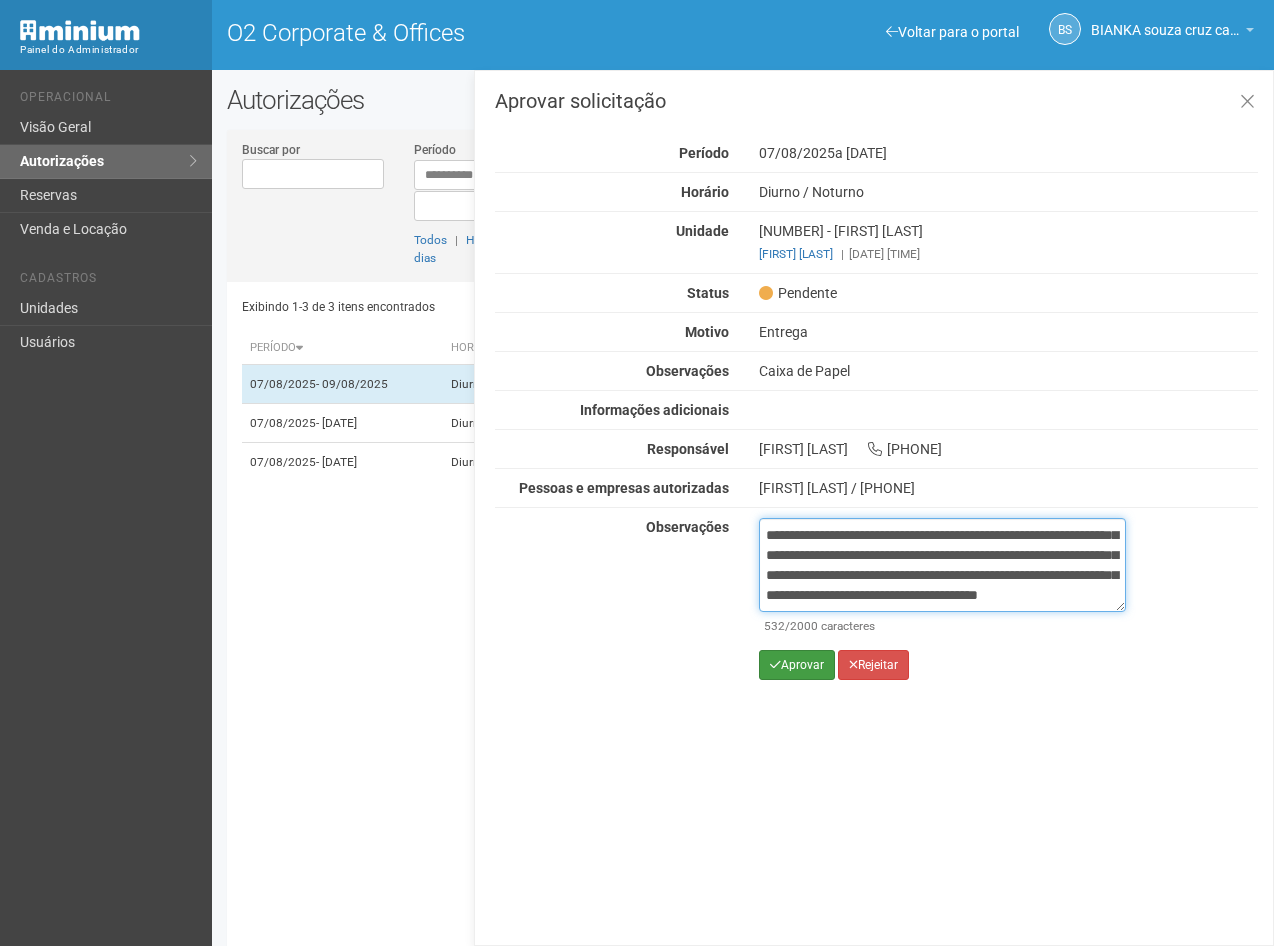 type on "**********" 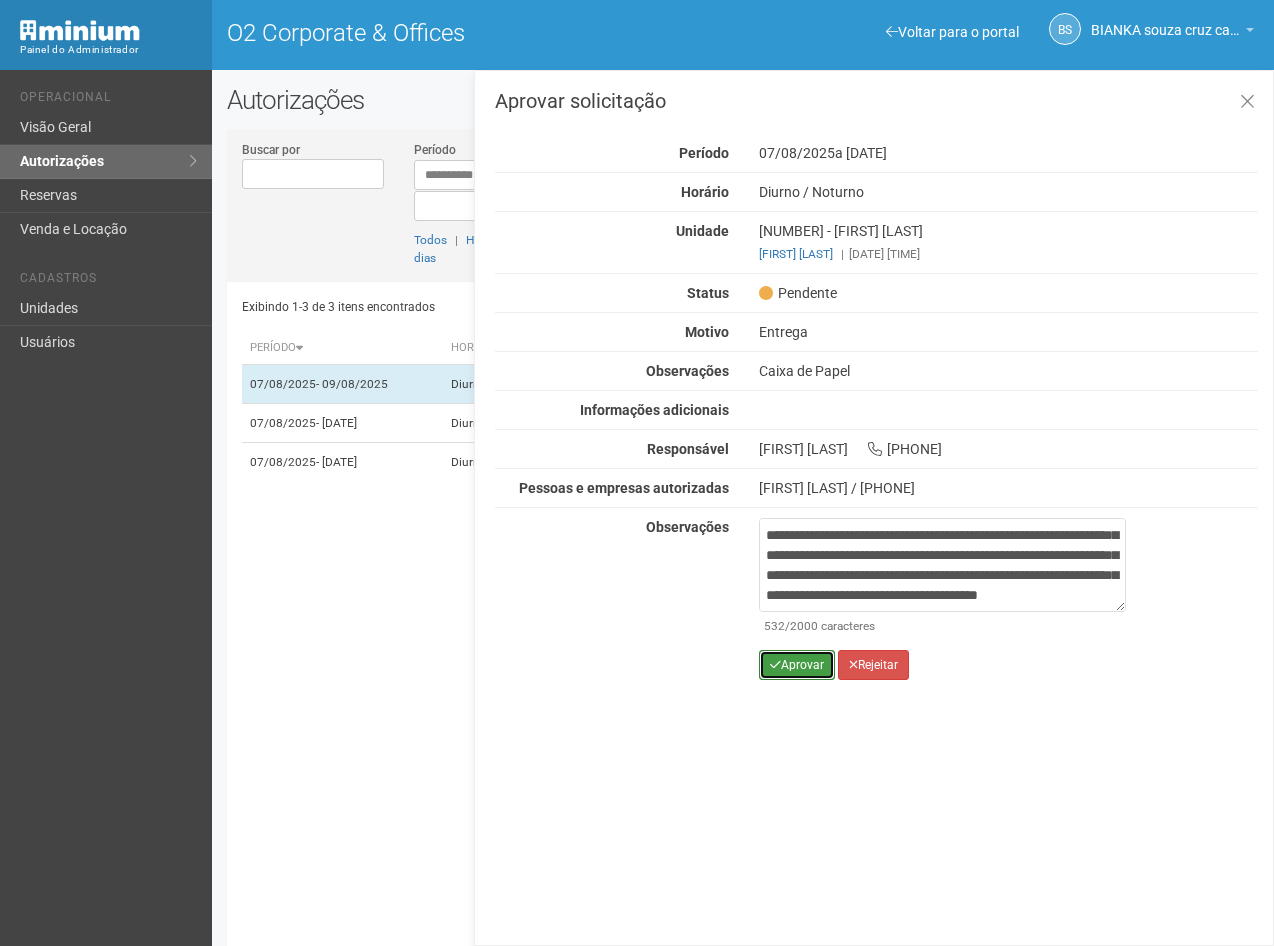 click at bounding box center (775, 665) 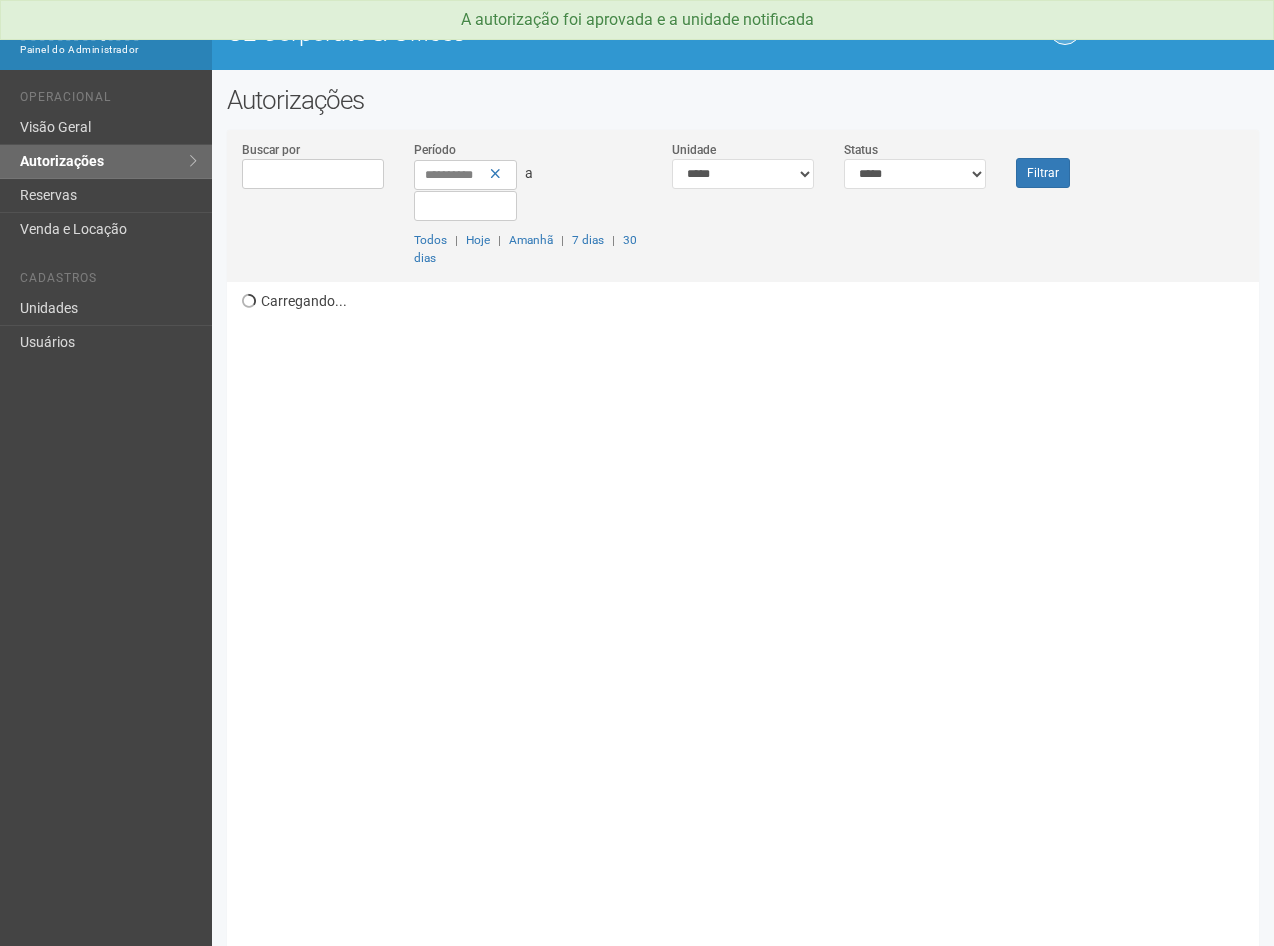 scroll, scrollTop: 0, scrollLeft: 0, axis: both 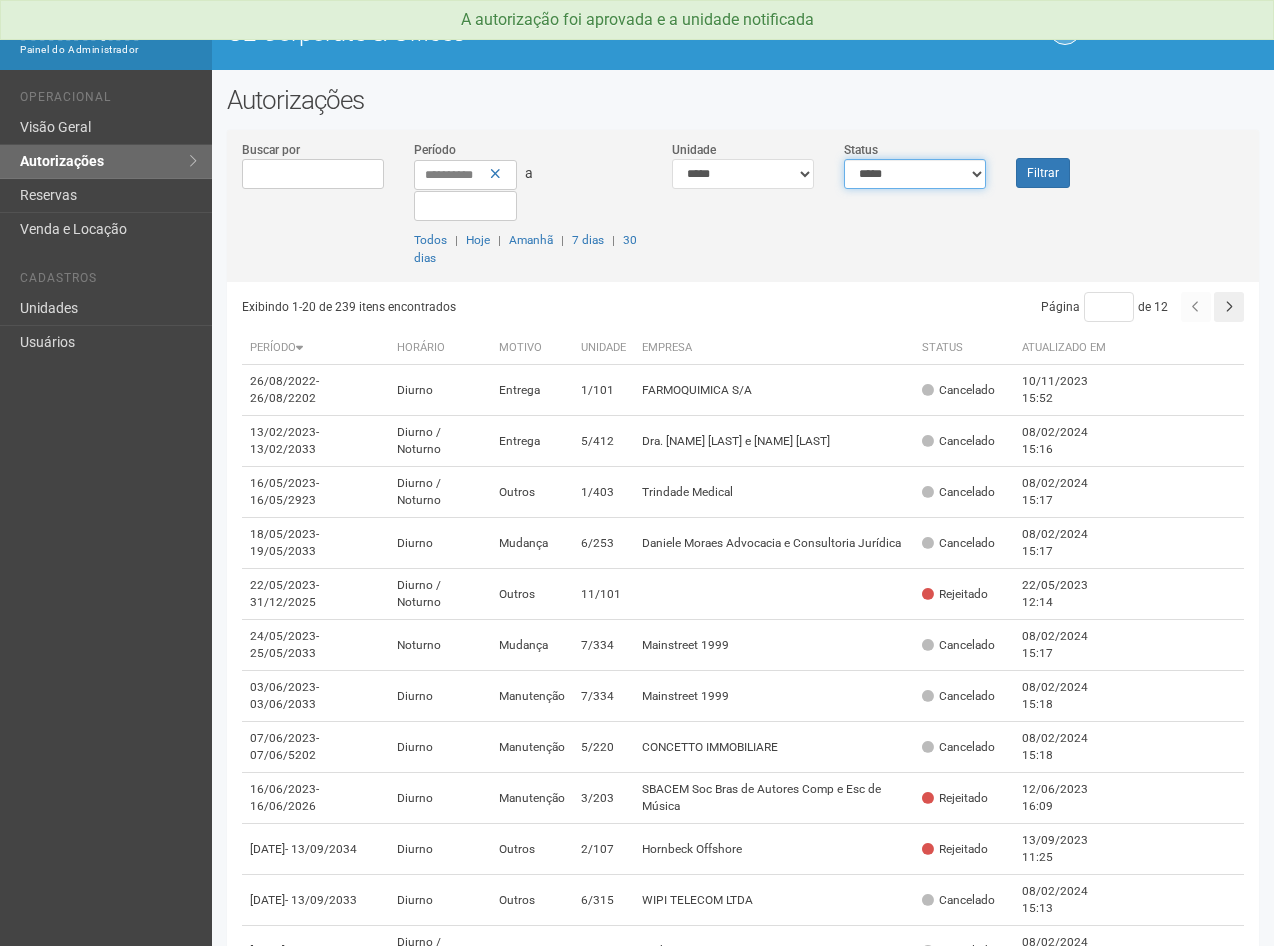click on "**********" at bounding box center [915, 174] 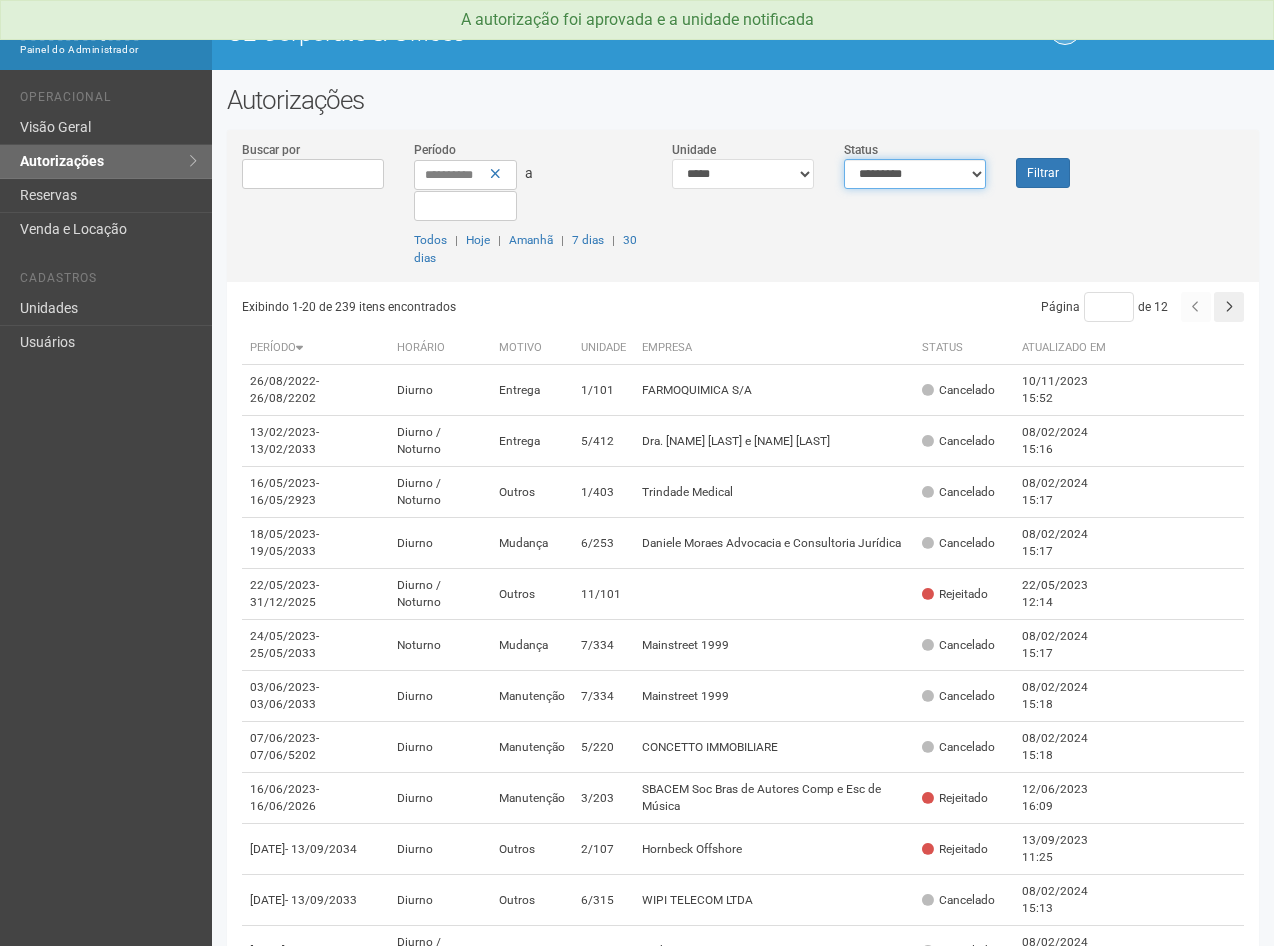 click on "**********" at bounding box center [915, 174] 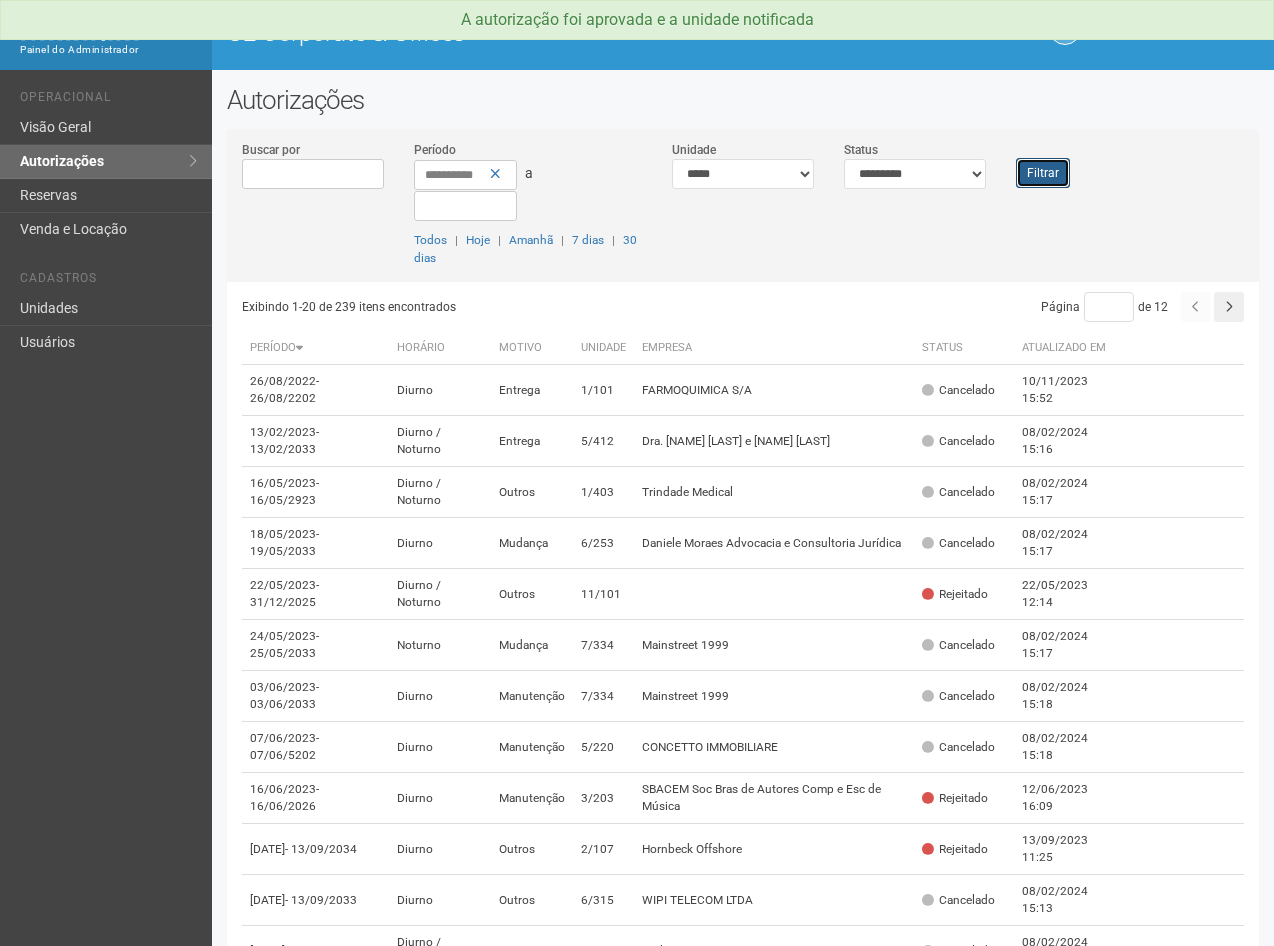 click on "Filtrar" at bounding box center (1043, 173) 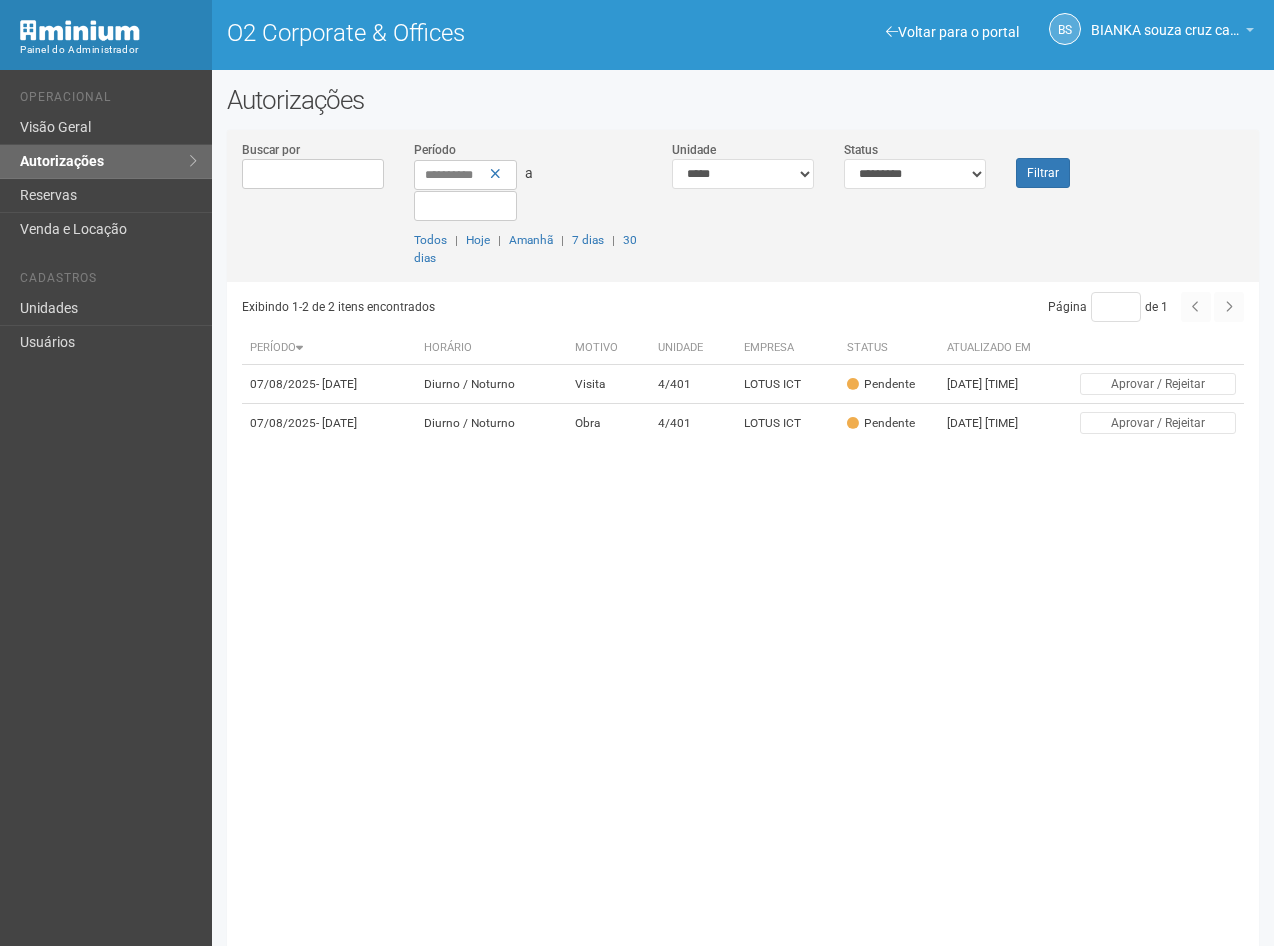scroll, scrollTop: 0, scrollLeft: 0, axis: both 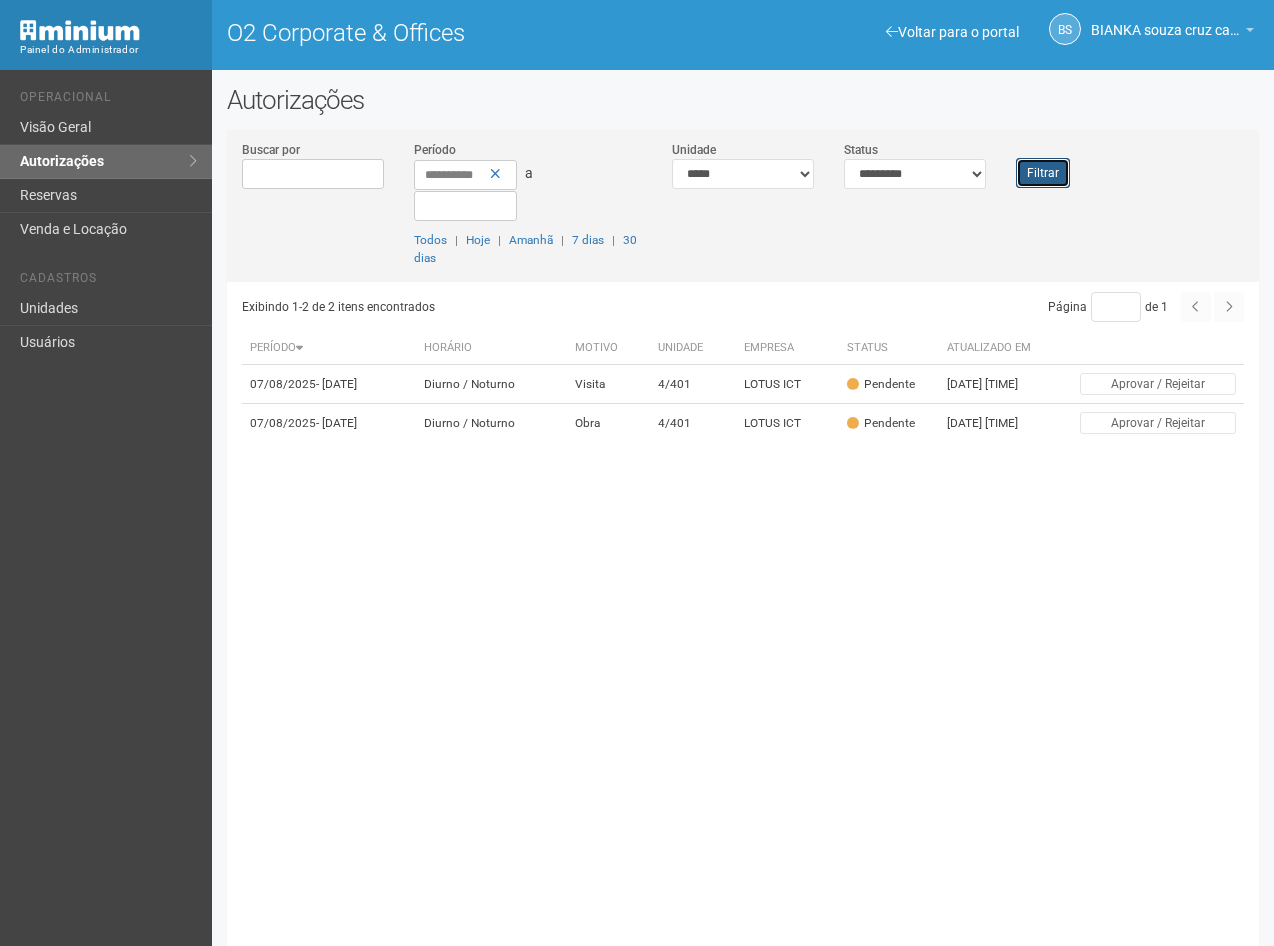 click on "Filtrar" at bounding box center (1043, 173) 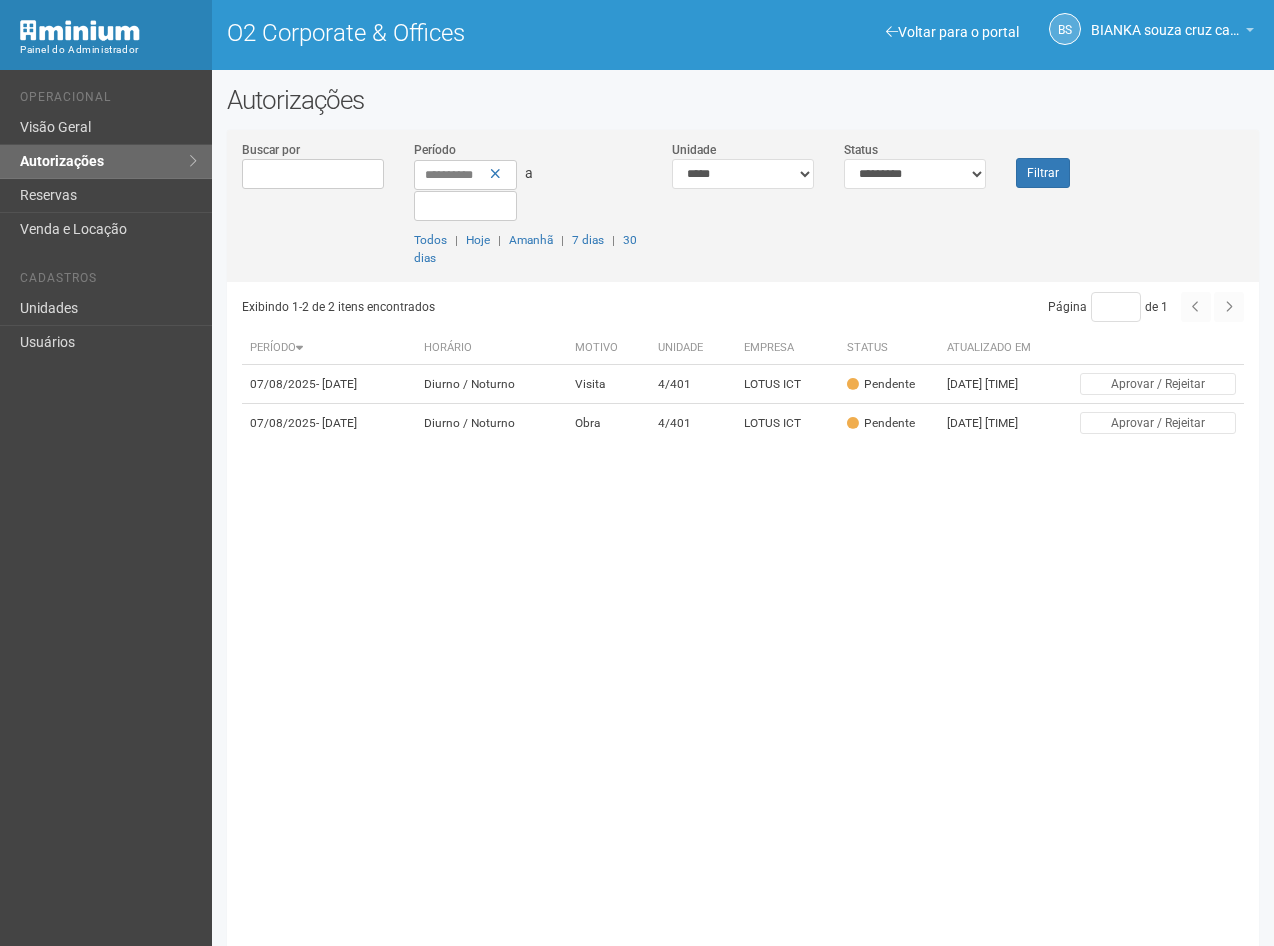 scroll, scrollTop: 0, scrollLeft: 0, axis: both 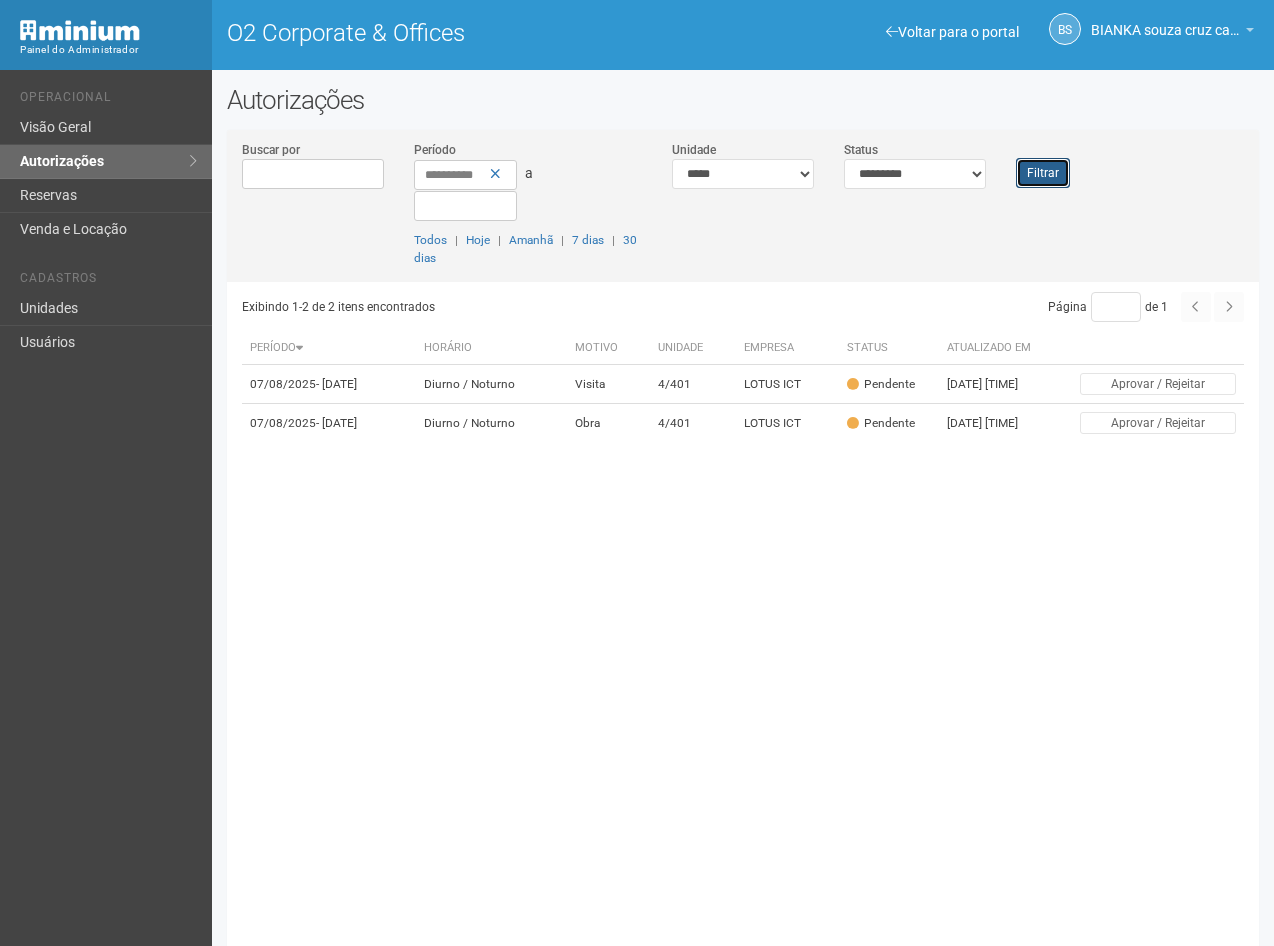 click on "Filtrar" at bounding box center (1043, 173) 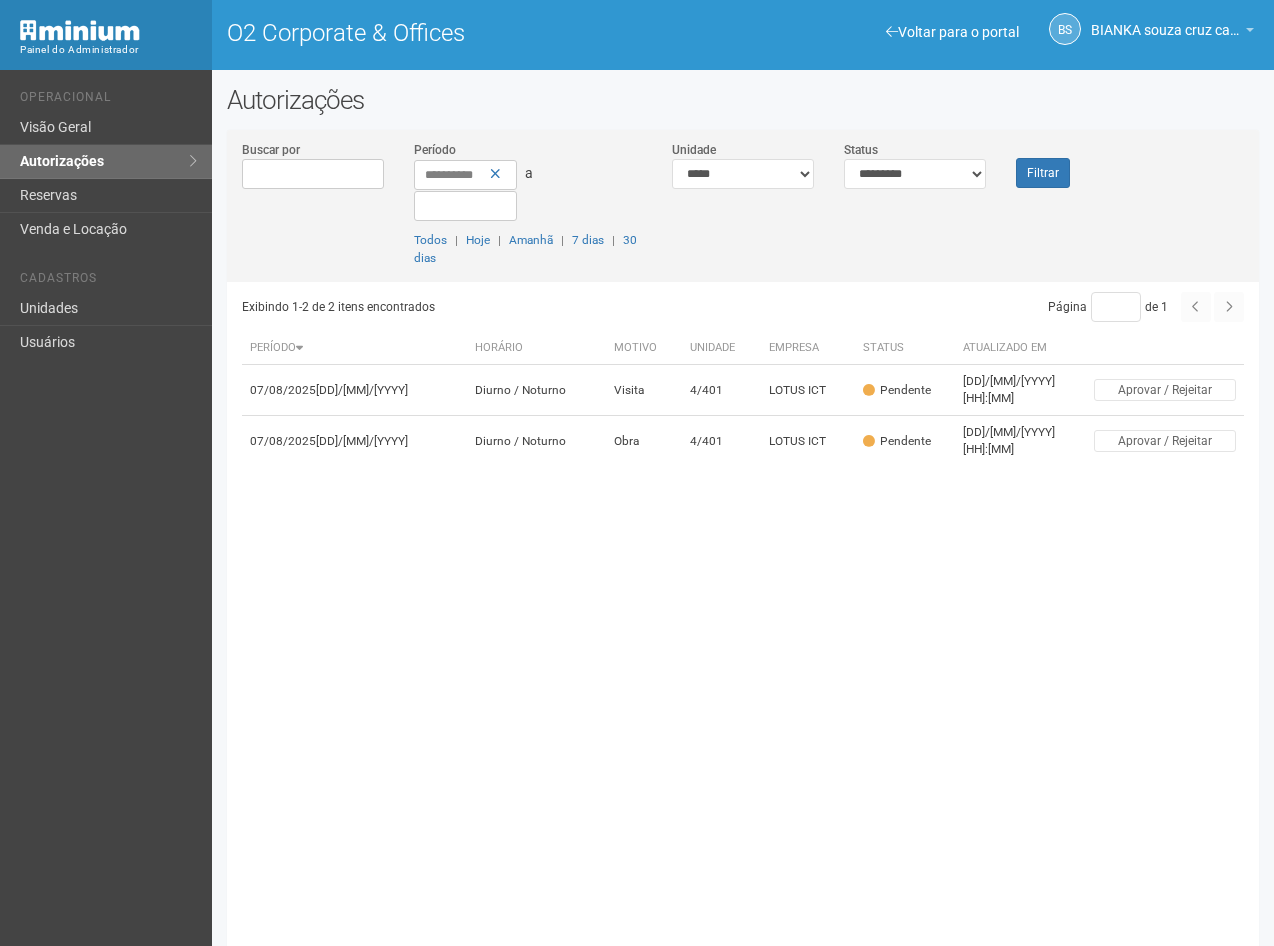 scroll, scrollTop: 0, scrollLeft: 0, axis: both 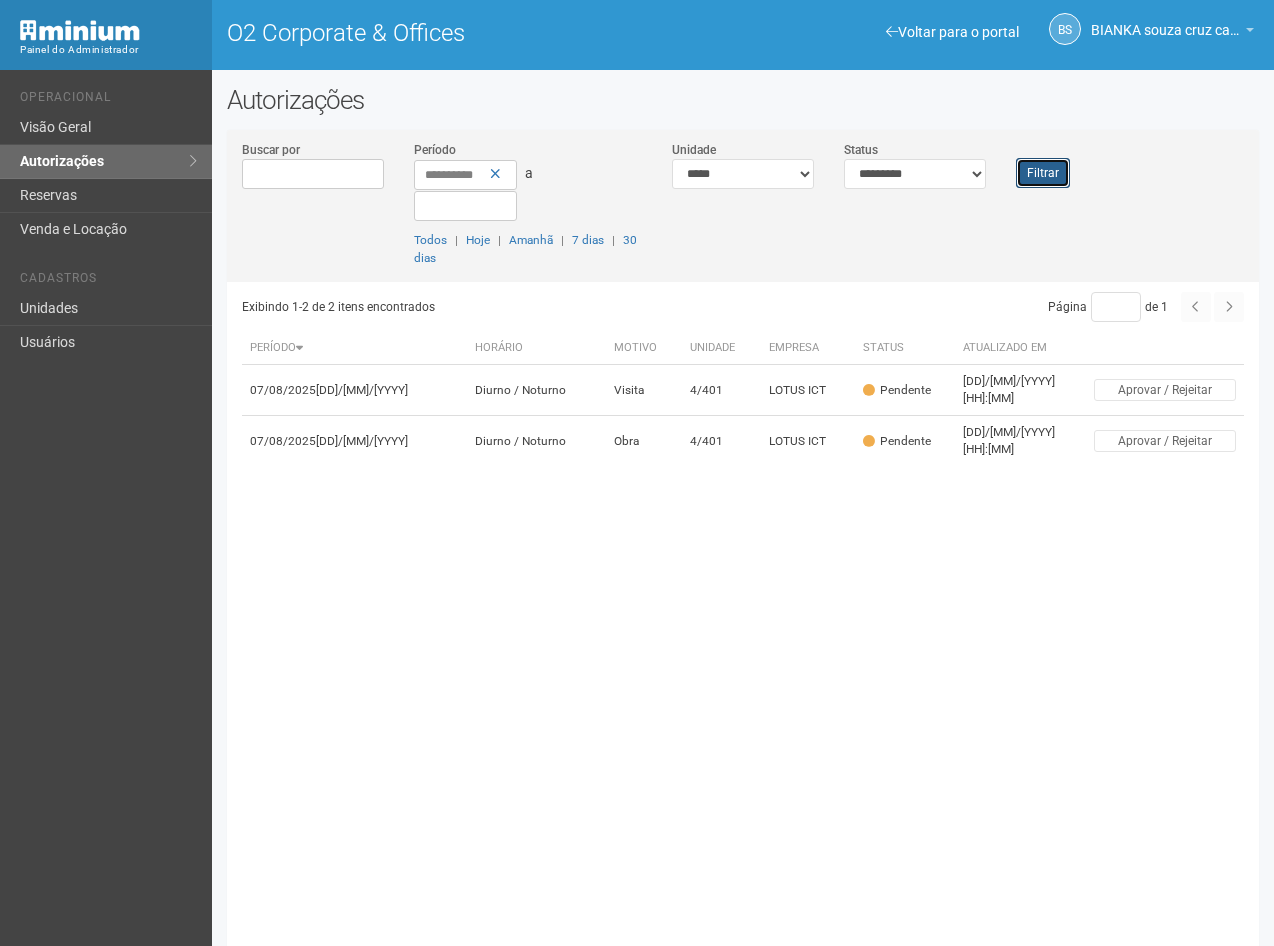 click on "Filtrar" at bounding box center [1043, 173] 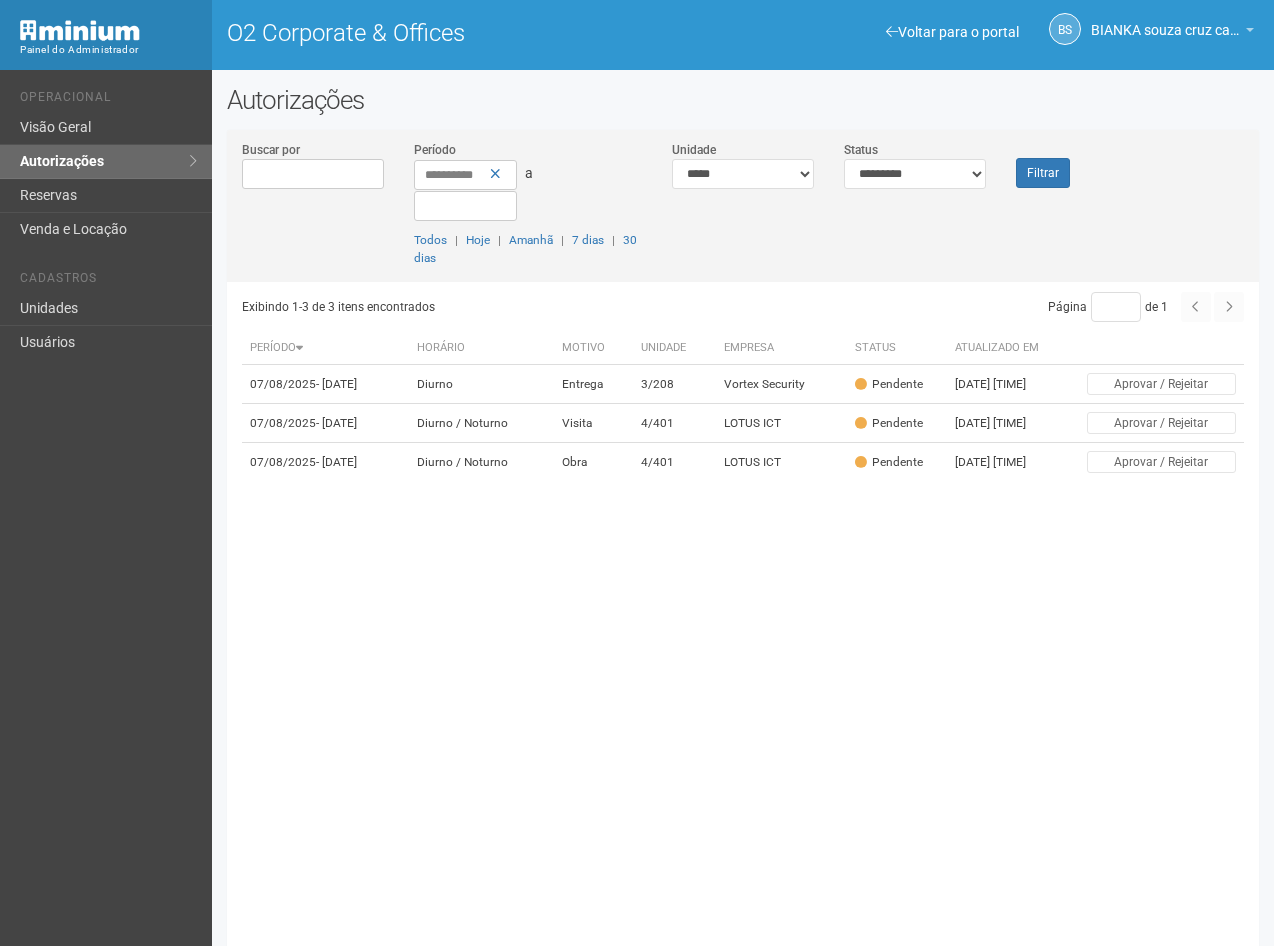 scroll, scrollTop: 0, scrollLeft: 0, axis: both 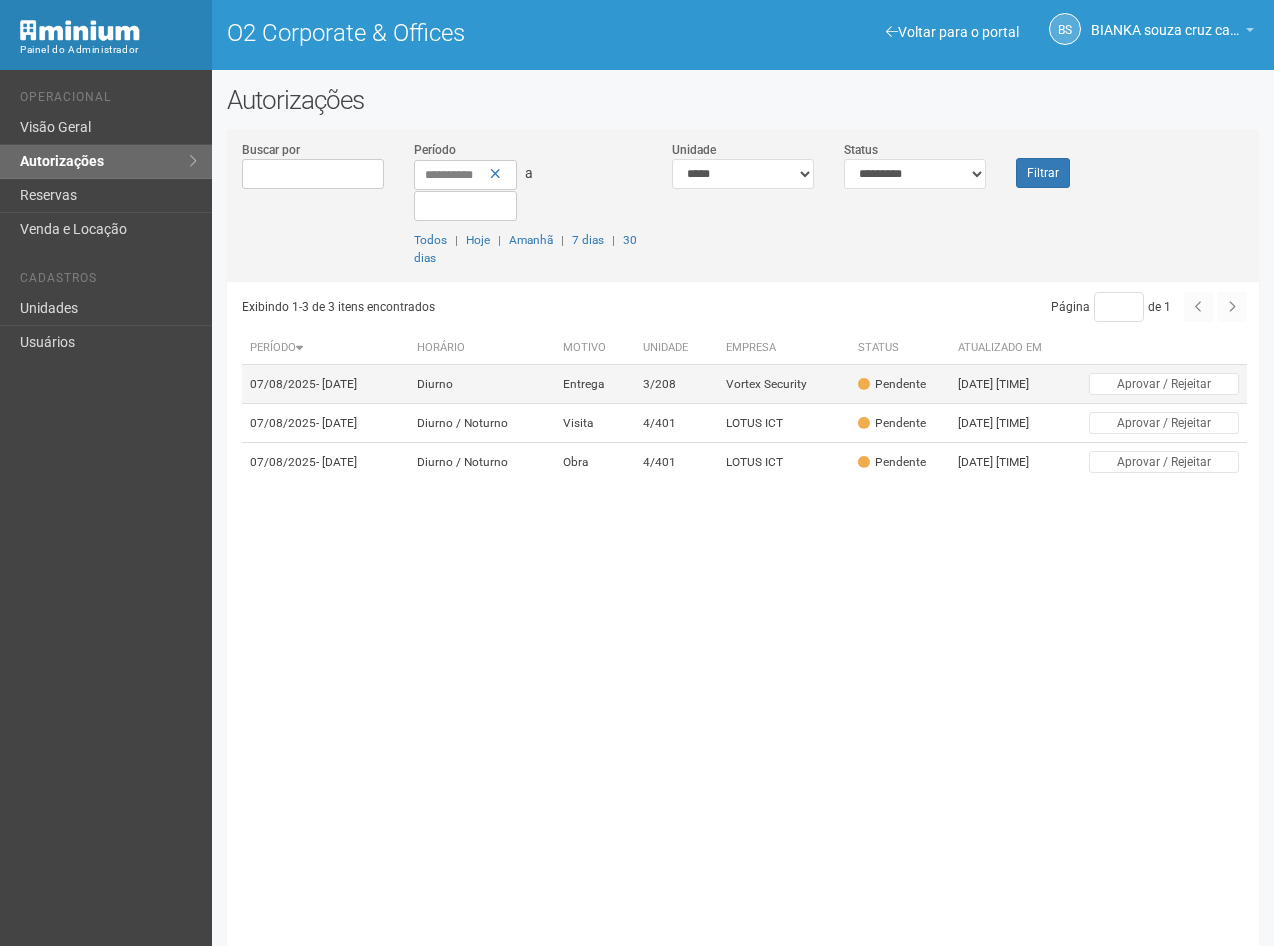 click on "Vortex Security" at bounding box center (784, 384) 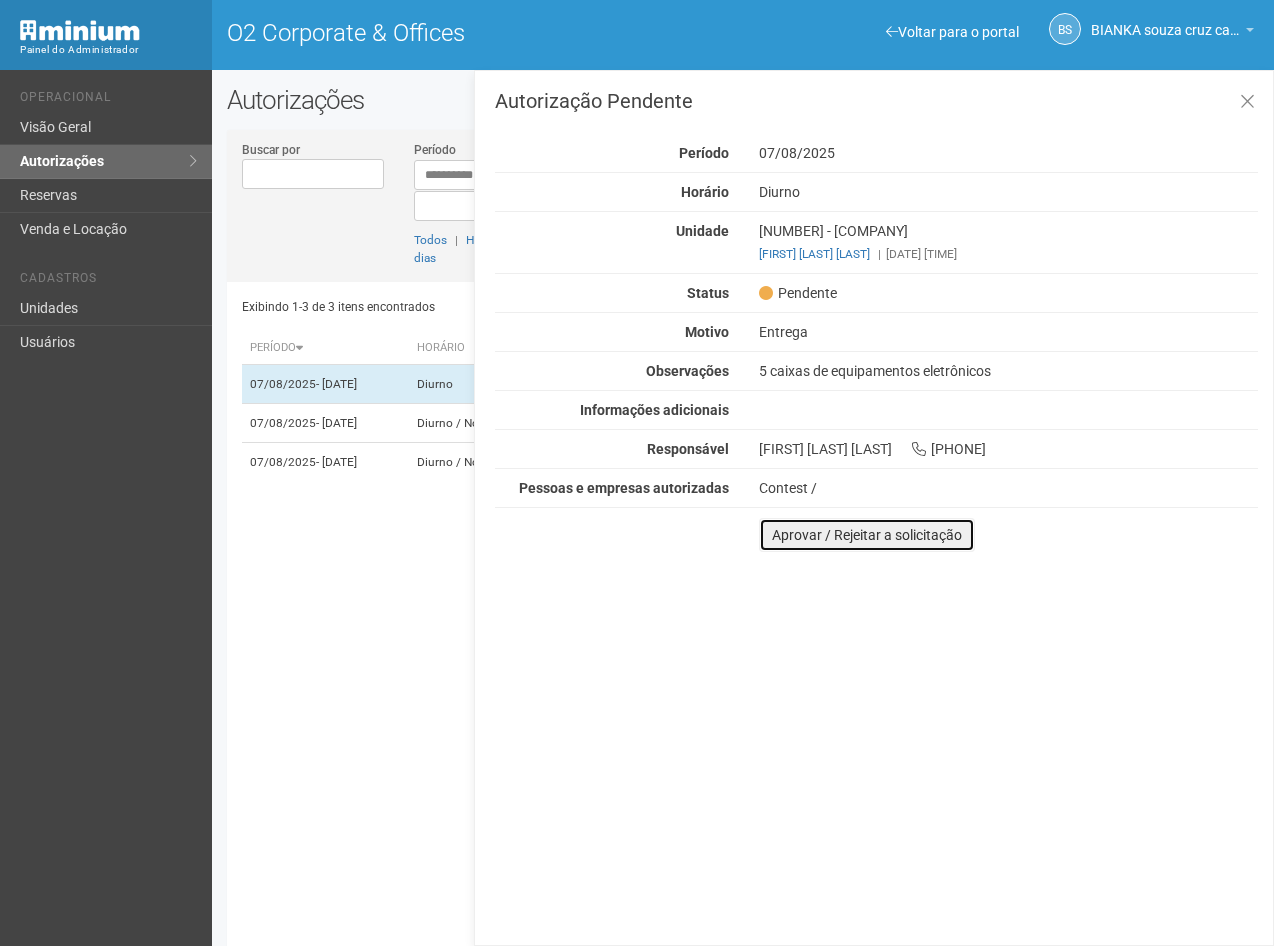 click on "Aprovar / Rejeitar a solicitação" at bounding box center (867, 535) 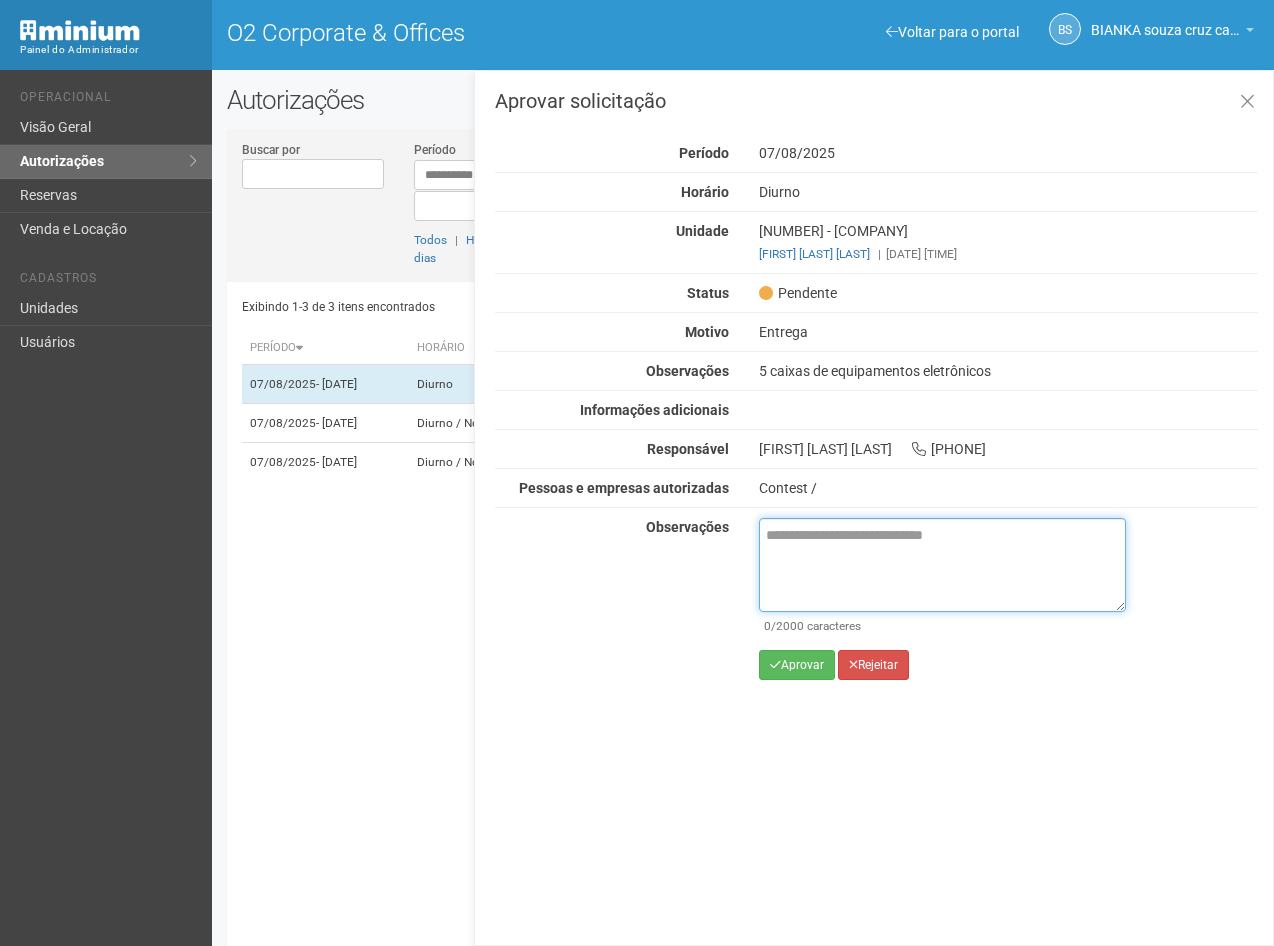 click at bounding box center (942, 565) 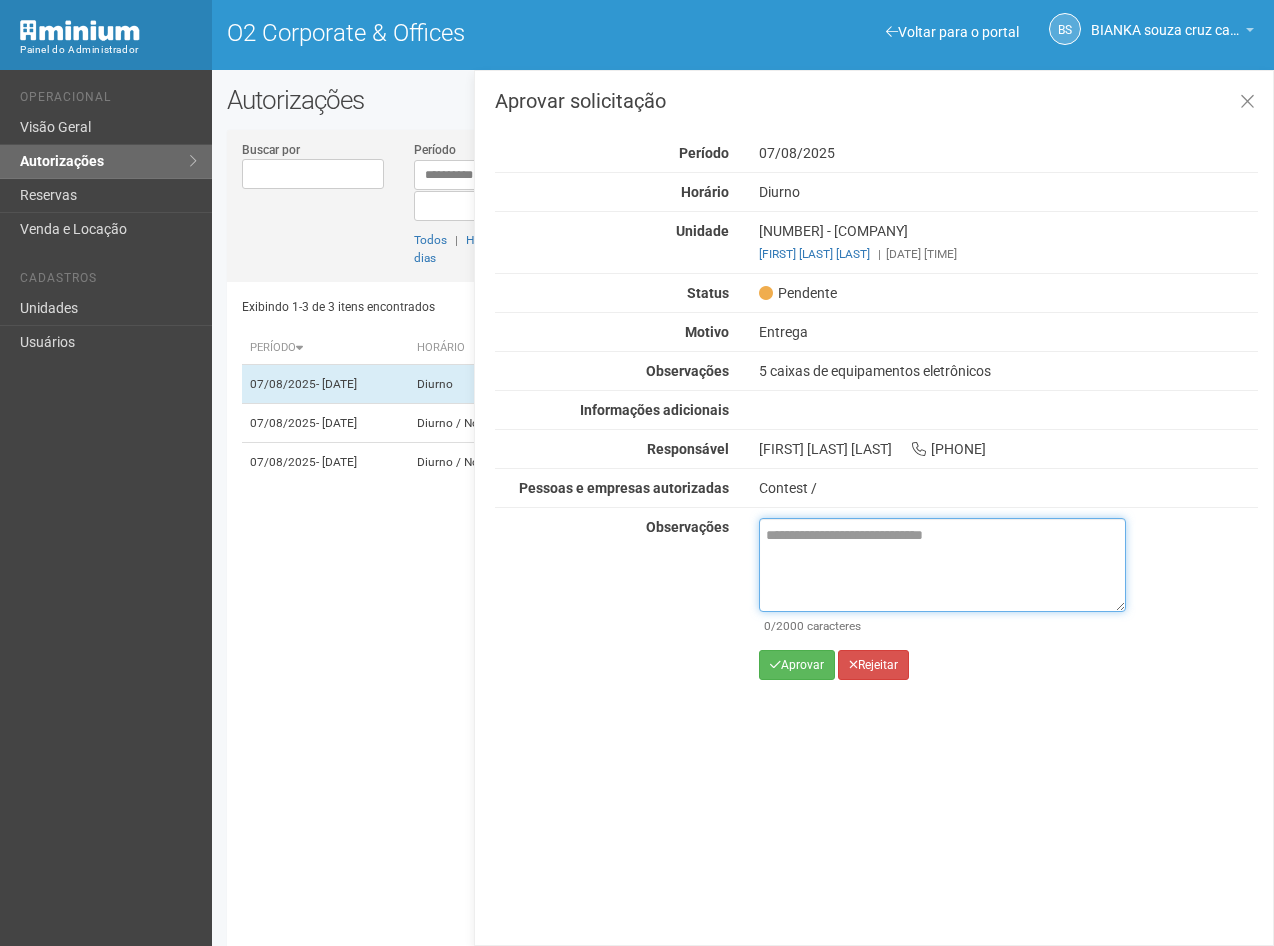 paste on "**********" 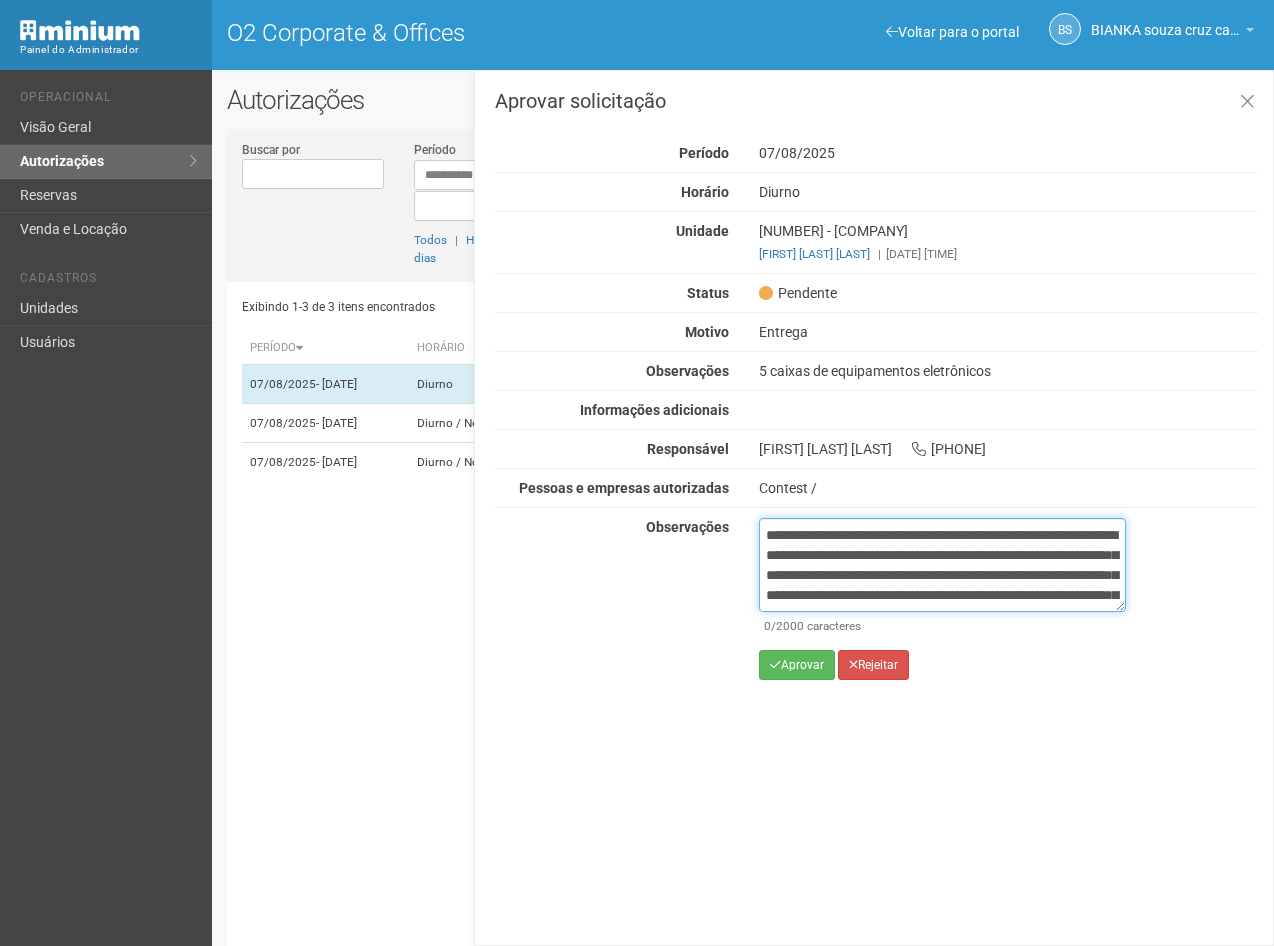 scroll, scrollTop: 132, scrollLeft: 0, axis: vertical 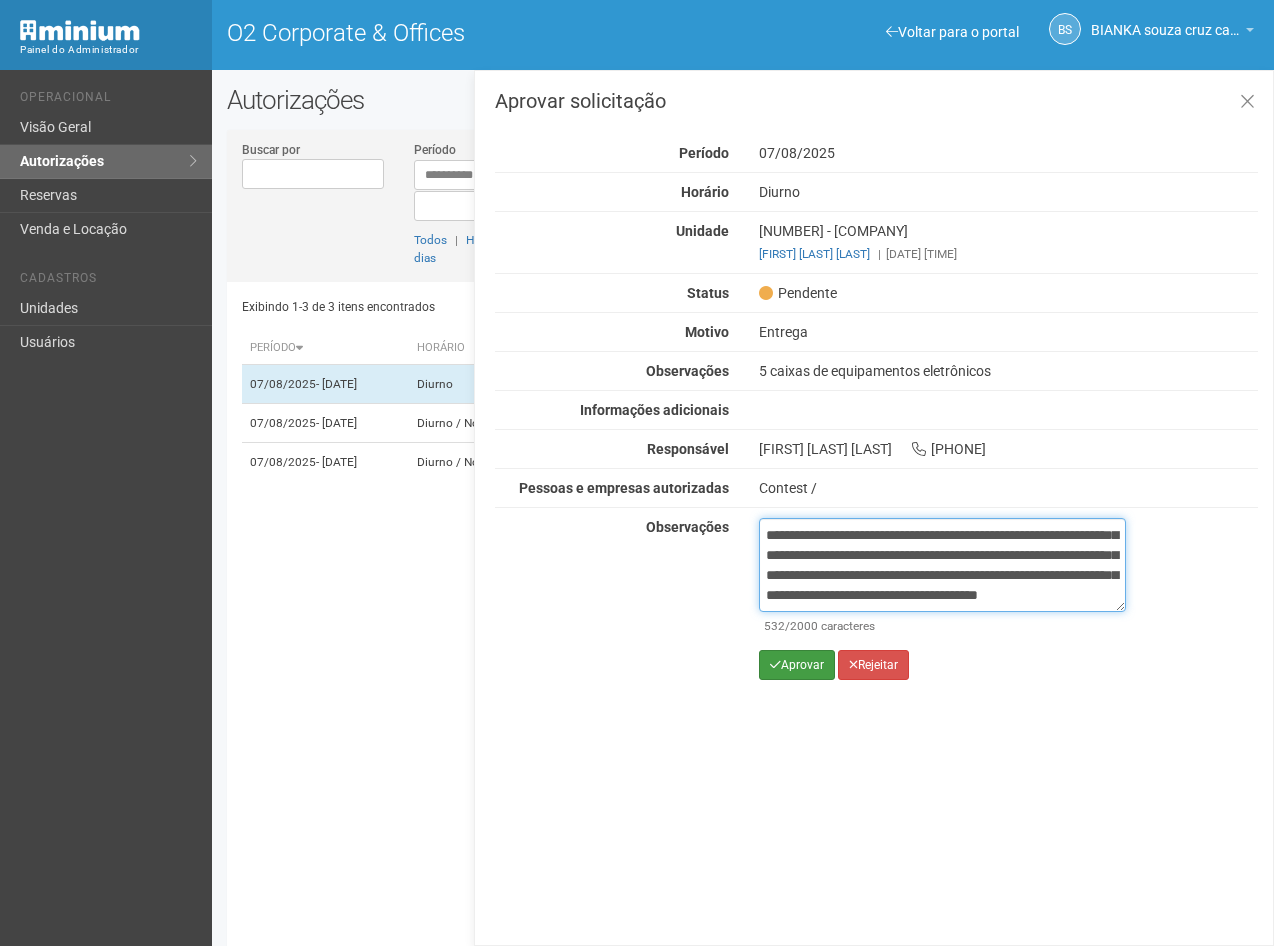 type on "**********" 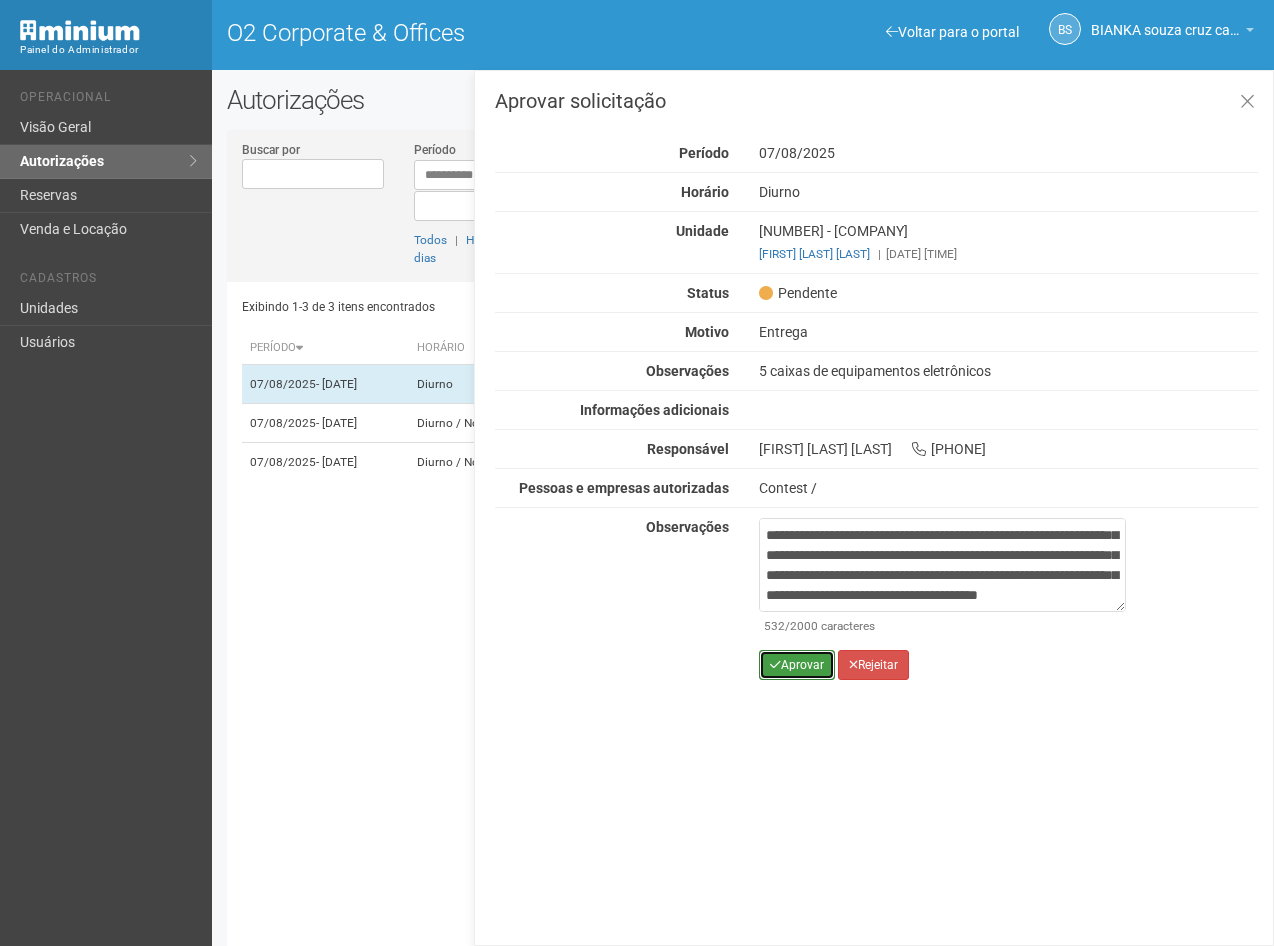 click on "Aprovar" at bounding box center [797, 665] 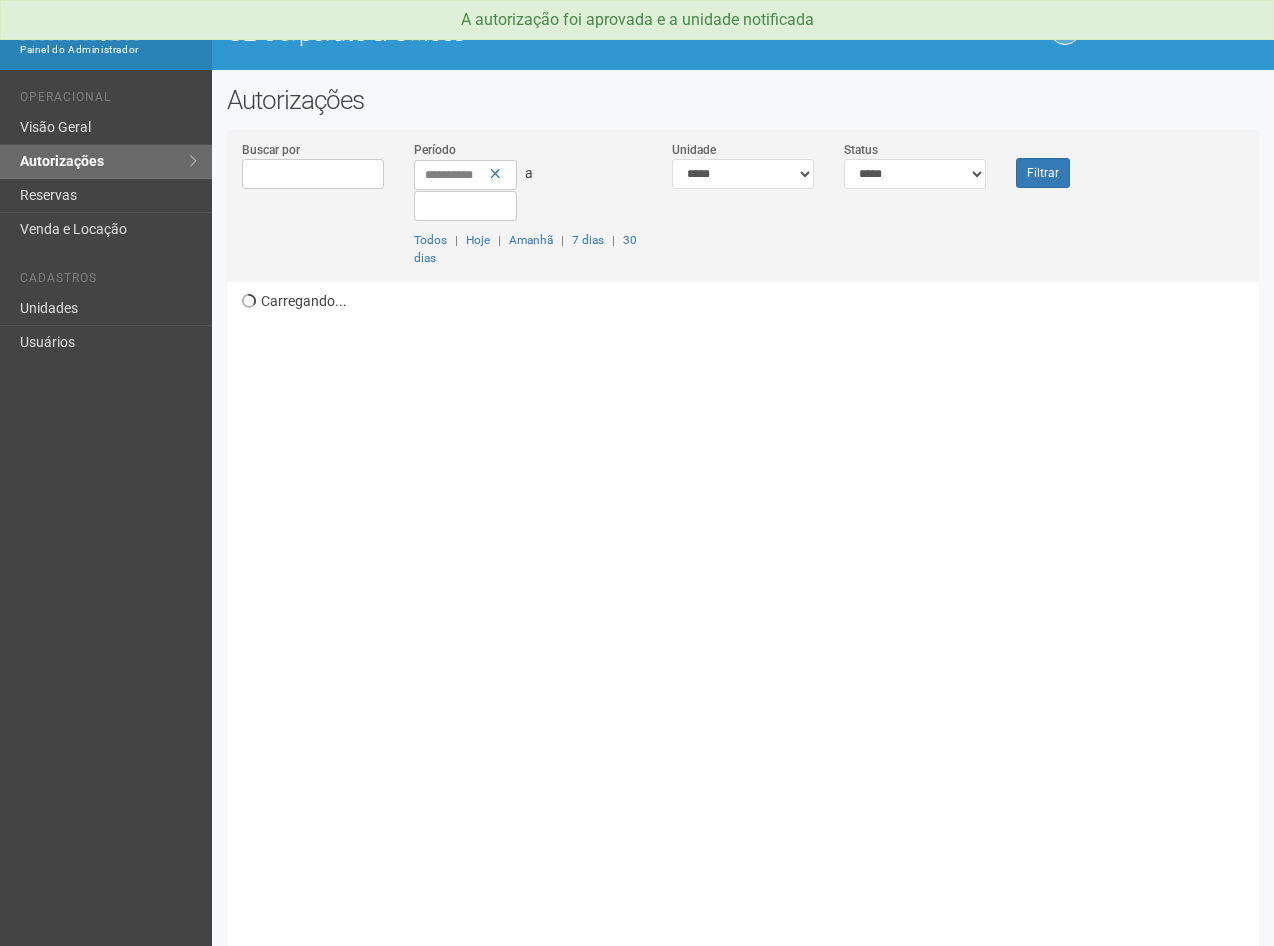 scroll, scrollTop: 0, scrollLeft: 0, axis: both 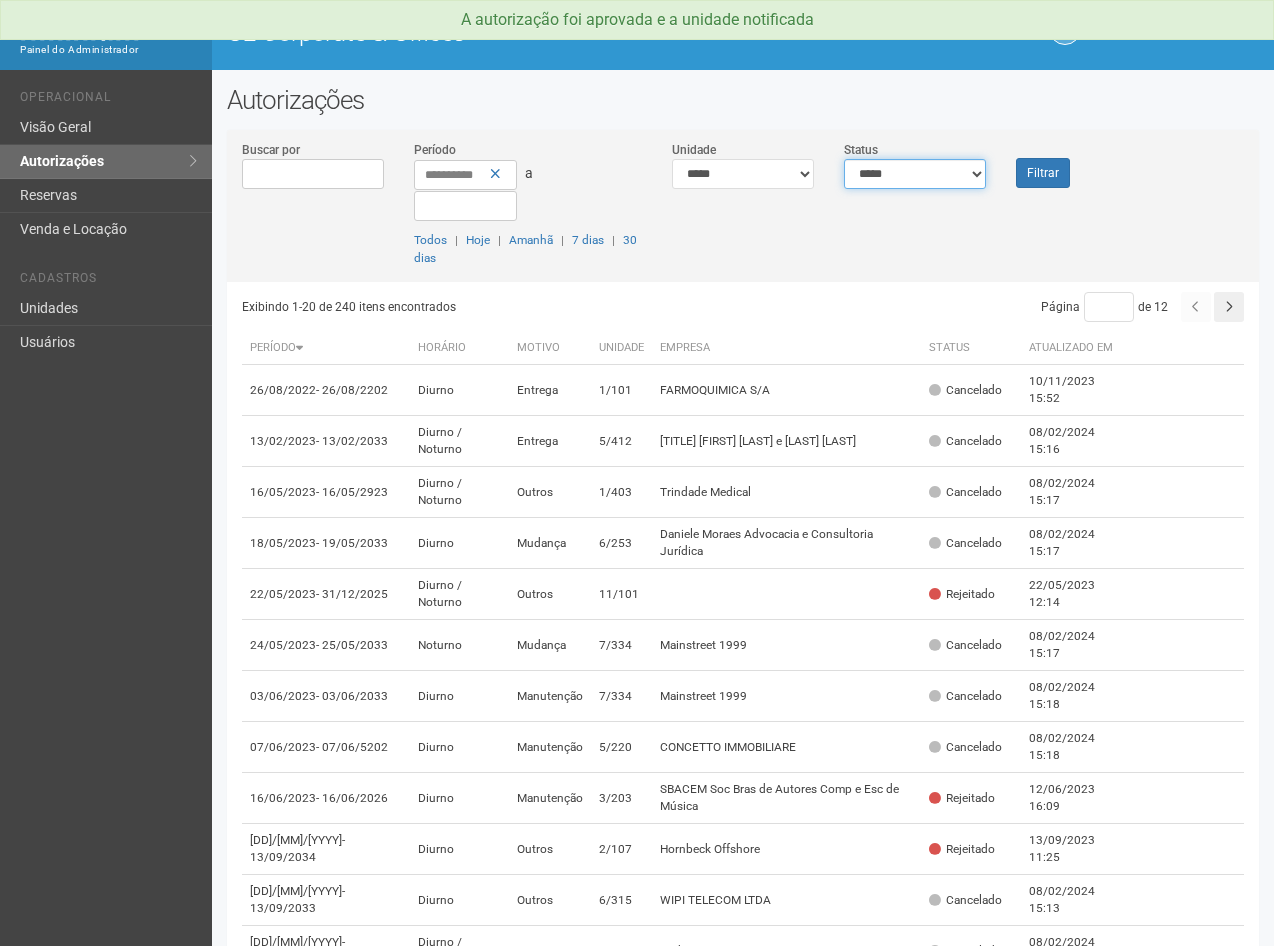 click on "**********" at bounding box center (915, 174) 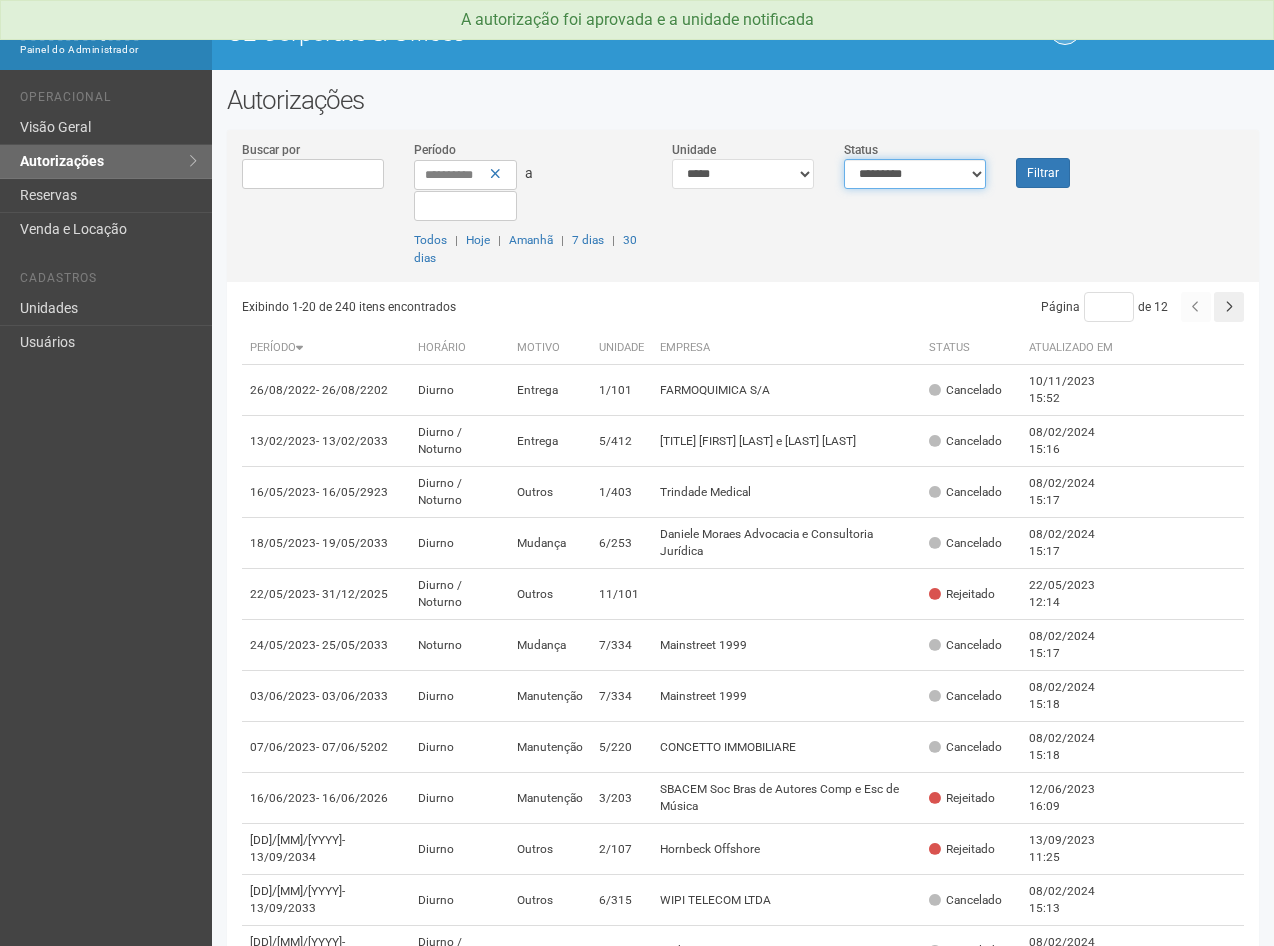 click on "**********" at bounding box center [915, 174] 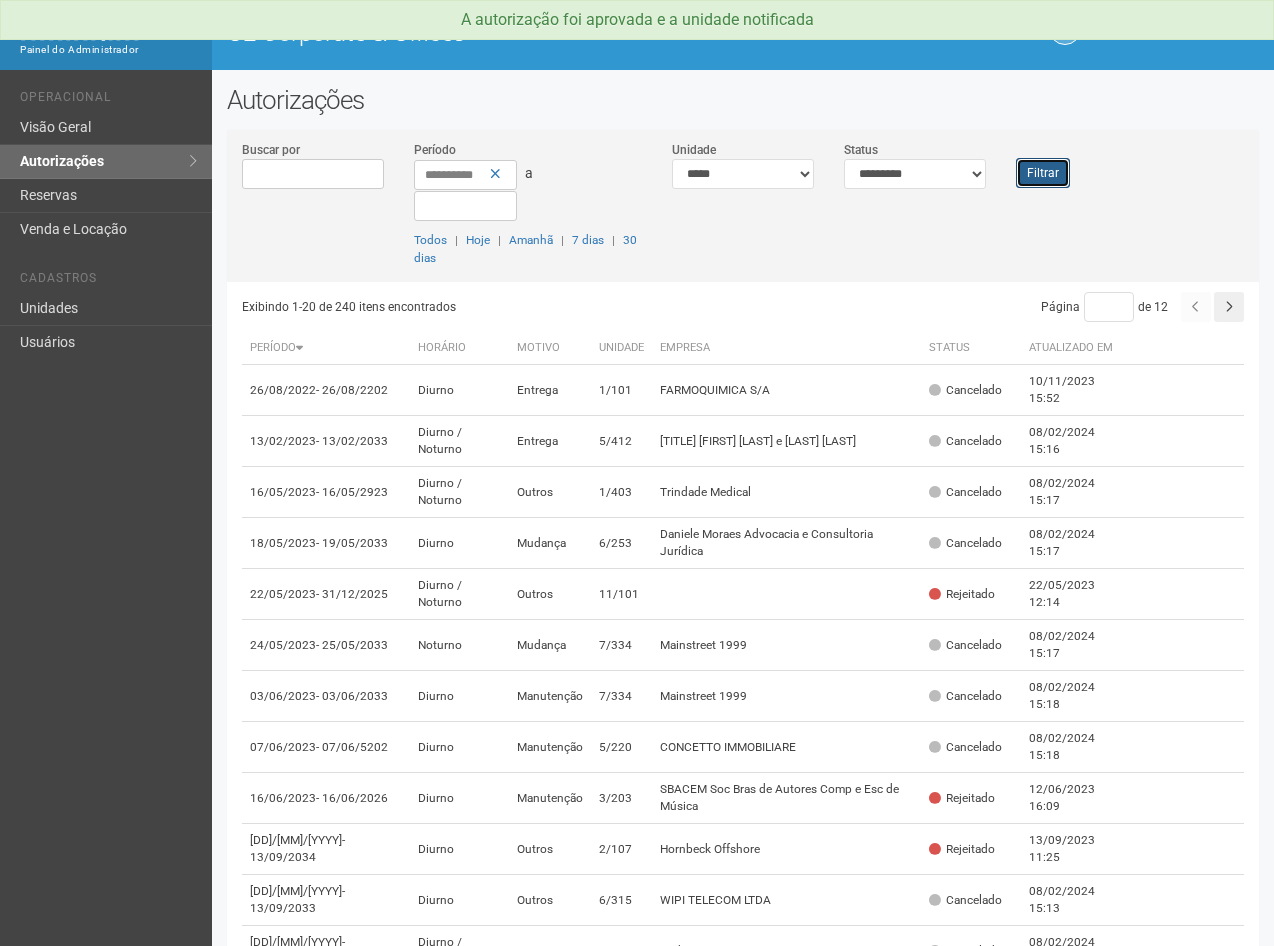 click on "Filtrar" at bounding box center (1043, 173) 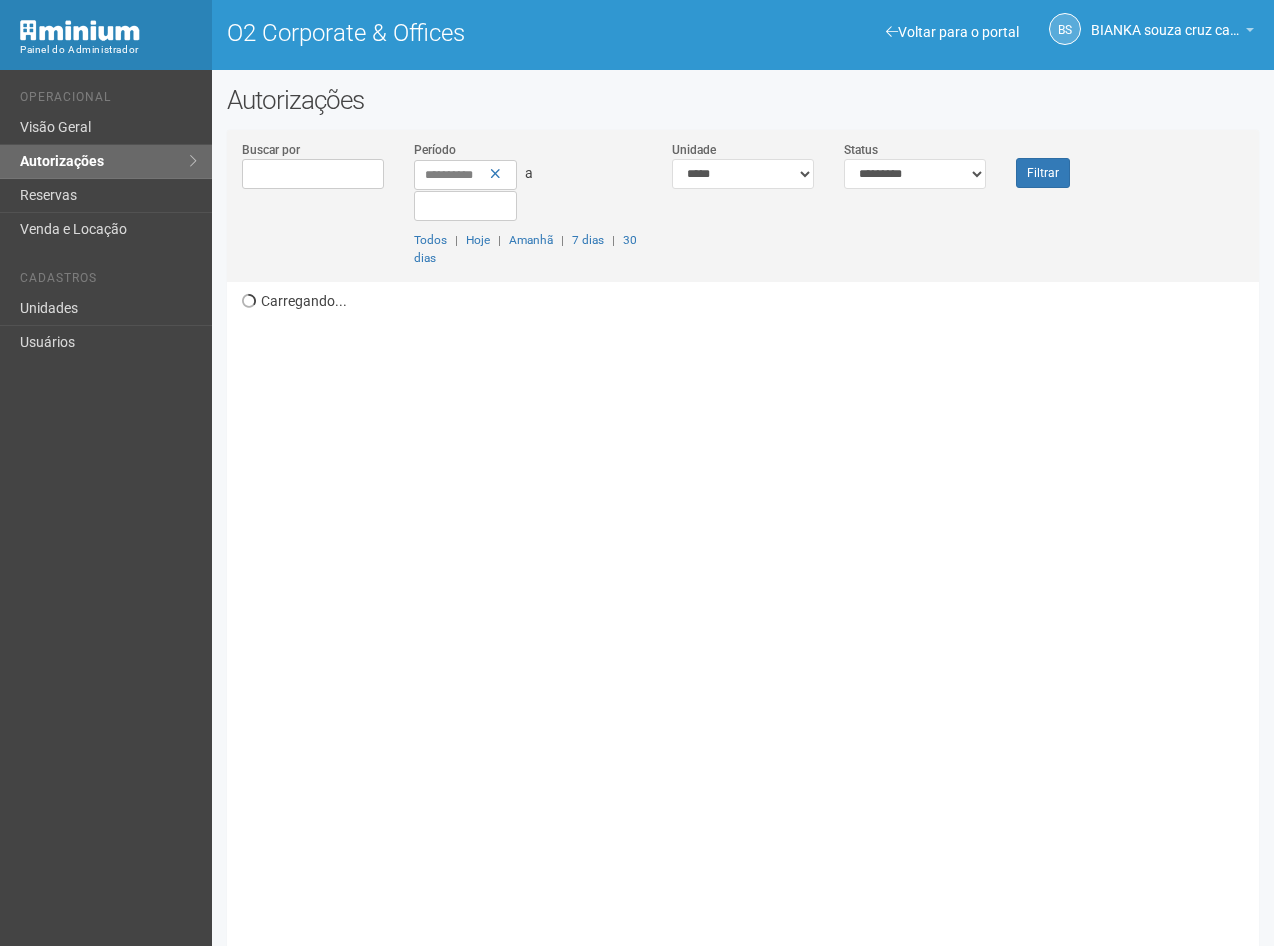 scroll, scrollTop: 0, scrollLeft: 0, axis: both 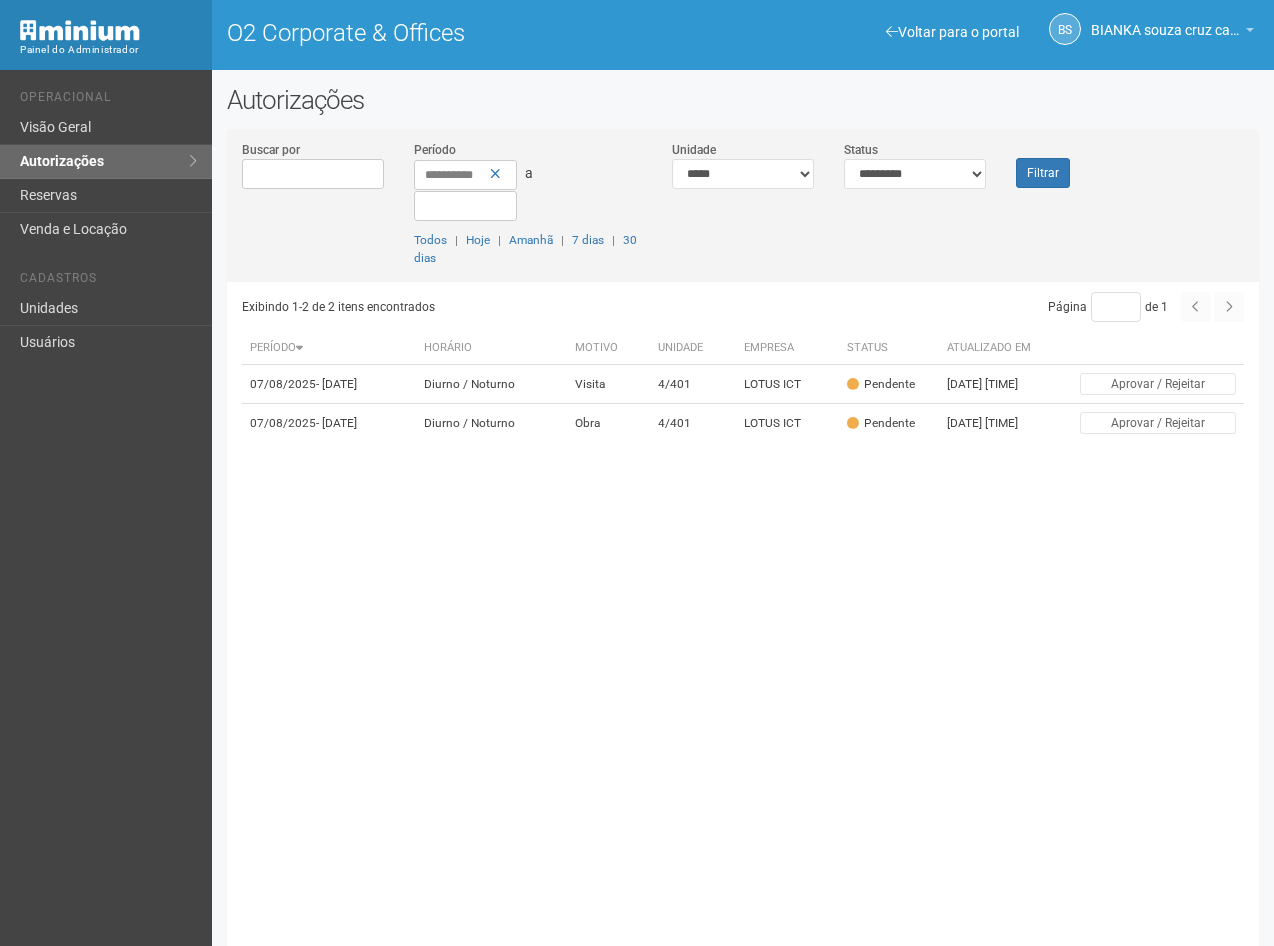 click on "**********" at bounding box center (743, 211) 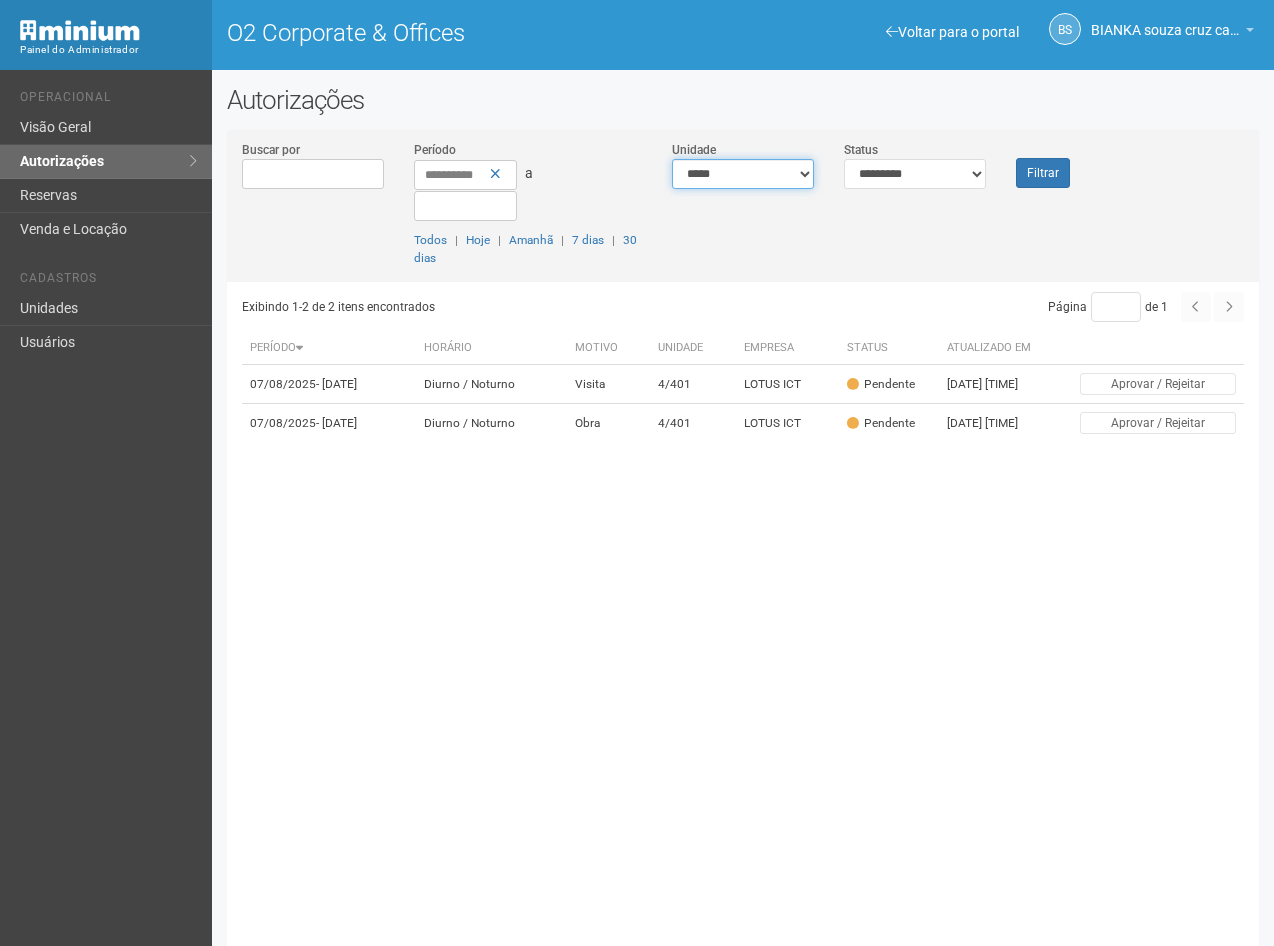 click on "**********" at bounding box center [743, 174] 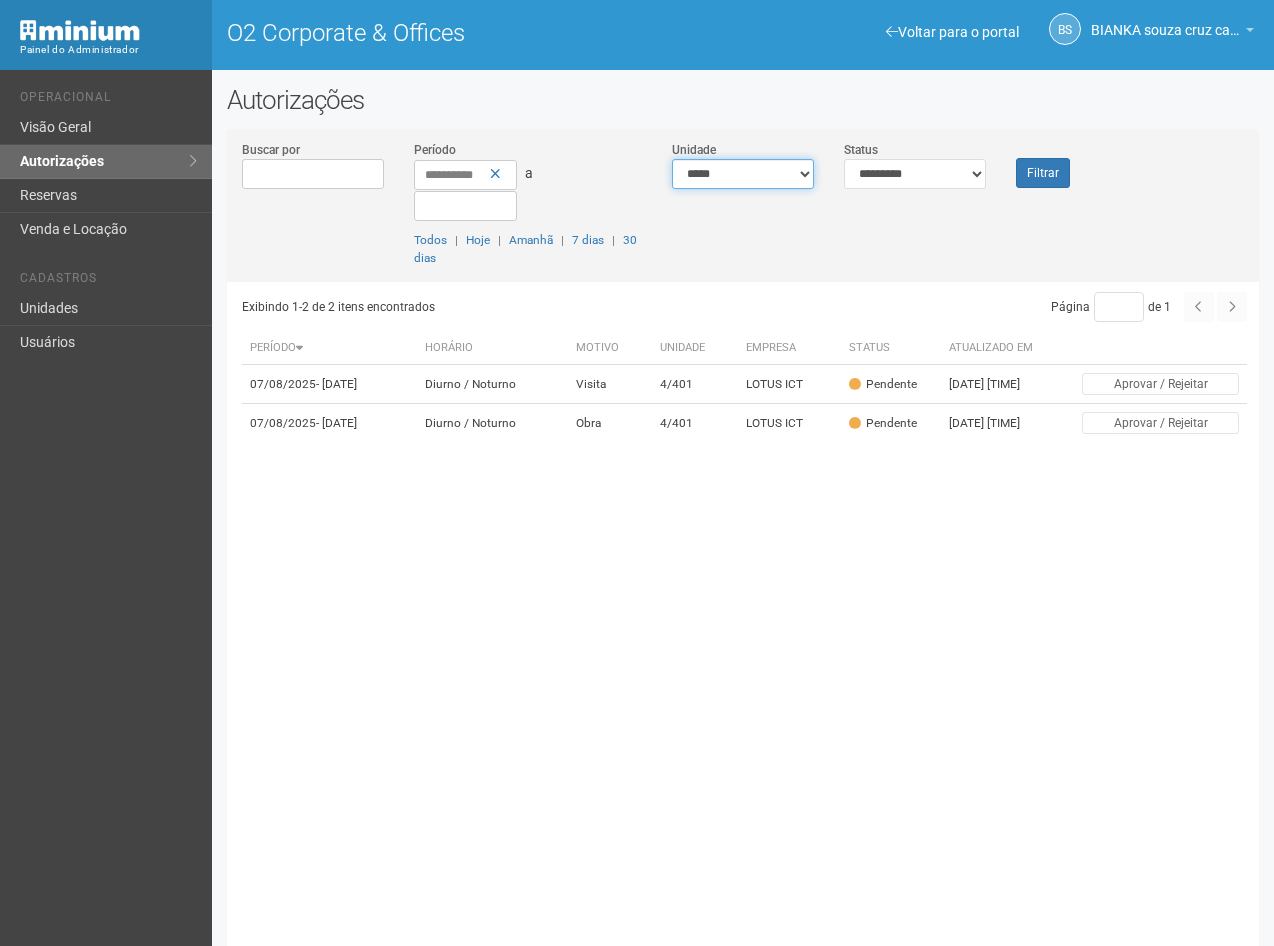 select on "**********" 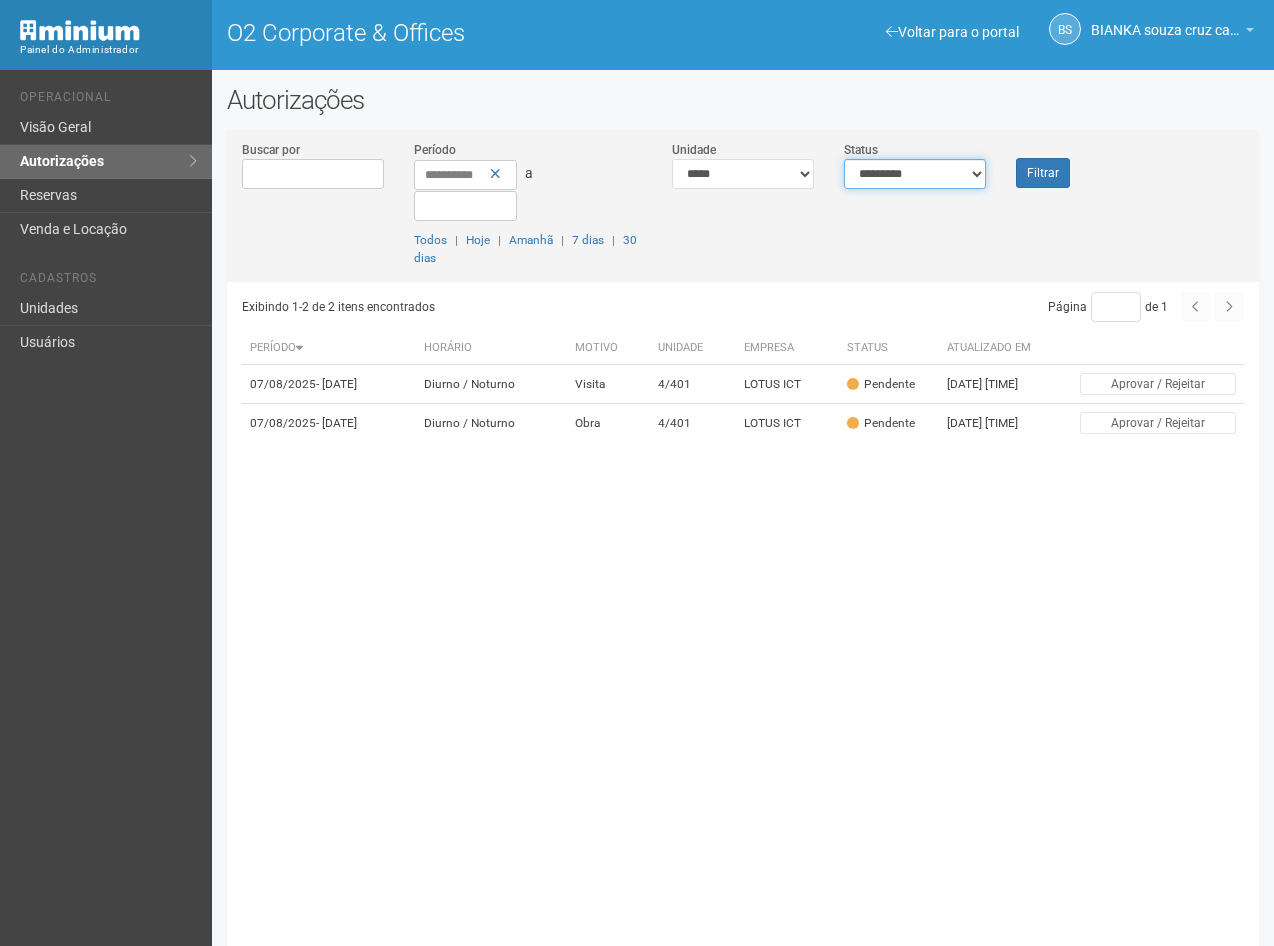 click on "**********" at bounding box center (915, 174) 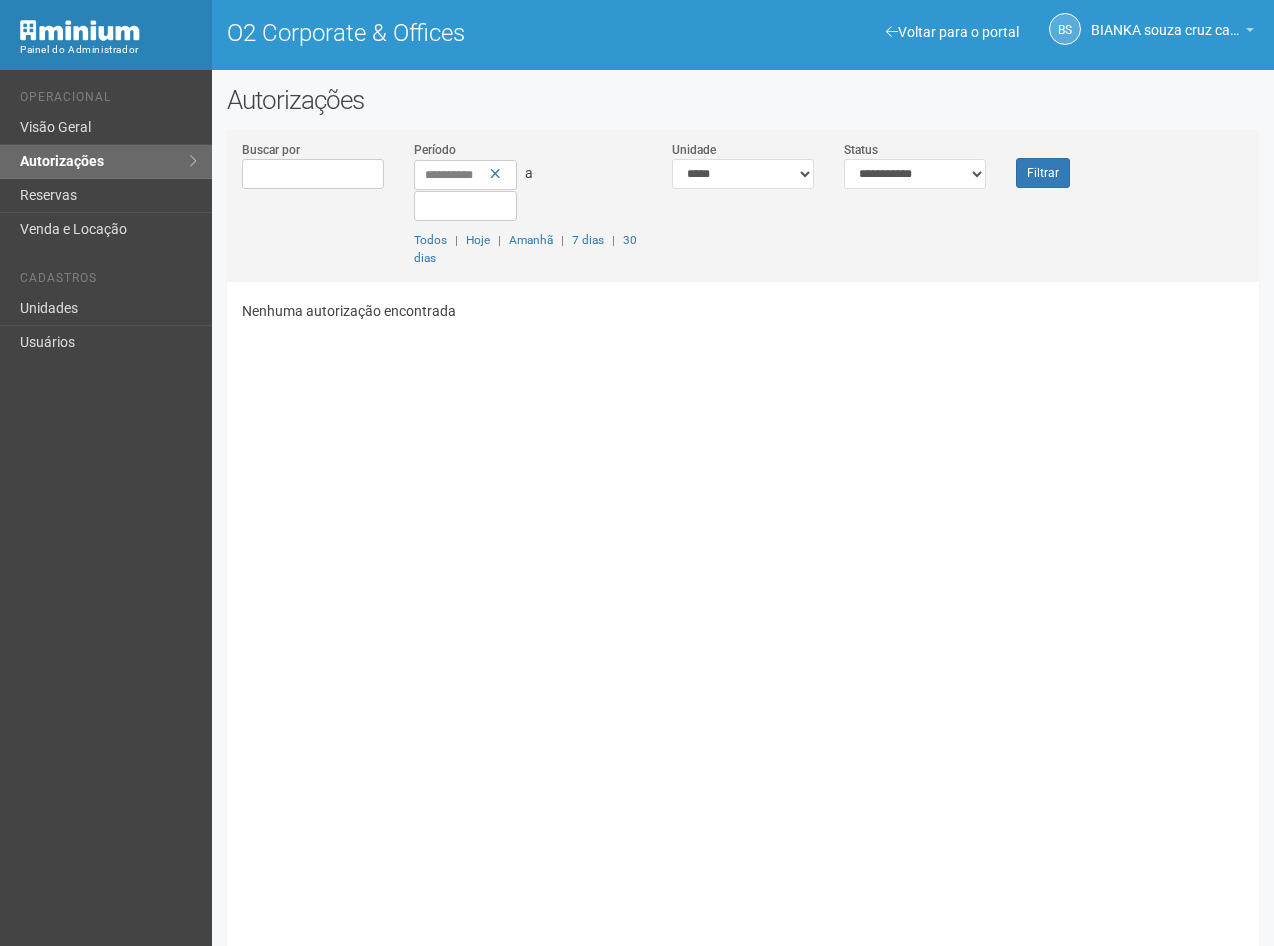 scroll, scrollTop: 0, scrollLeft: 0, axis: both 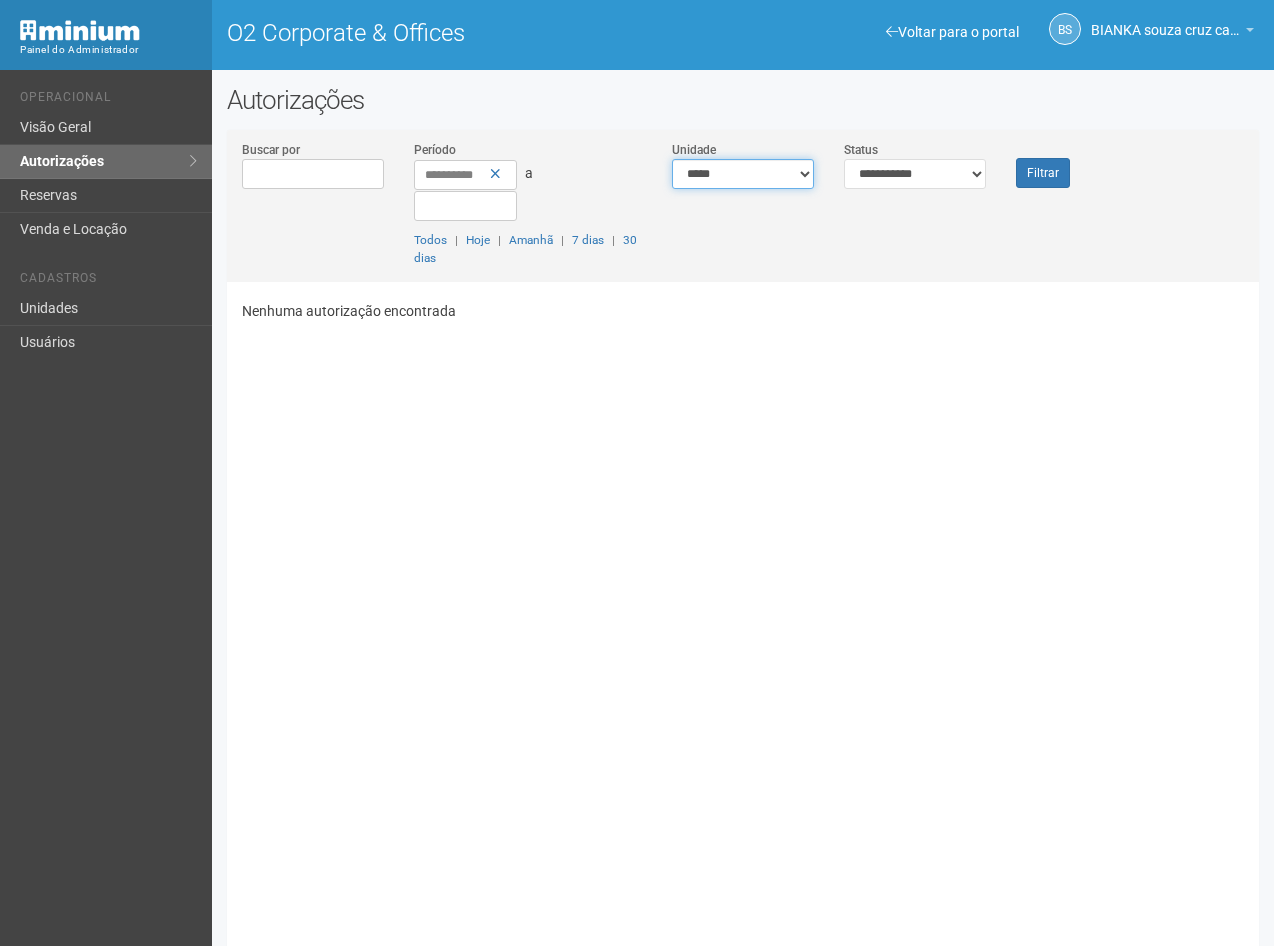 click on "**********" at bounding box center [743, 174] 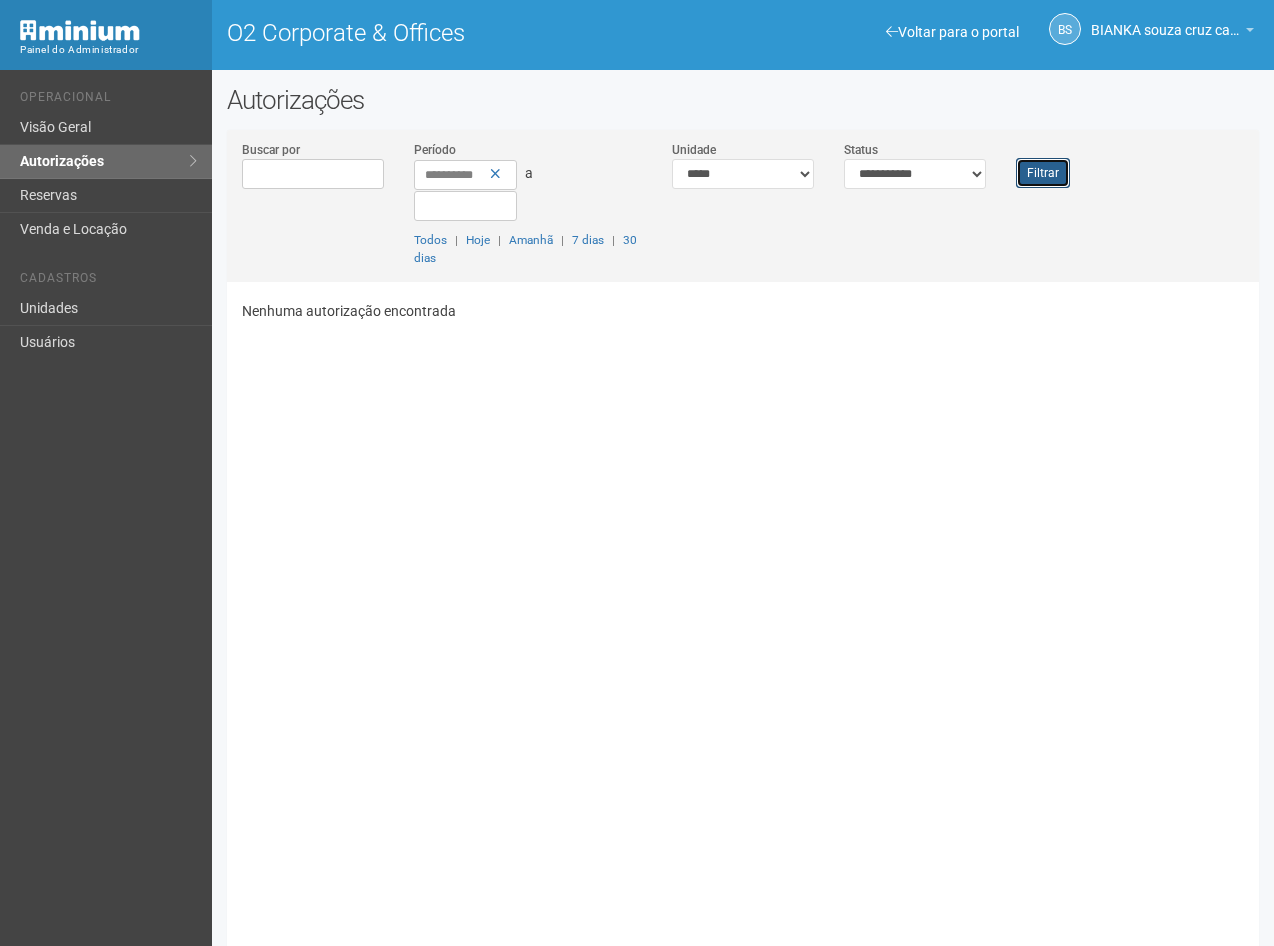 click on "Filtrar" at bounding box center (1043, 173) 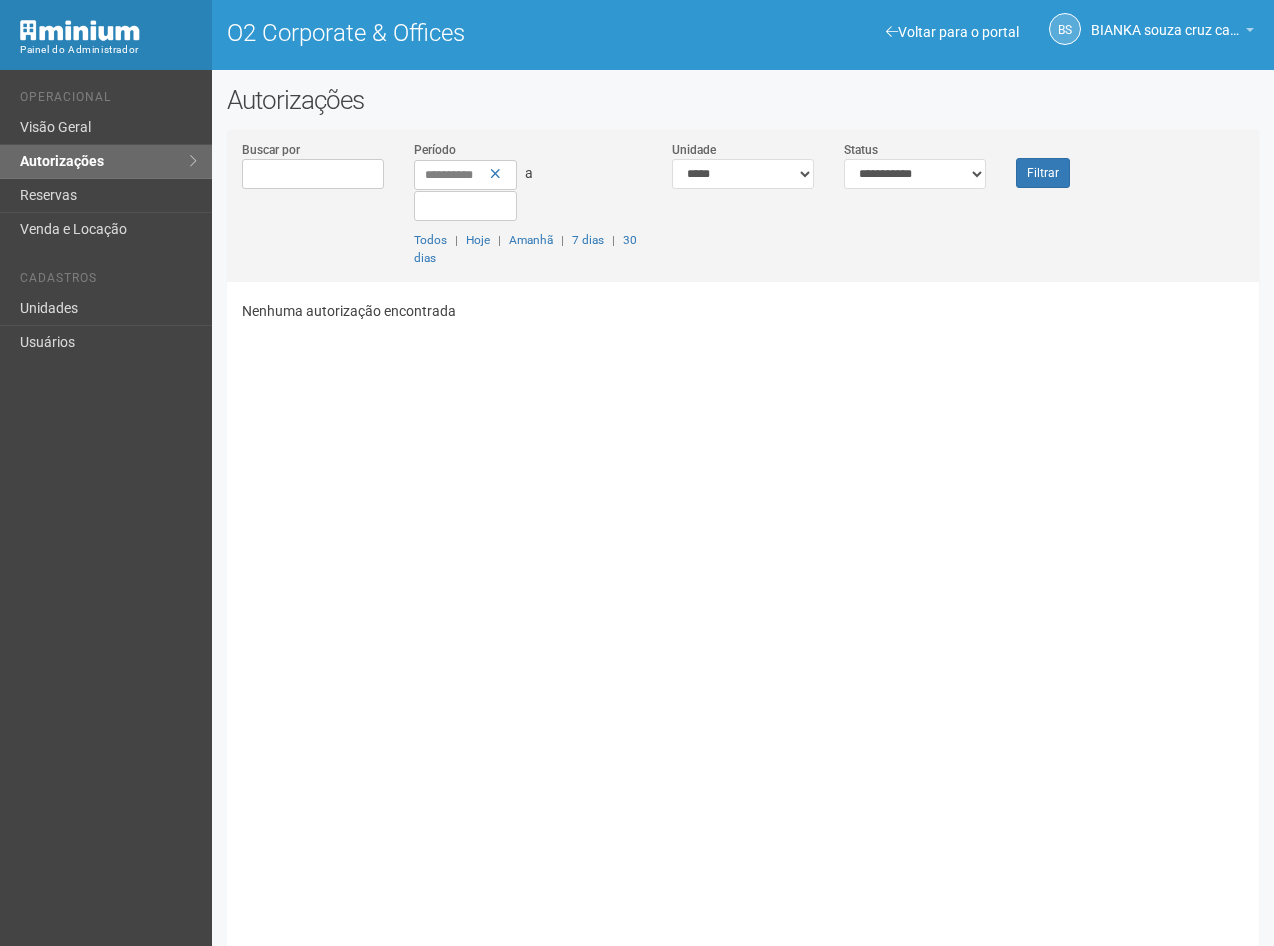 scroll, scrollTop: 0, scrollLeft: 0, axis: both 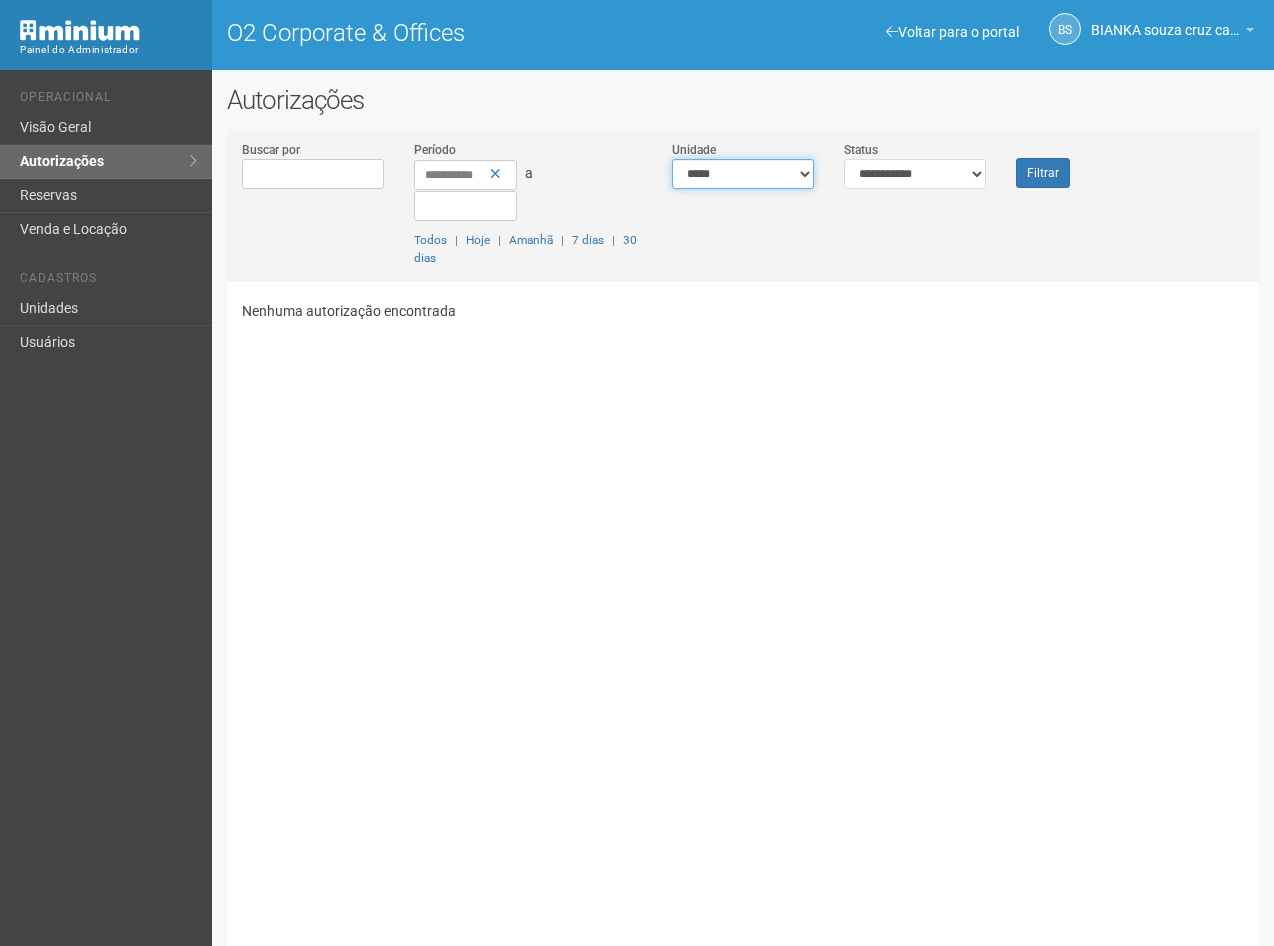 click on "**********" at bounding box center (743, 174) 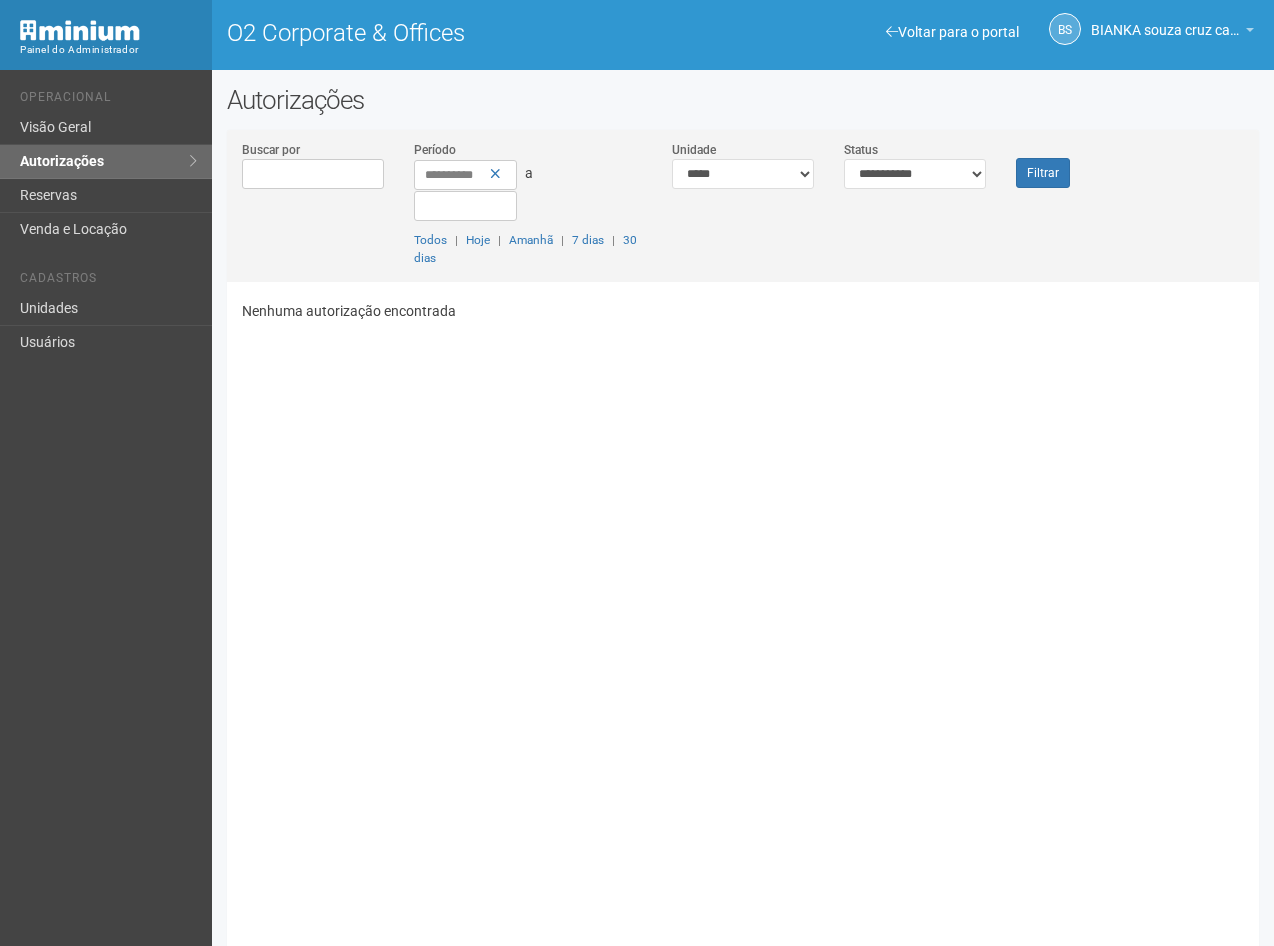click on "Filtrar" at bounding box center (1044, 164) 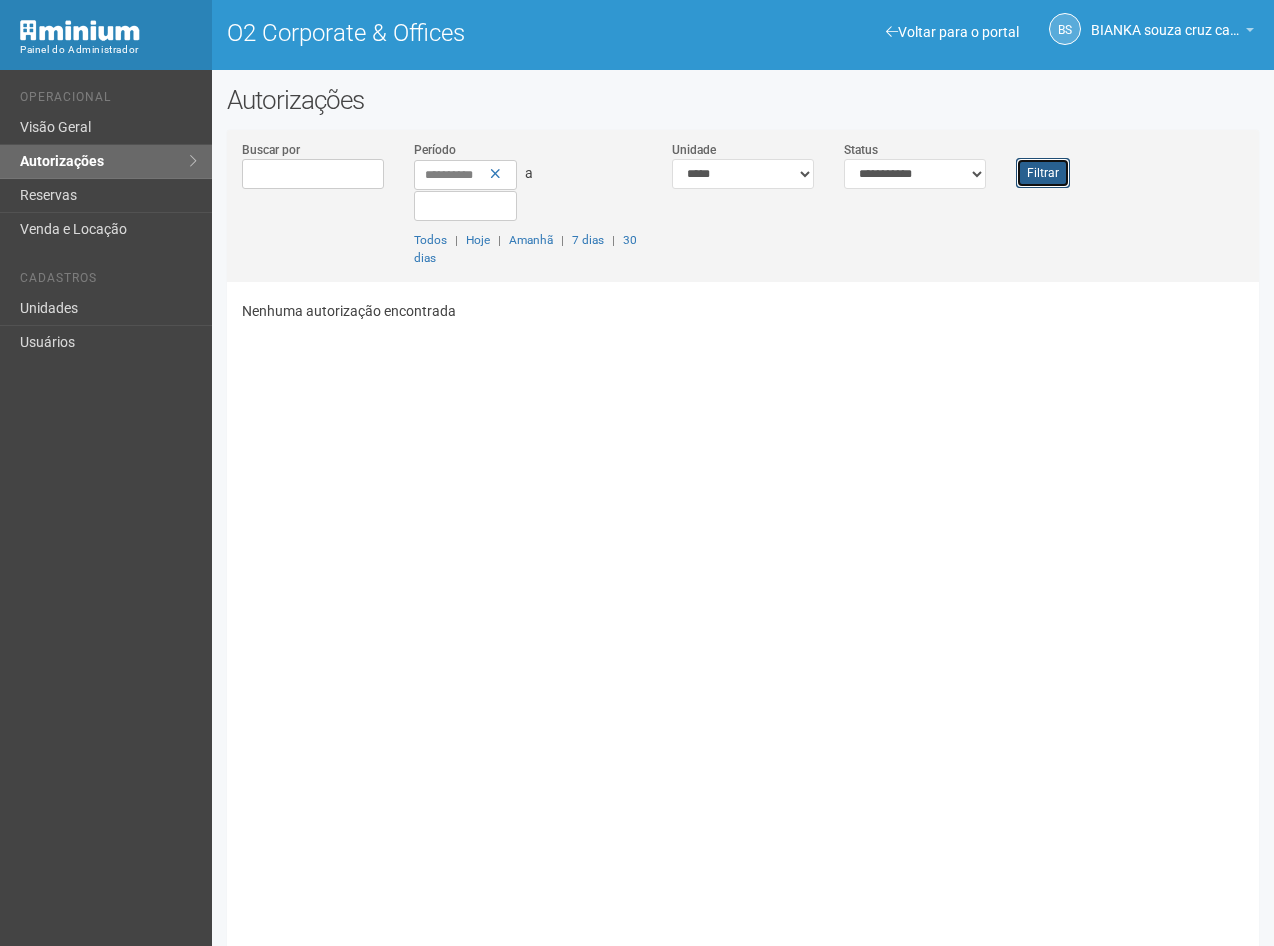click on "Filtrar" at bounding box center (1043, 173) 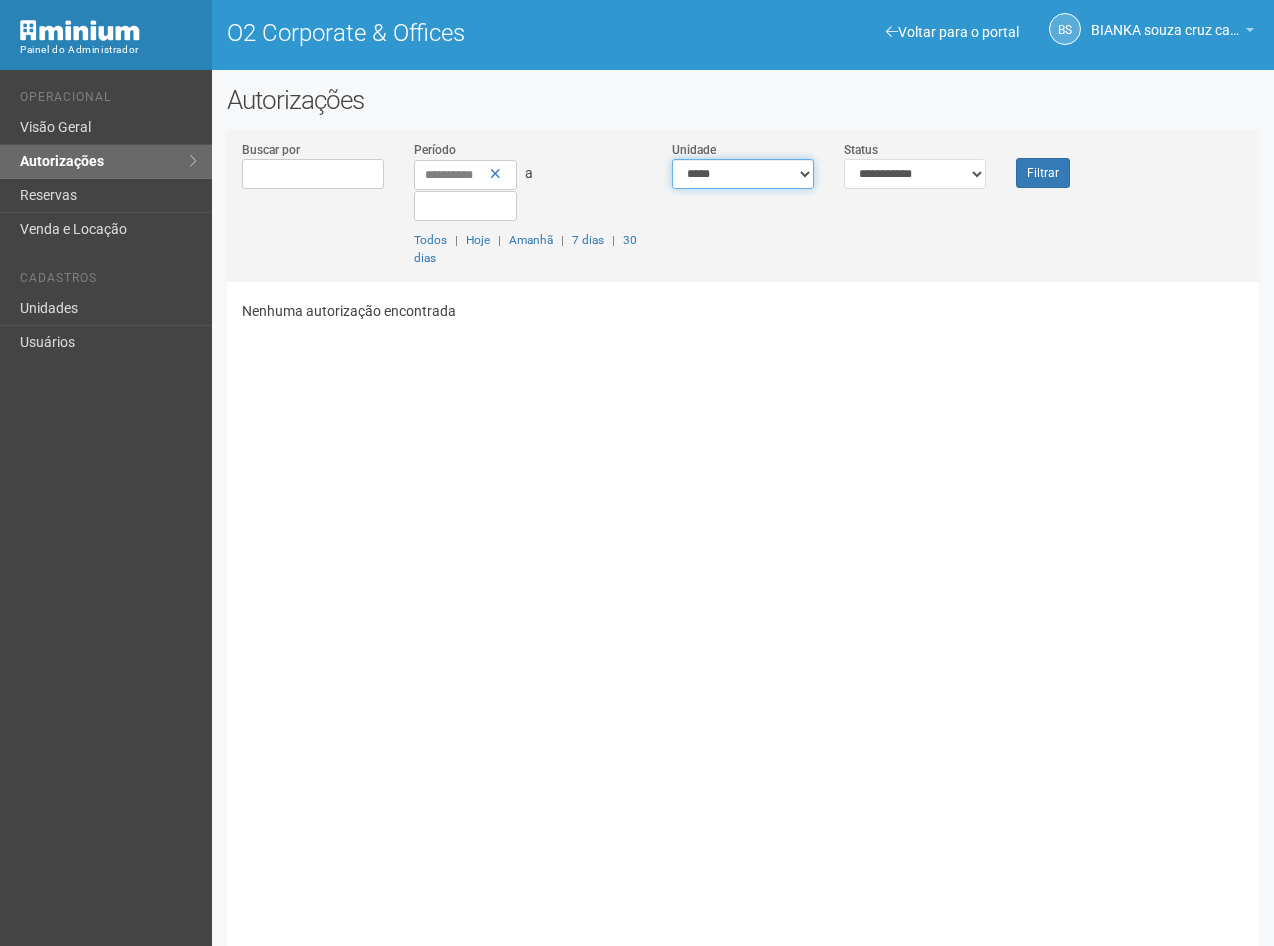 scroll, scrollTop: 0, scrollLeft: 0, axis: both 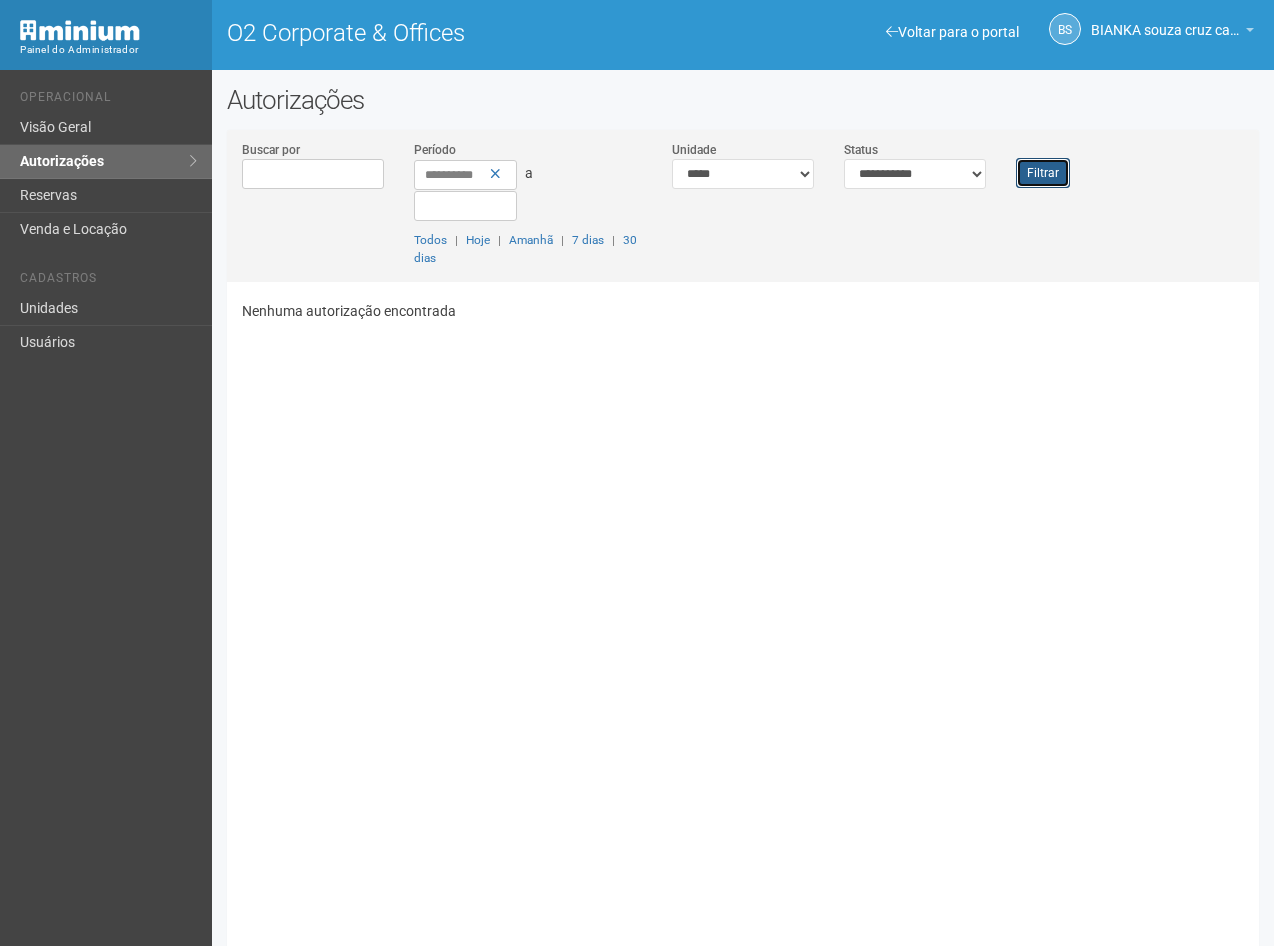 click on "Filtrar" at bounding box center [1043, 173] 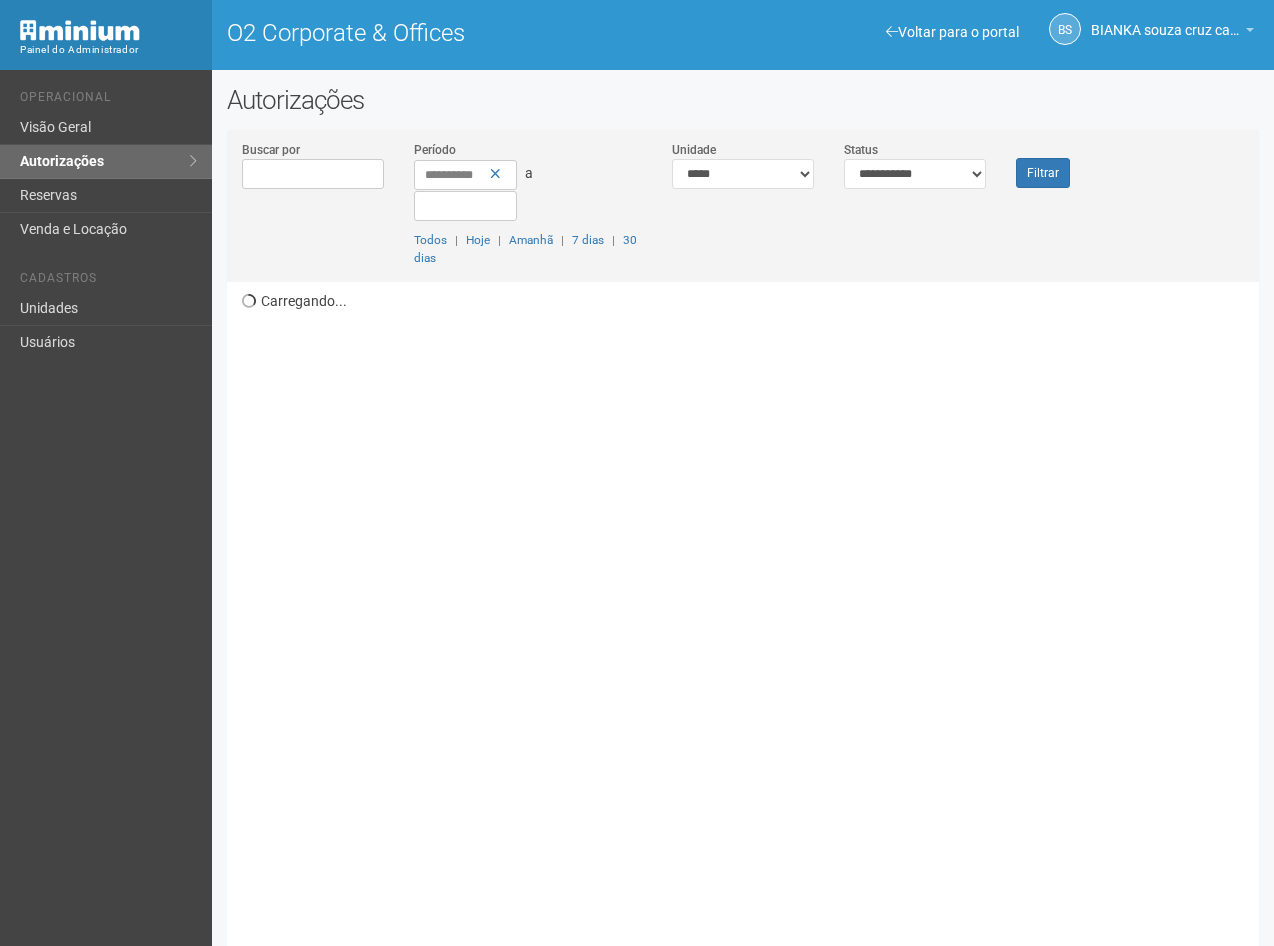 scroll, scrollTop: 0, scrollLeft: 0, axis: both 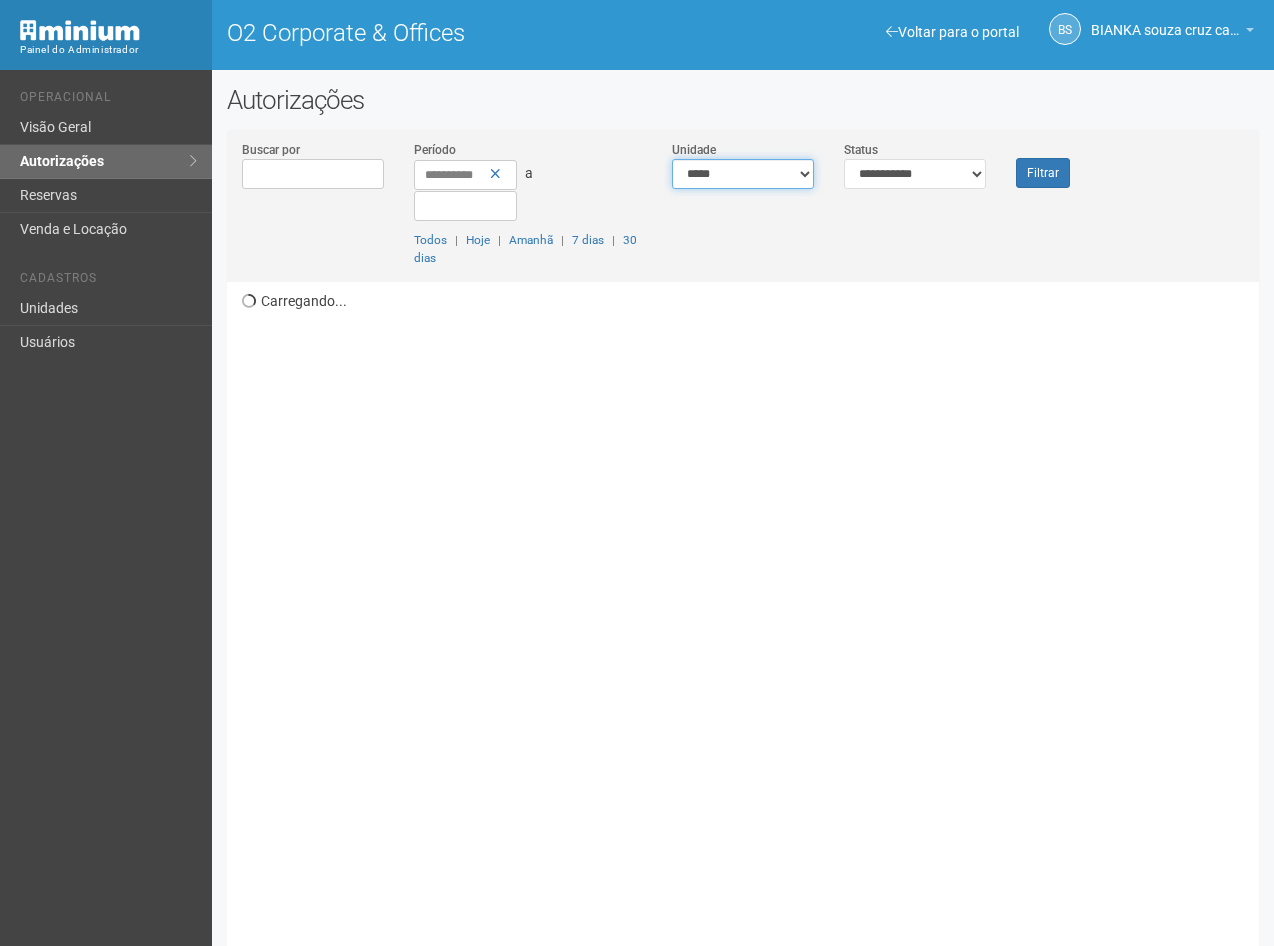 click on "**********" at bounding box center (743, 174) 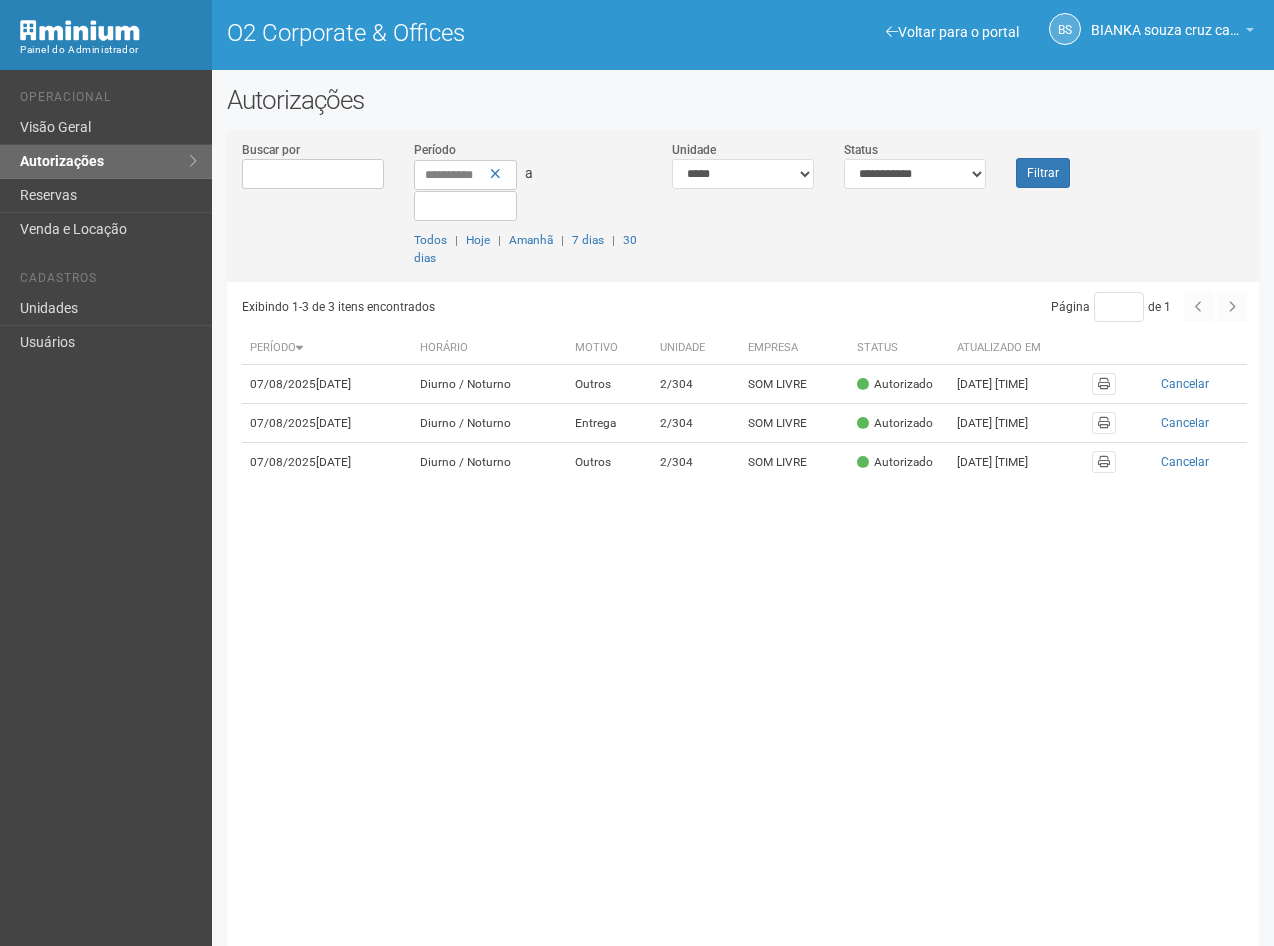 click on "Exibindo 1-3 de 3 itens encontrados
Página
*
de 1
Período
Horário
Motivo
Unidade
Empresa
Status
Atualizado em
07/08/2025
- 07/08/2025
Diurno / Noturno
Outros
2/304
SOM LIVRE
07/08/2025 09:03 2/304" at bounding box center (750, 620) 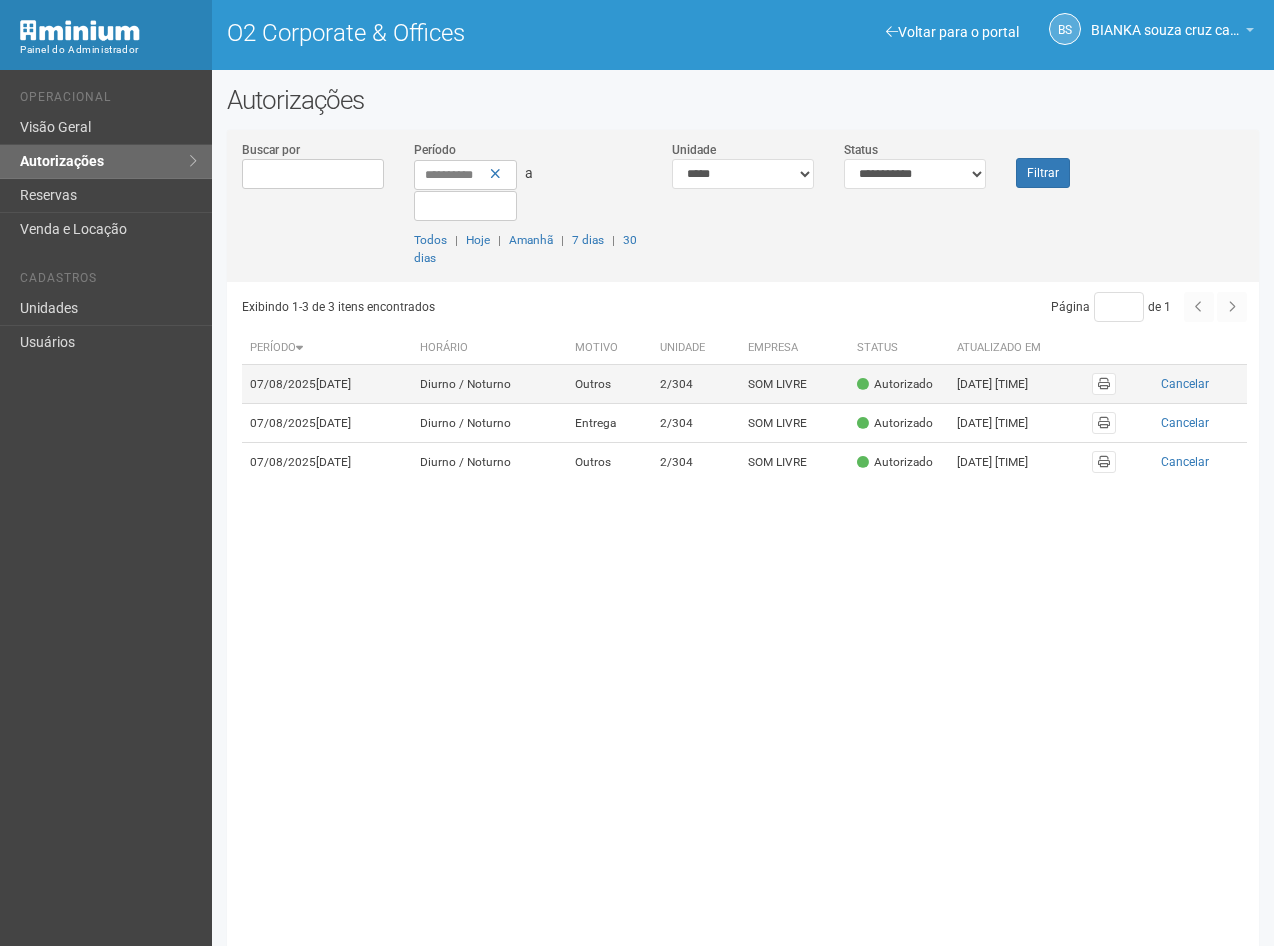 click on "Autorizado" at bounding box center (899, 384) 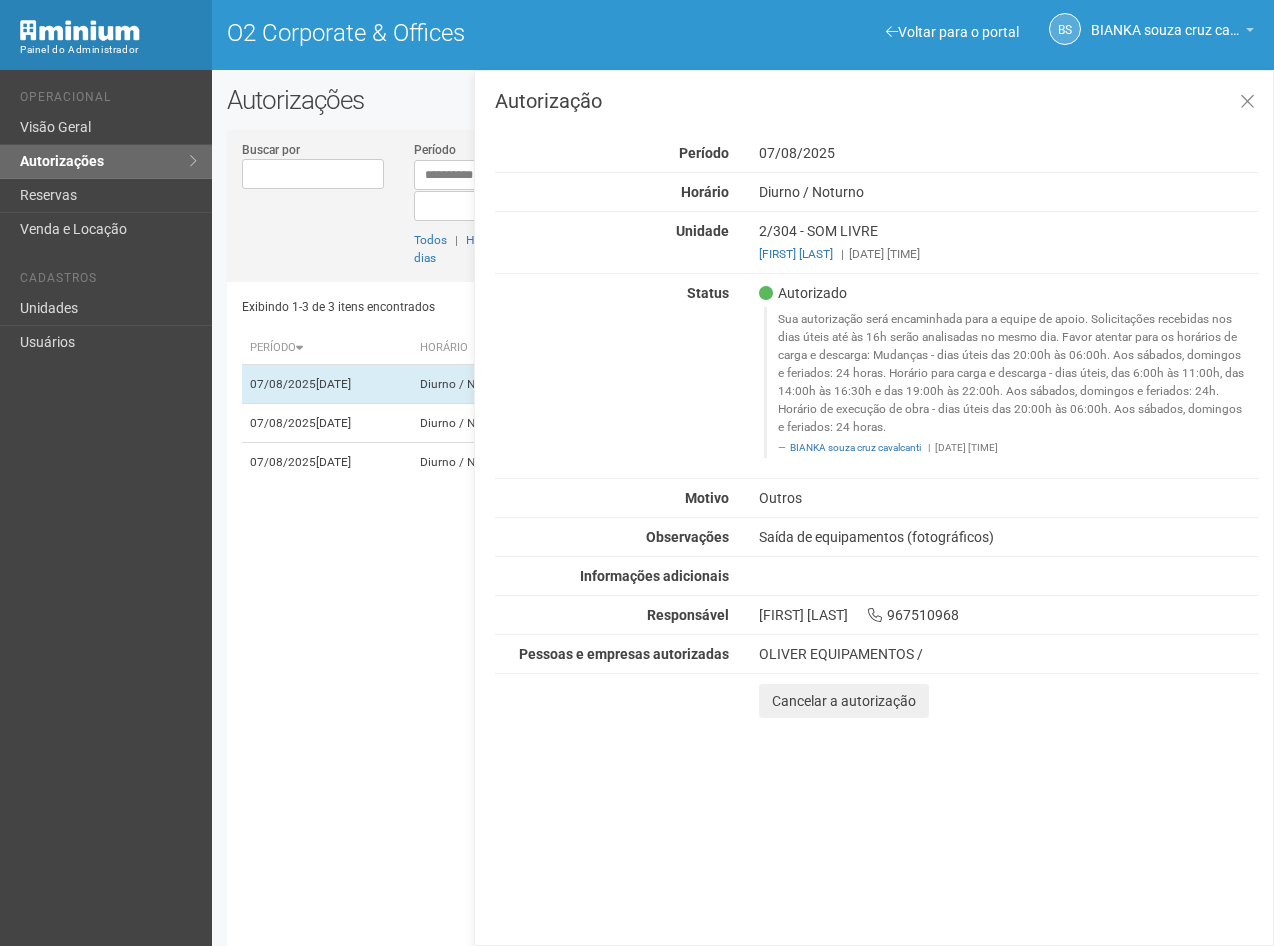 drag, startPoint x: 400, startPoint y: 677, endPoint x: 402, endPoint y: 667, distance: 10.198039 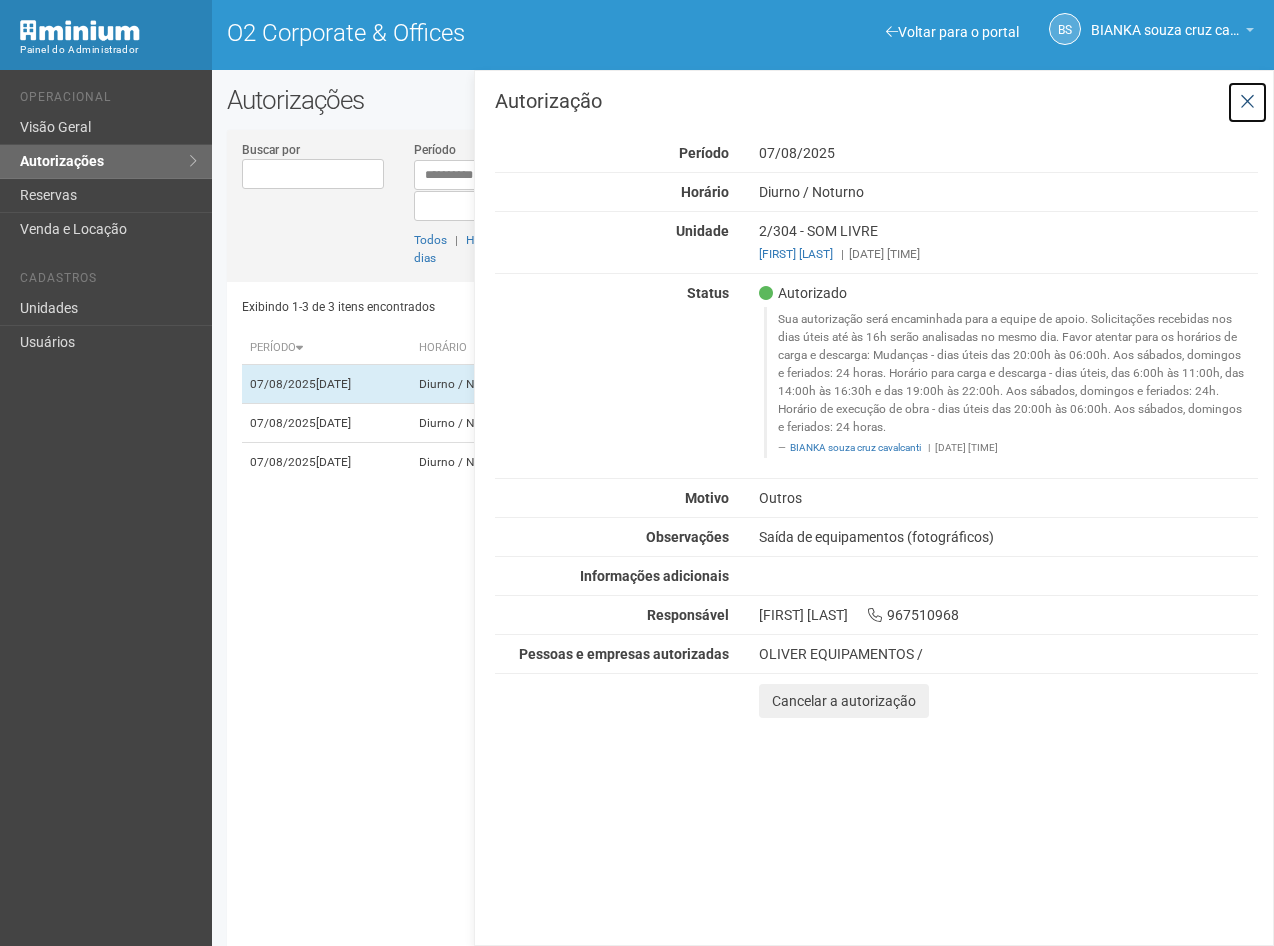 click at bounding box center [1247, 102] 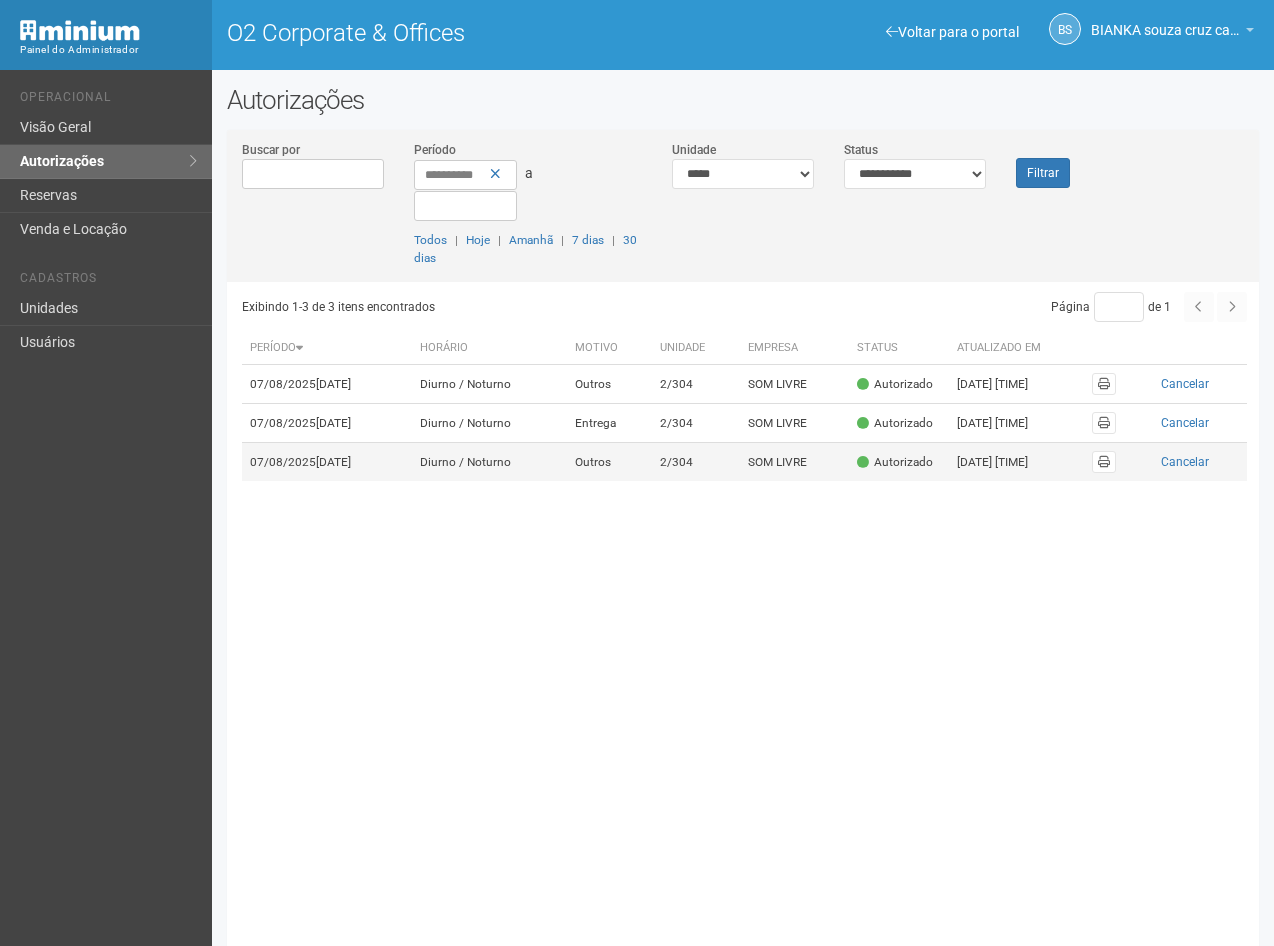 click on "SOM LIVRE" at bounding box center (794, 462) 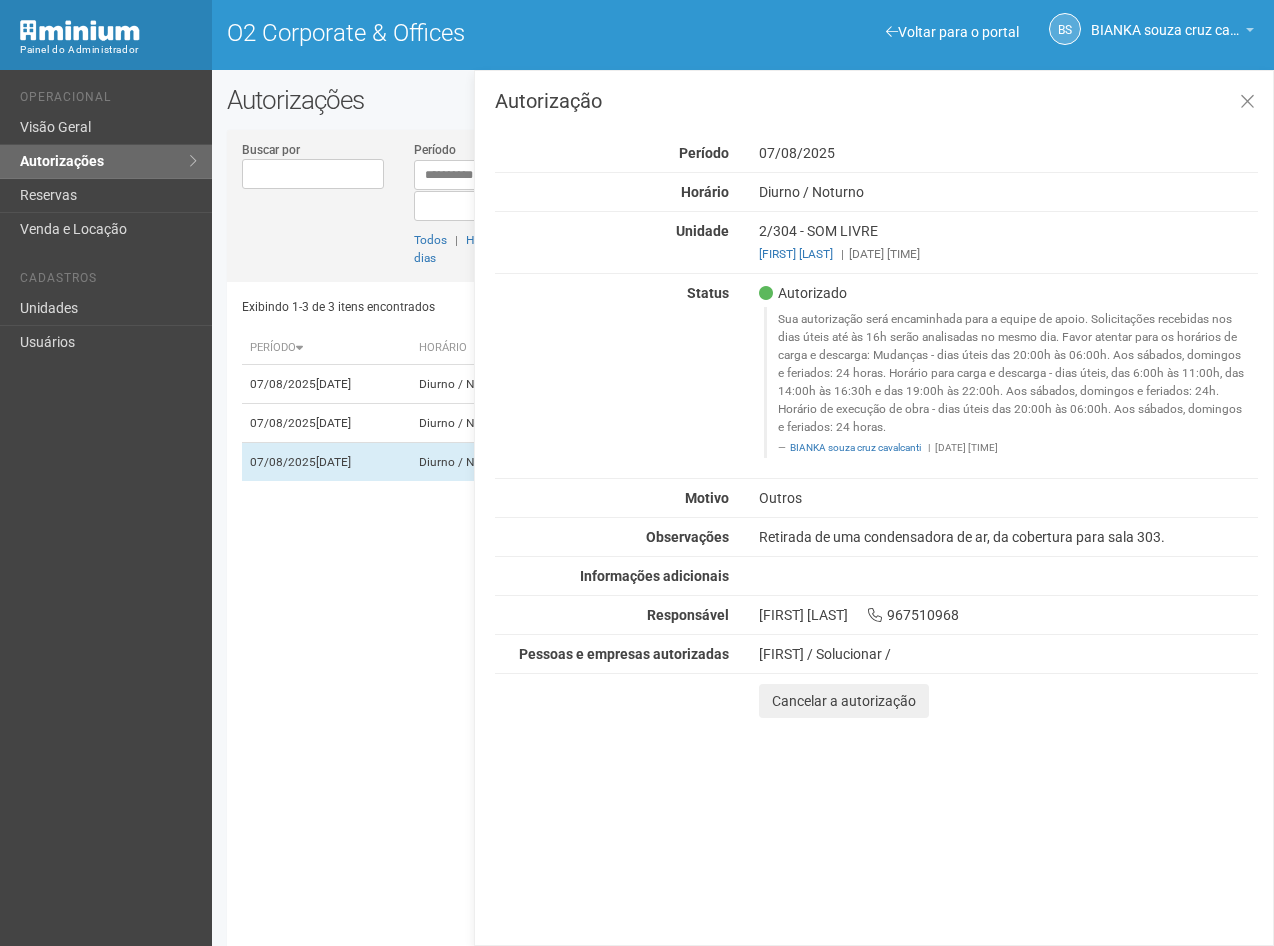 click on "Autorização" at bounding box center (876, 101) 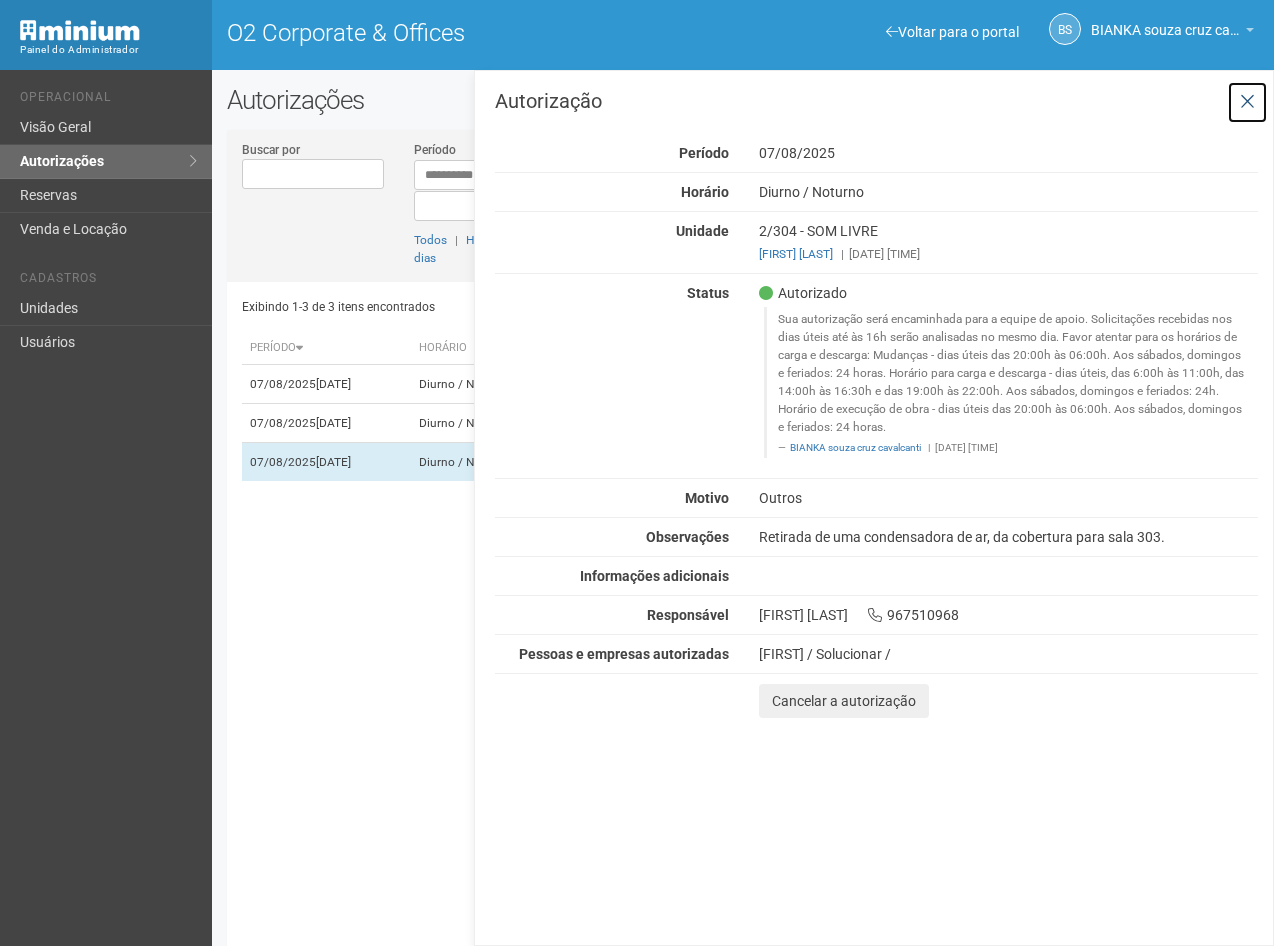 click at bounding box center [1247, 102] 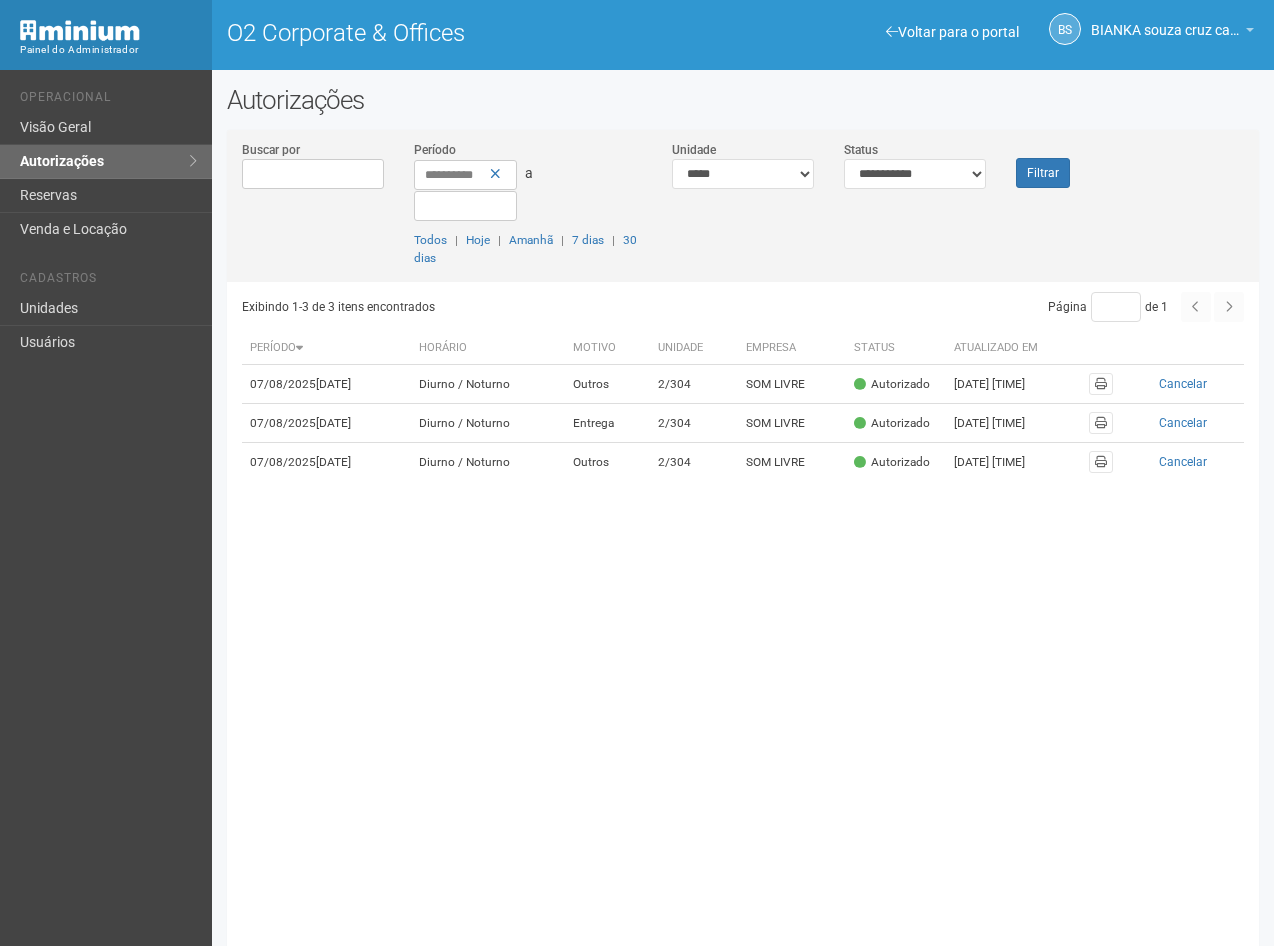 click on "Filtrar" at bounding box center (1044, 164) 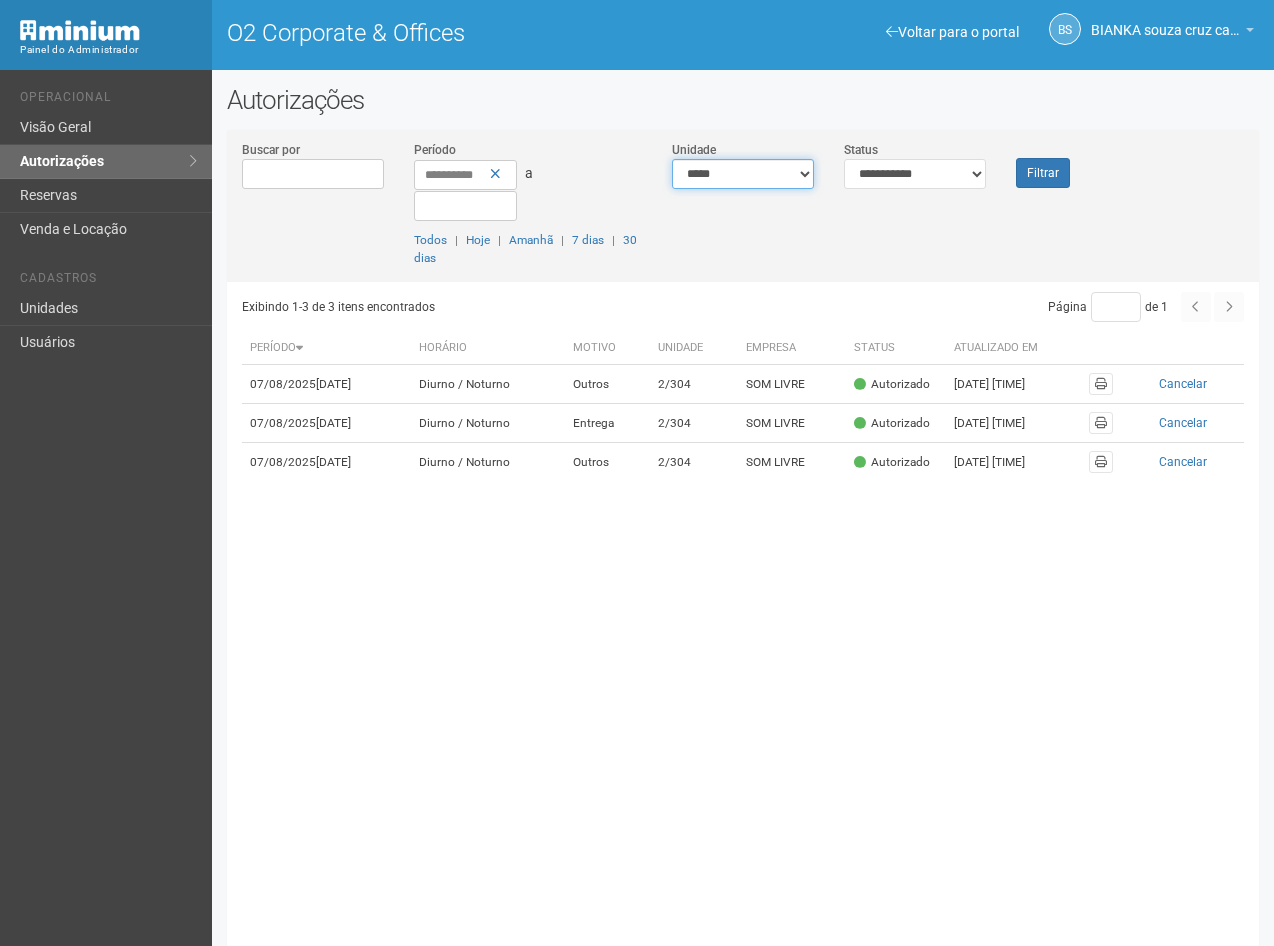 drag, startPoint x: 791, startPoint y: 169, endPoint x: 782, endPoint y: 189, distance: 21.931713 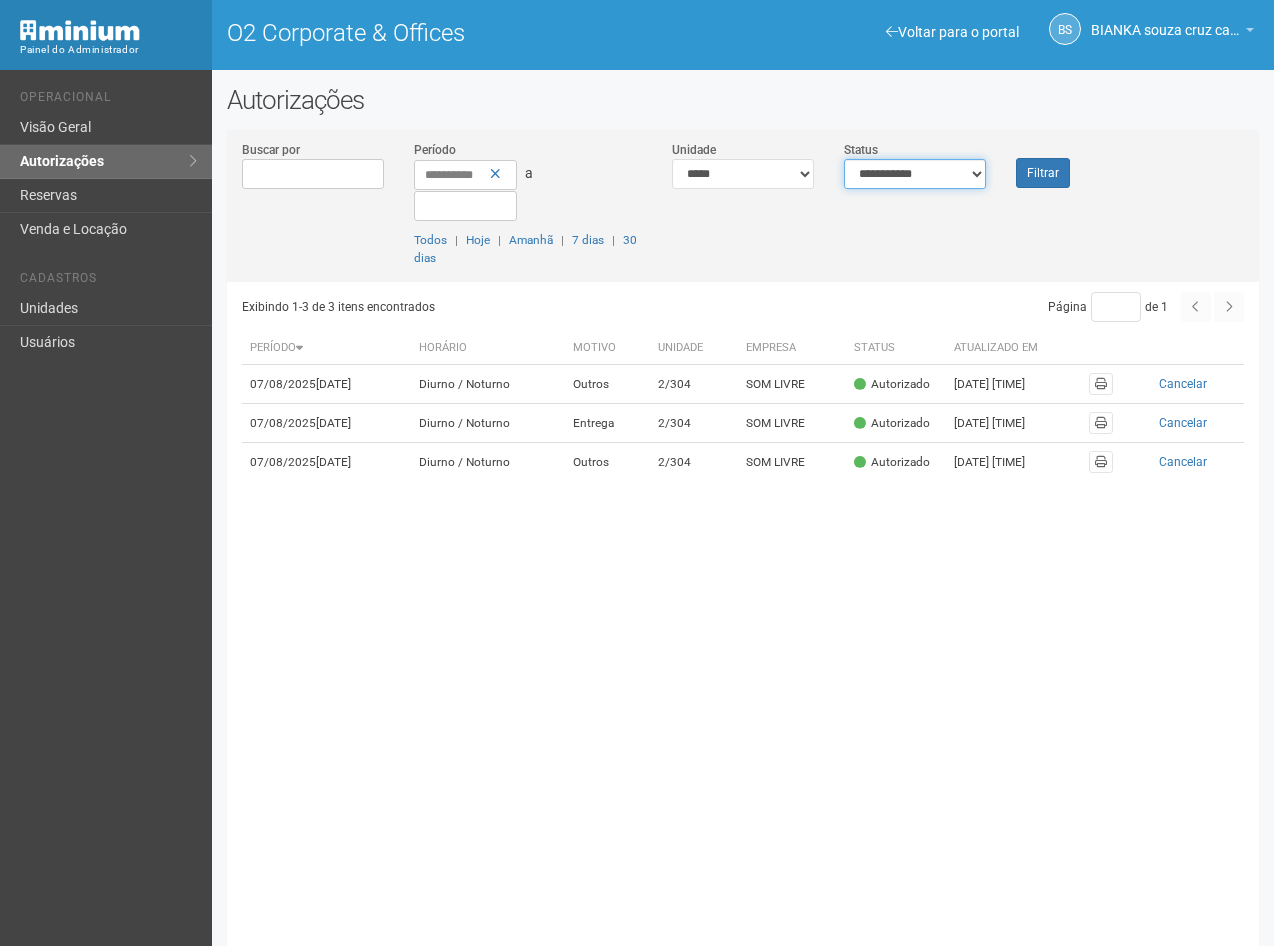 click on "**********" at bounding box center (915, 174) 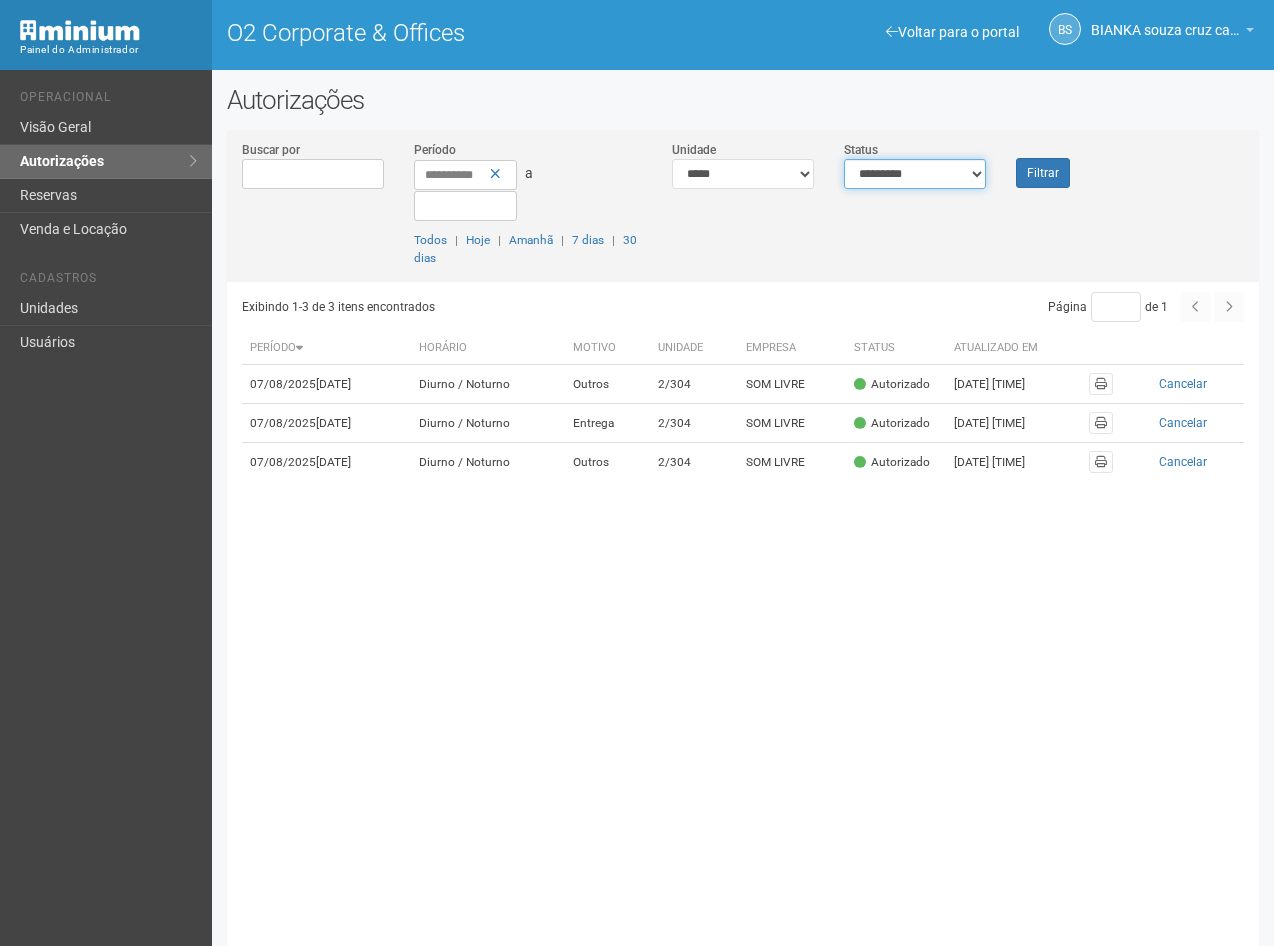 click on "**********" at bounding box center [915, 174] 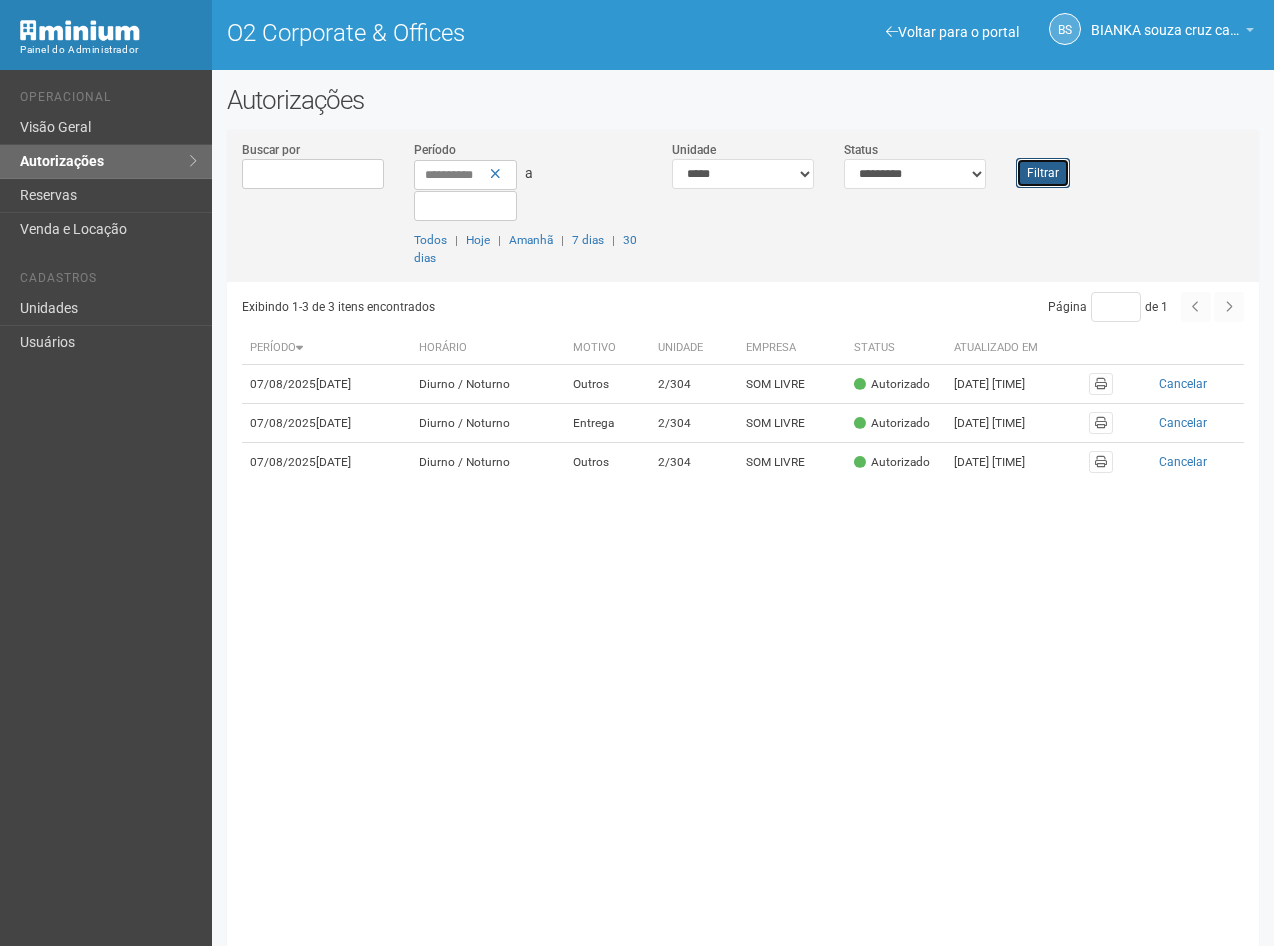 click on "Filtrar" at bounding box center [1043, 173] 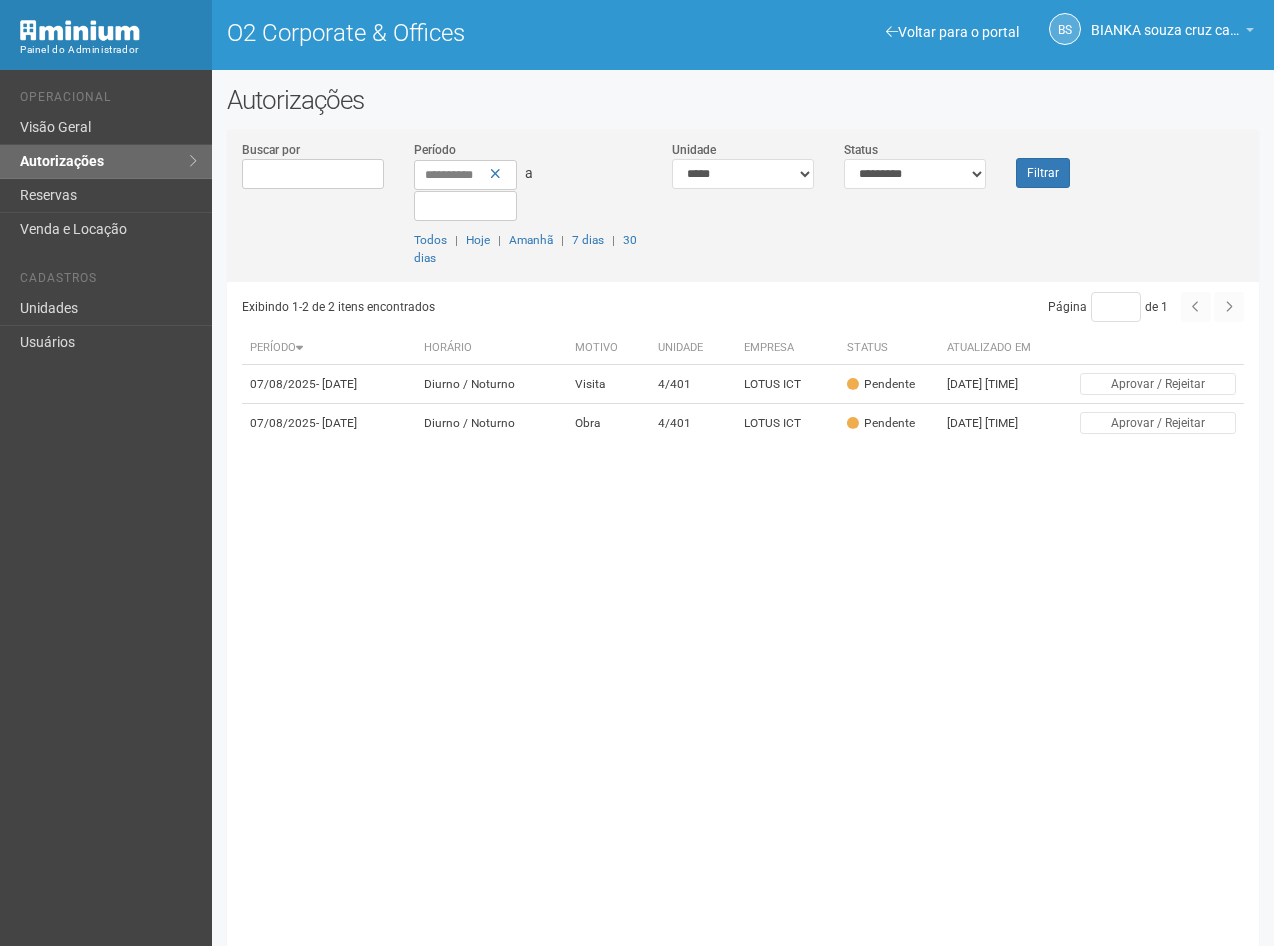 scroll, scrollTop: 0, scrollLeft: 0, axis: both 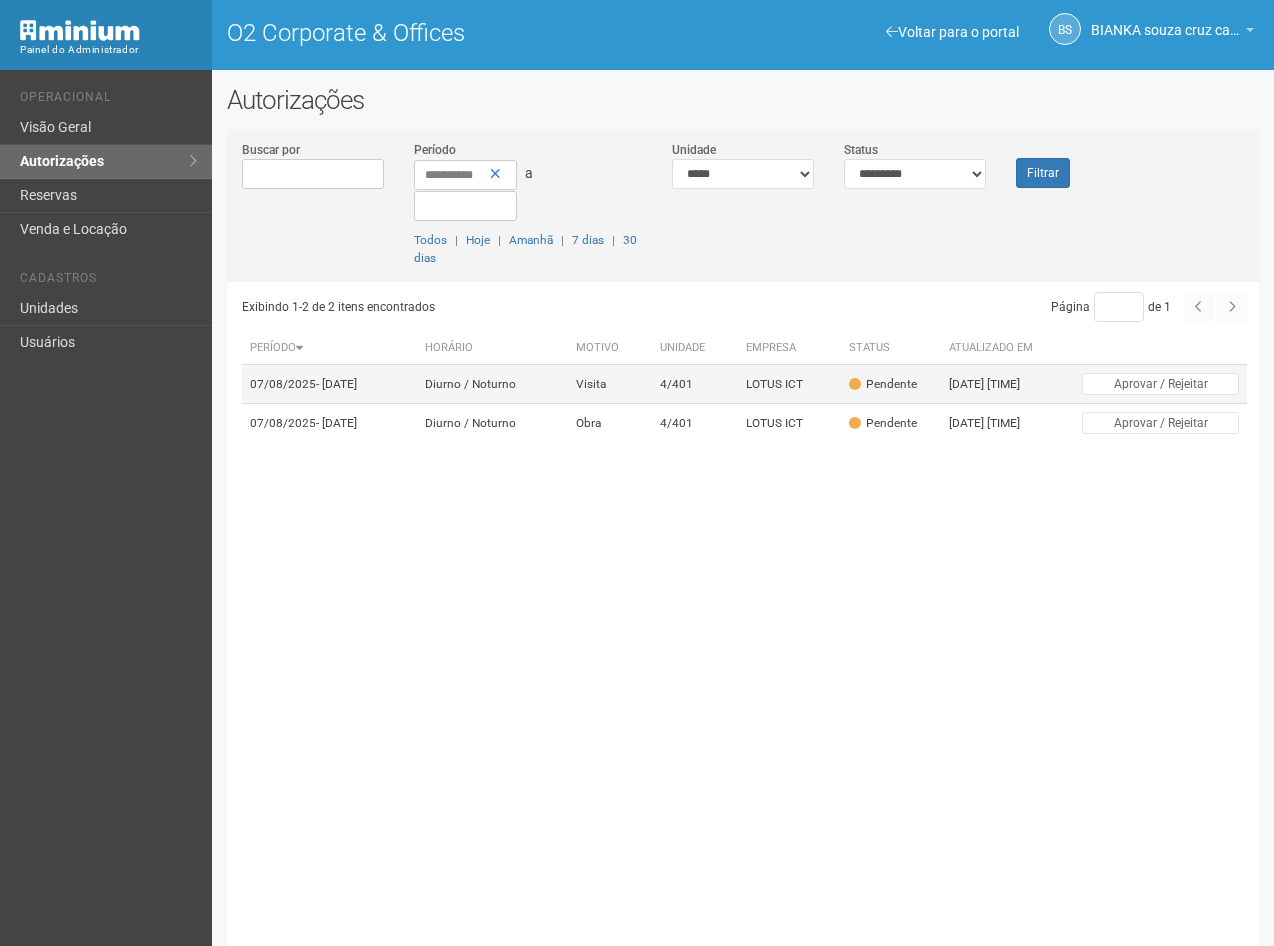 click on "Pendente" at bounding box center (891, 384) 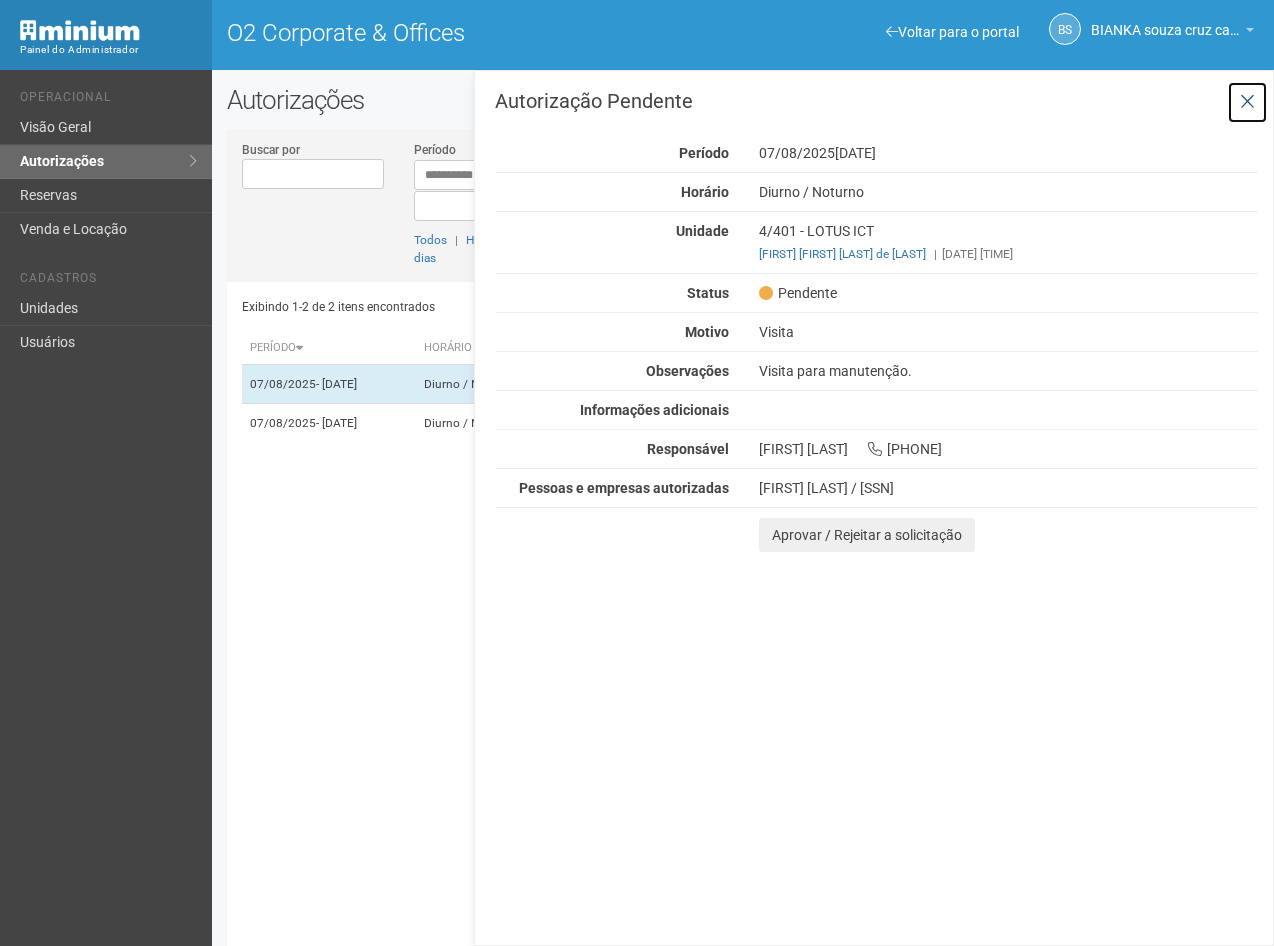 drag, startPoint x: 1248, startPoint y: 96, endPoint x: 1153, endPoint y: 175, distance: 123.55566 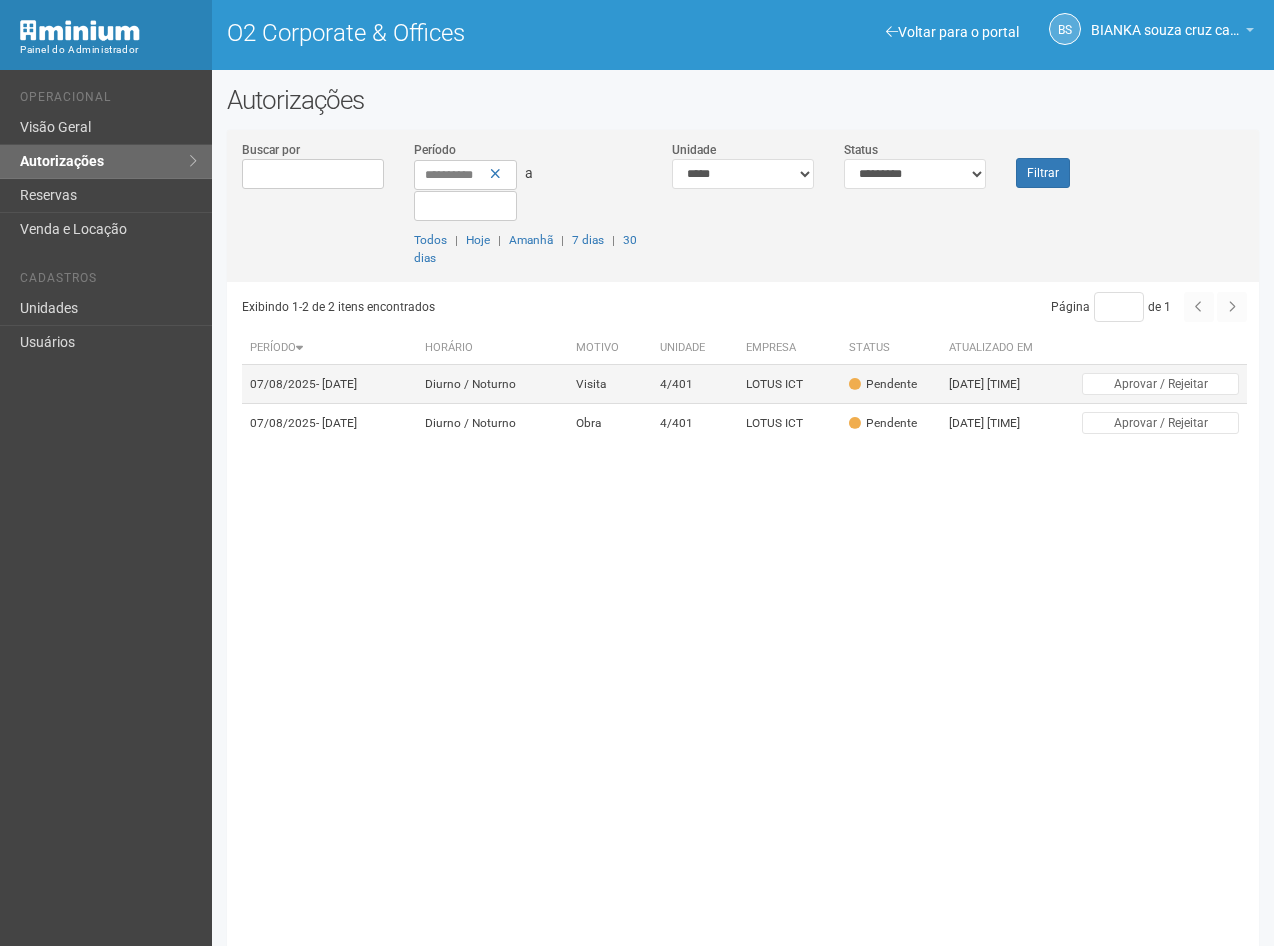 click on "4/401" at bounding box center [695, 384] 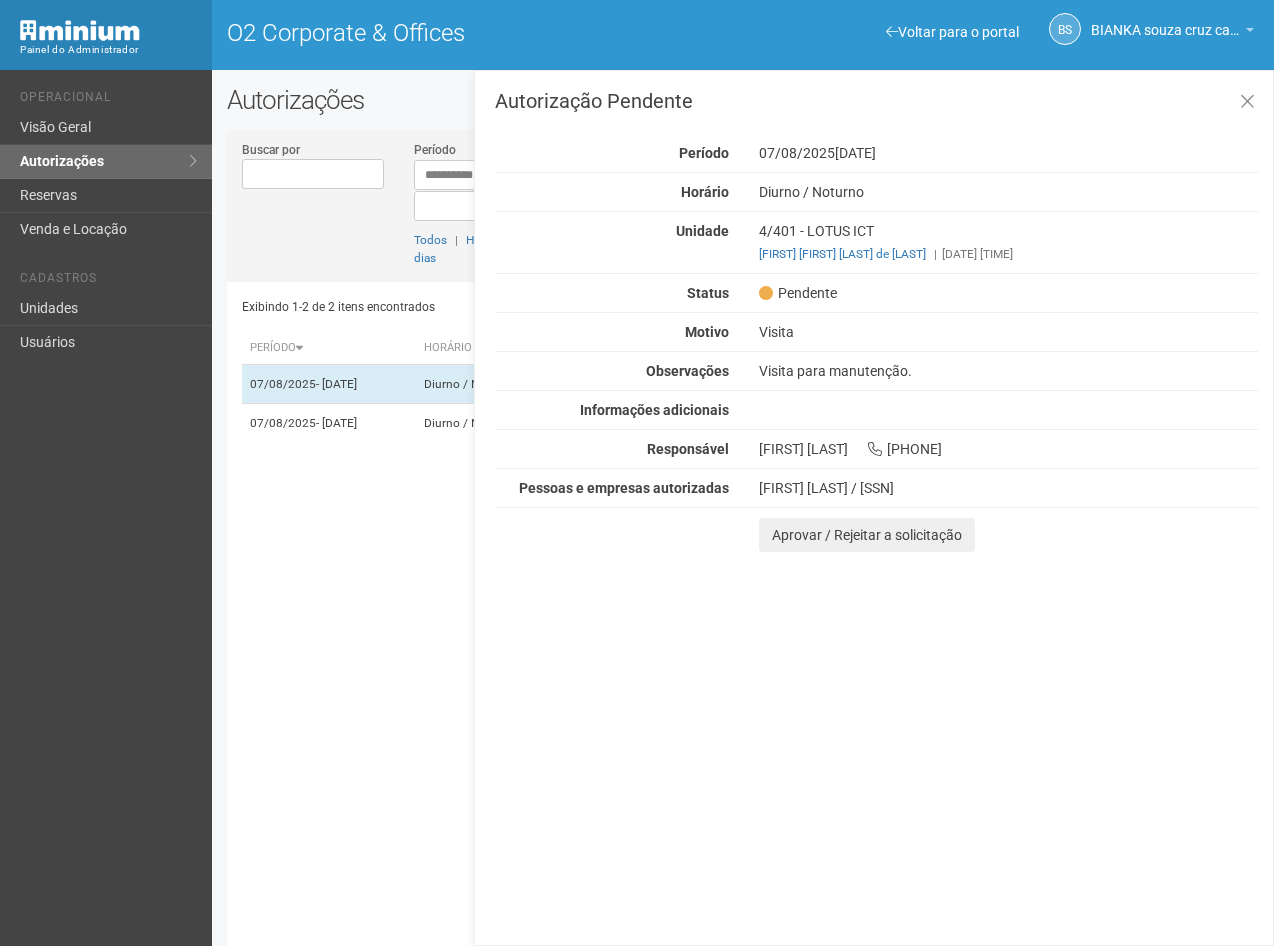 click on "Pessoas e empresas autorizadas" at bounding box center [612, 488] 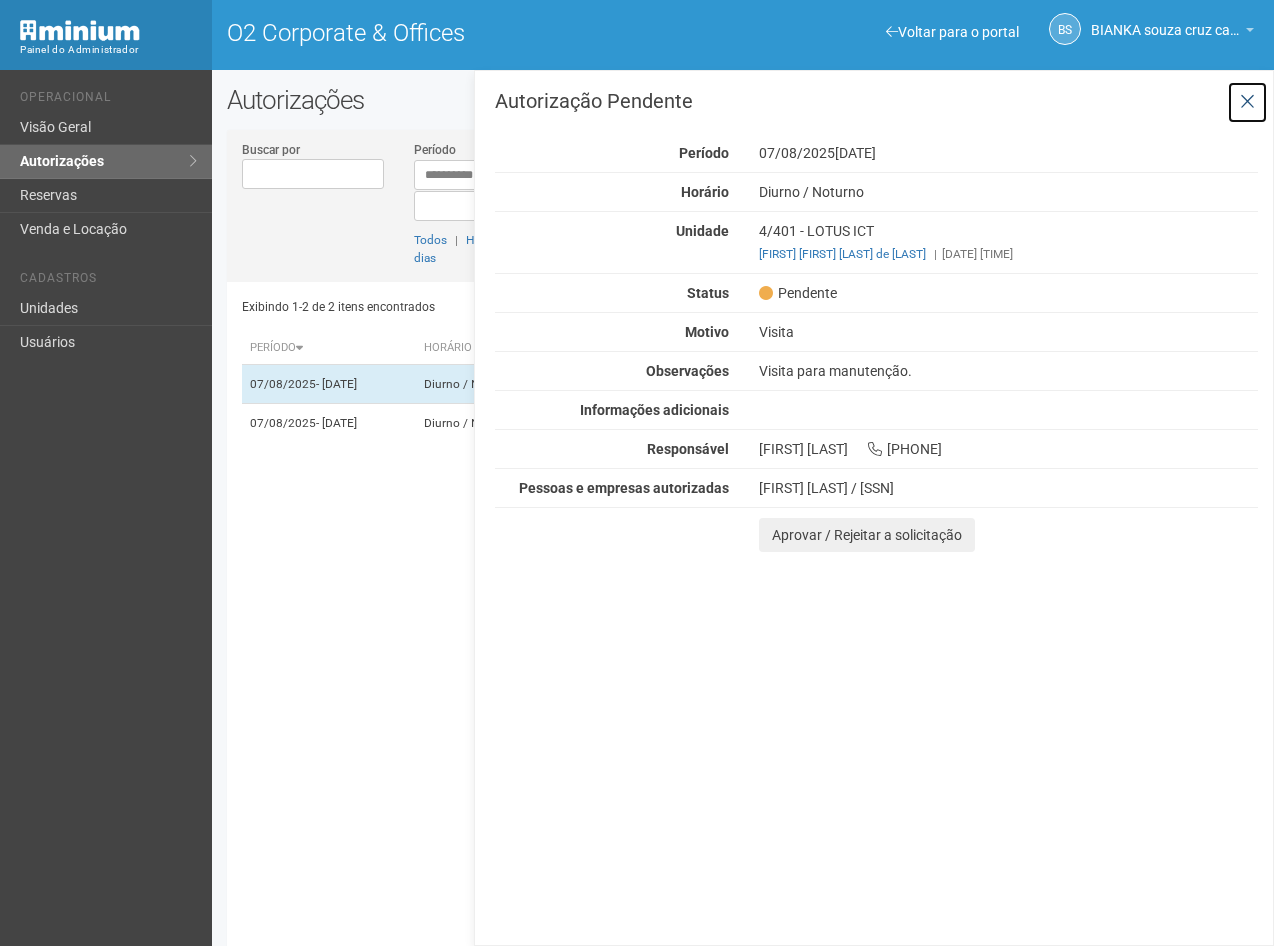 drag, startPoint x: 1238, startPoint y: 103, endPoint x: 771, endPoint y: 284, distance: 500.84927 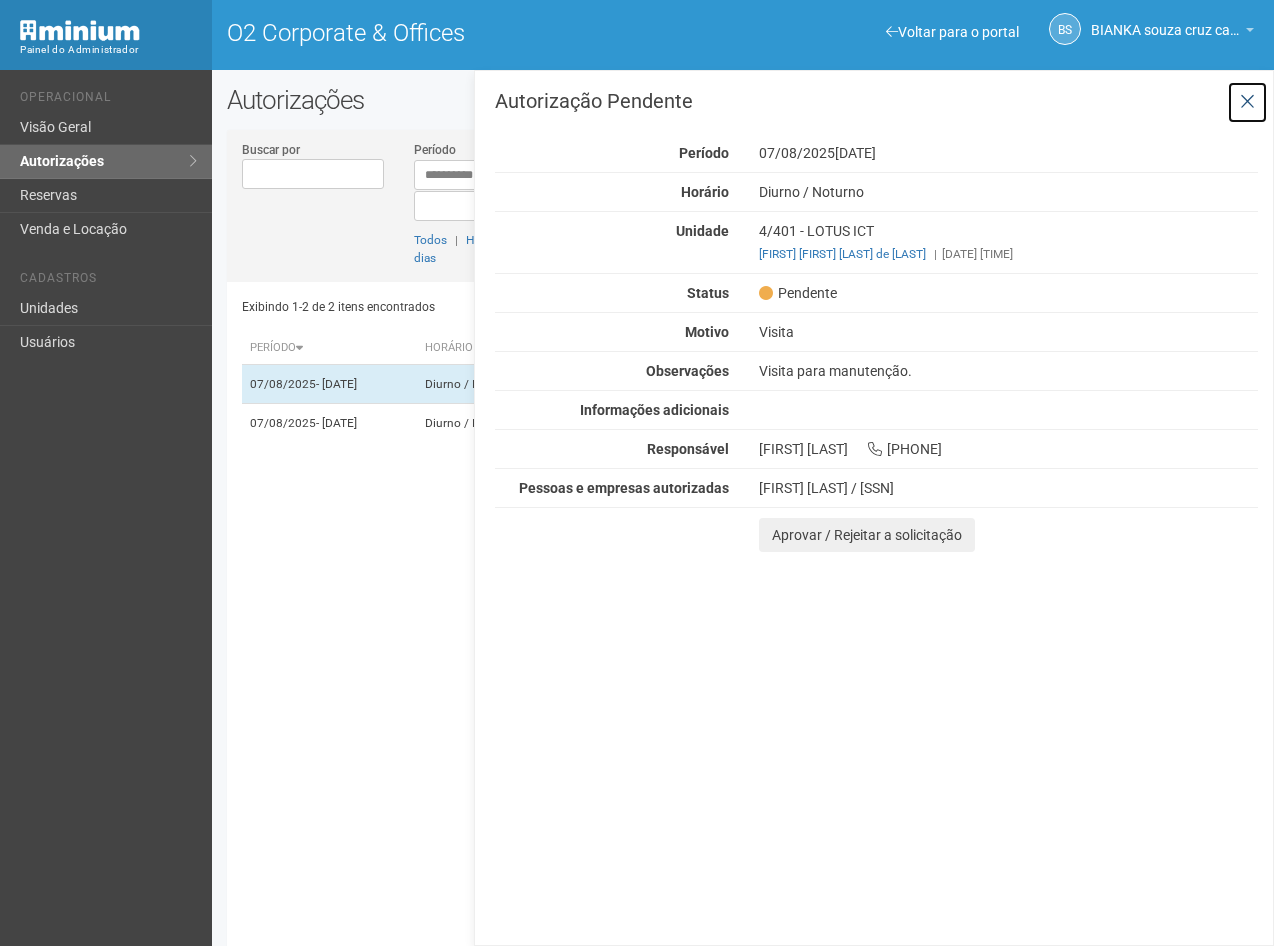 drag, startPoint x: 1241, startPoint y: 102, endPoint x: 970, endPoint y: 291, distance: 330.39673 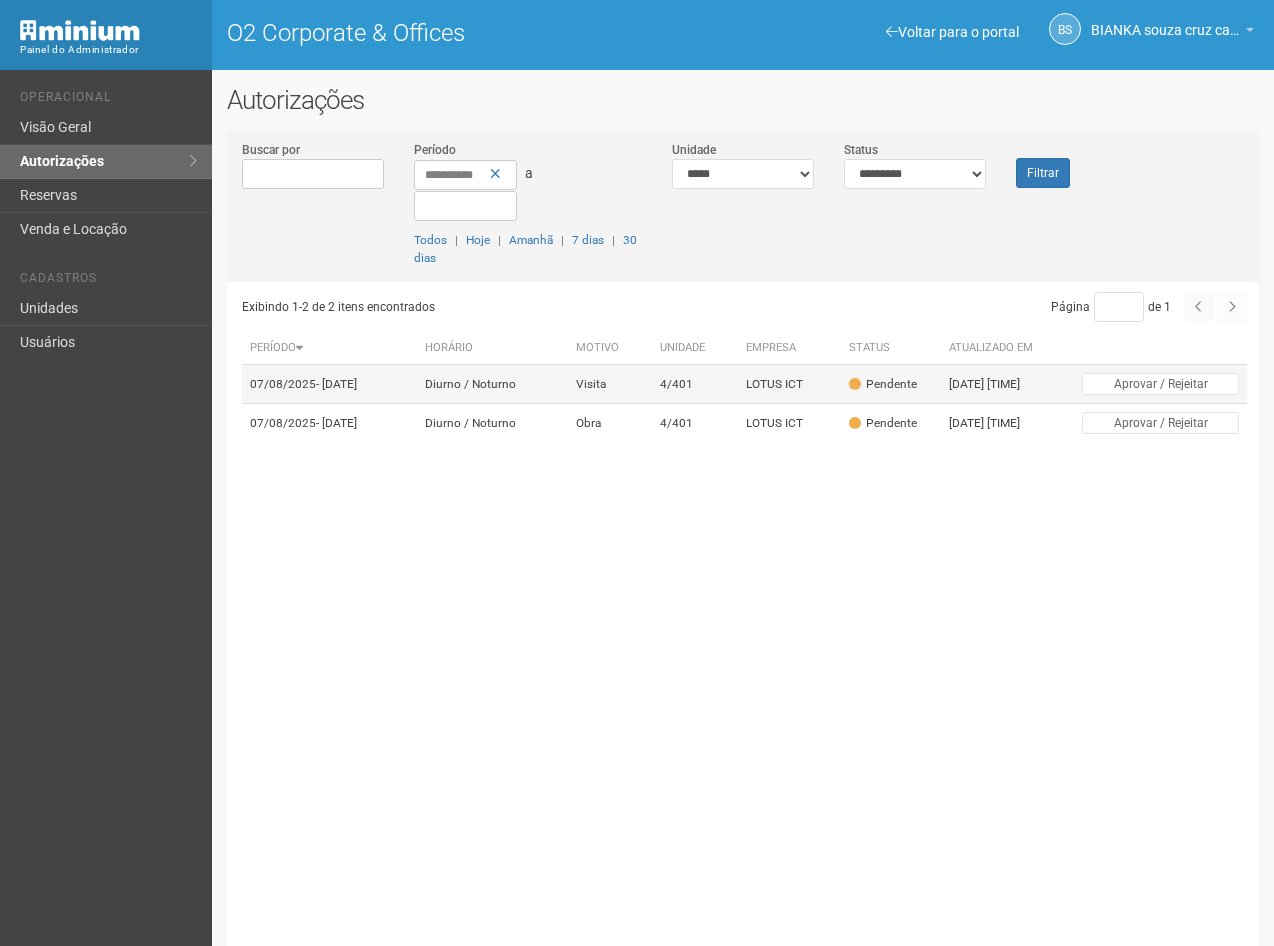 click on "Visita" at bounding box center [610, 384] 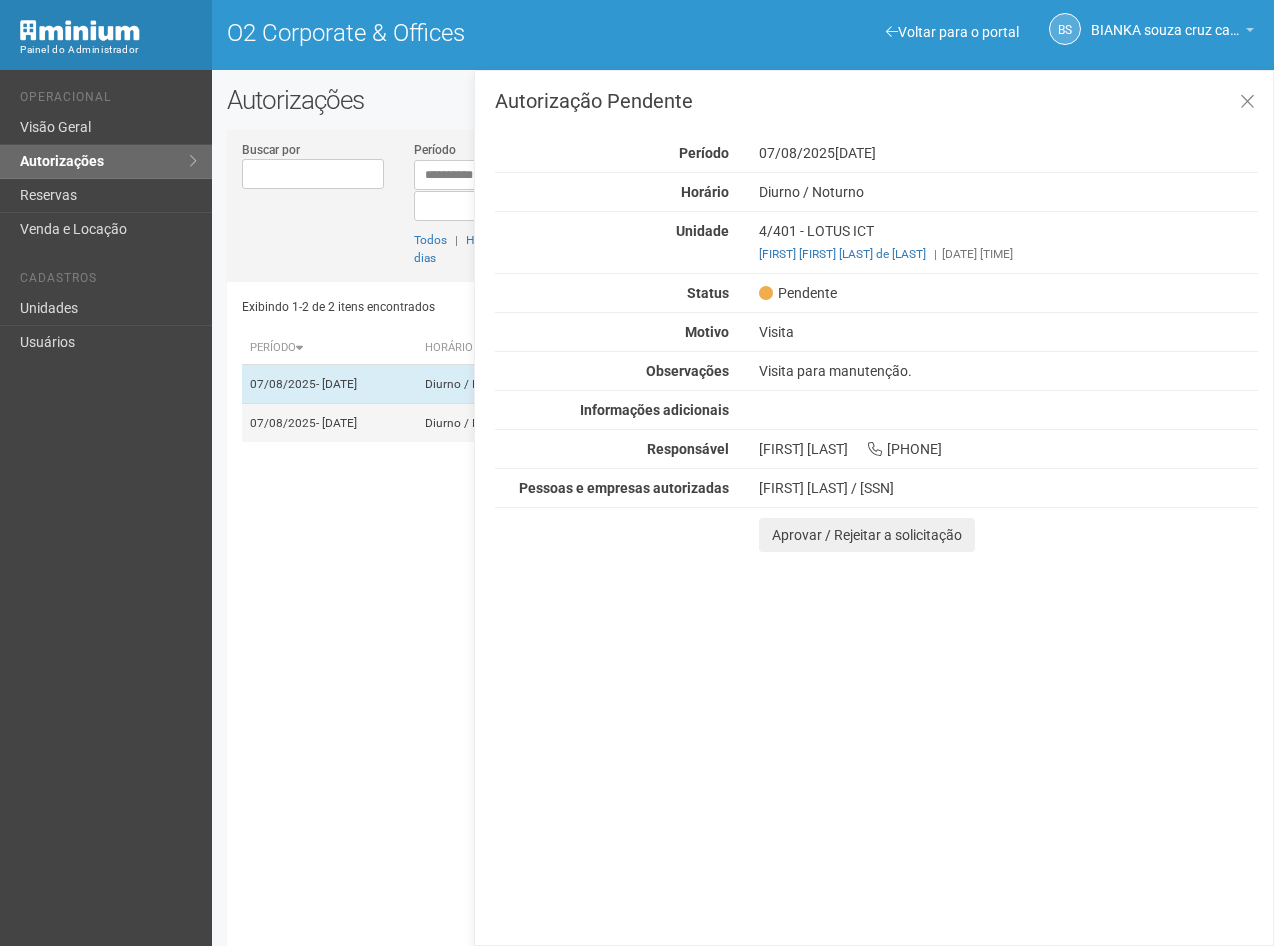 click on "Diurno / Noturno" at bounding box center [493, 423] 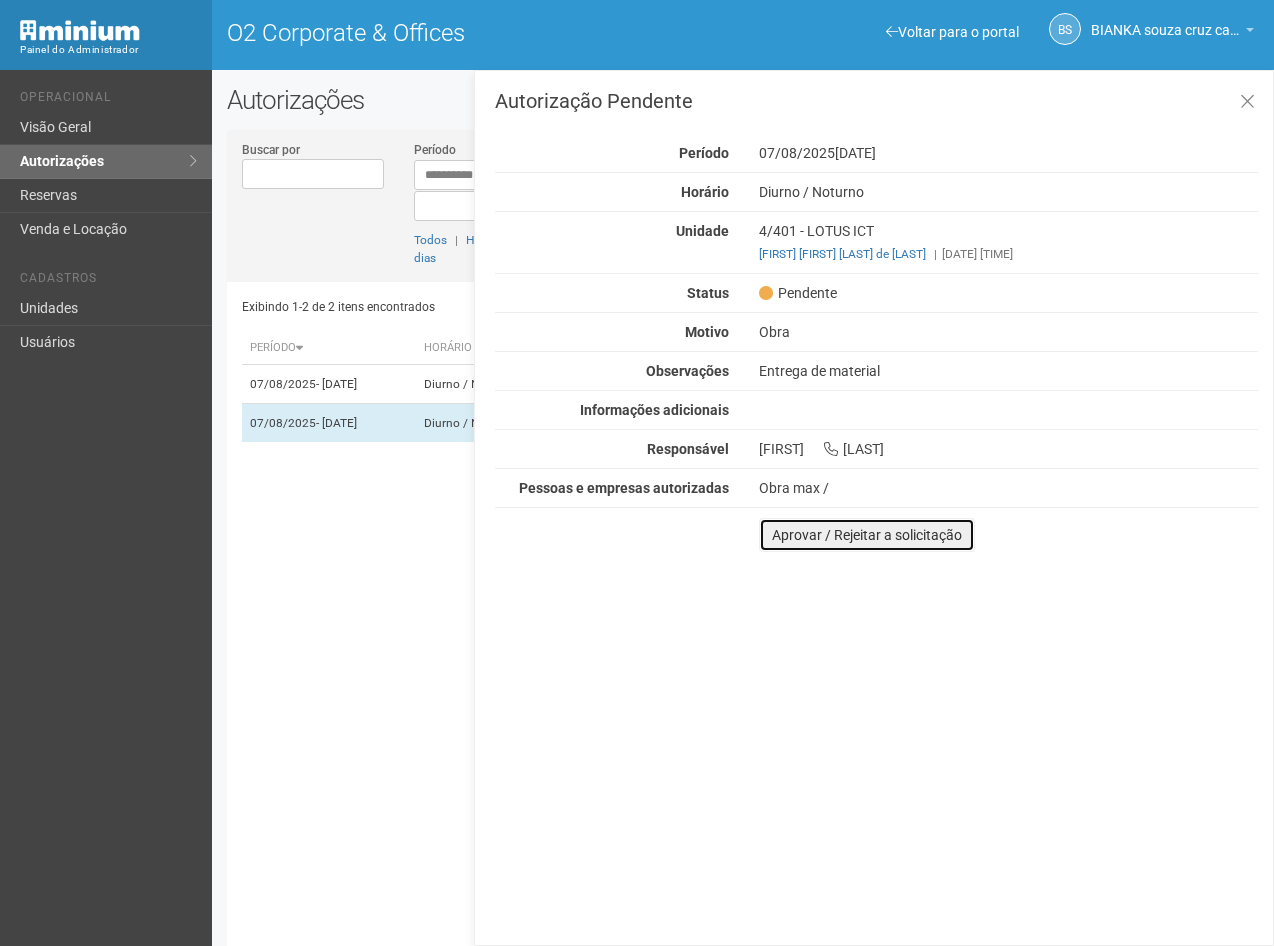 click on "Aprovar / Rejeitar a solicitação" at bounding box center (867, 535) 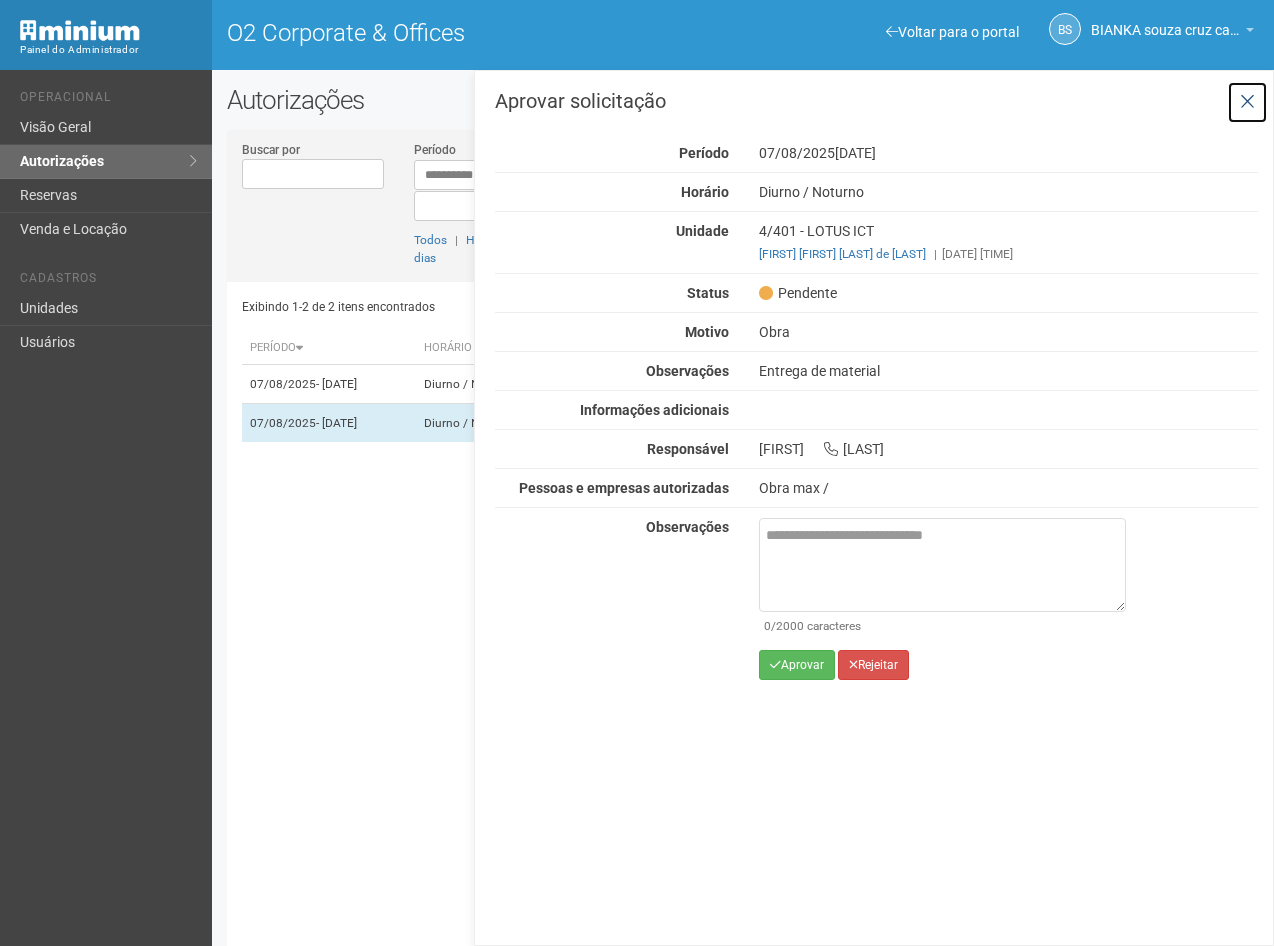 click at bounding box center [1247, 102] 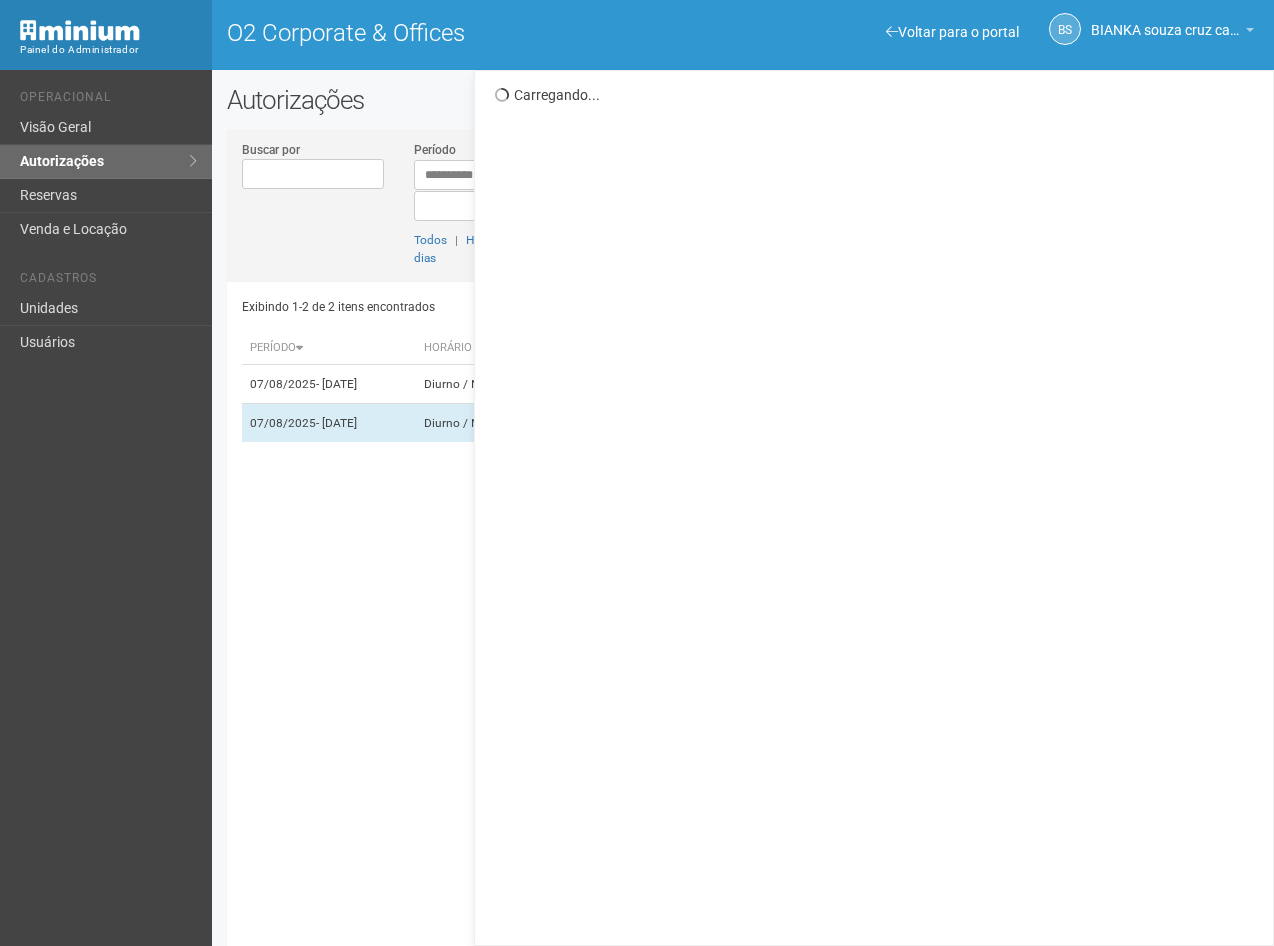 scroll, scrollTop: 0, scrollLeft: 0, axis: both 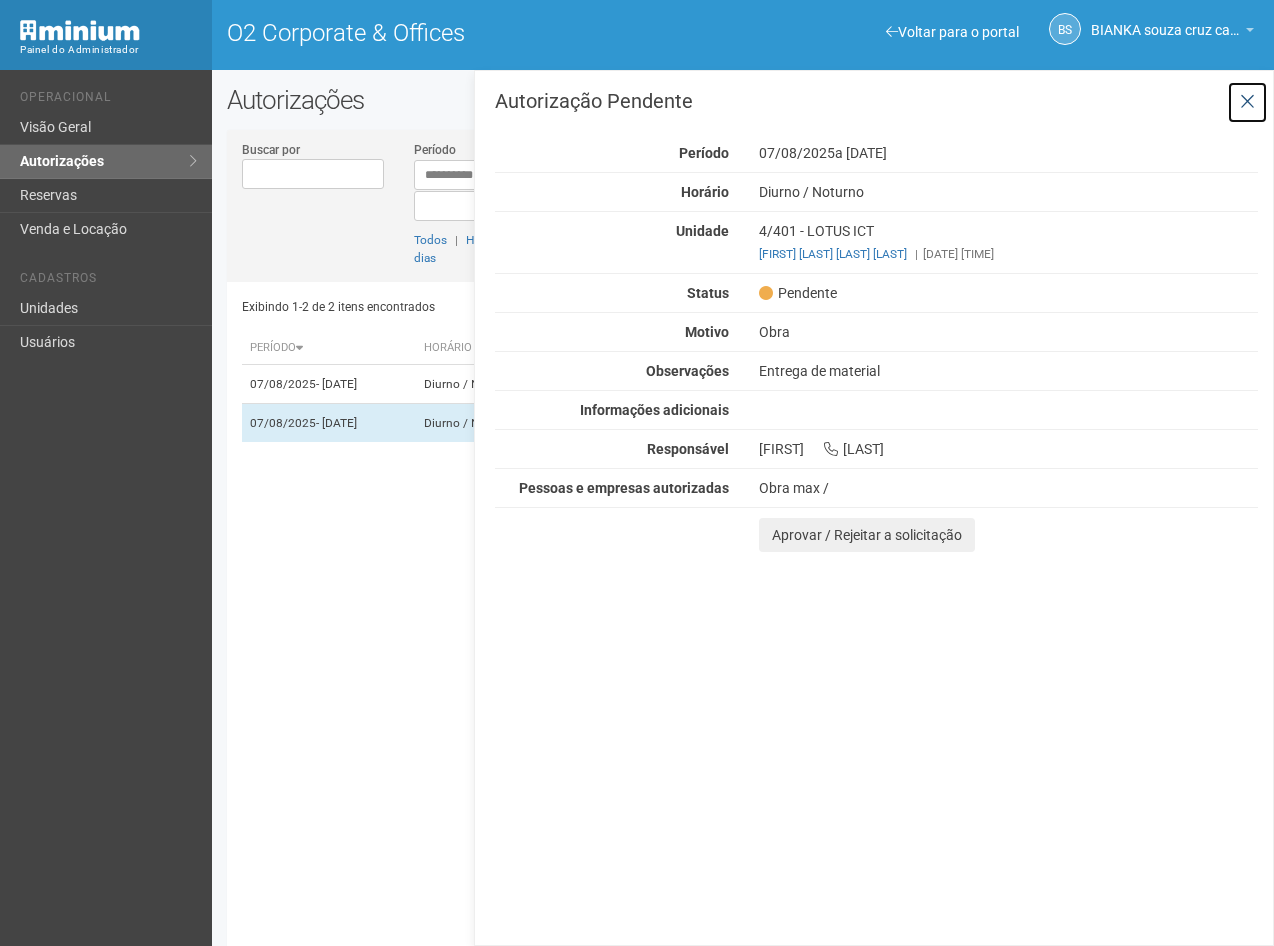 click at bounding box center (1247, 102) 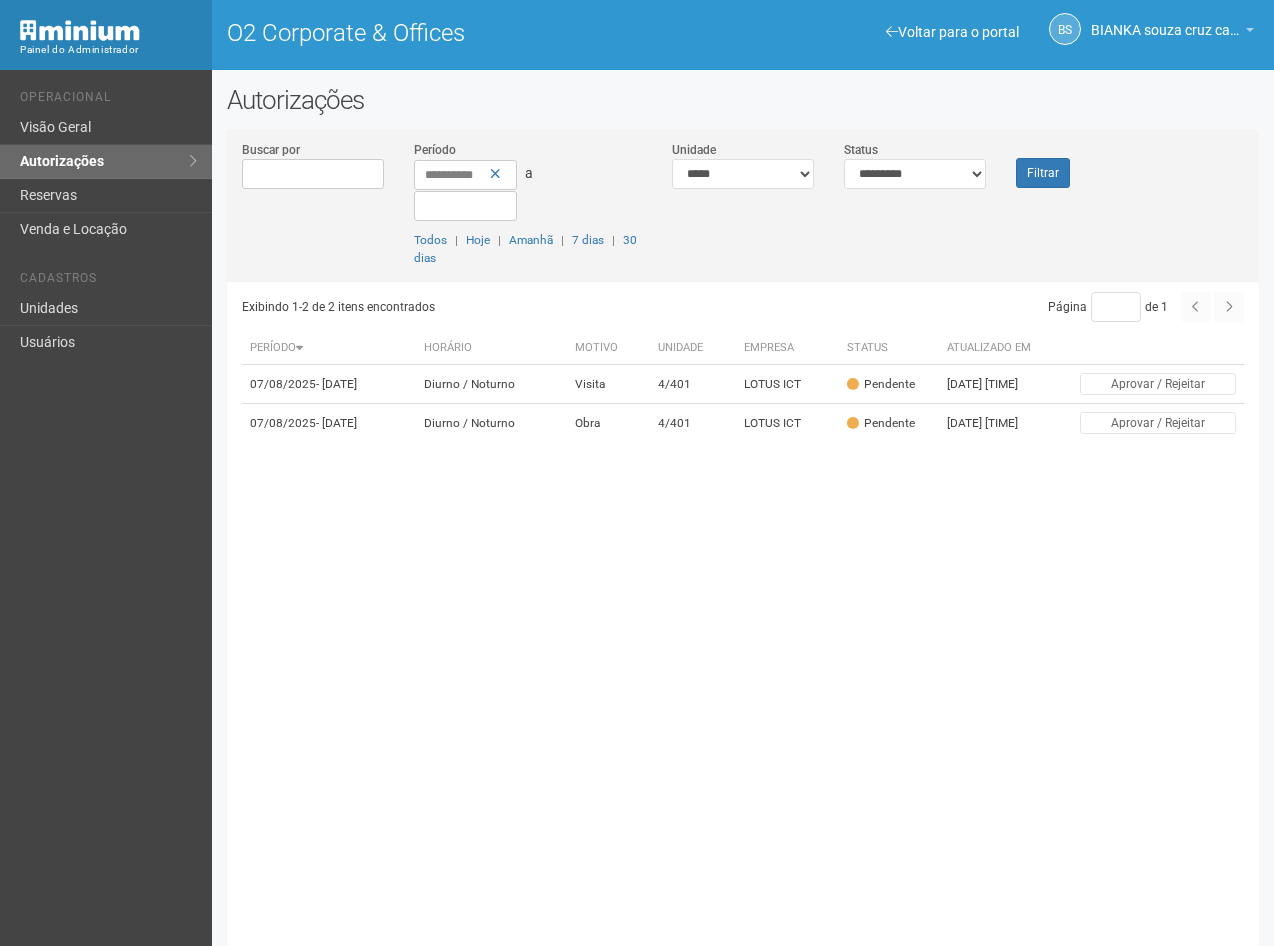 click on "**********" at bounding box center (743, 211) 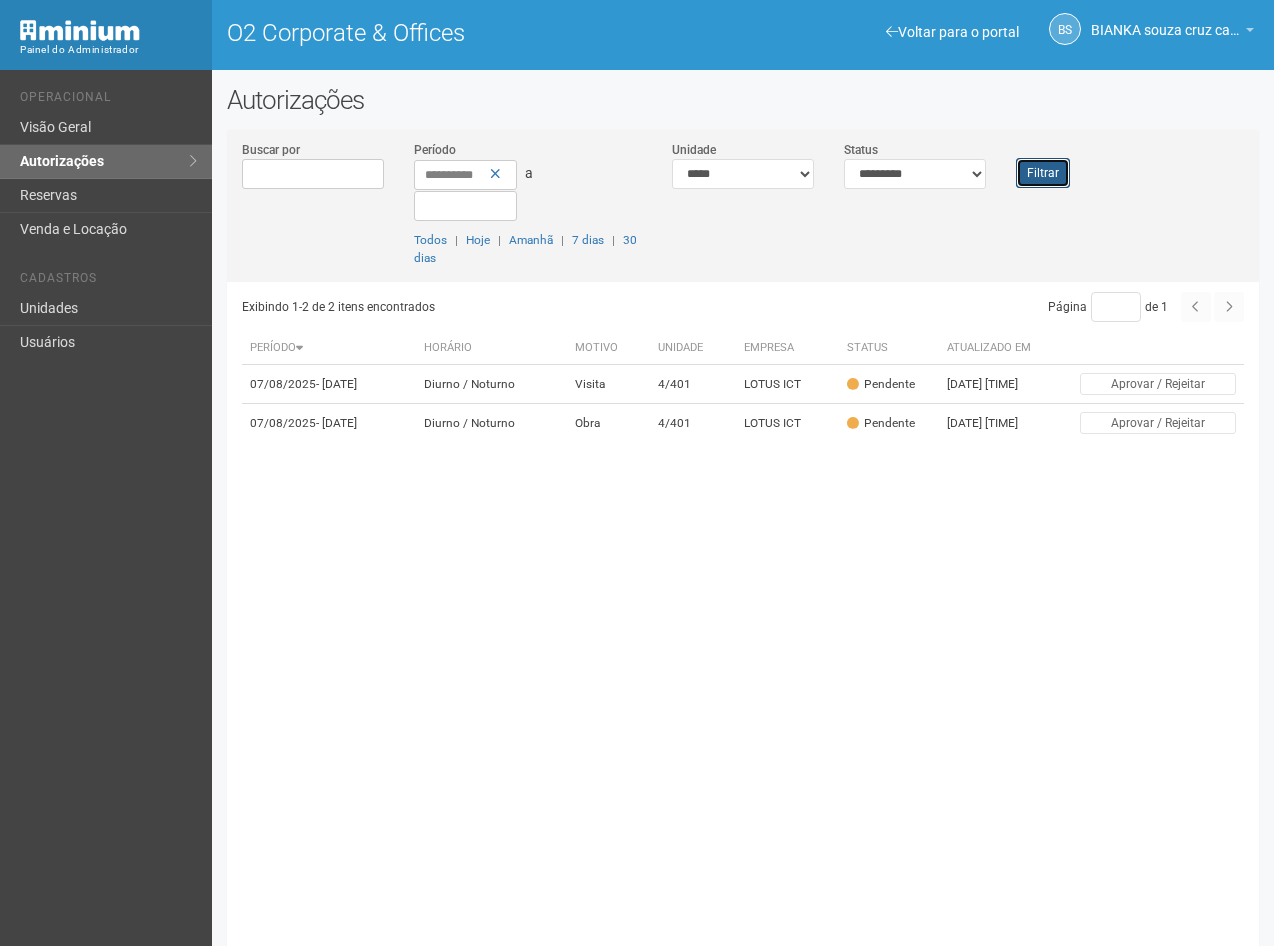click on "Filtrar" at bounding box center (1043, 173) 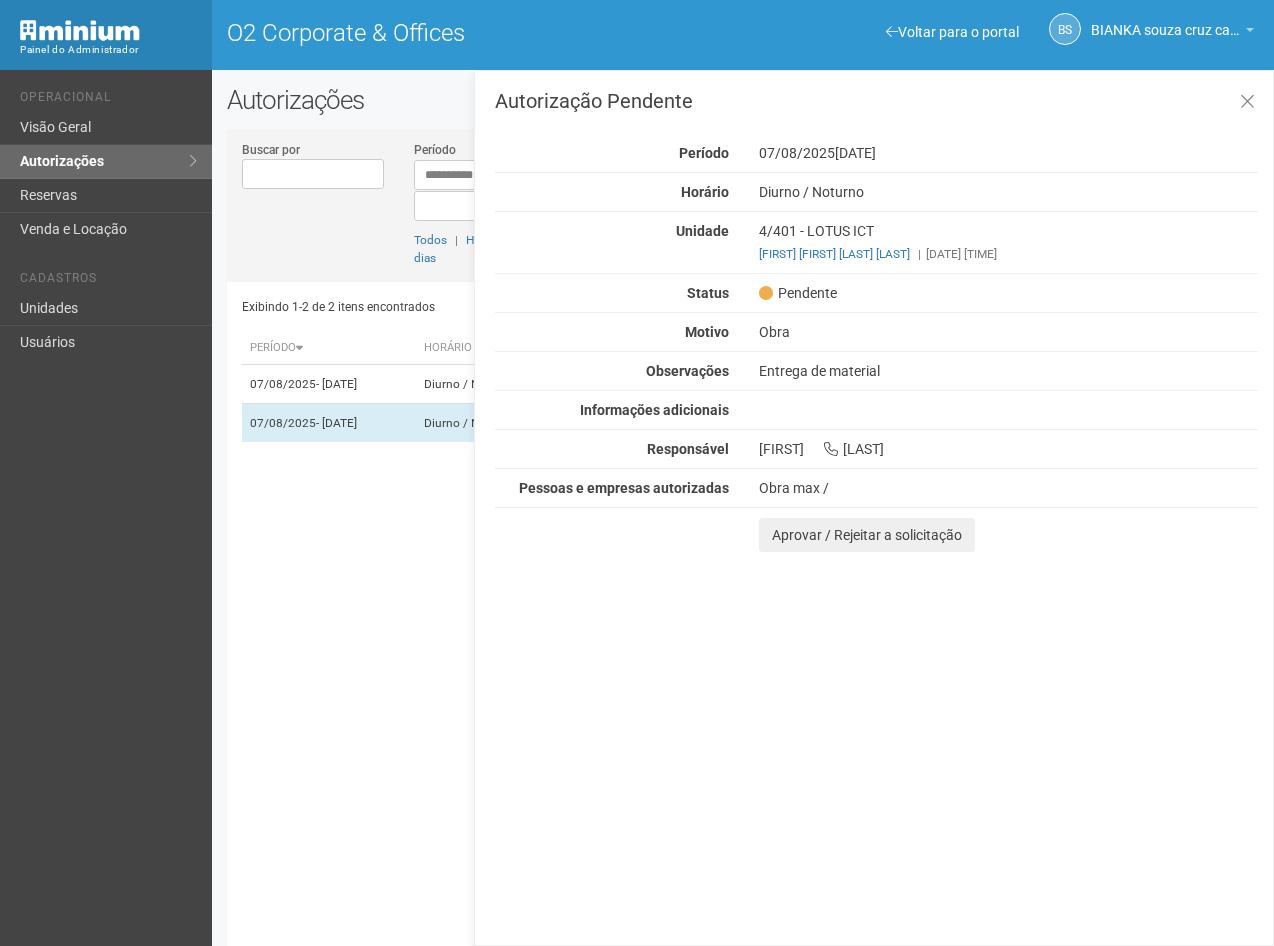 scroll, scrollTop: 0, scrollLeft: 0, axis: both 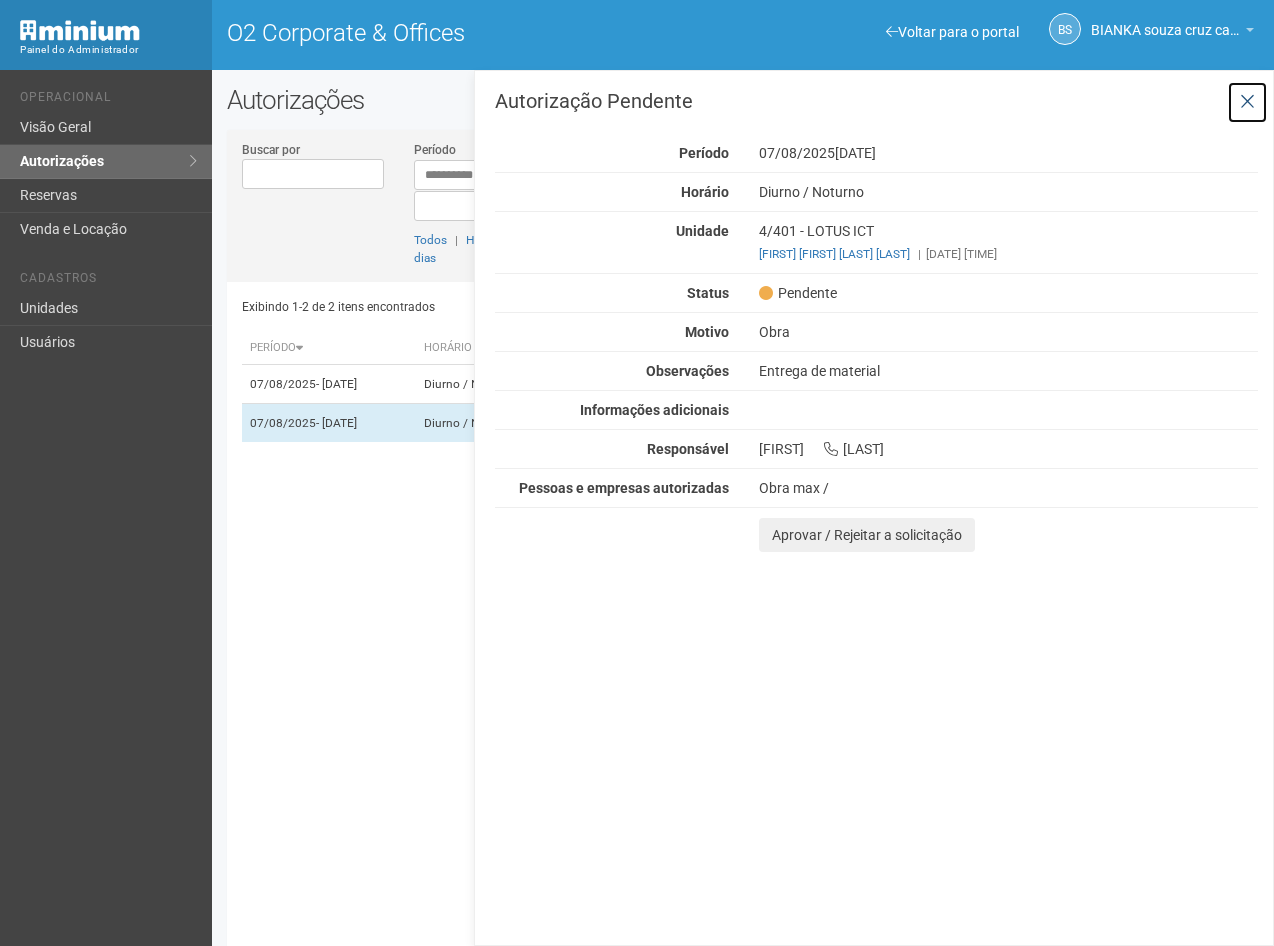 click at bounding box center [1247, 102] 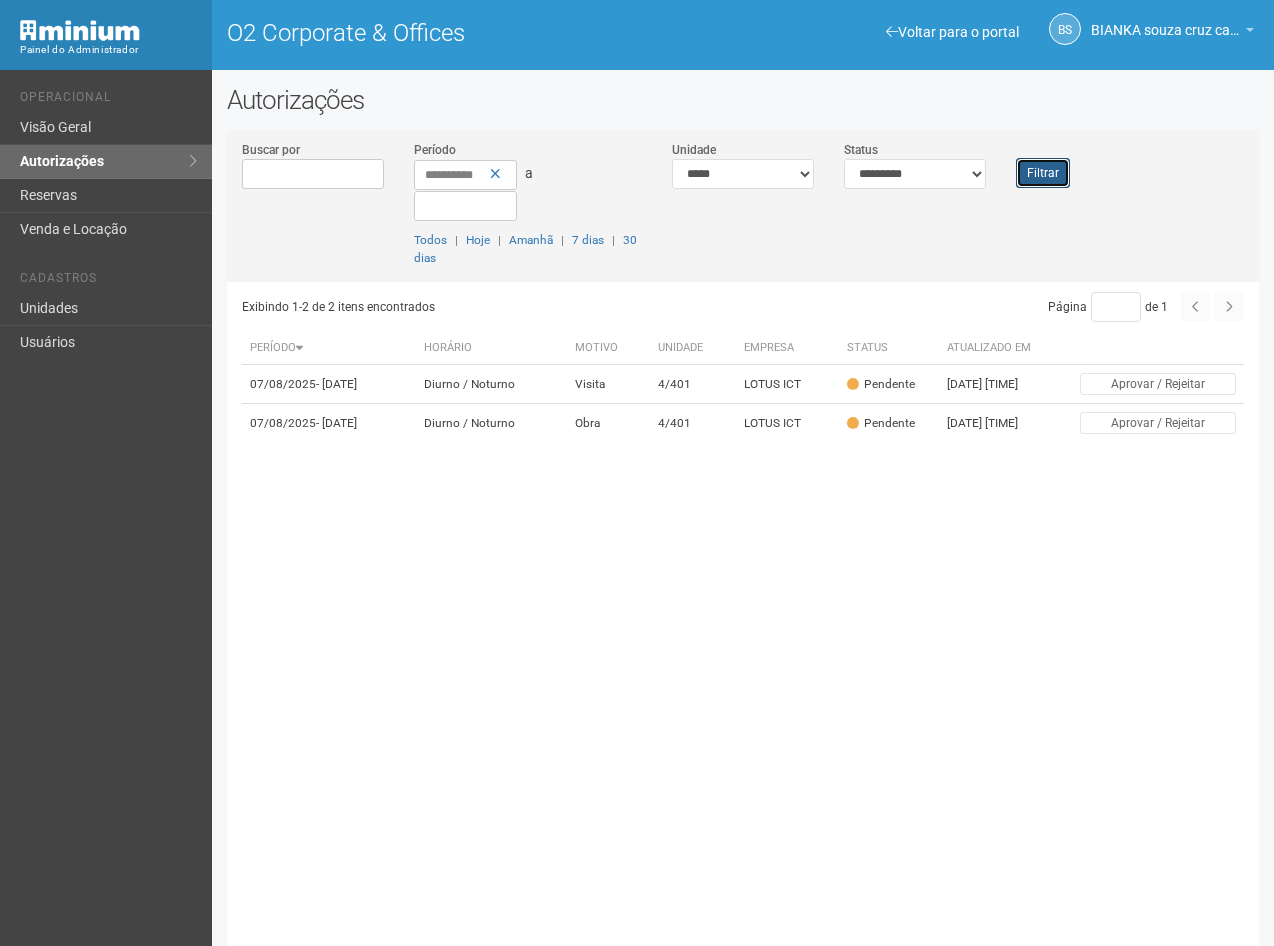 click on "Filtrar" at bounding box center [1043, 173] 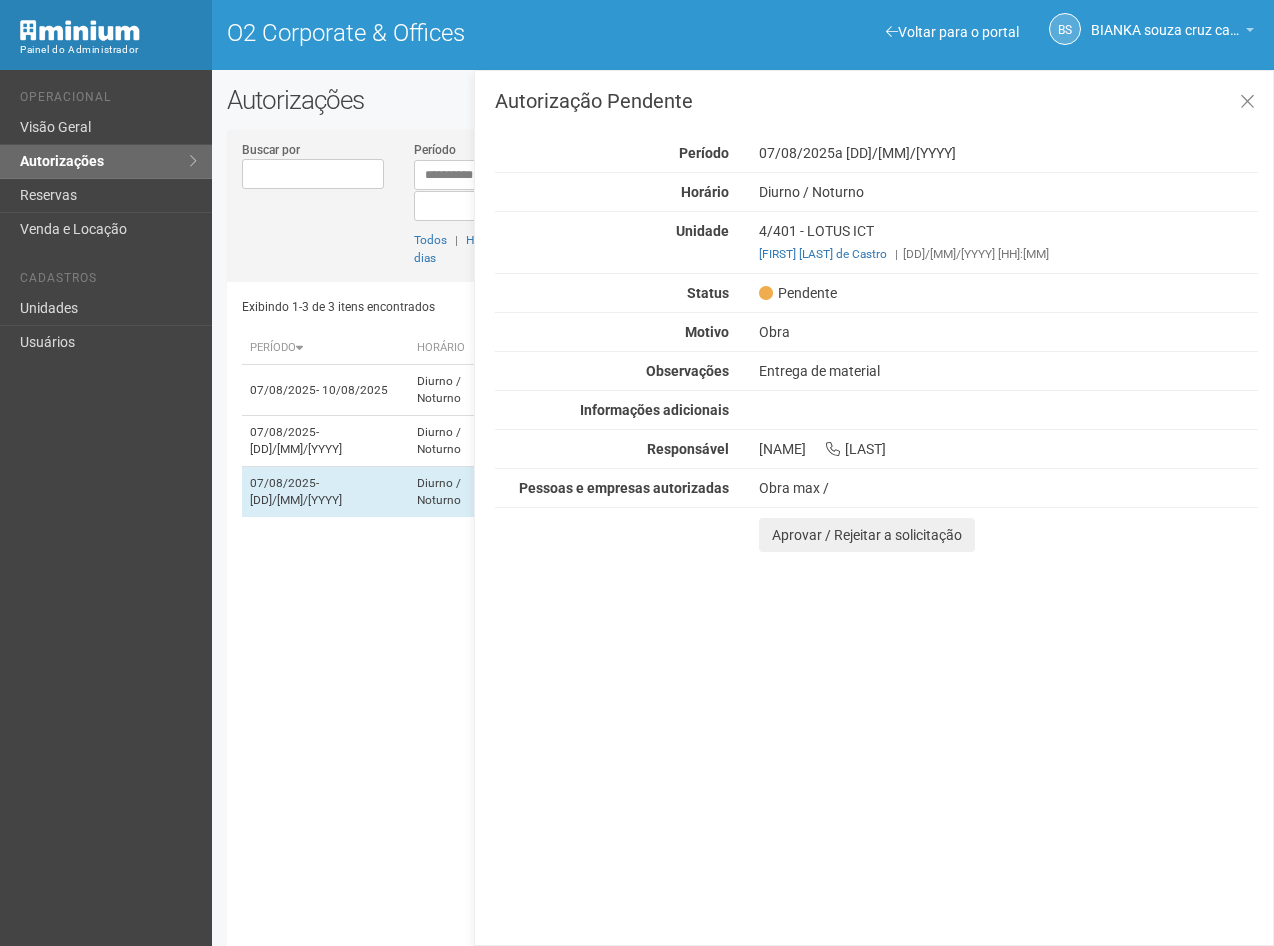 scroll, scrollTop: 0, scrollLeft: 0, axis: both 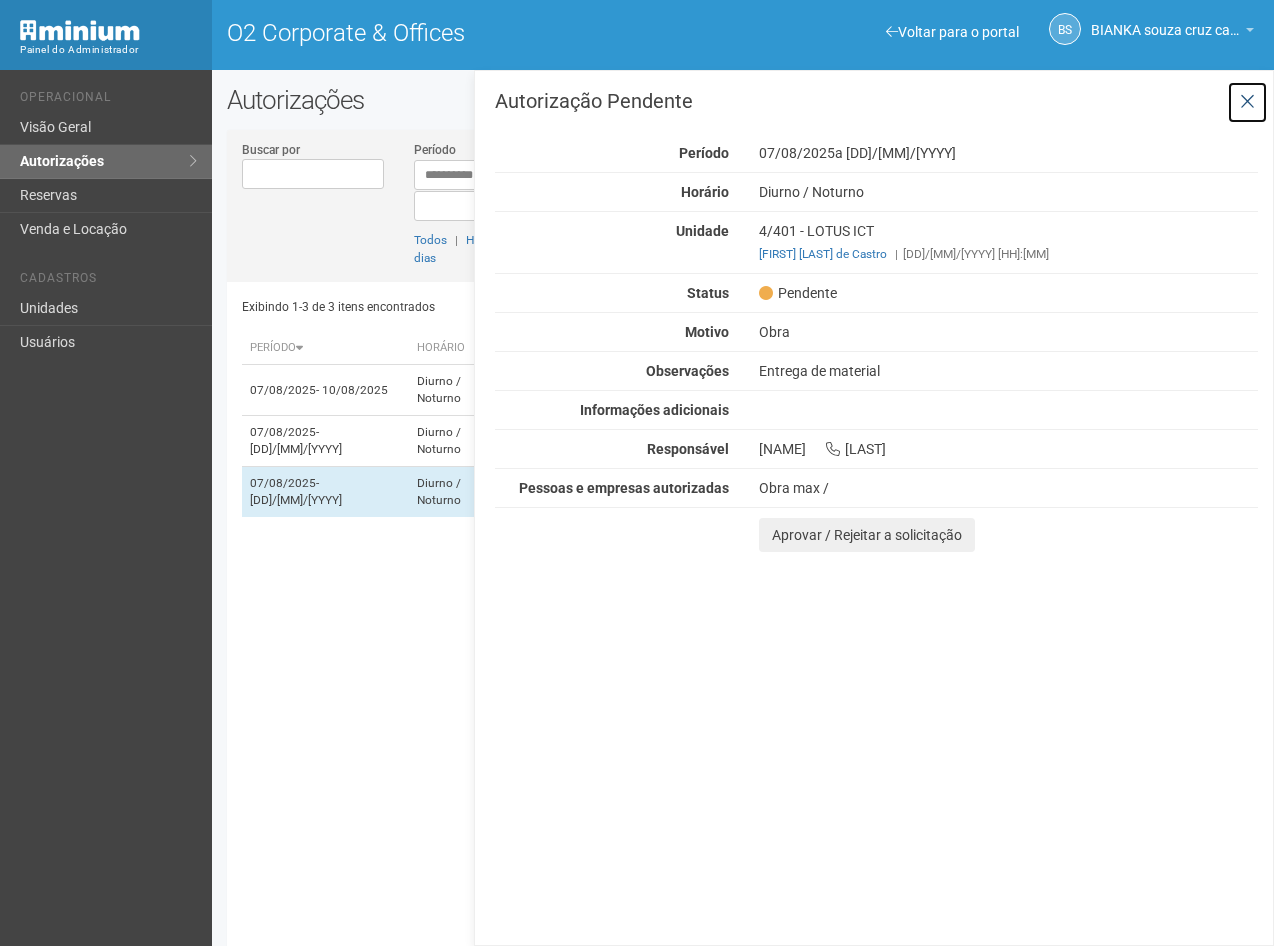 drag, startPoint x: 1245, startPoint y: 99, endPoint x: 1221, endPoint y: 124, distance: 34.655445 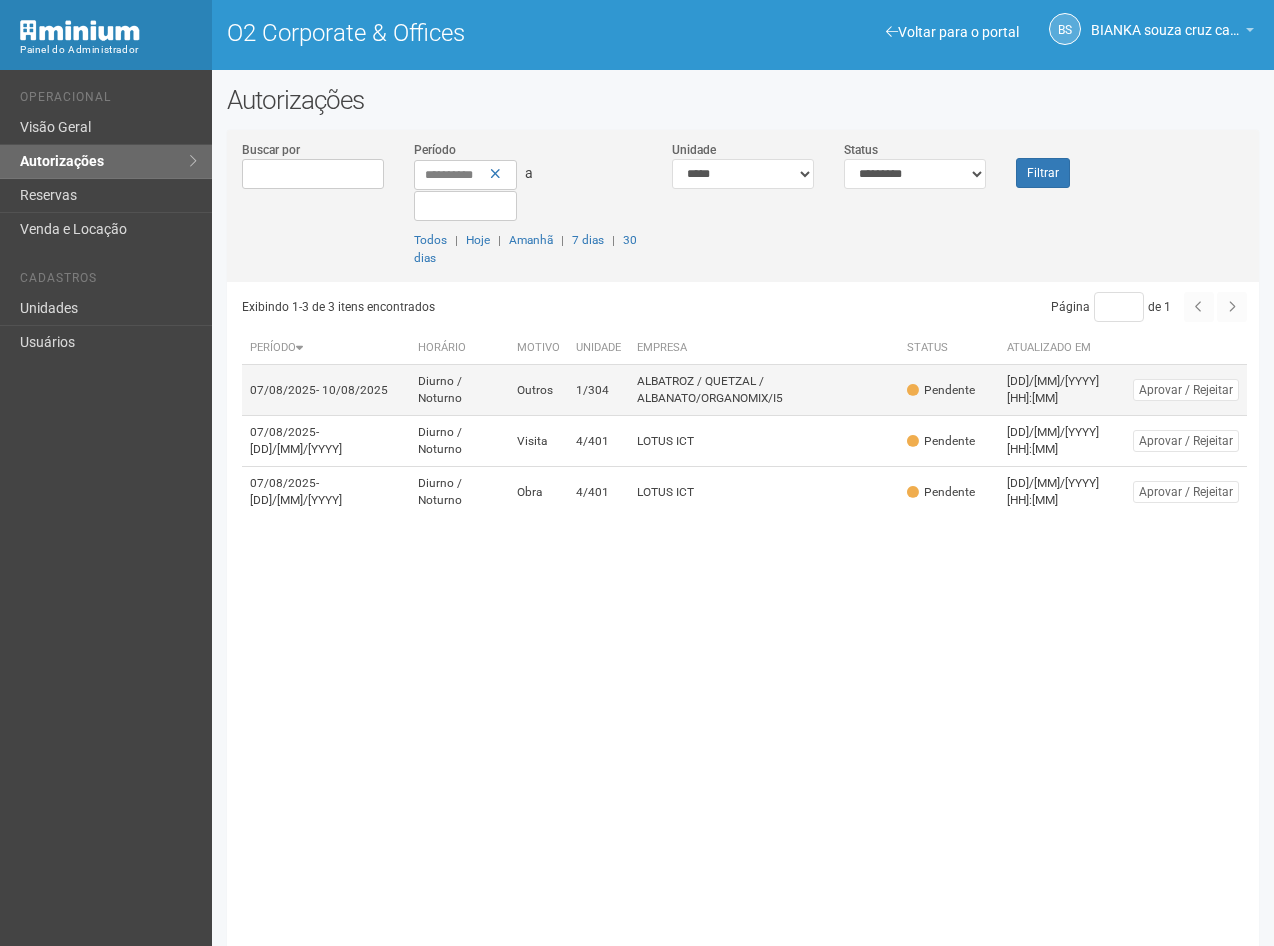 click on "ALBATROZ / QUETZAL / ALBANATO/ORGANOMIX/I5" at bounding box center [764, 390] 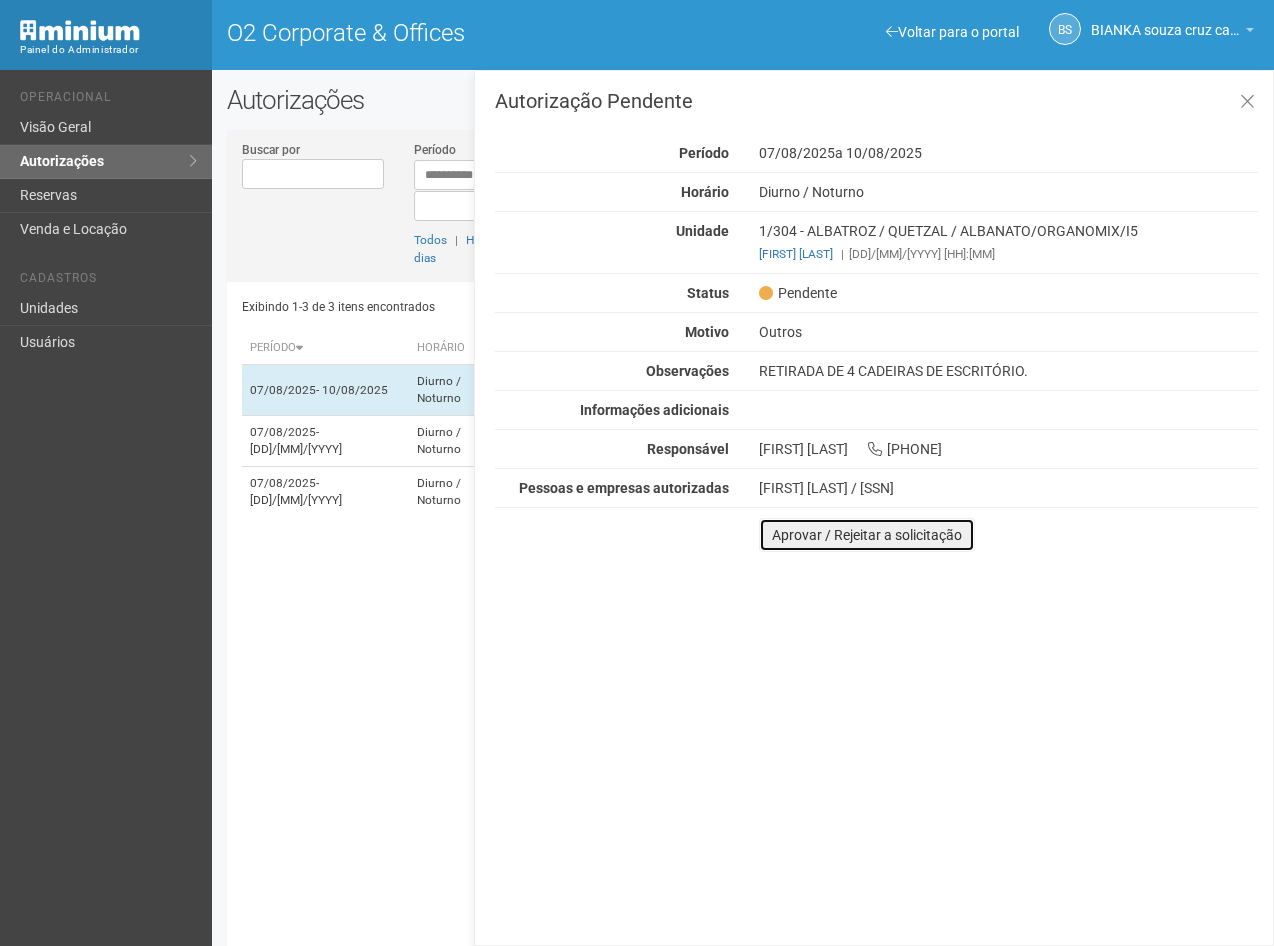 click on "Aprovar / Rejeitar a solicitação" at bounding box center (867, 535) 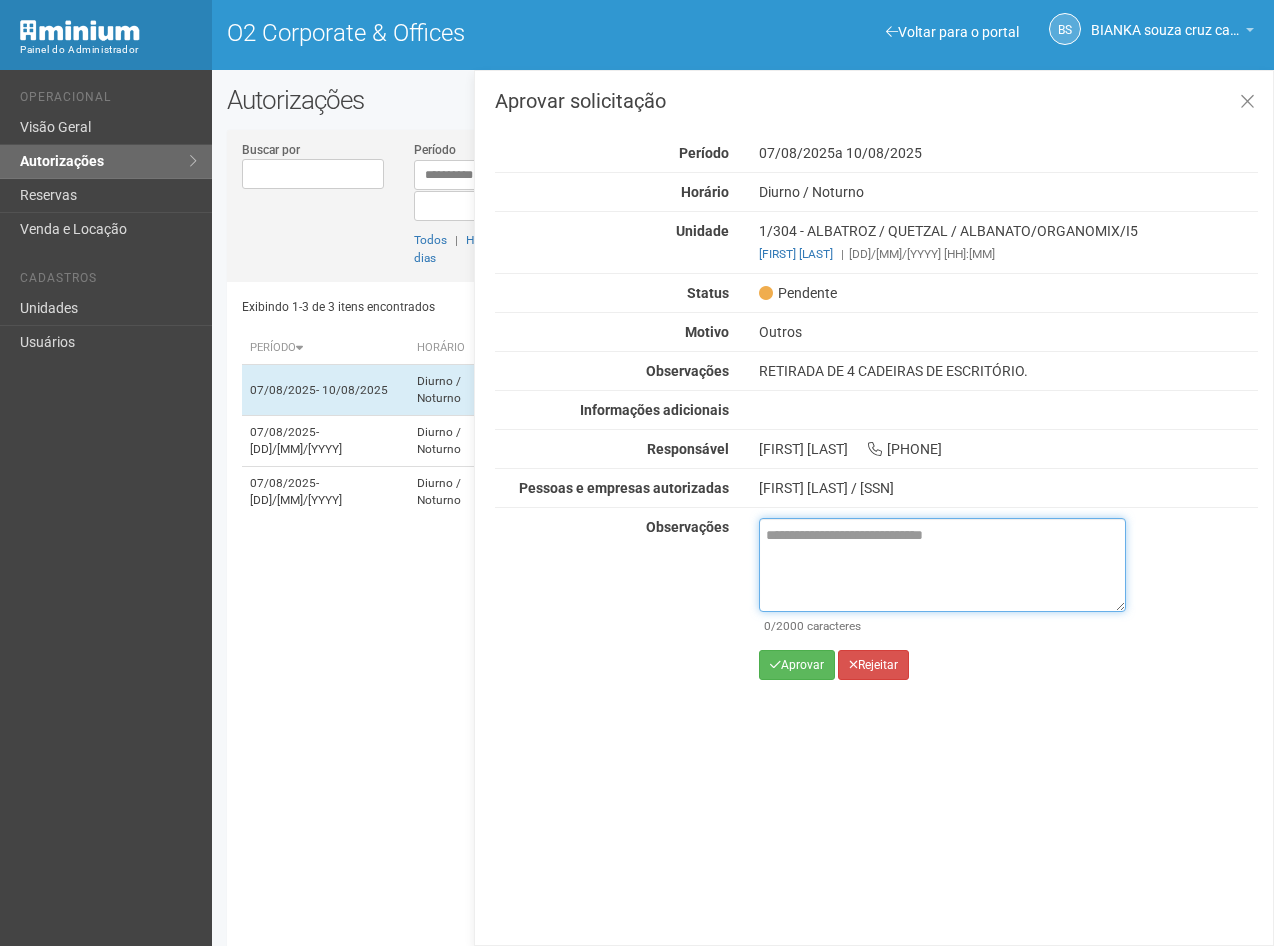 click at bounding box center (942, 565) 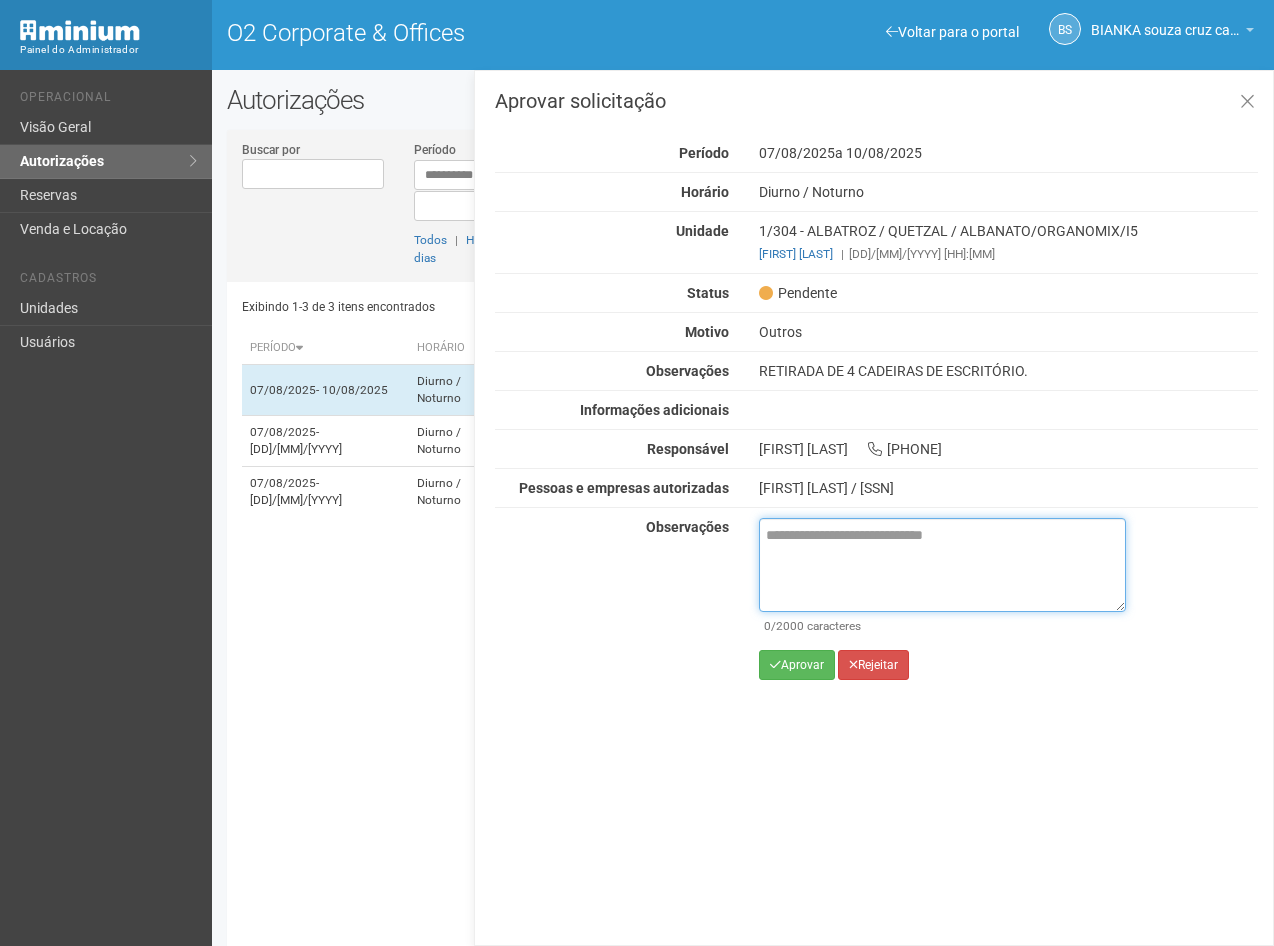paste on "**********" 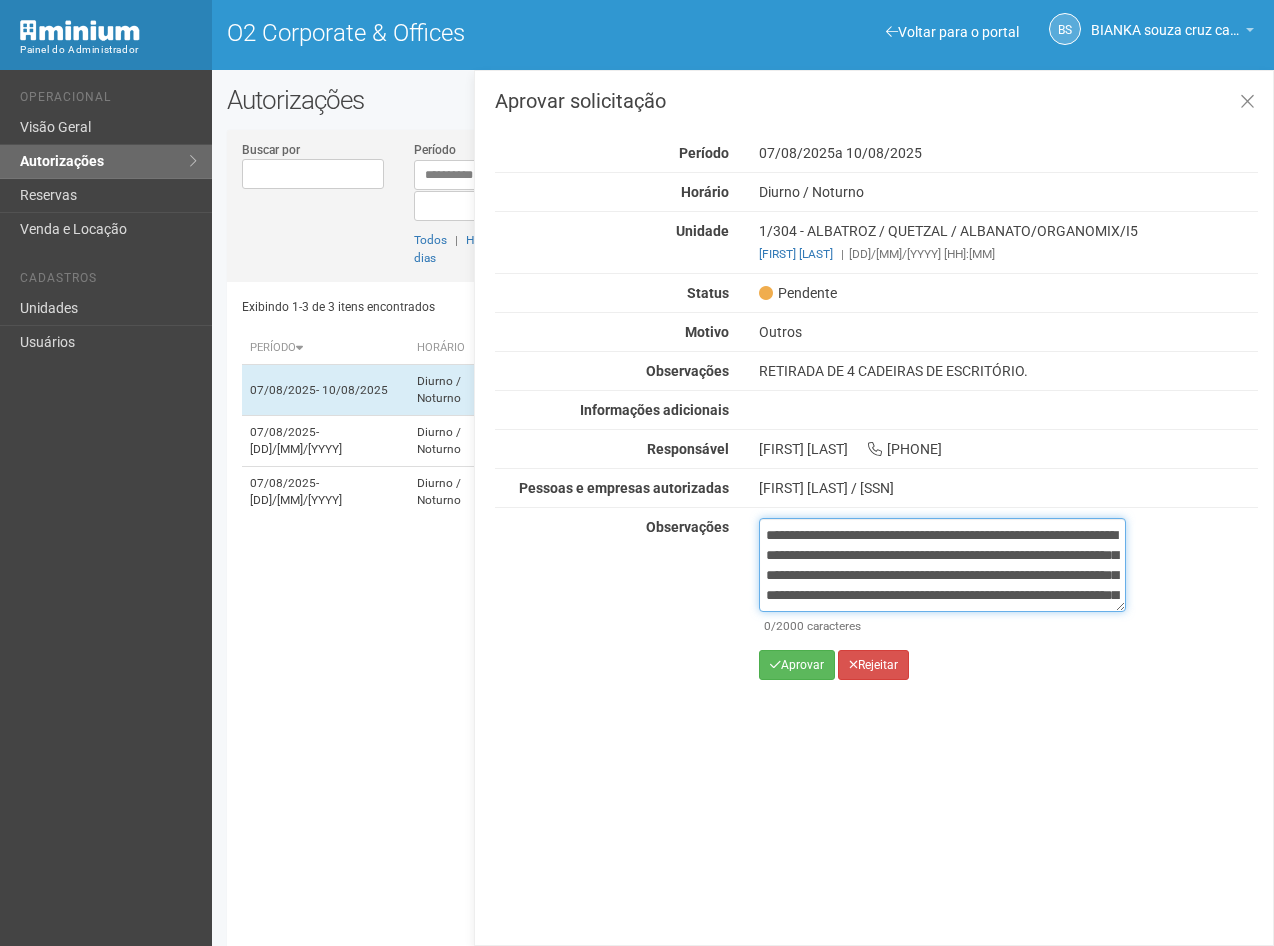 scroll, scrollTop: 132, scrollLeft: 0, axis: vertical 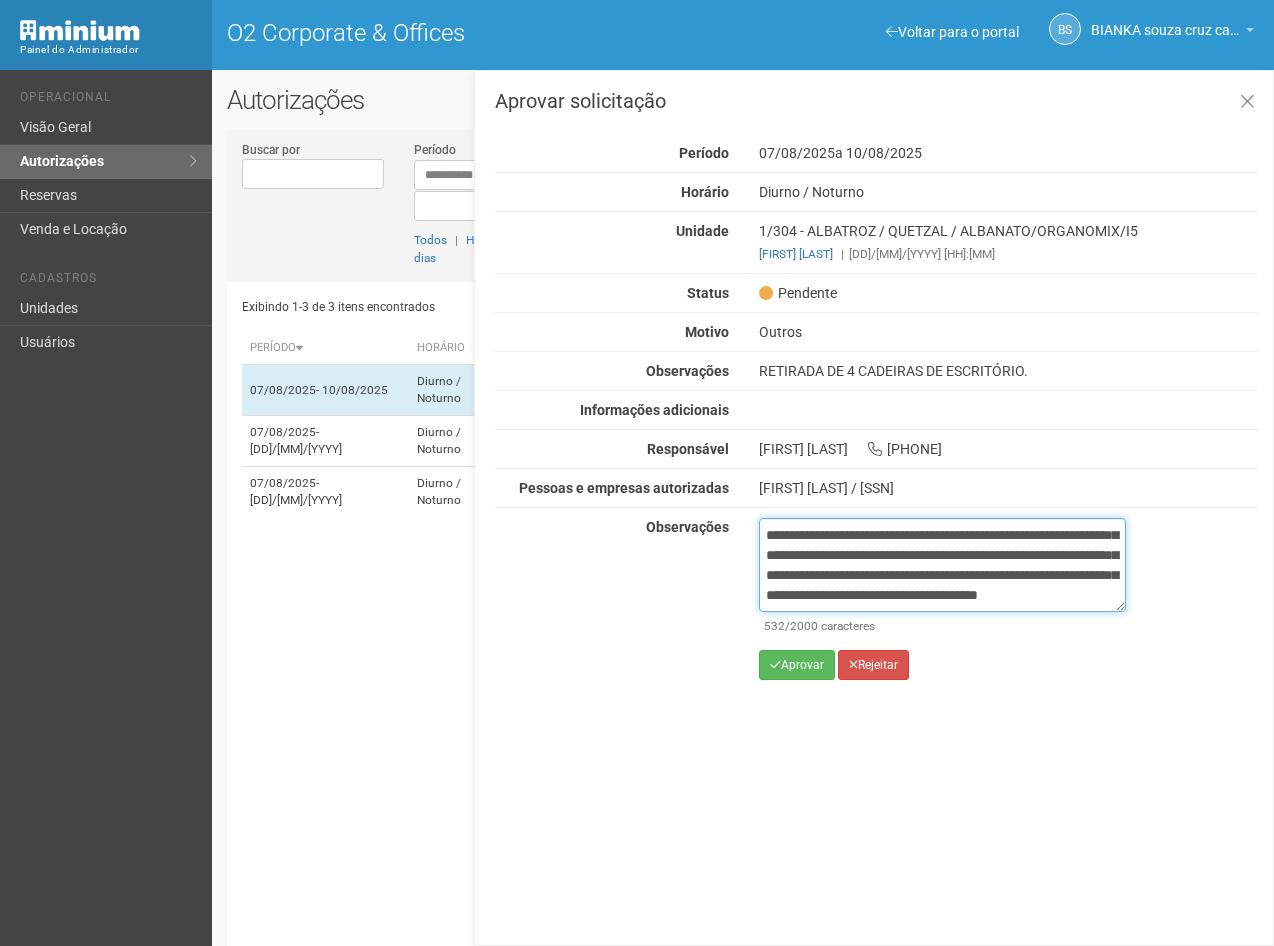 type on "**********" 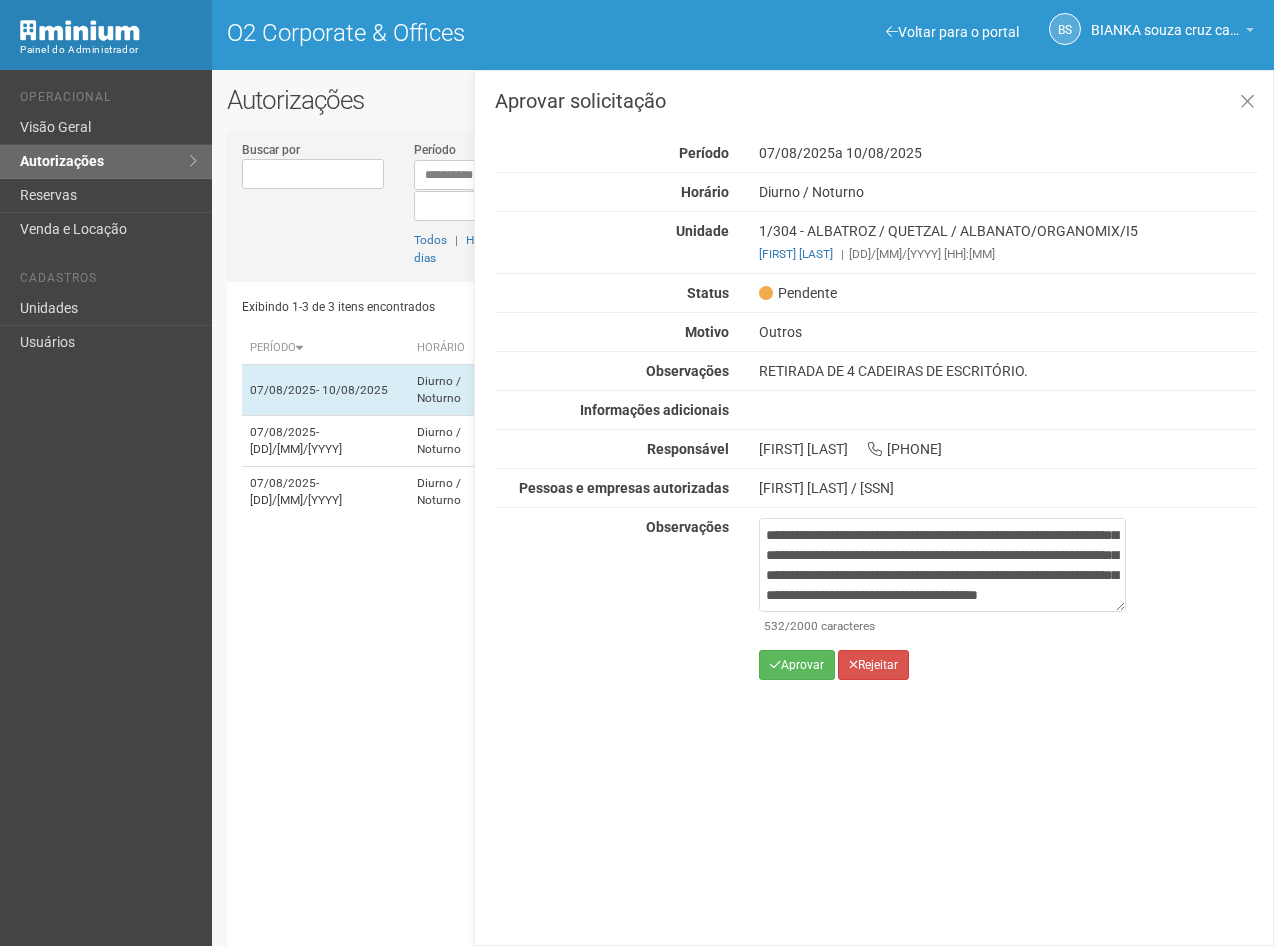 click on "**********" at bounding box center (942, 606) 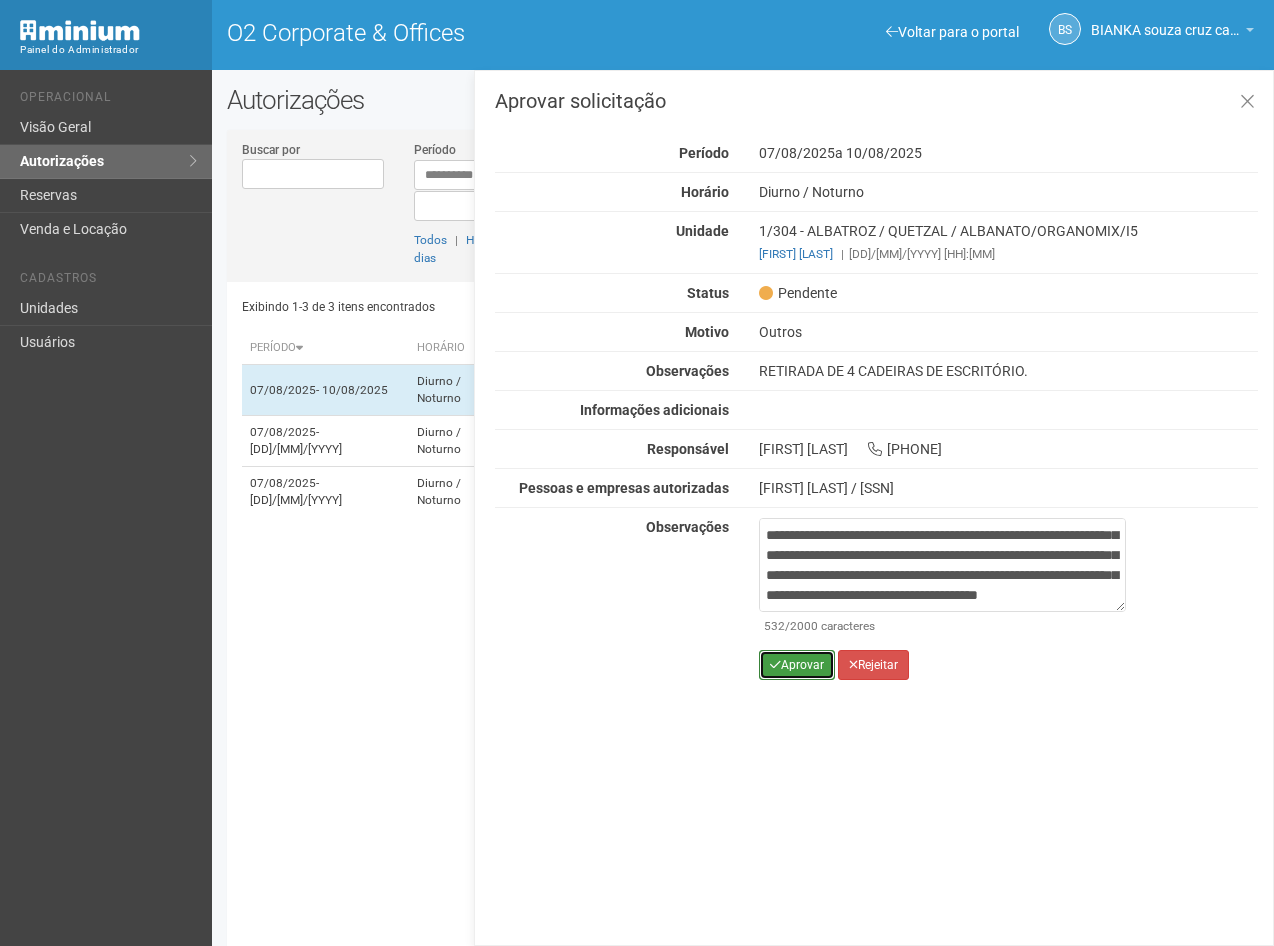 click on "Aprovar" at bounding box center (797, 665) 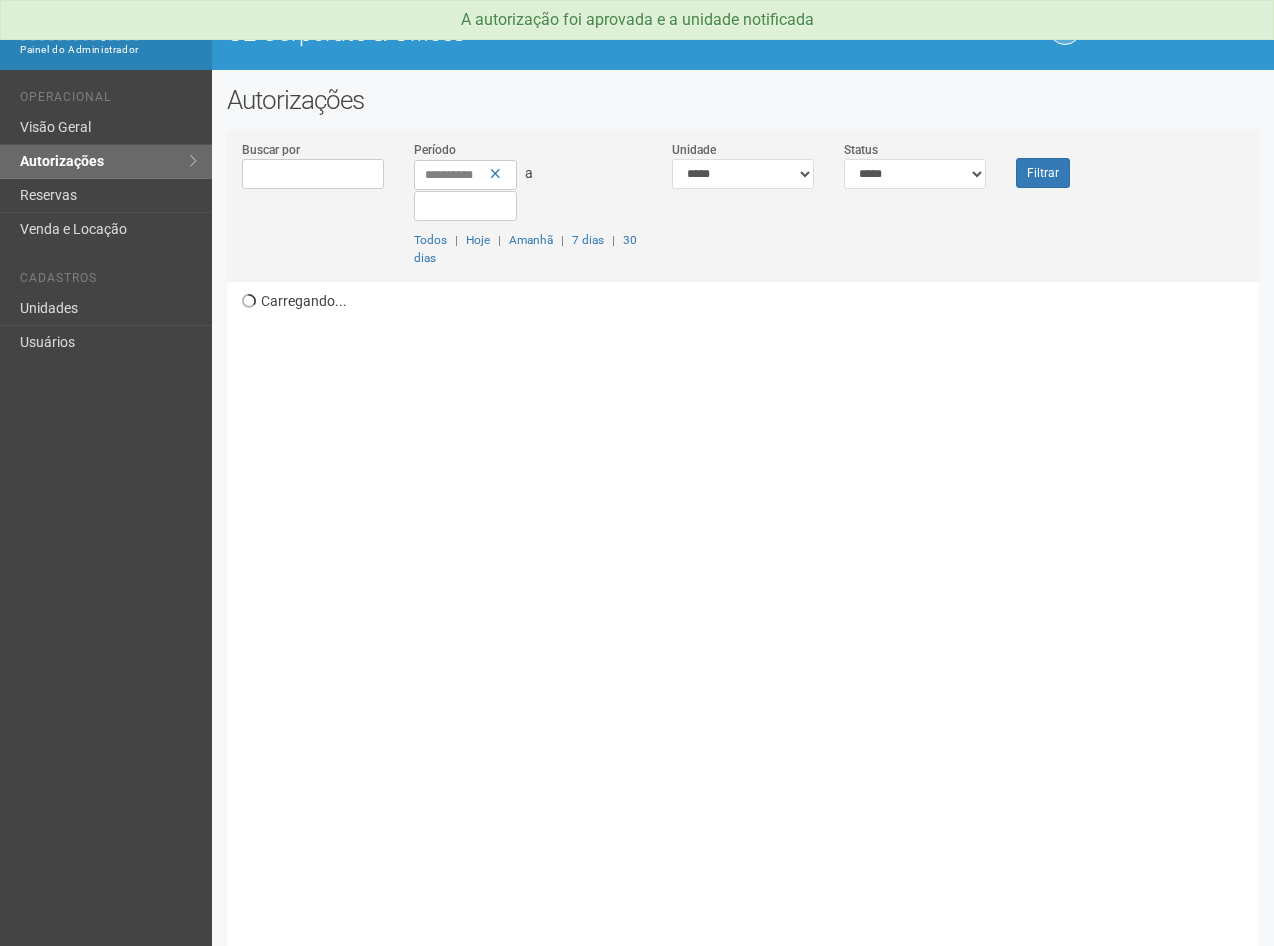 scroll, scrollTop: 0, scrollLeft: 0, axis: both 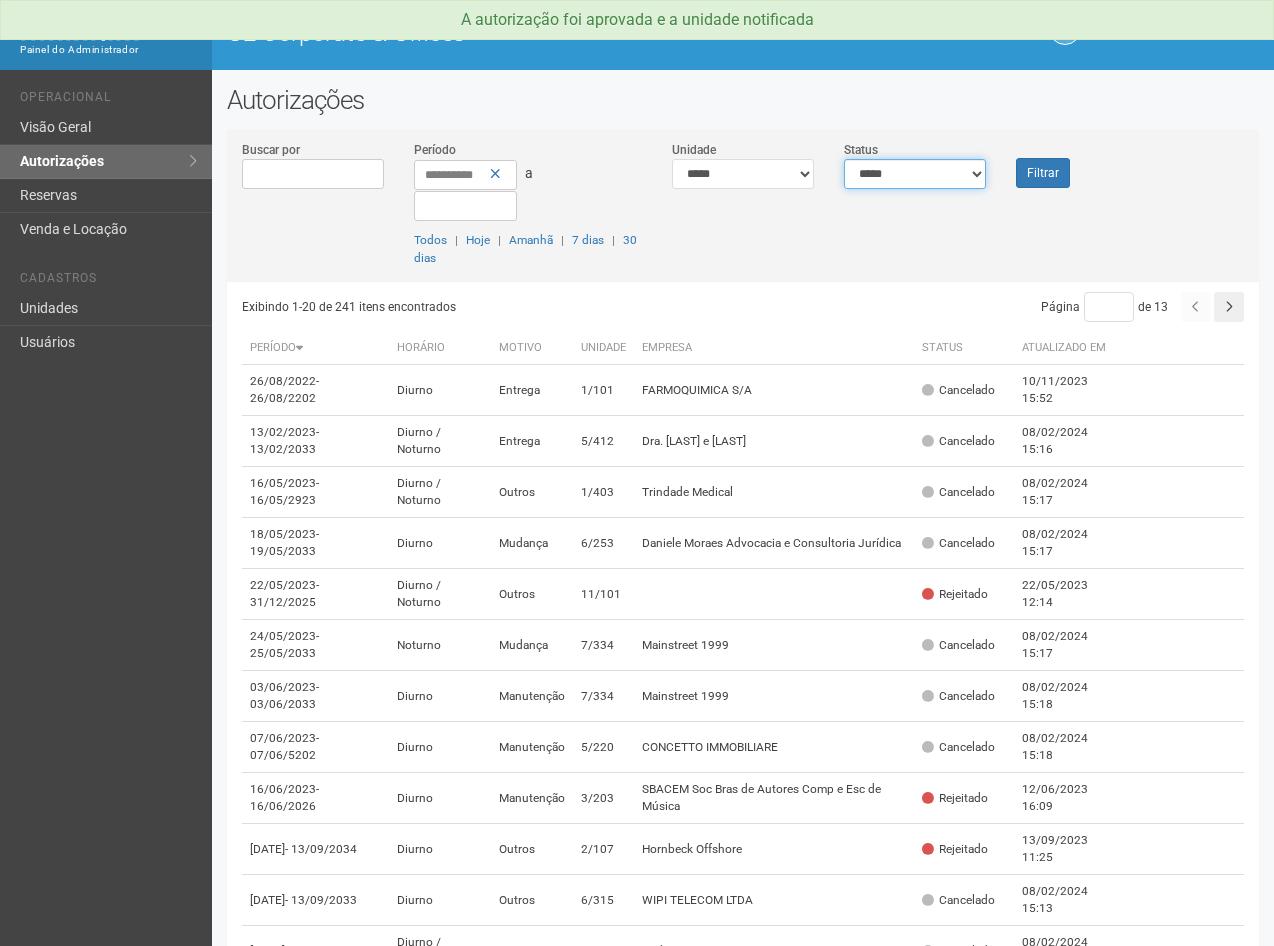 click on "**********" at bounding box center [915, 174] 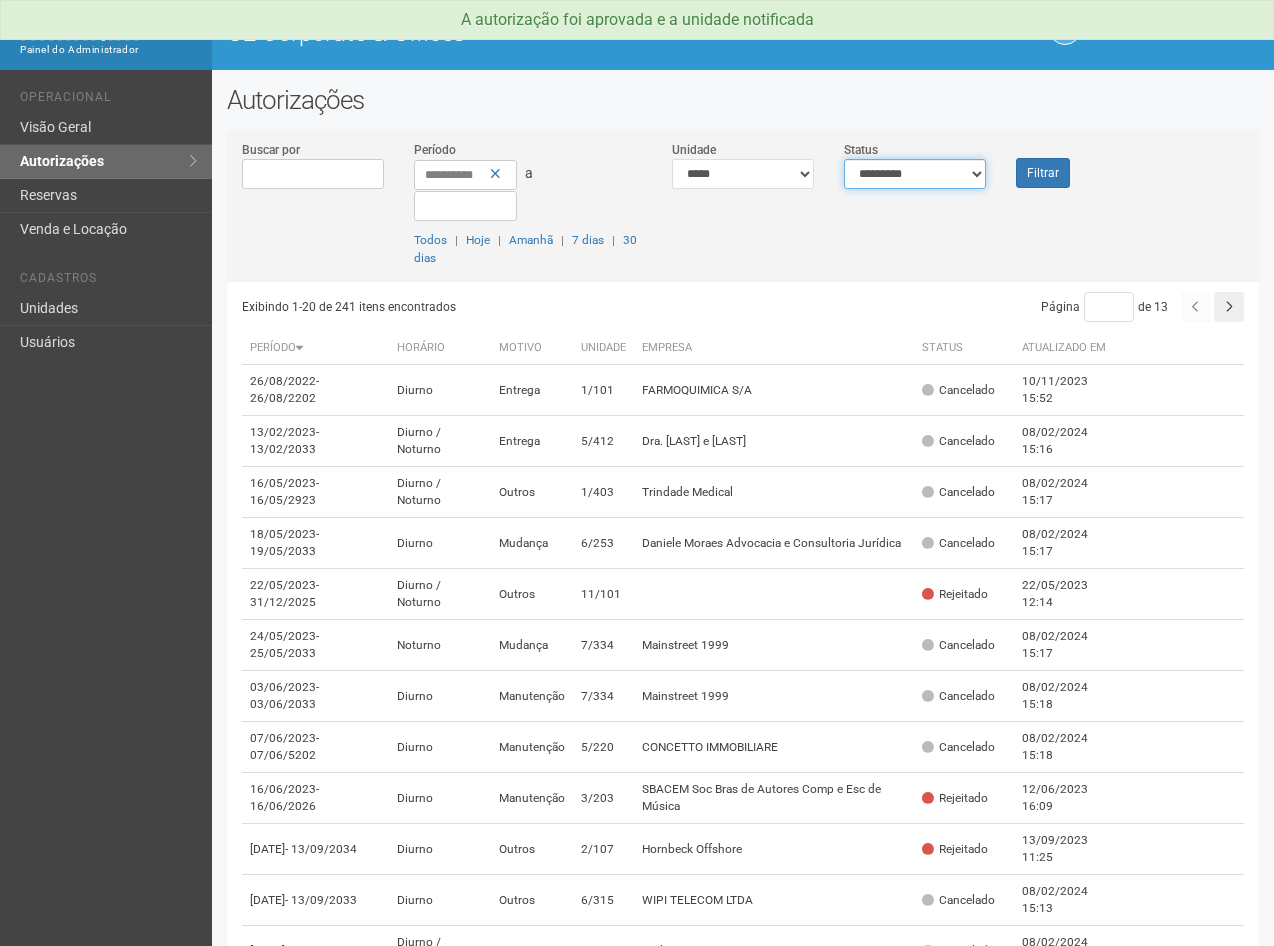 click on "**********" at bounding box center (915, 174) 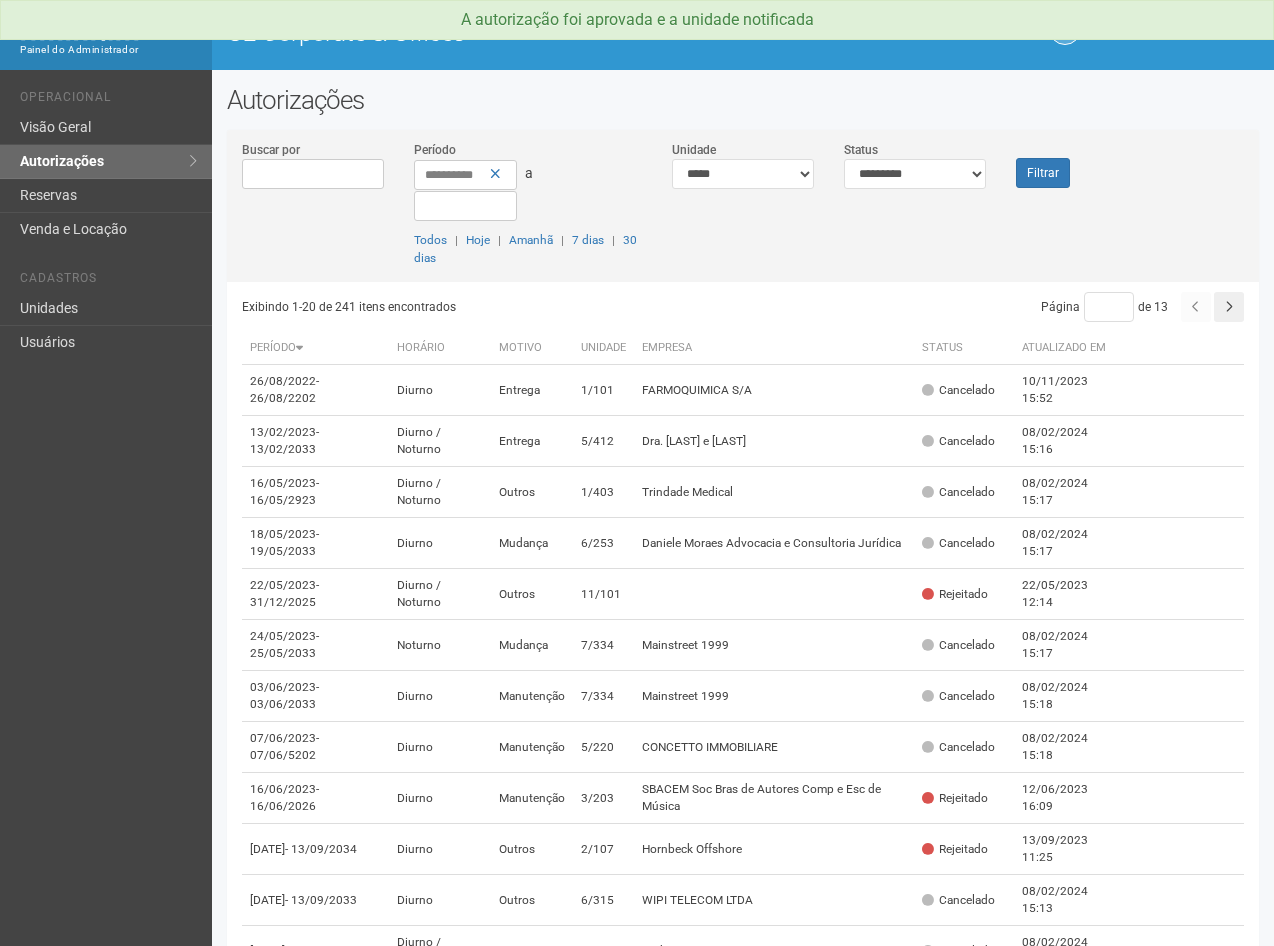 click on "**********" at bounding box center [915, 164] 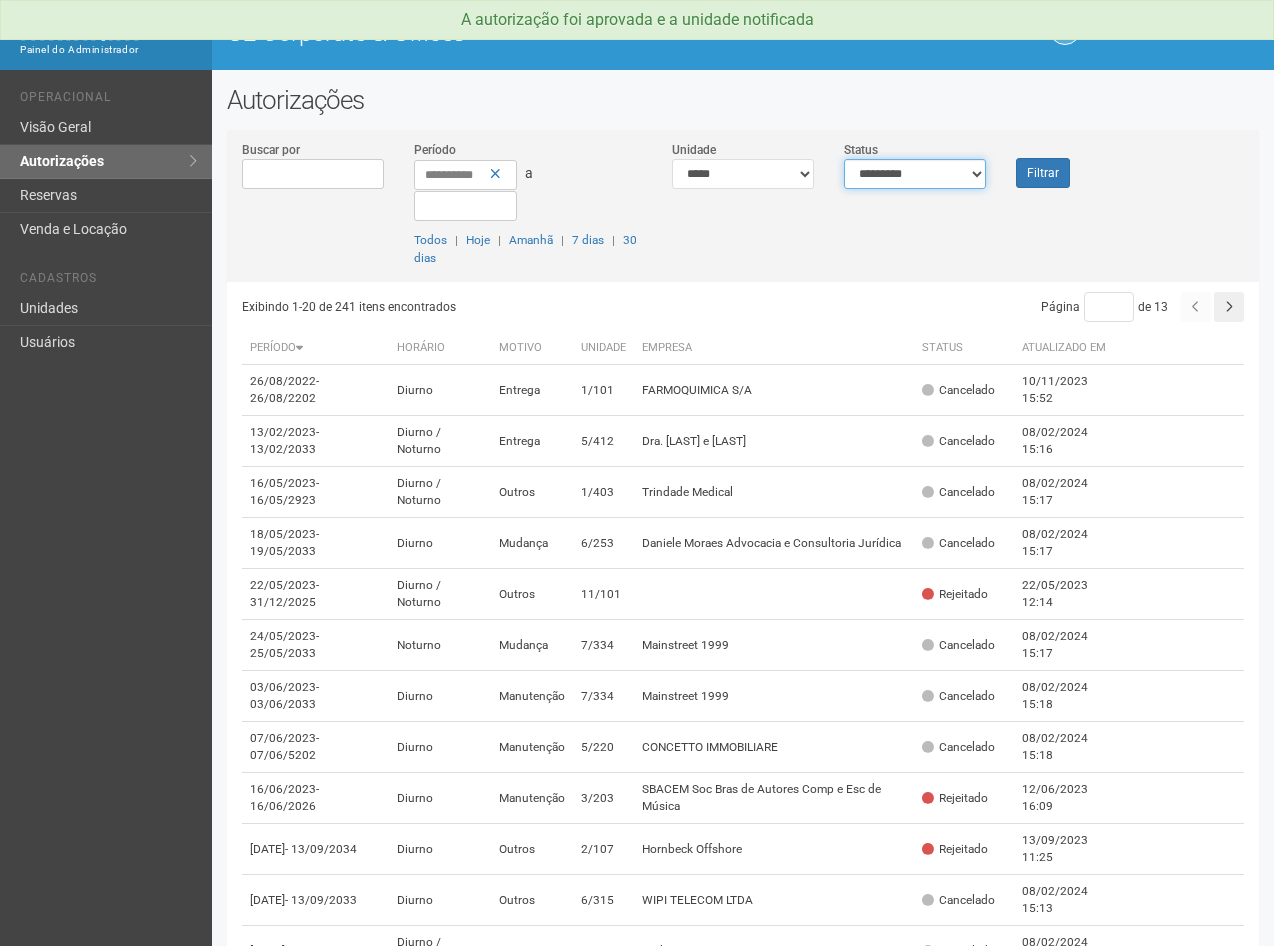 drag, startPoint x: 888, startPoint y: 171, endPoint x: 879, endPoint y: 191, distance: 21.931713 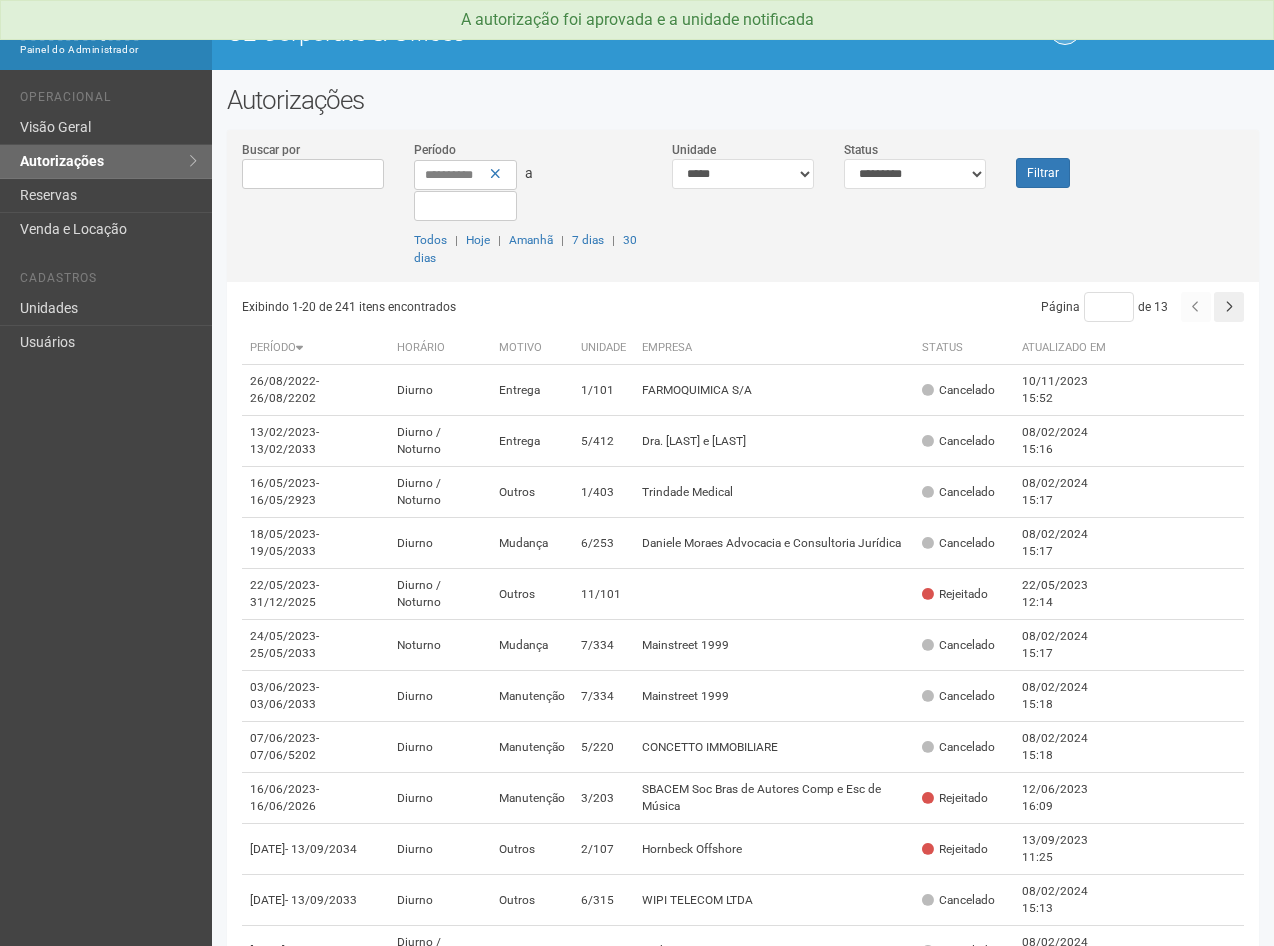 click on "Filtrar" at bounding box center (1044, 164) 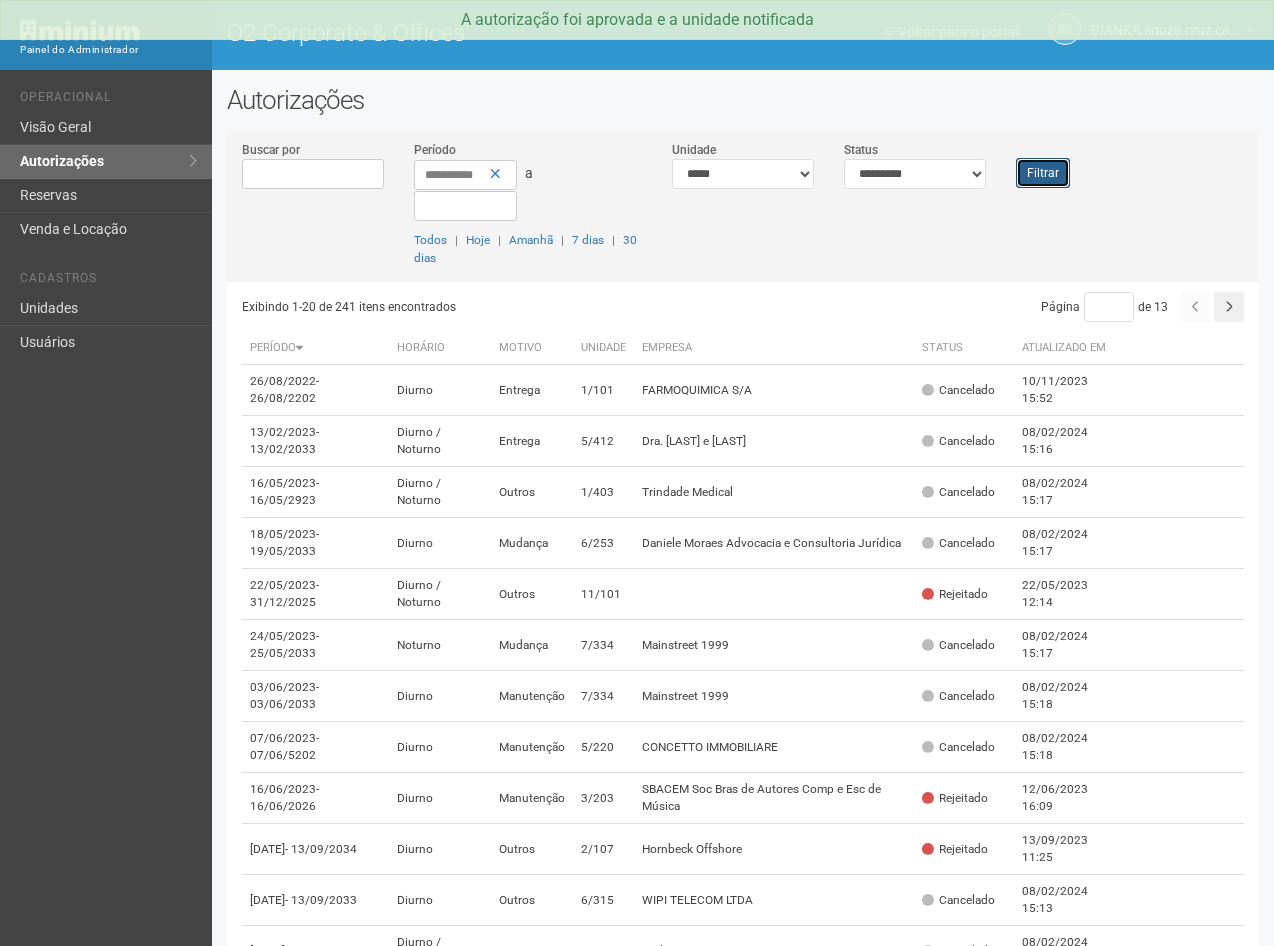 click on "Filtrar" at bounding box center (1043, 173) 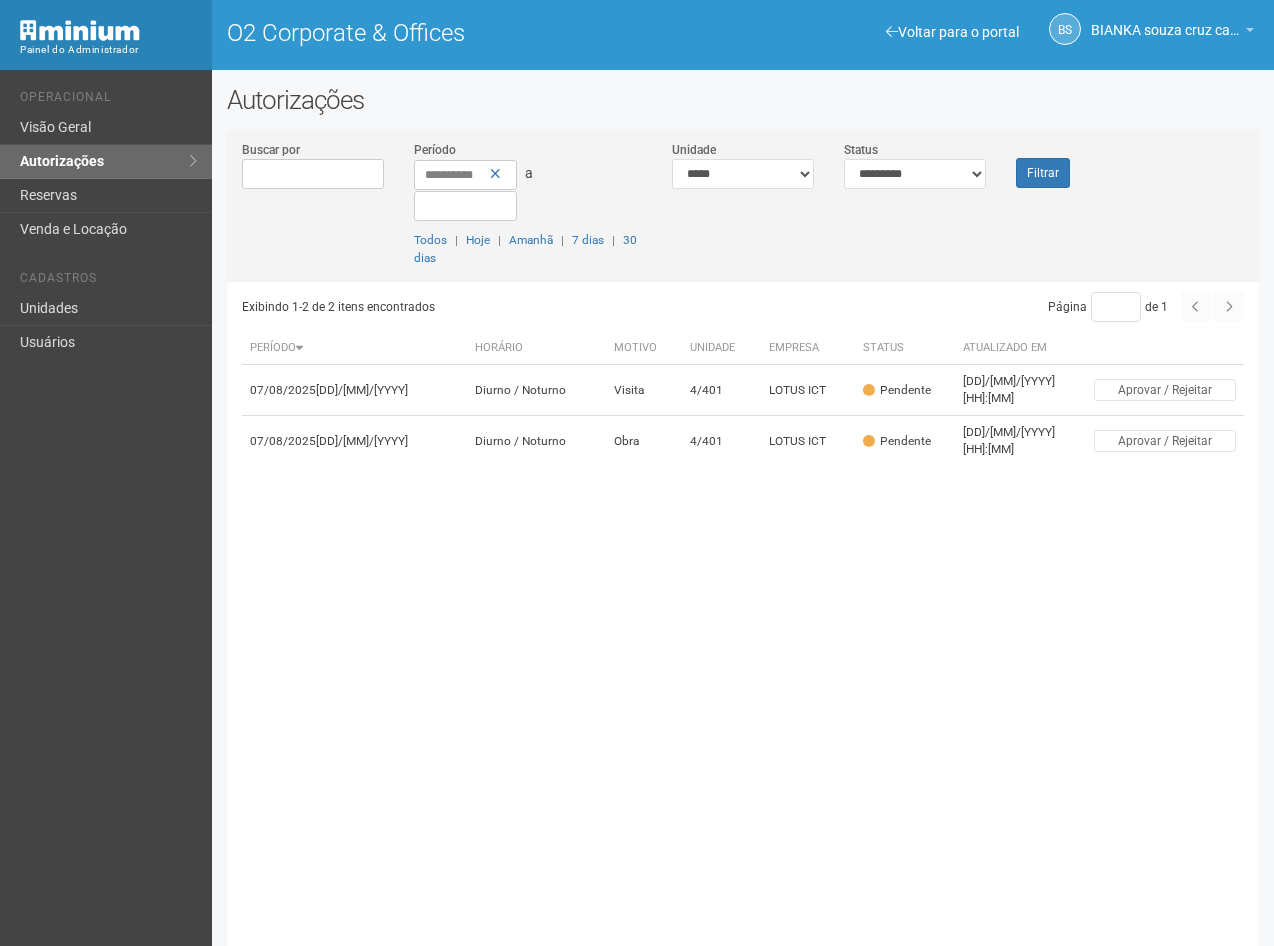 scroll, scrollTop: 0, scrollLeft: 0, axis: both 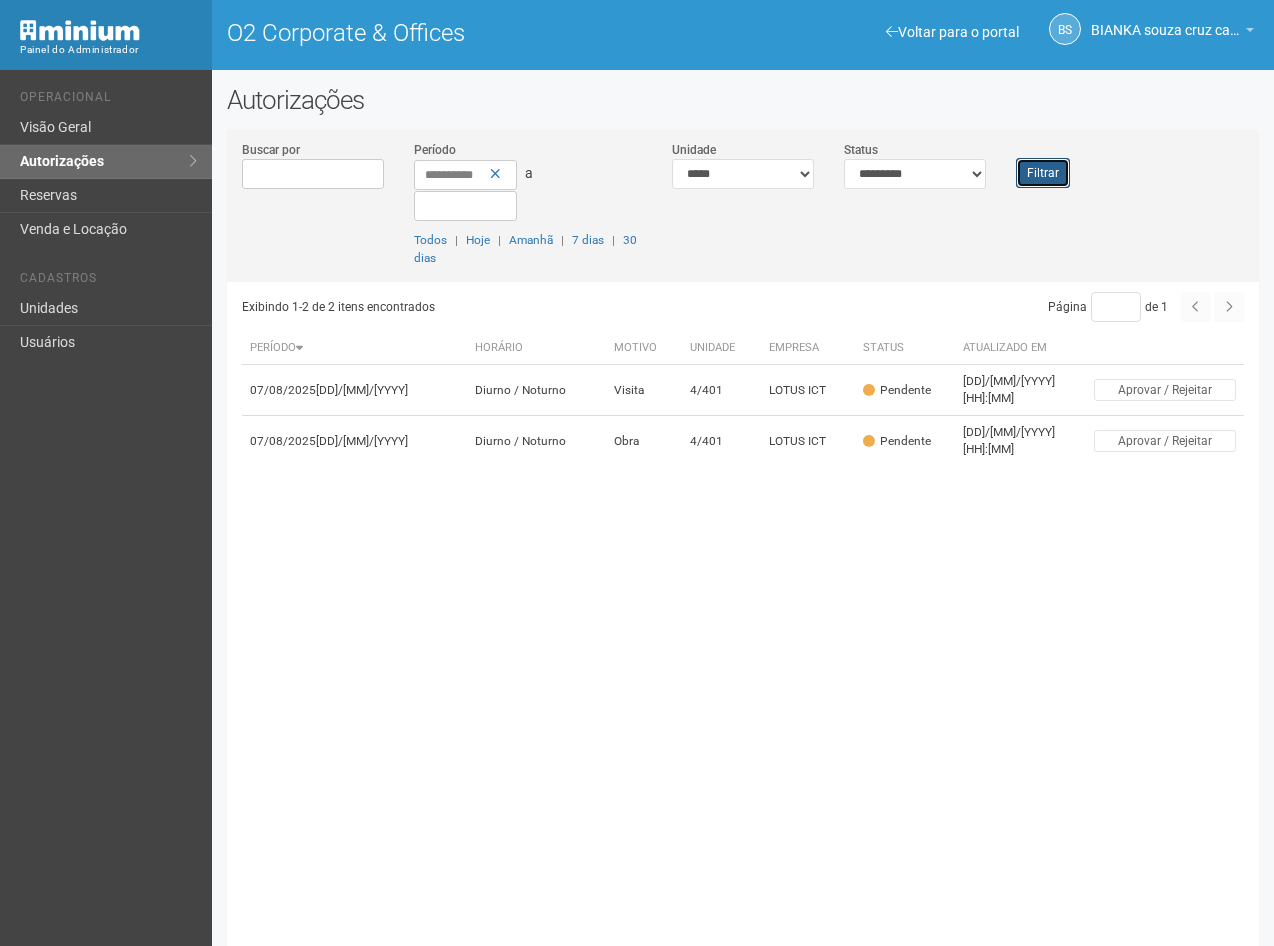 click on "Filtrar" at bounding box center [1043, 173] 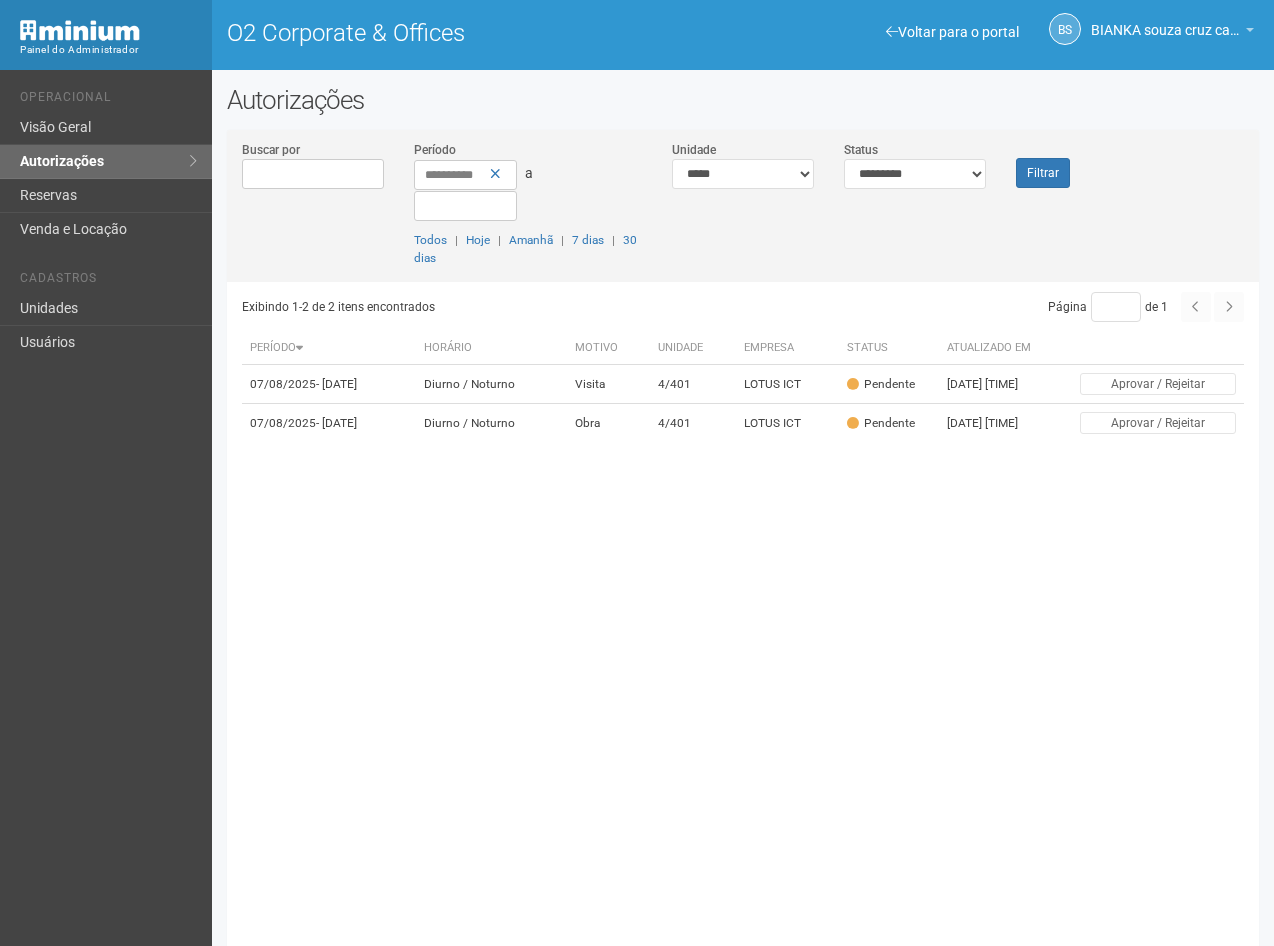 scroll, scrollTop: 0, scrollLeft: 0, axis: both 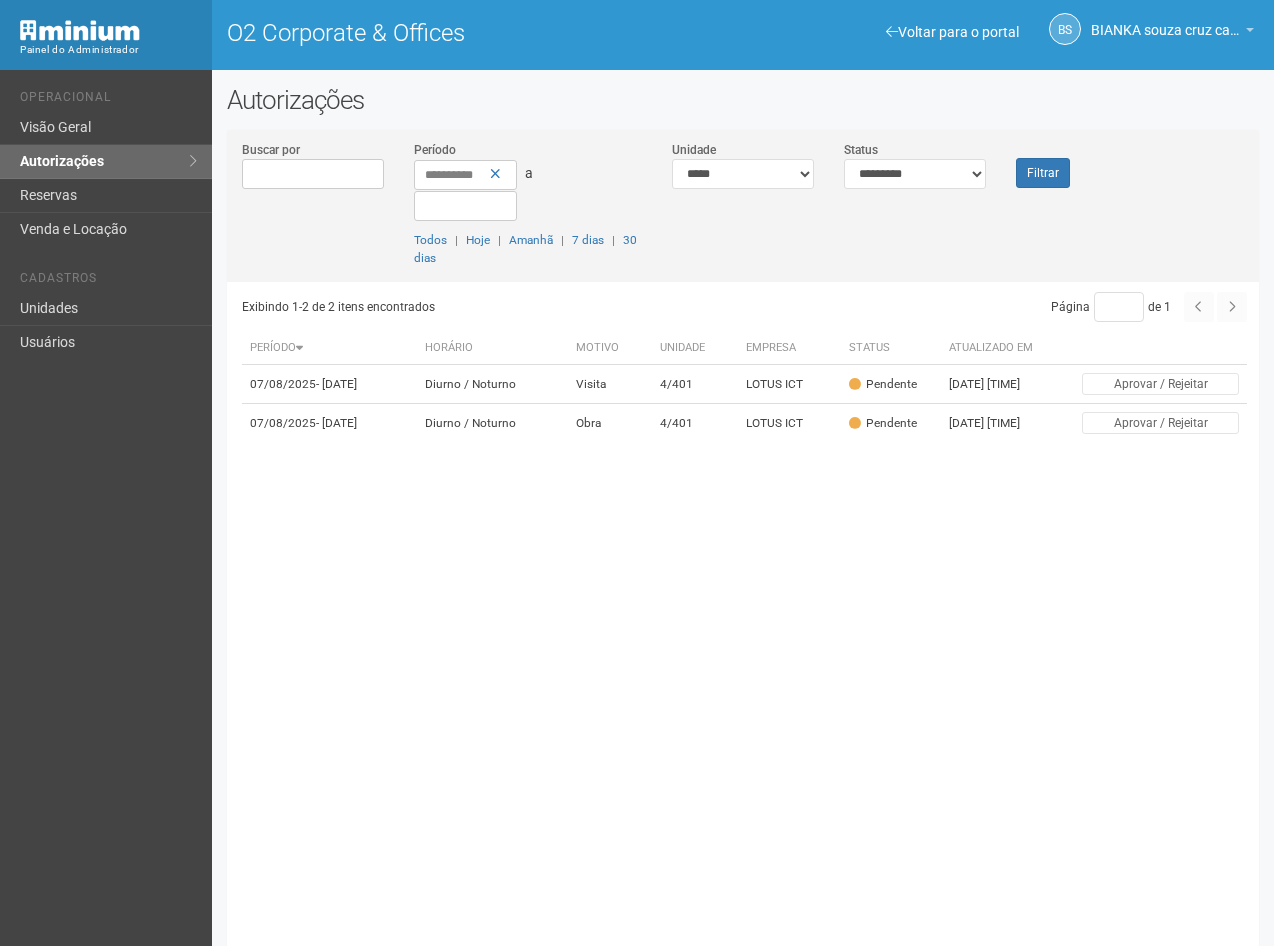 click on "Exibindo 1-2 de 2 itens encontrados
Página
*
de 1
Período
Horário
Motivo
Unidade
Empresa
Status
Atualizado em
[DATE] - [DATE]
Diurno / Noturno
Visita
4/401
LOTUS ICT
[DATE] [TIME] Obra" at bounding box center (750, 620) 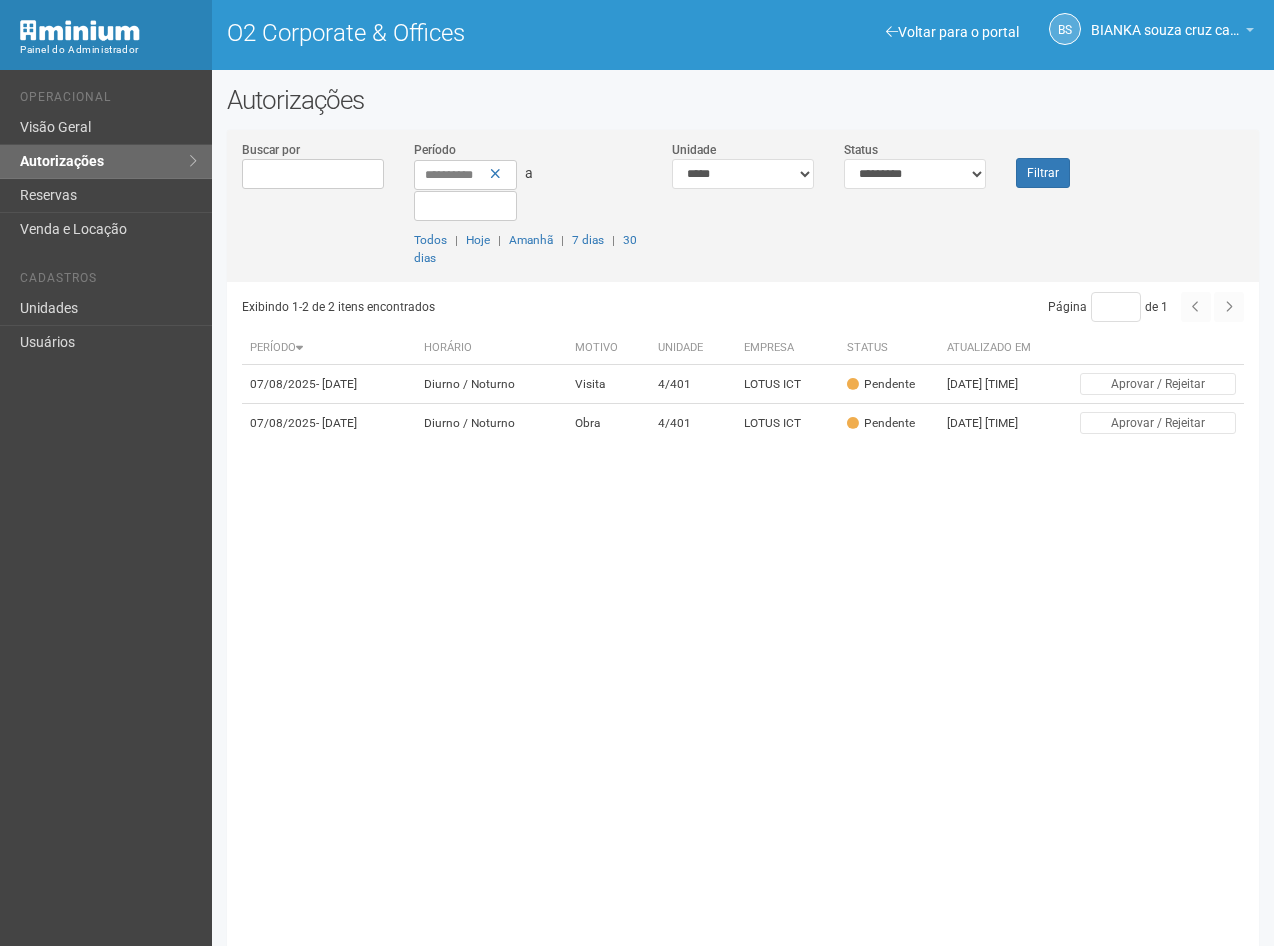 click on "Autorizações" at bounding box center [743, 100] 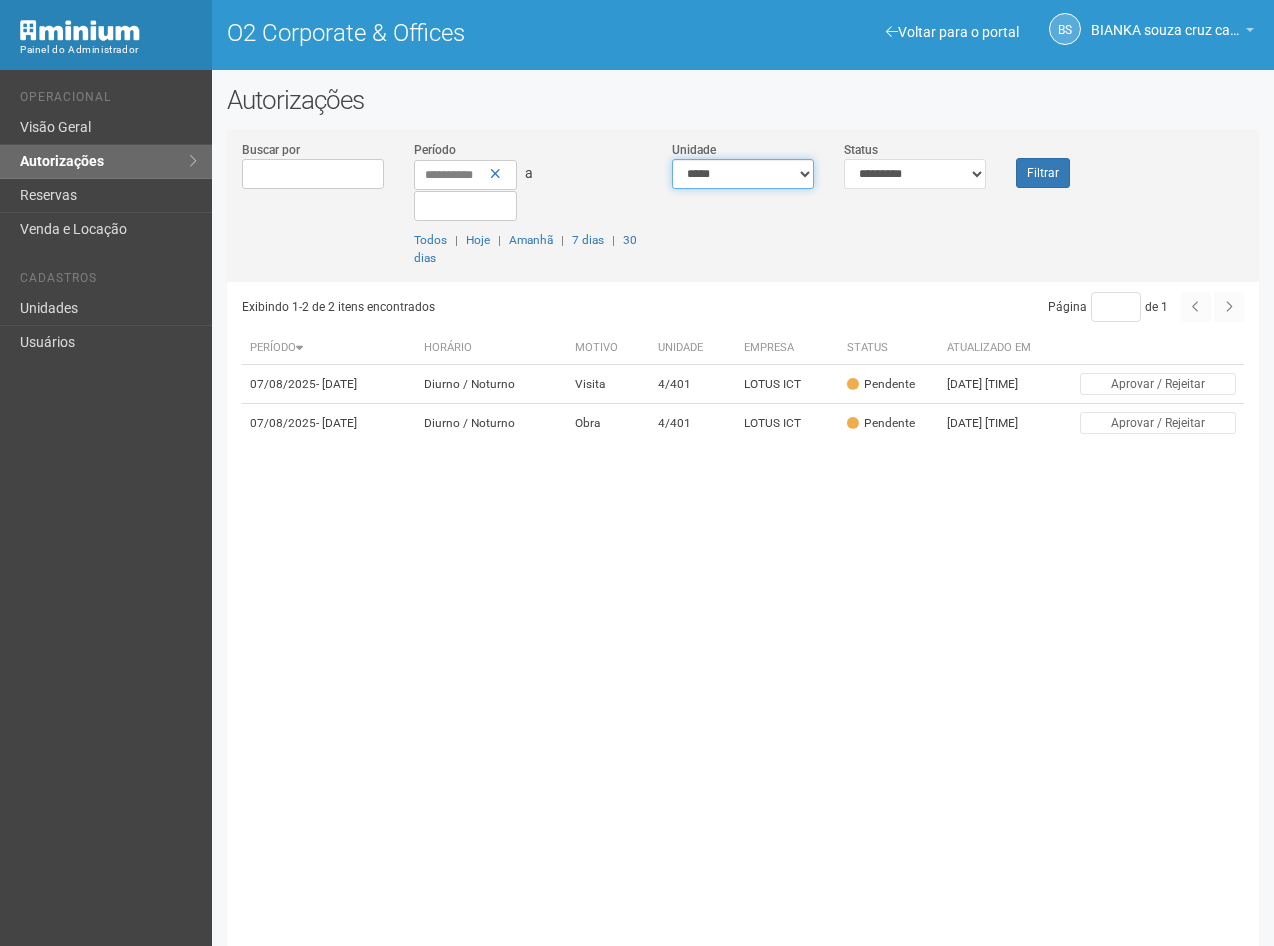 click on "**********" at bounding box center (743, 174) 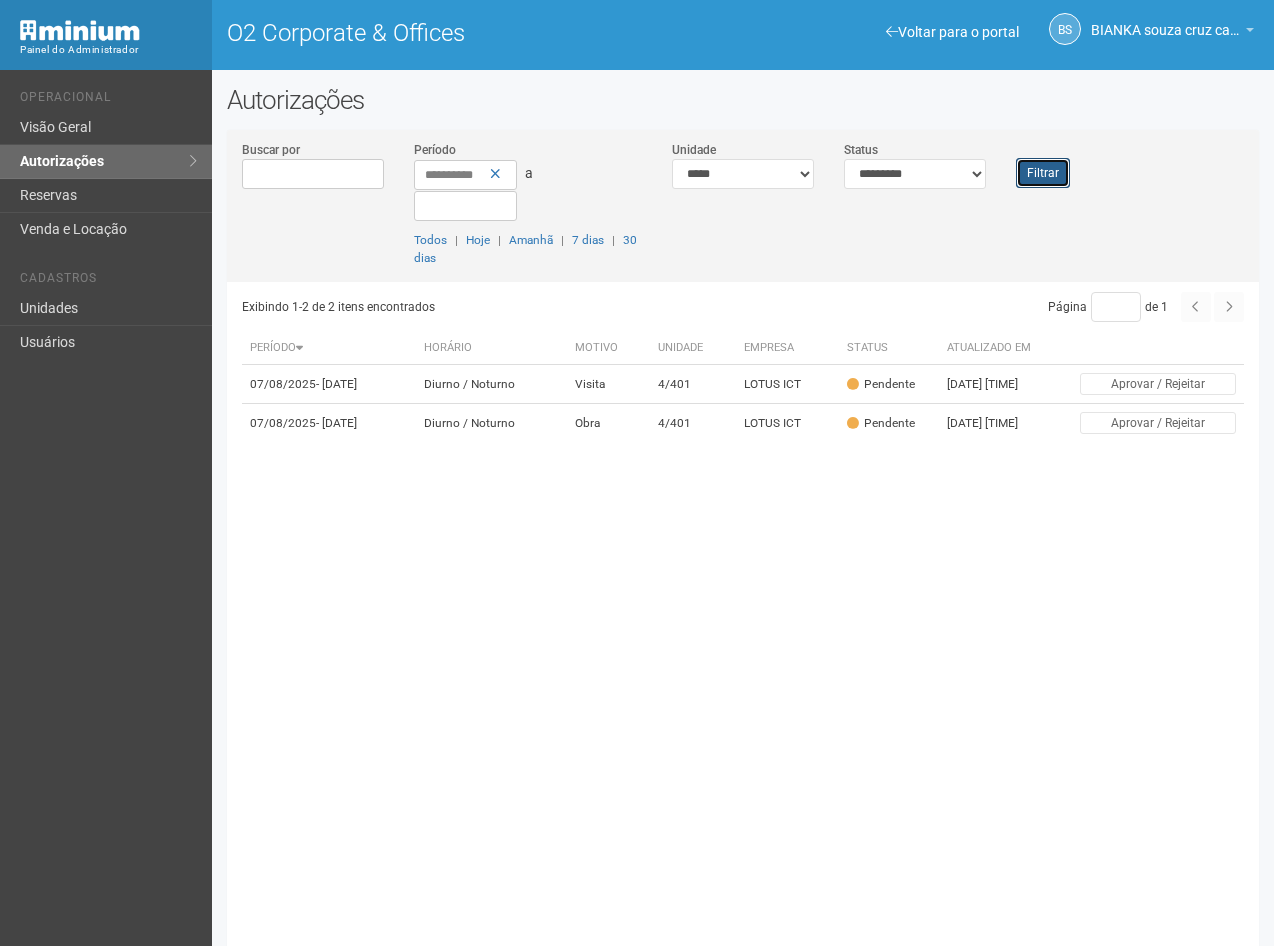 click on "Filtrar" at bounding box center [1043, 173] 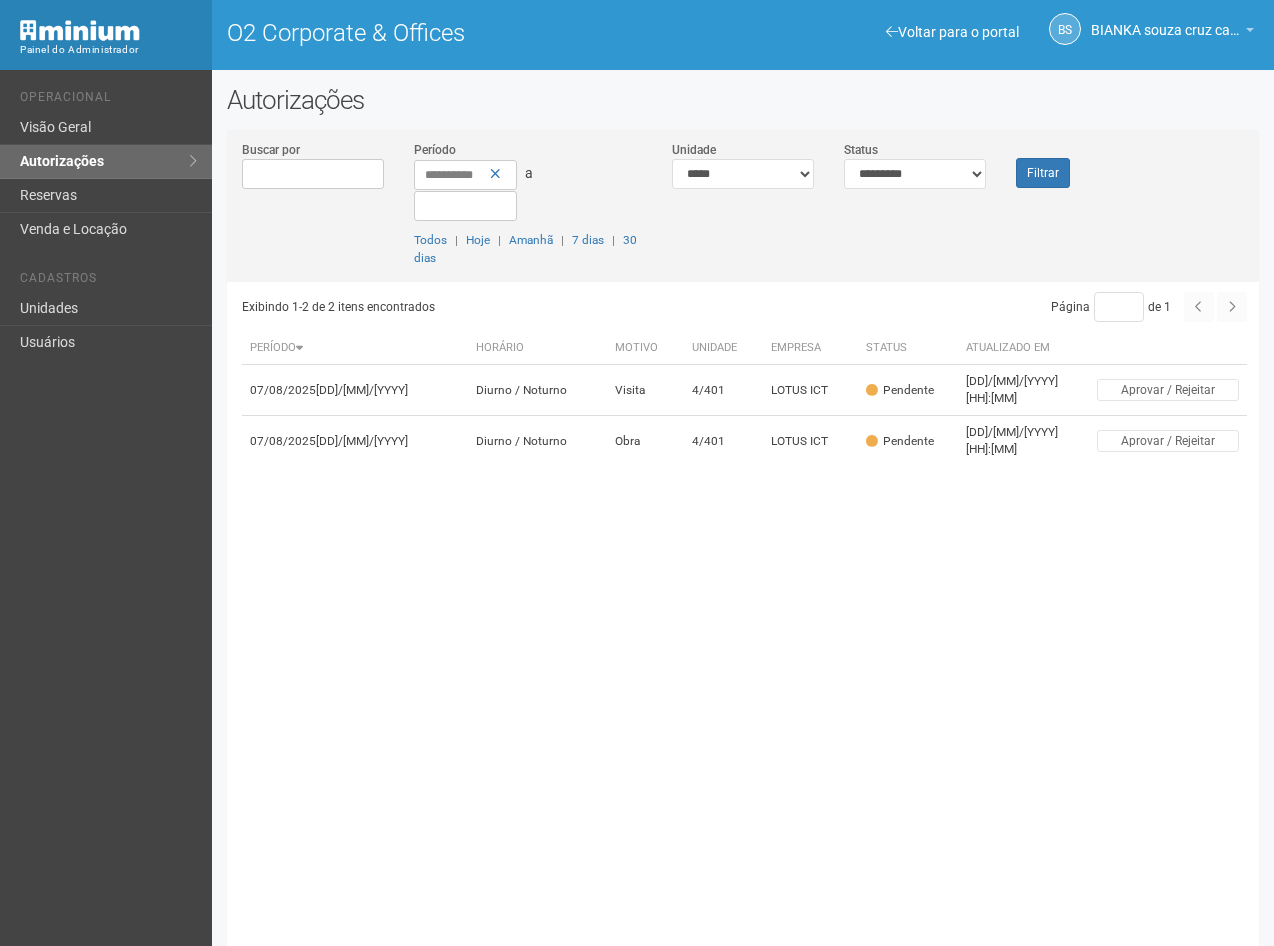 scroll, scrollTop: 0, scrollLeft: 0, axis: both 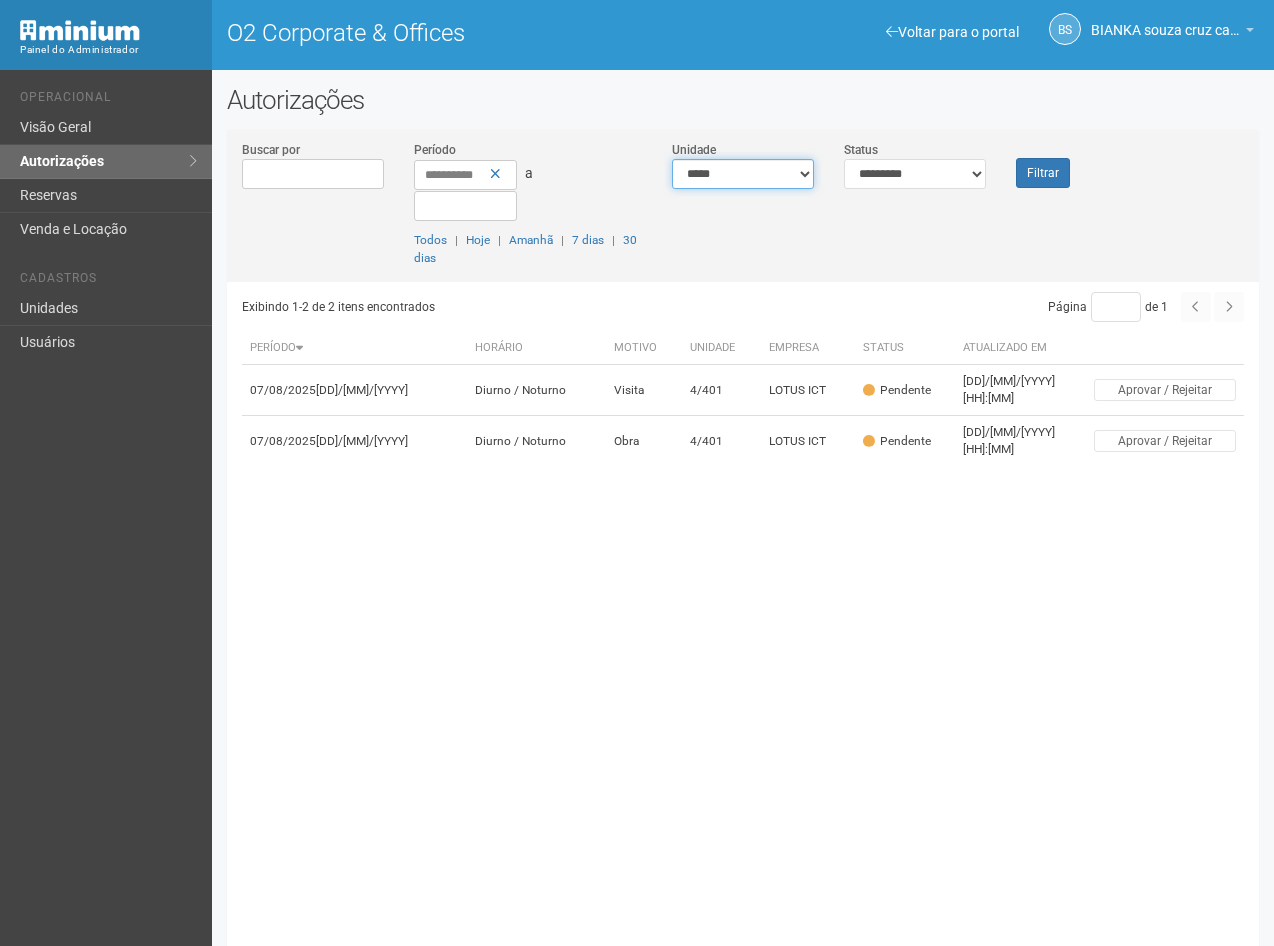 click on "**********" at bounding box center (743, 174) 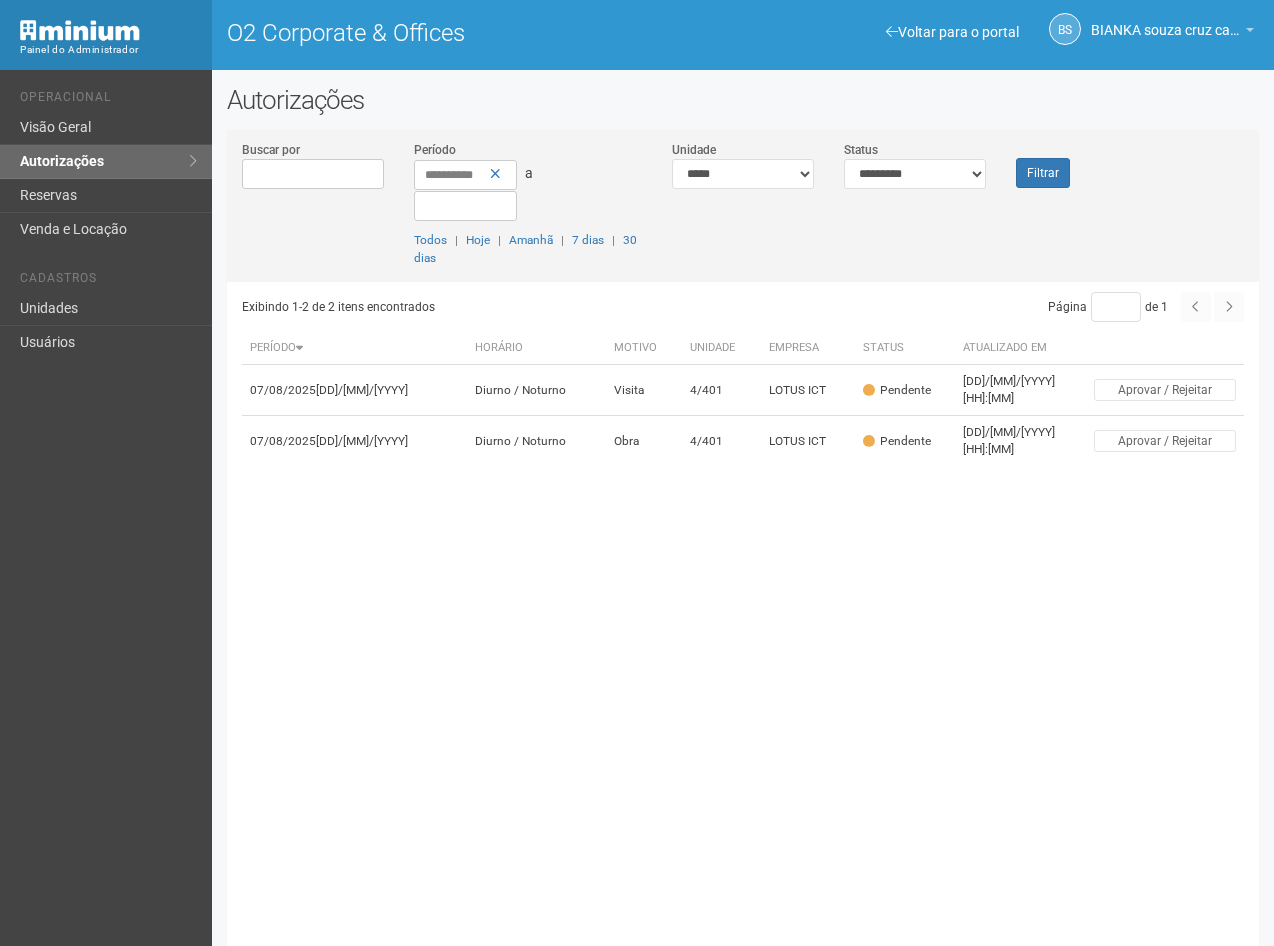 click on "**********" at bounding box center [743, 211] 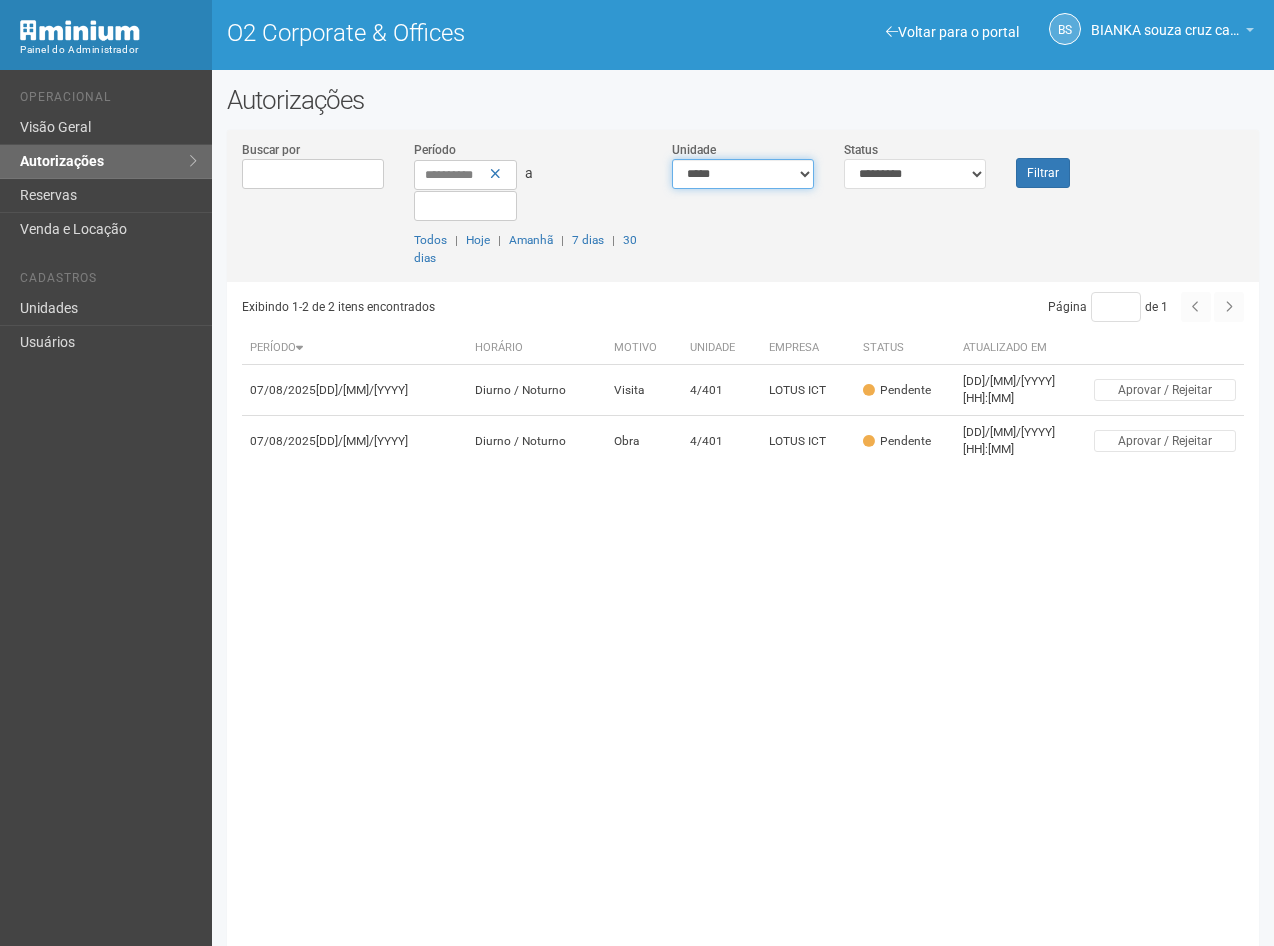 click on "**********" at bounding box center [743, 174] 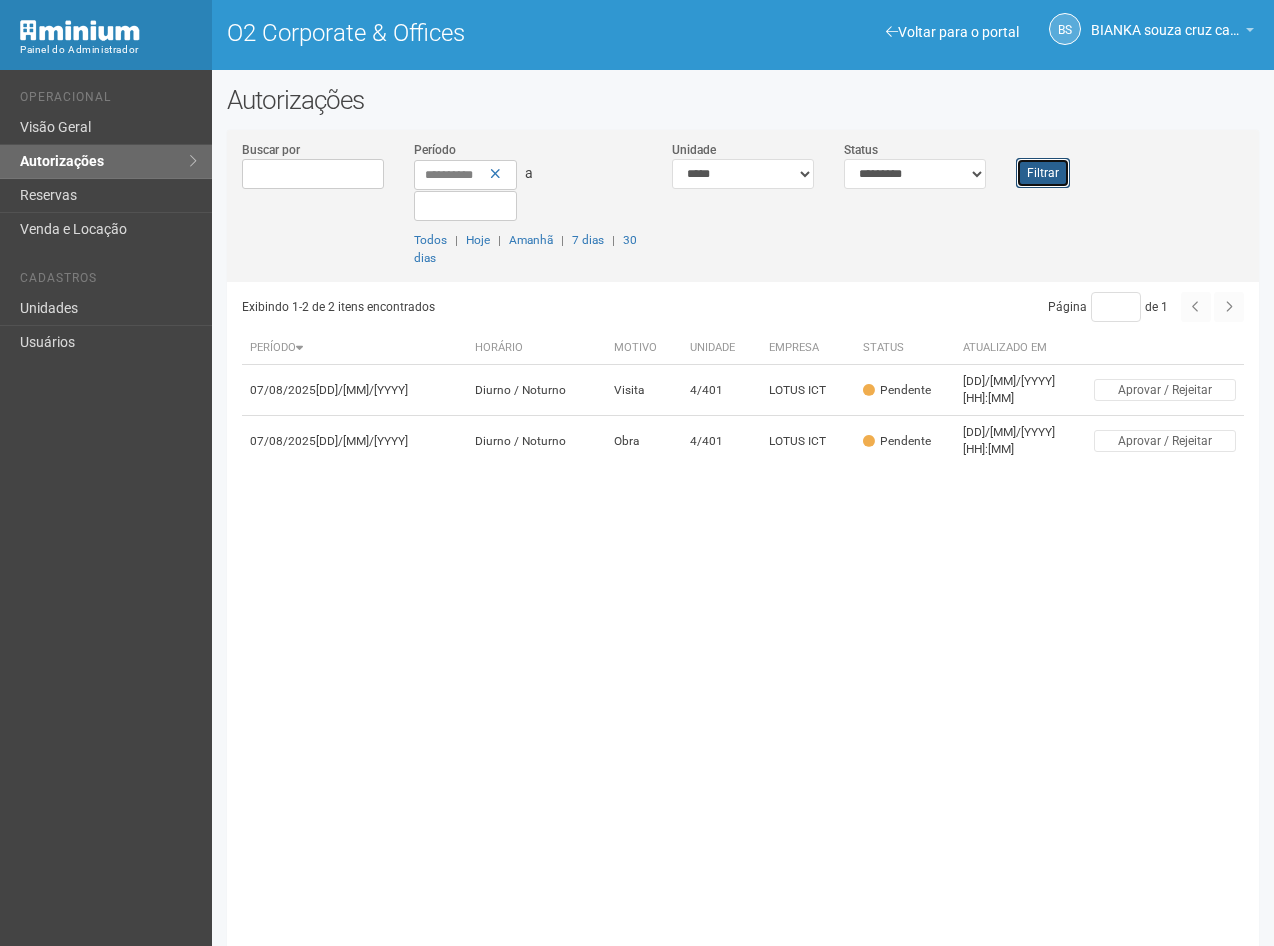 click on "Filtrar" at bounding box center (1043, 173) 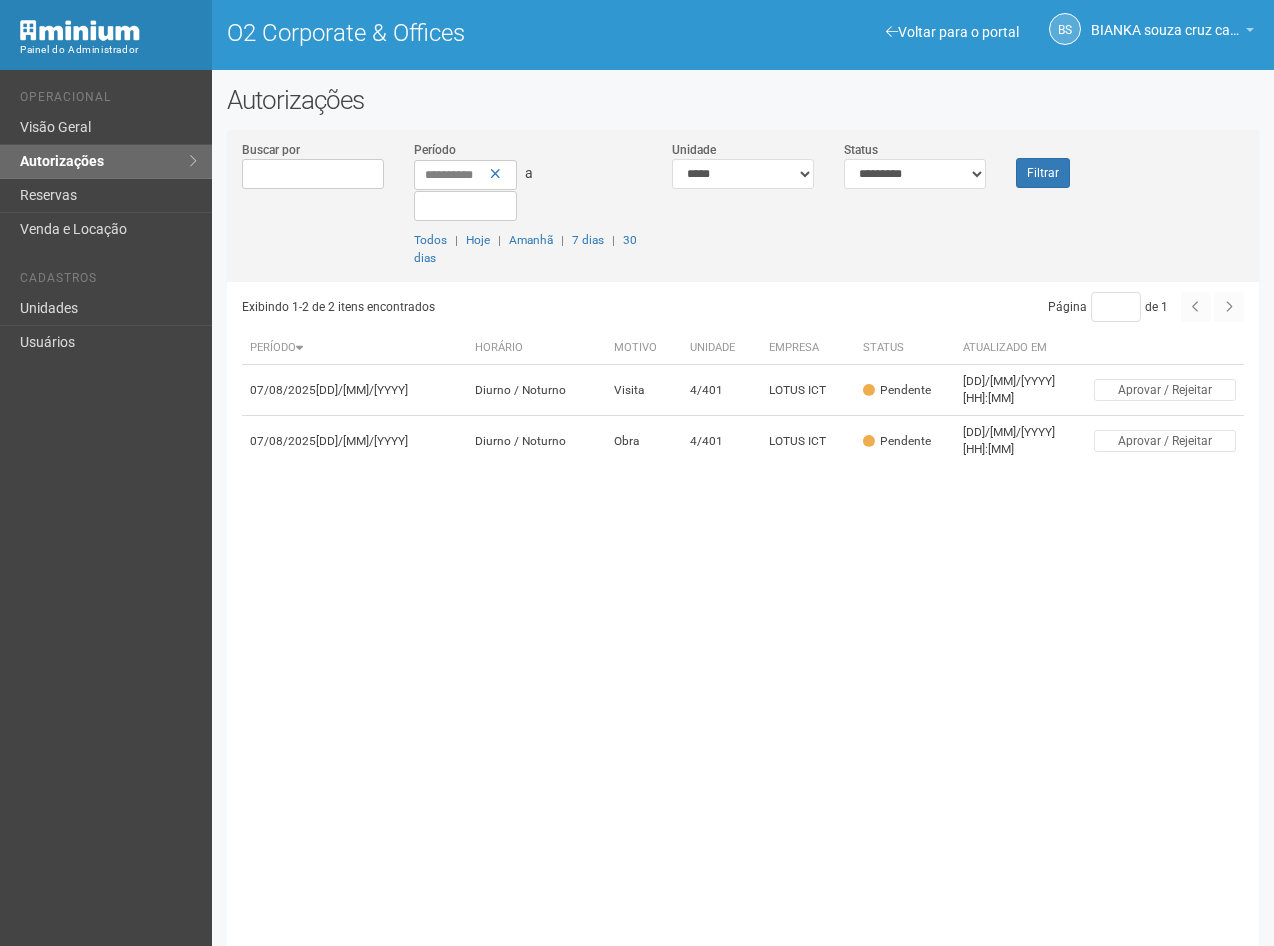scroll, scrollTop: 0, scrollLeft: 0, axis: both 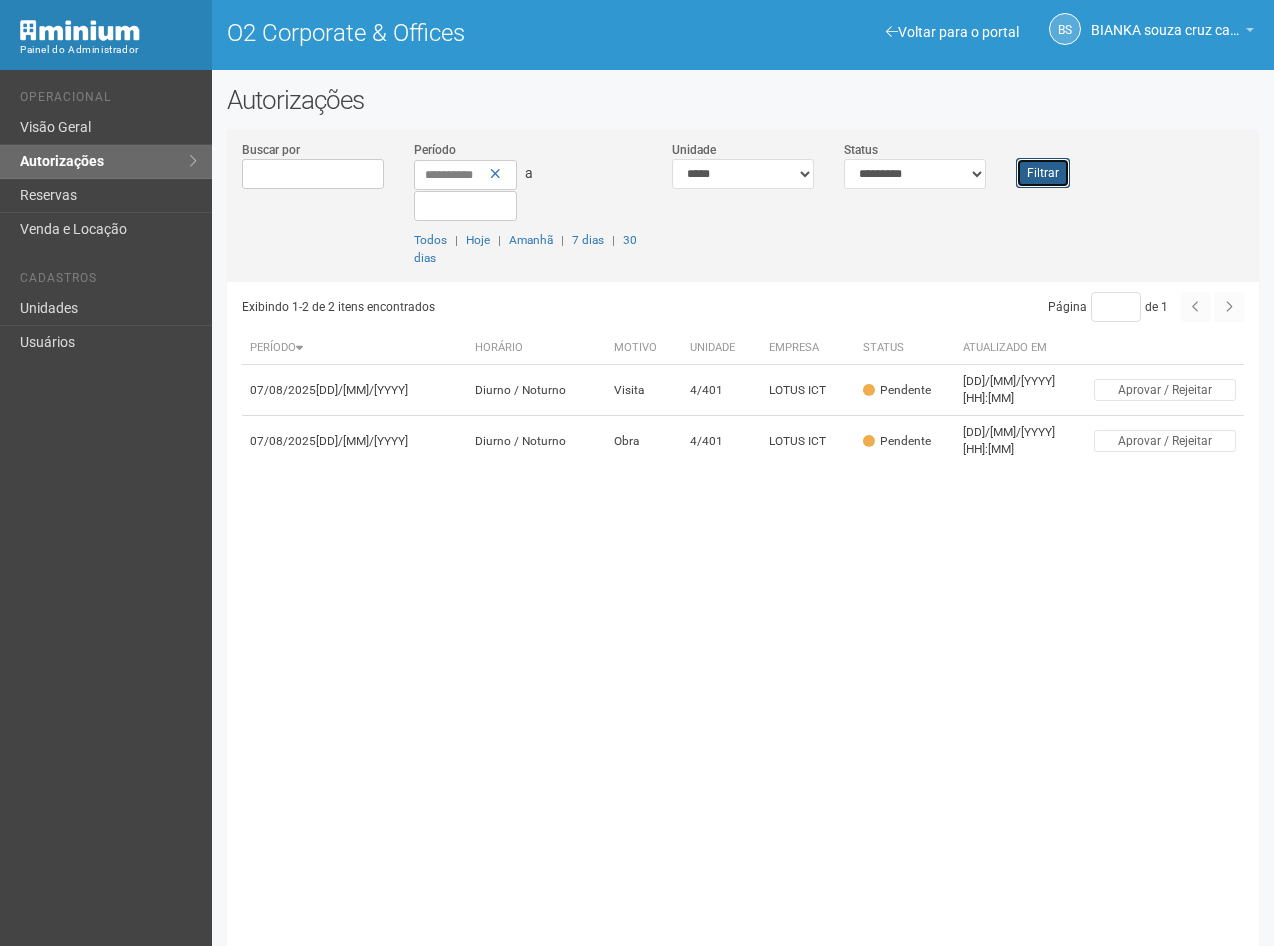 click on "Filtrar" at bounding box center (1043, 173) 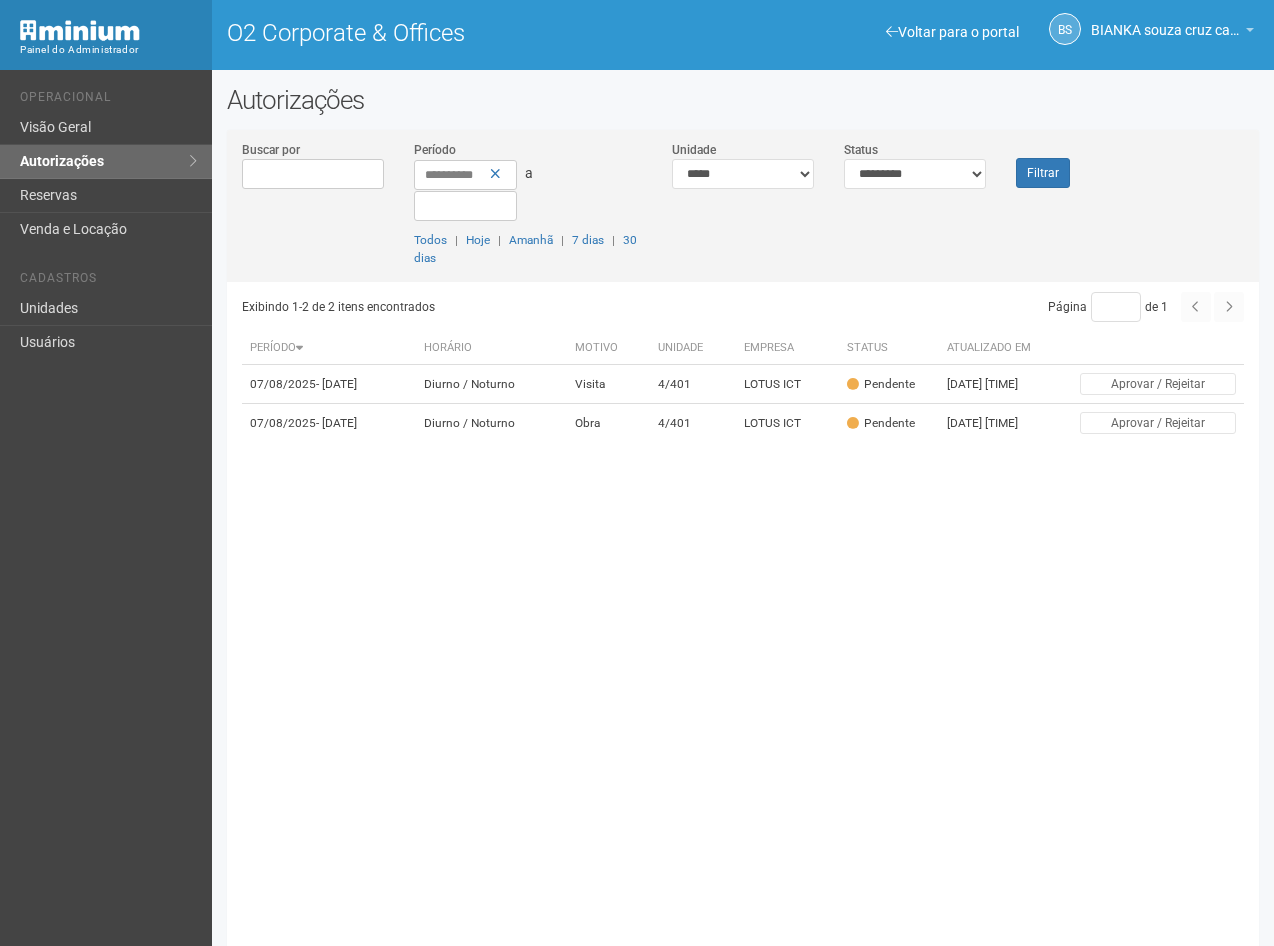 scroll, scrollTop: 0, scrollLeft: 0, axis: both 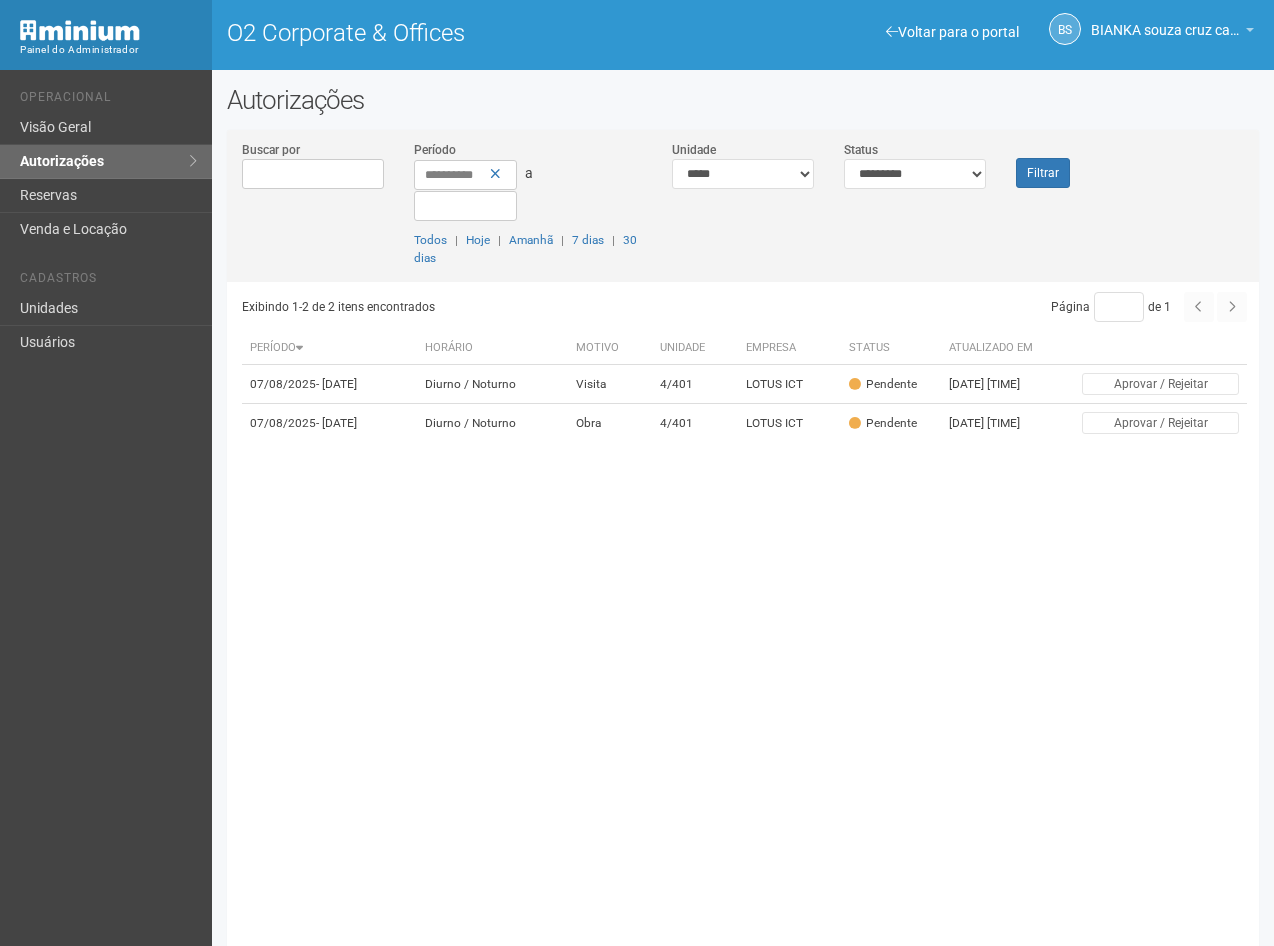 drag, startPoint x: 384, startPoint y: 755, endPoint x: 394, endPoint y: 742, distance: 16.40122 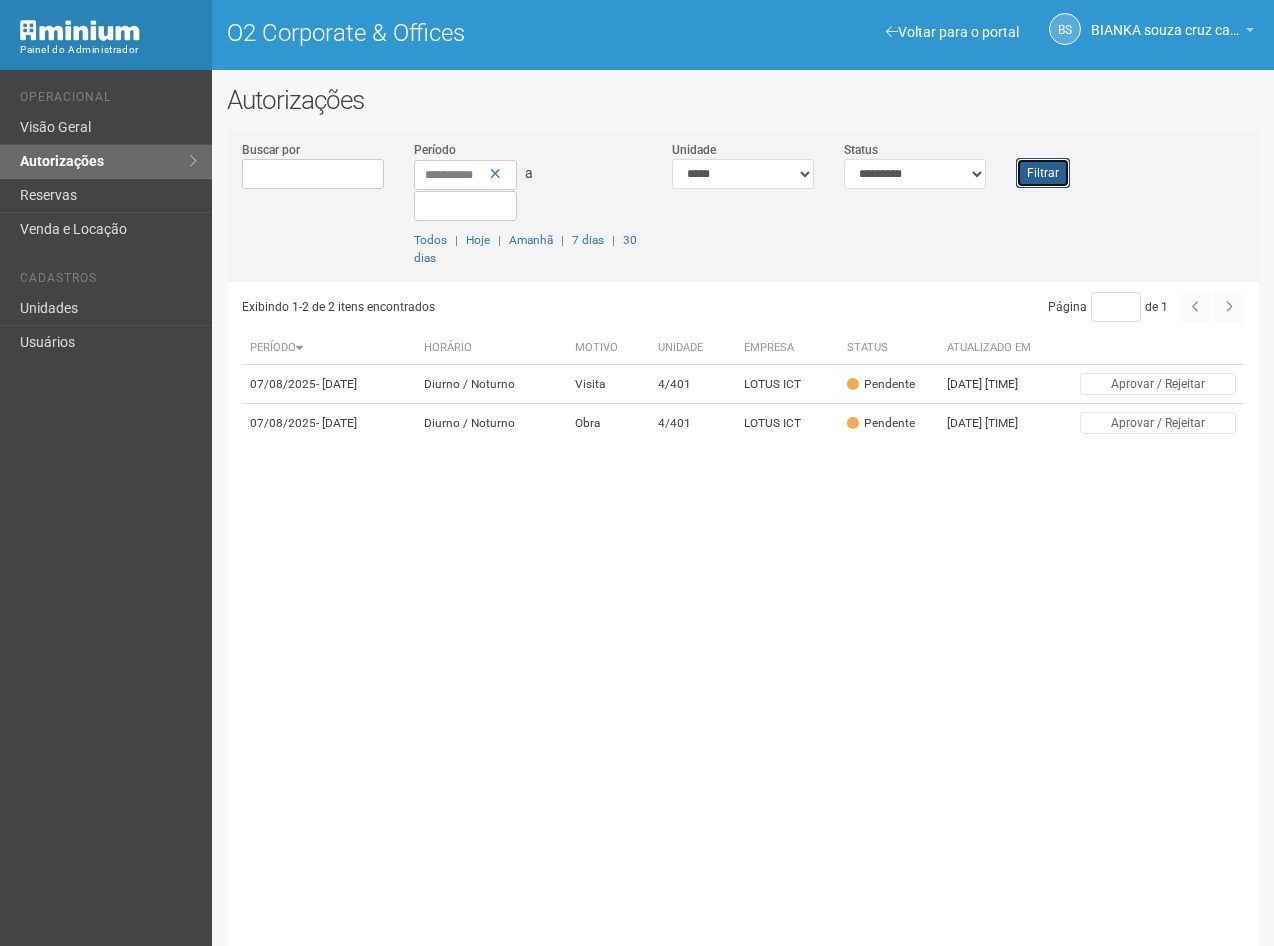 click on "Filtrar" at bounding box center (1043, 173) 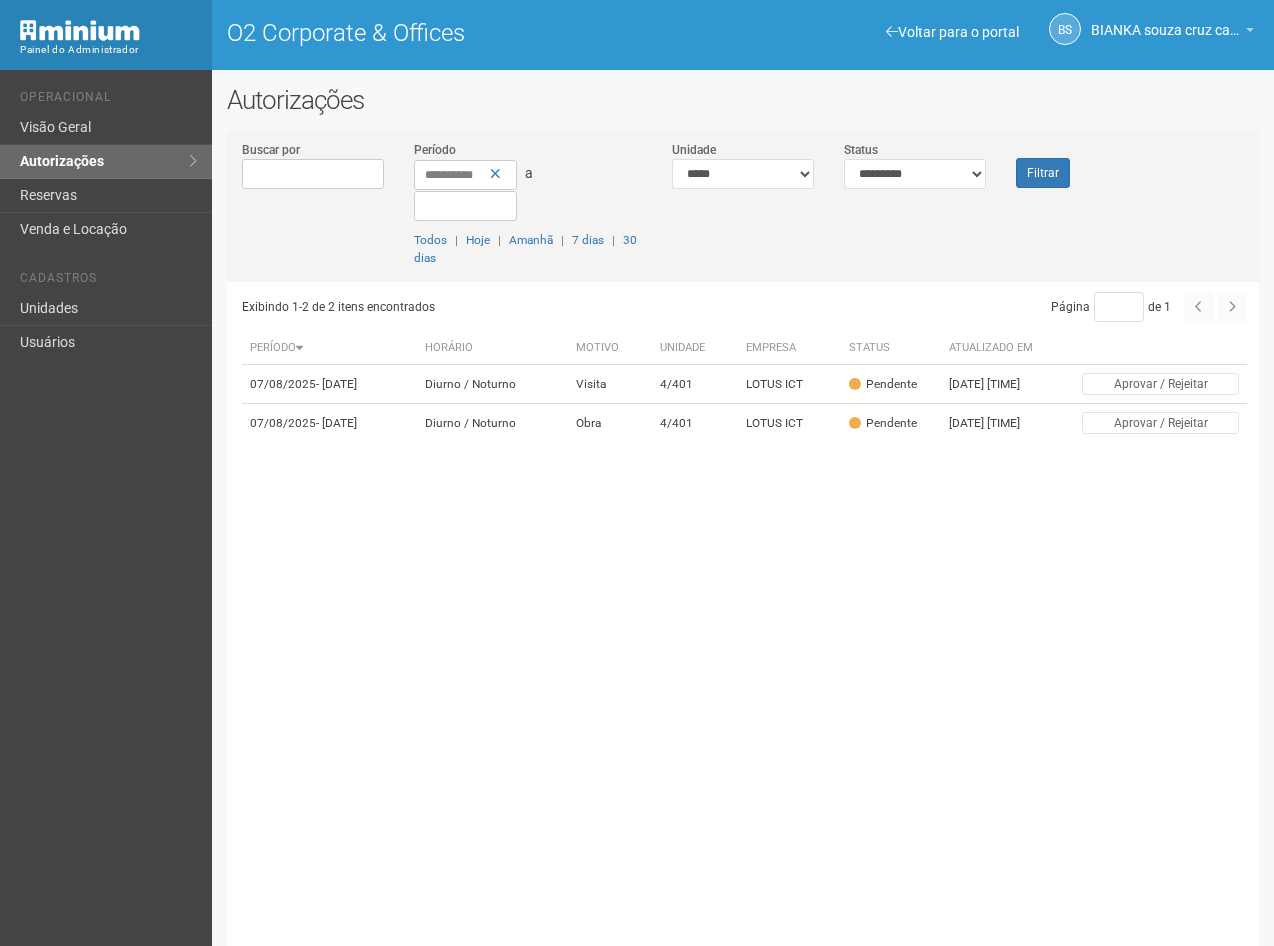scroll, scrollTop: 0, scrollLeft: 0, axis: both 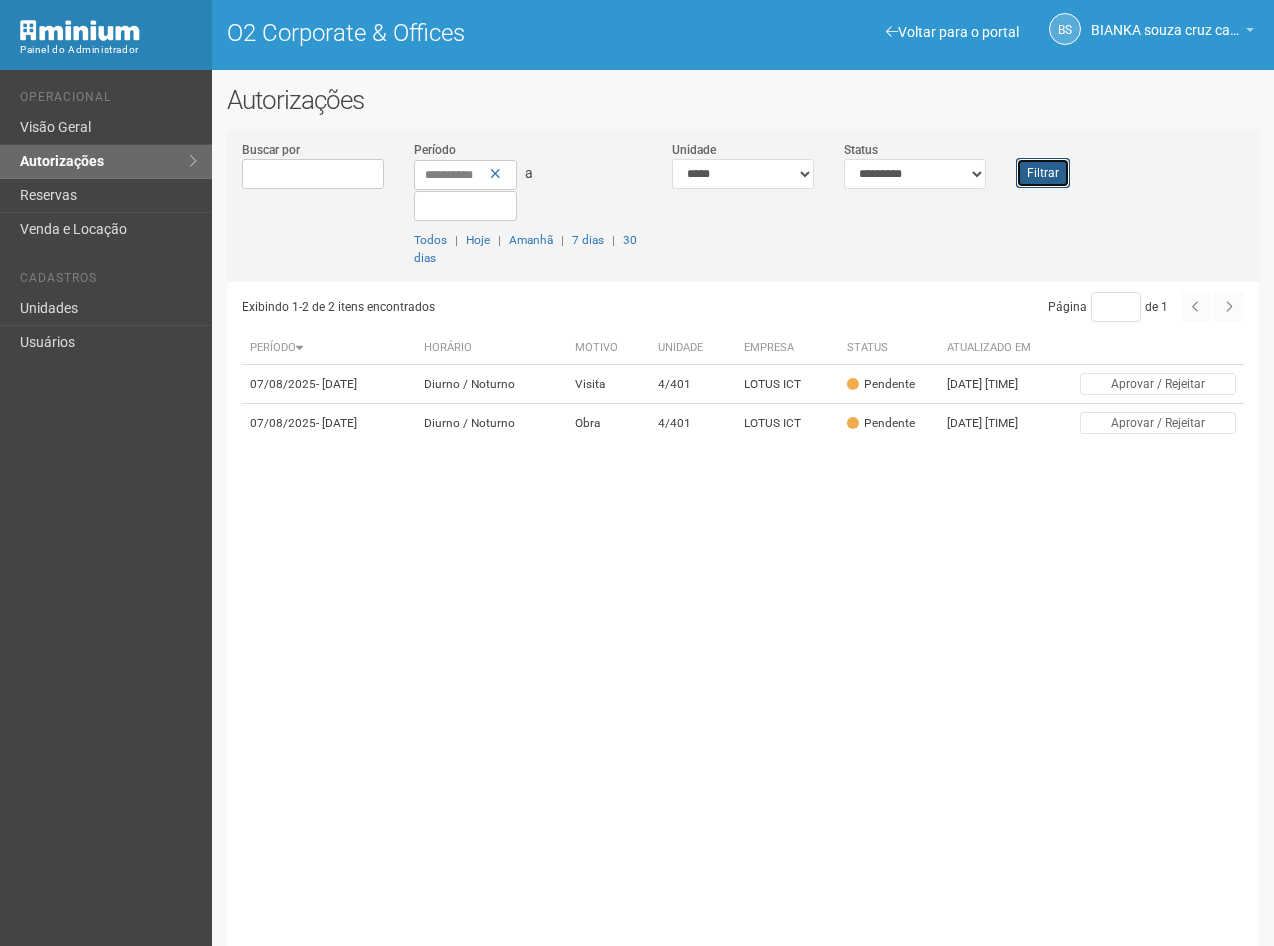 click on "Filtrar" at bounding box center (1043, 173) 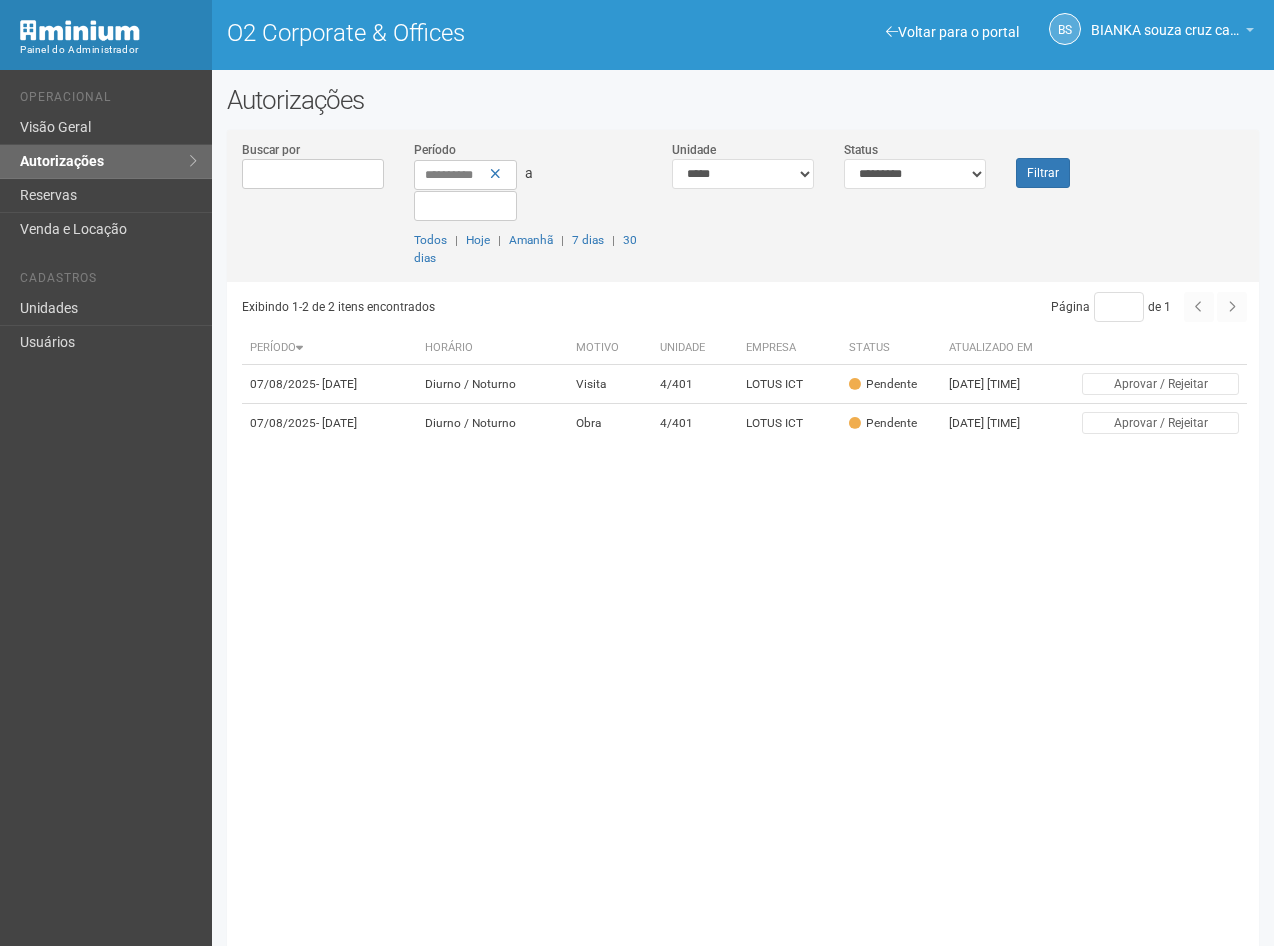 scroll, scrollTop: 0, scrollLeft: 0, axis: both 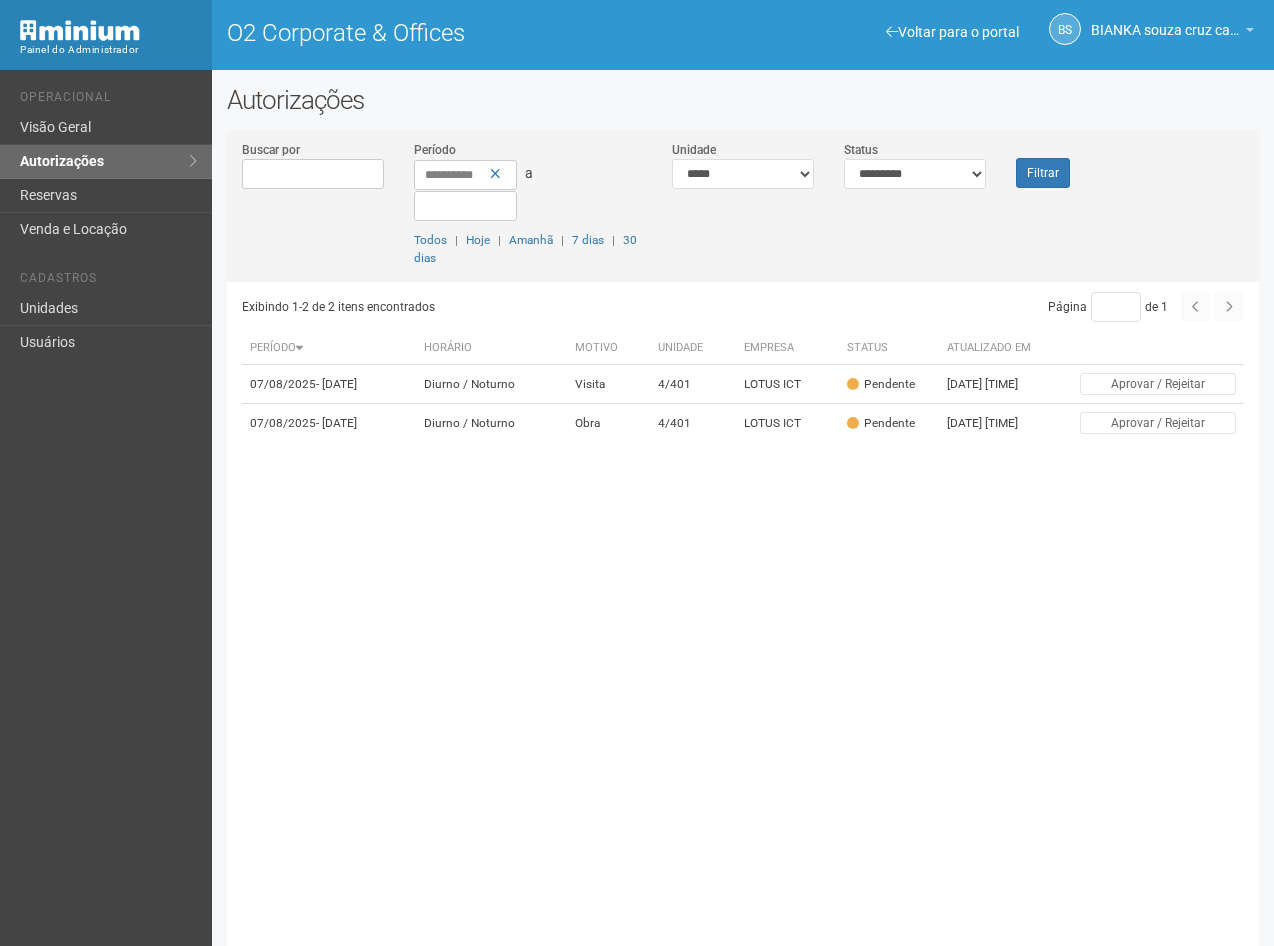 click on "Autorizações" at bounding box center [743, 100] 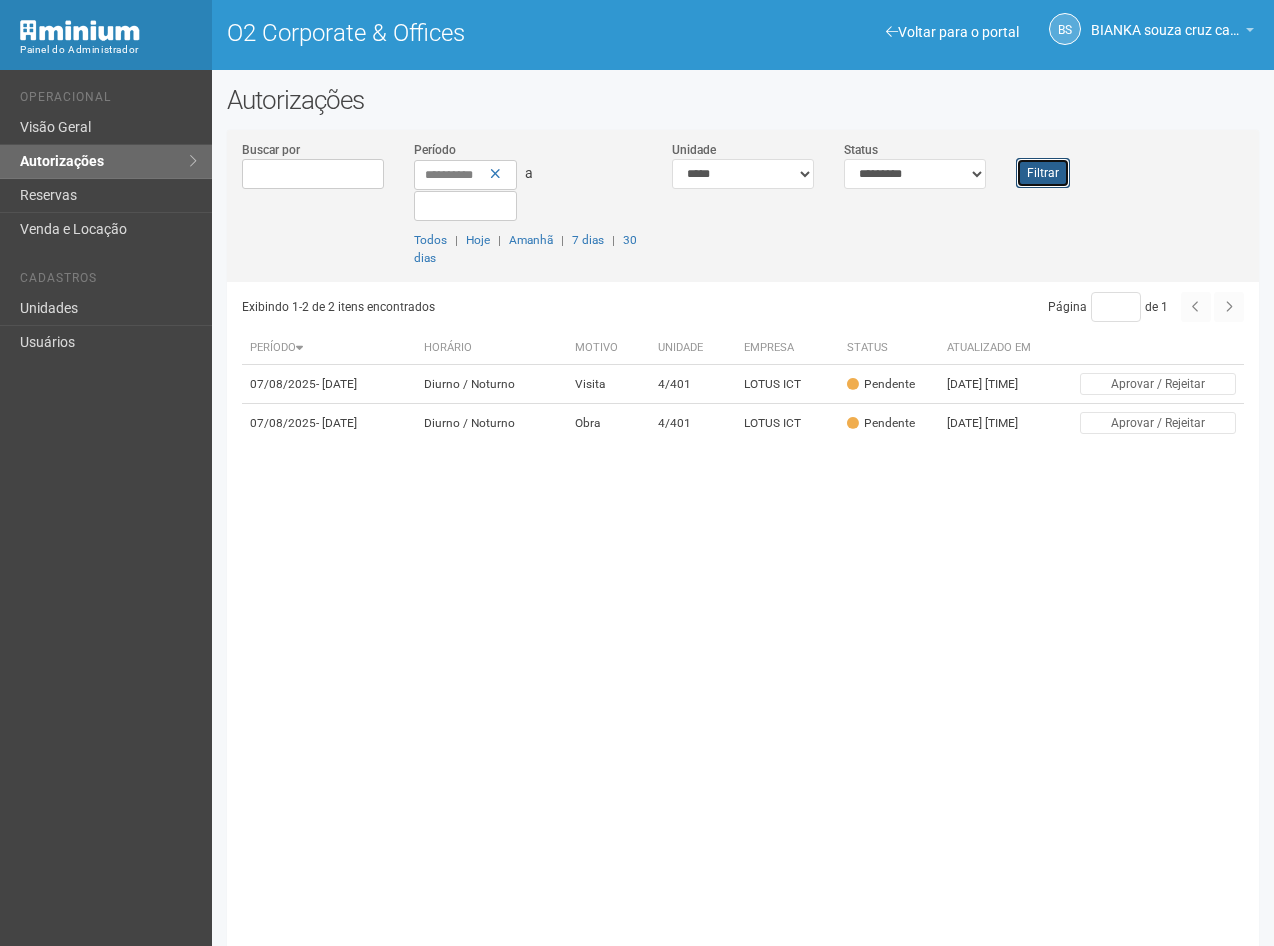 click on "Filtrar" at bounding box center [1043, 173] 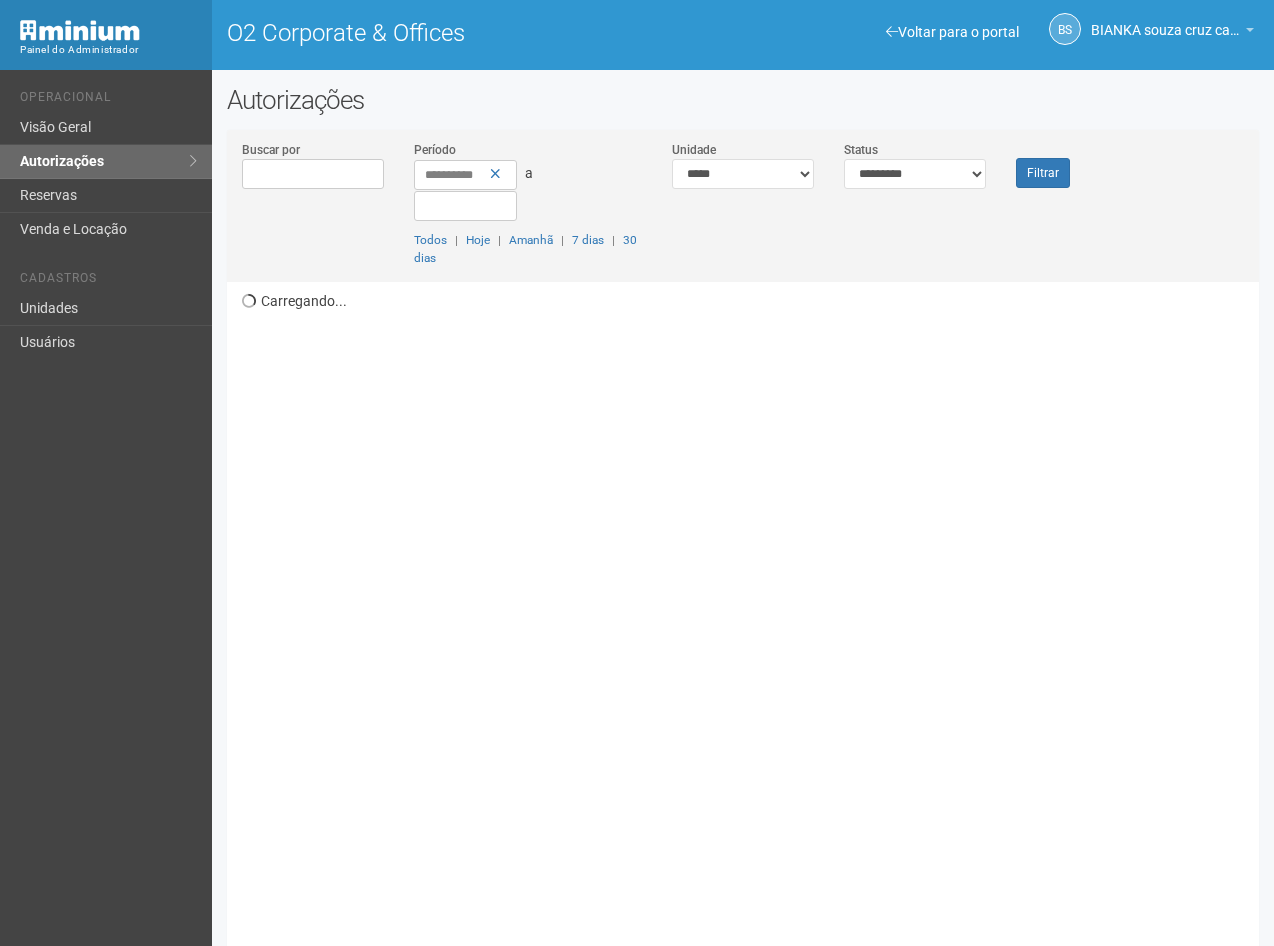 scroll, scrollTop: 0, scrollLeft: 0, axis: both 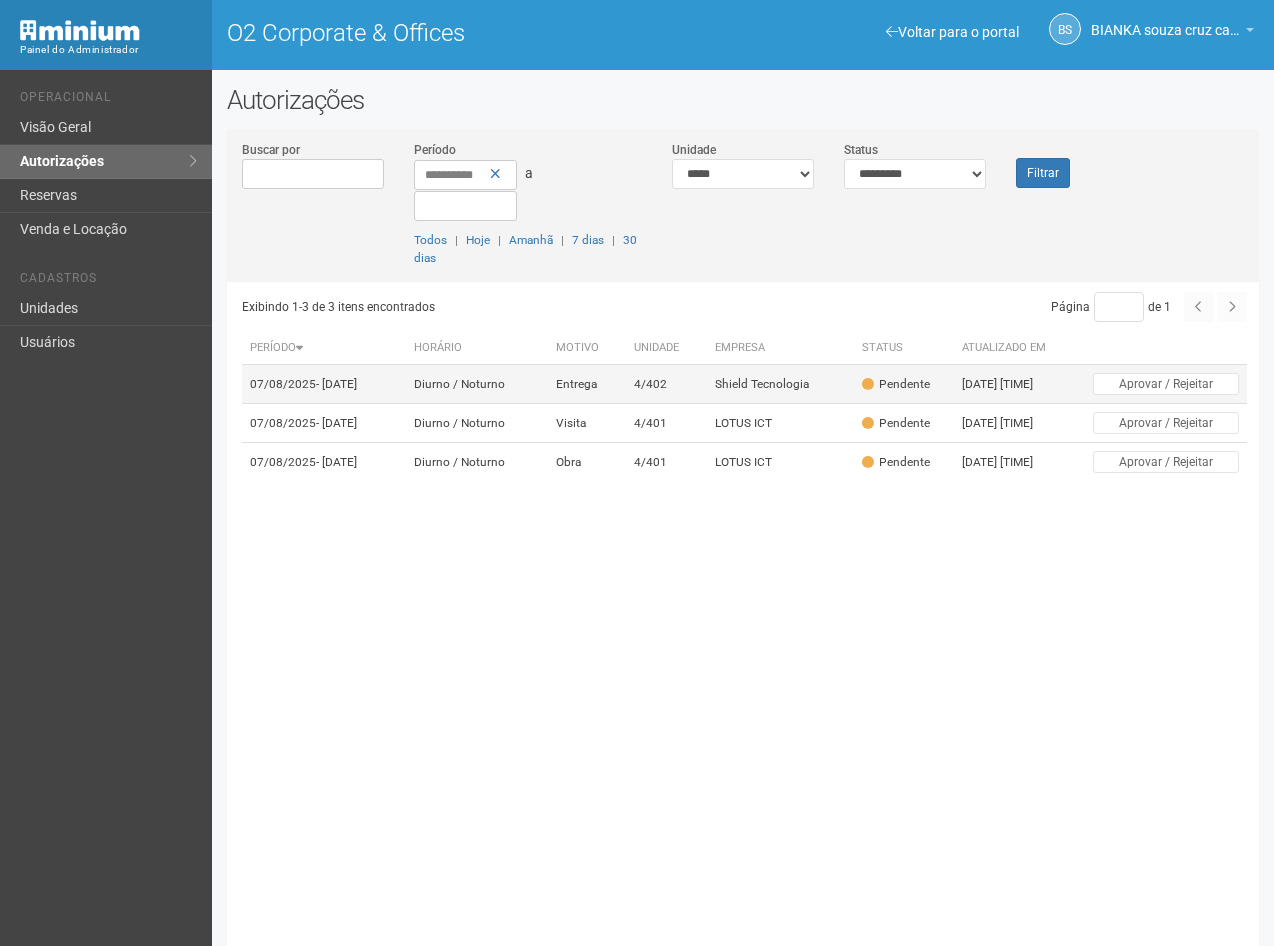 click on "Shield Tecnologia" at bounding box center [780, 384] 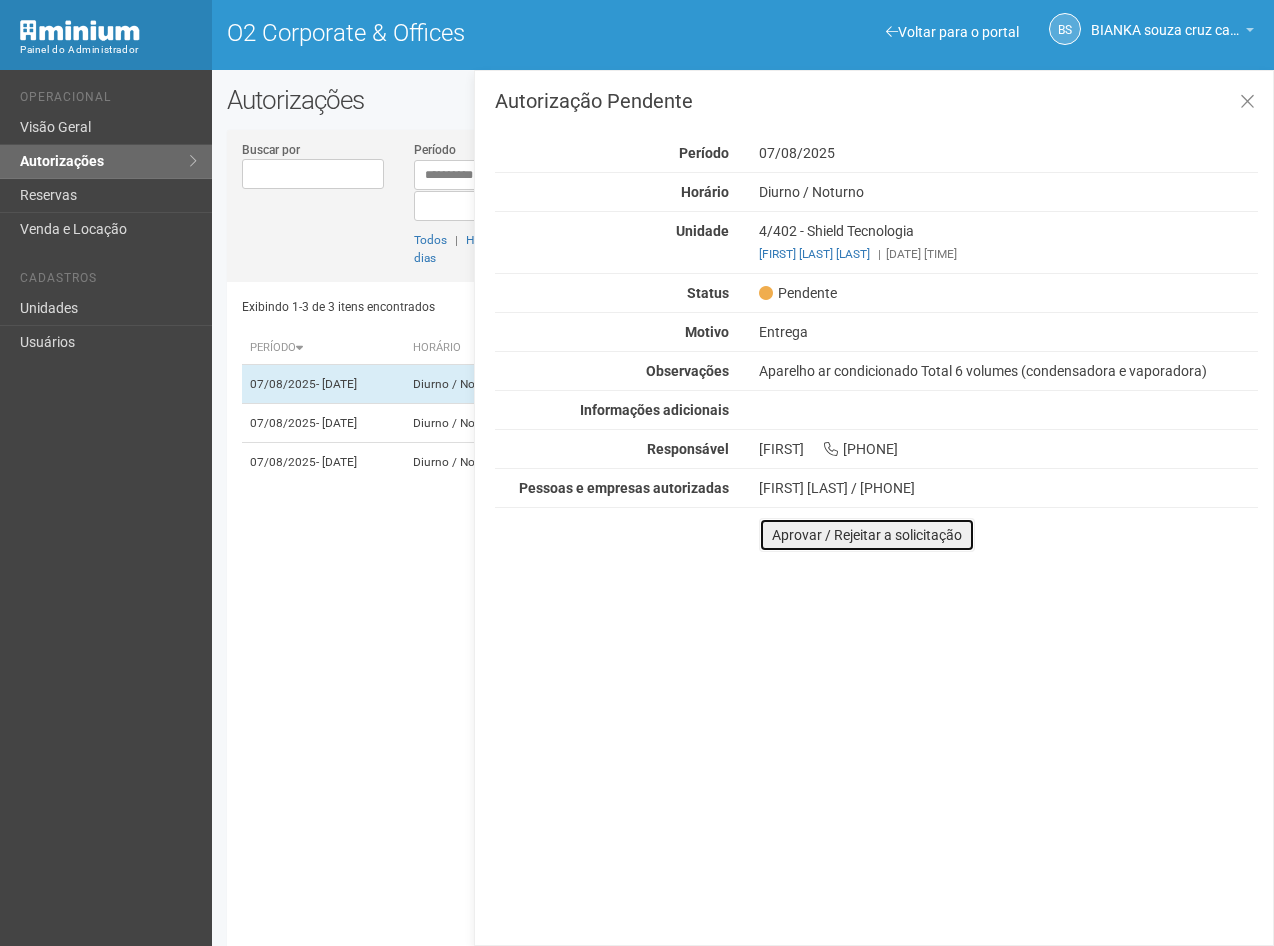 click on "Aprovar / Rejeitar a solicitação" at bounding box center [867, 535] 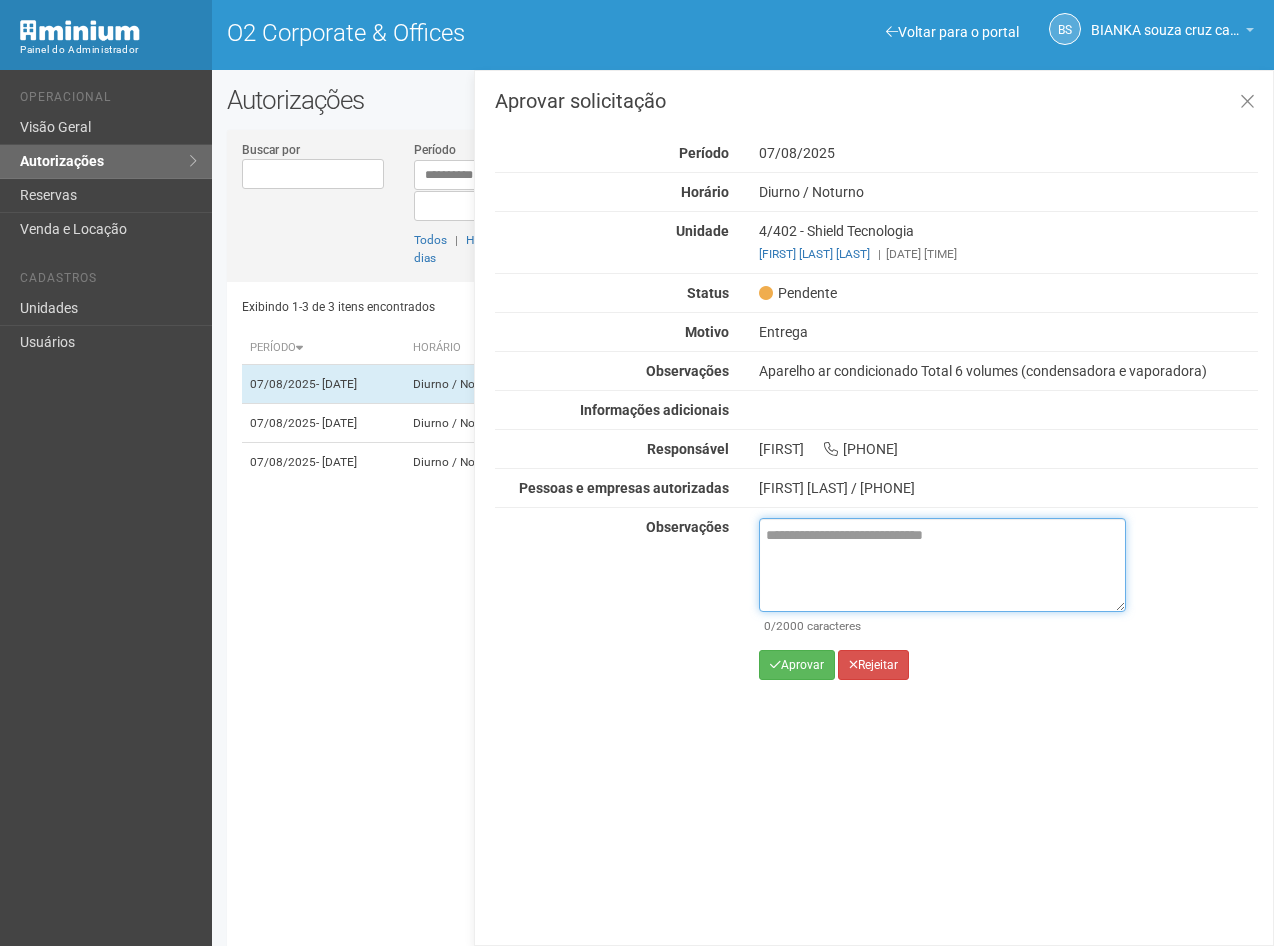 click at bounding box center [942, 565] 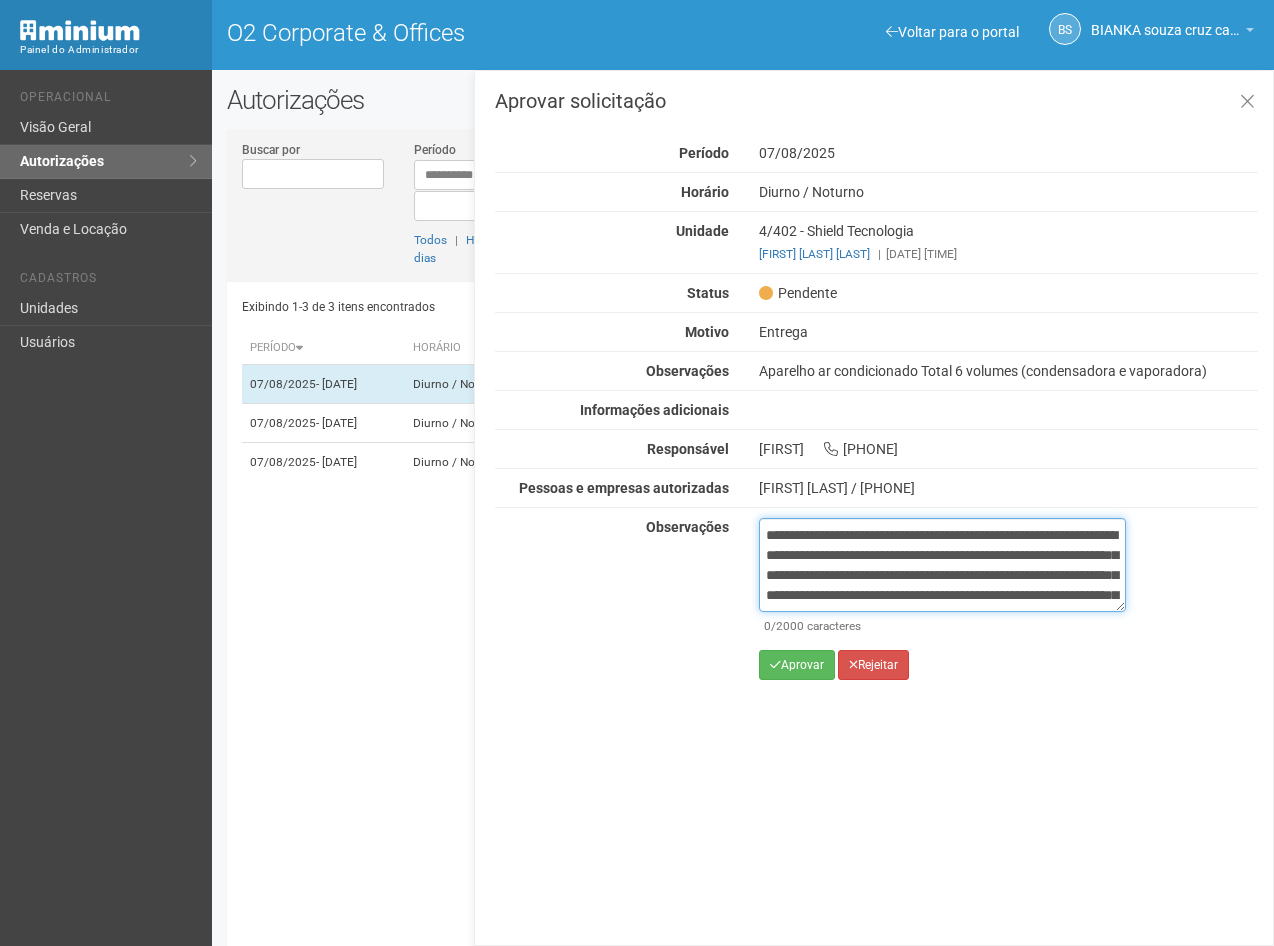 scroll, scrollTop: 132, scrollLeft: 0, axis: vertical 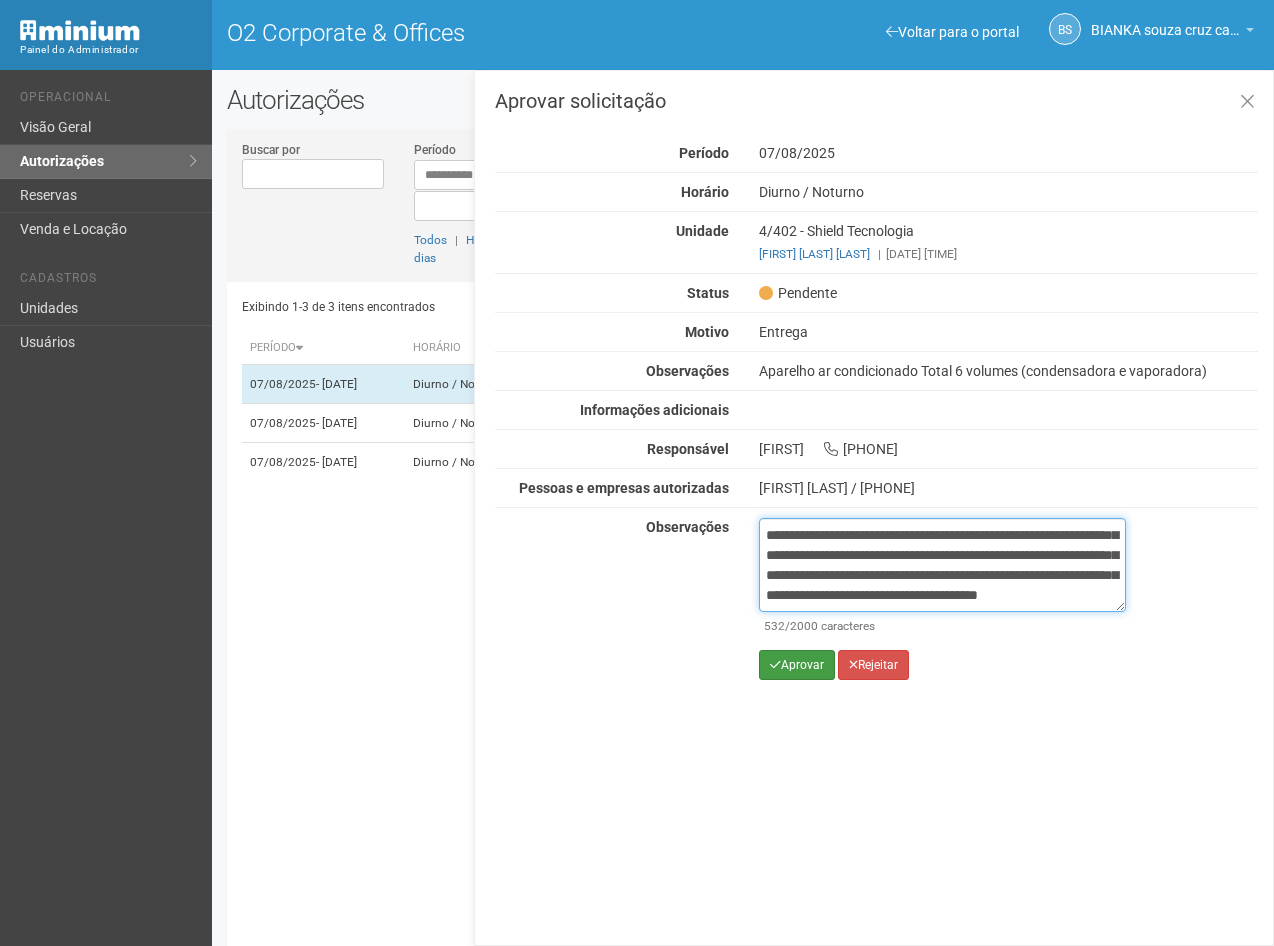type on "**********" 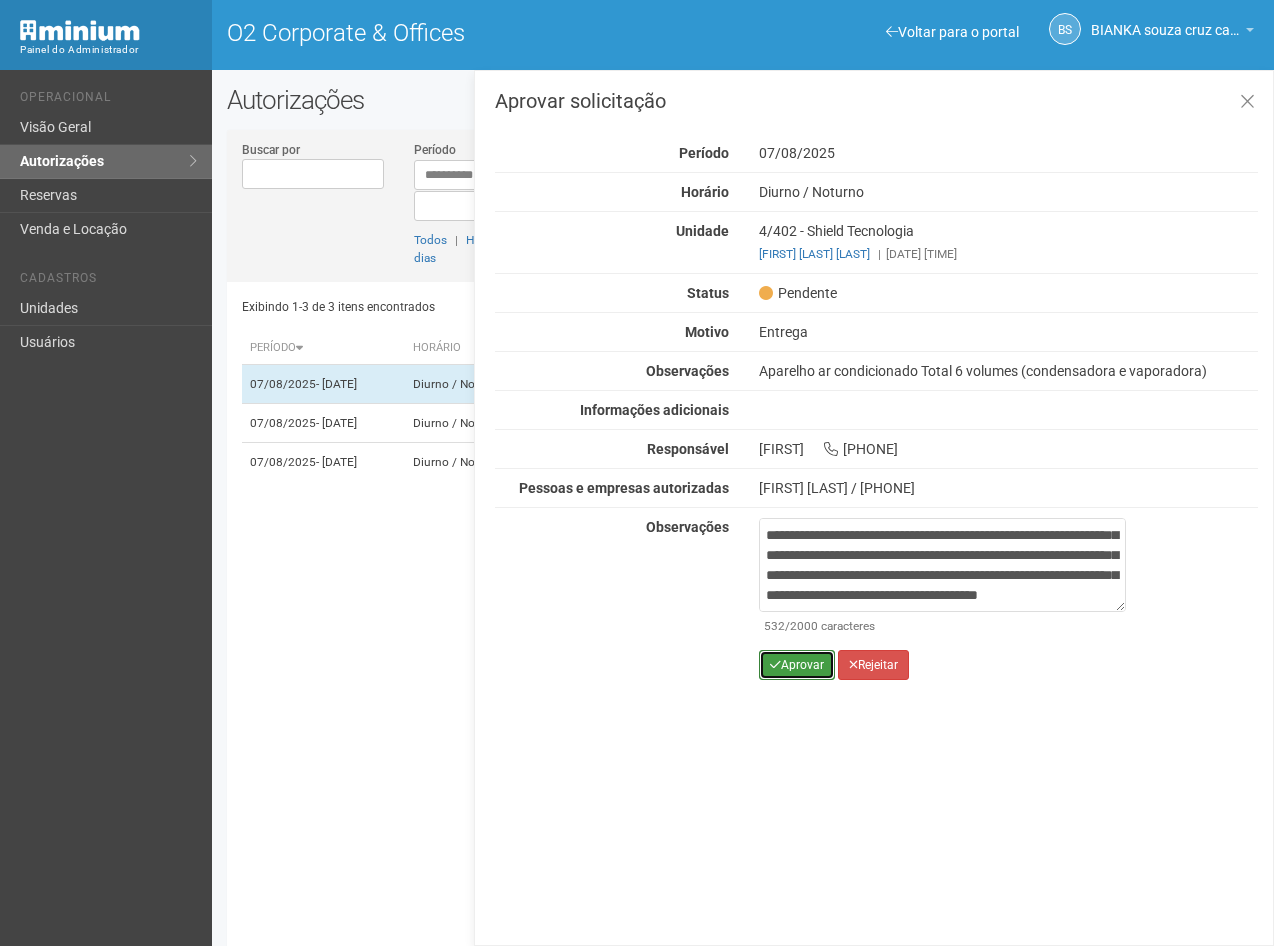click on "Aprovar" at bounding box center (797, 665) 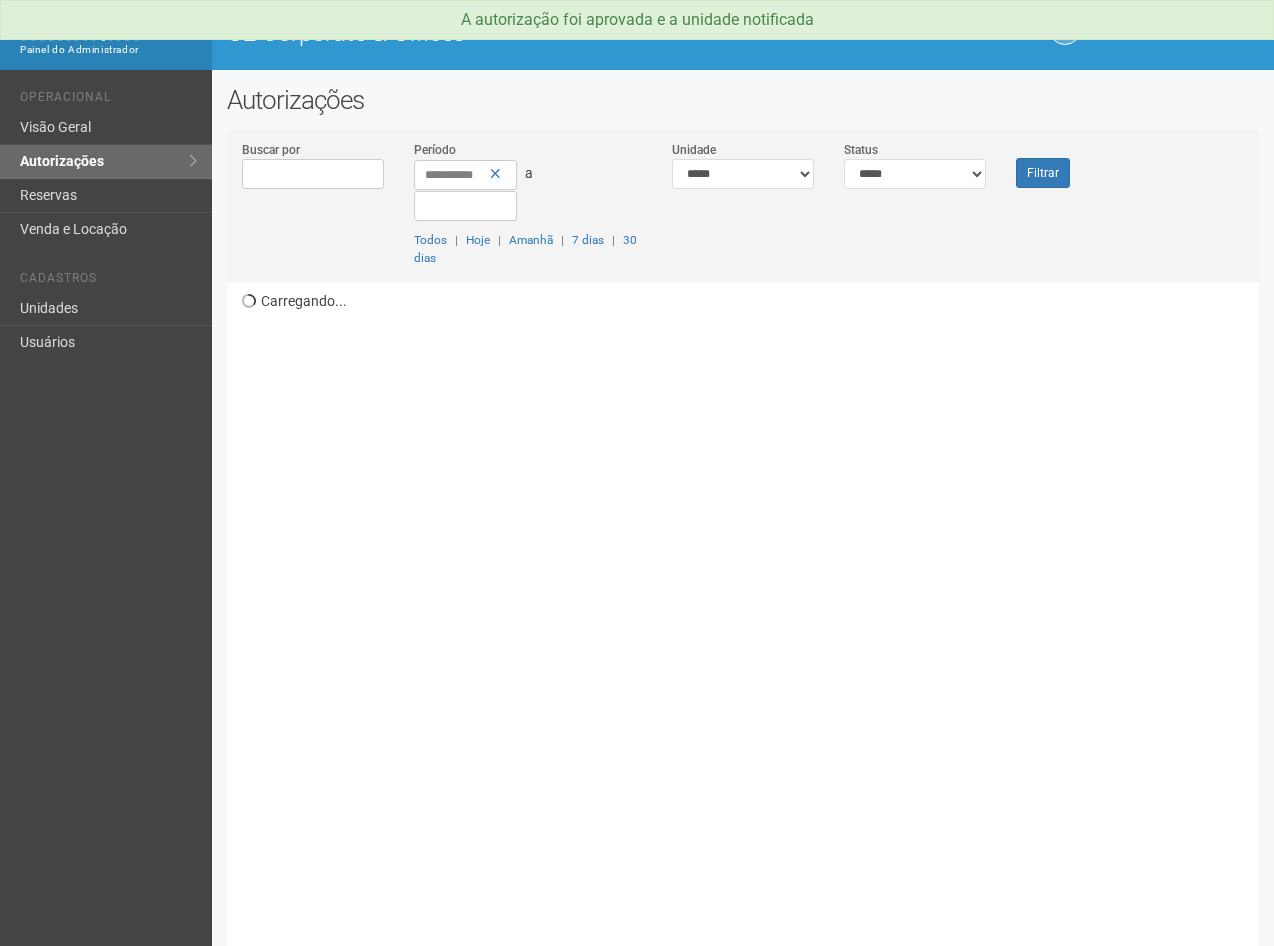 scroll, scrollTop: 0, scrollLeft: 0, axis: both 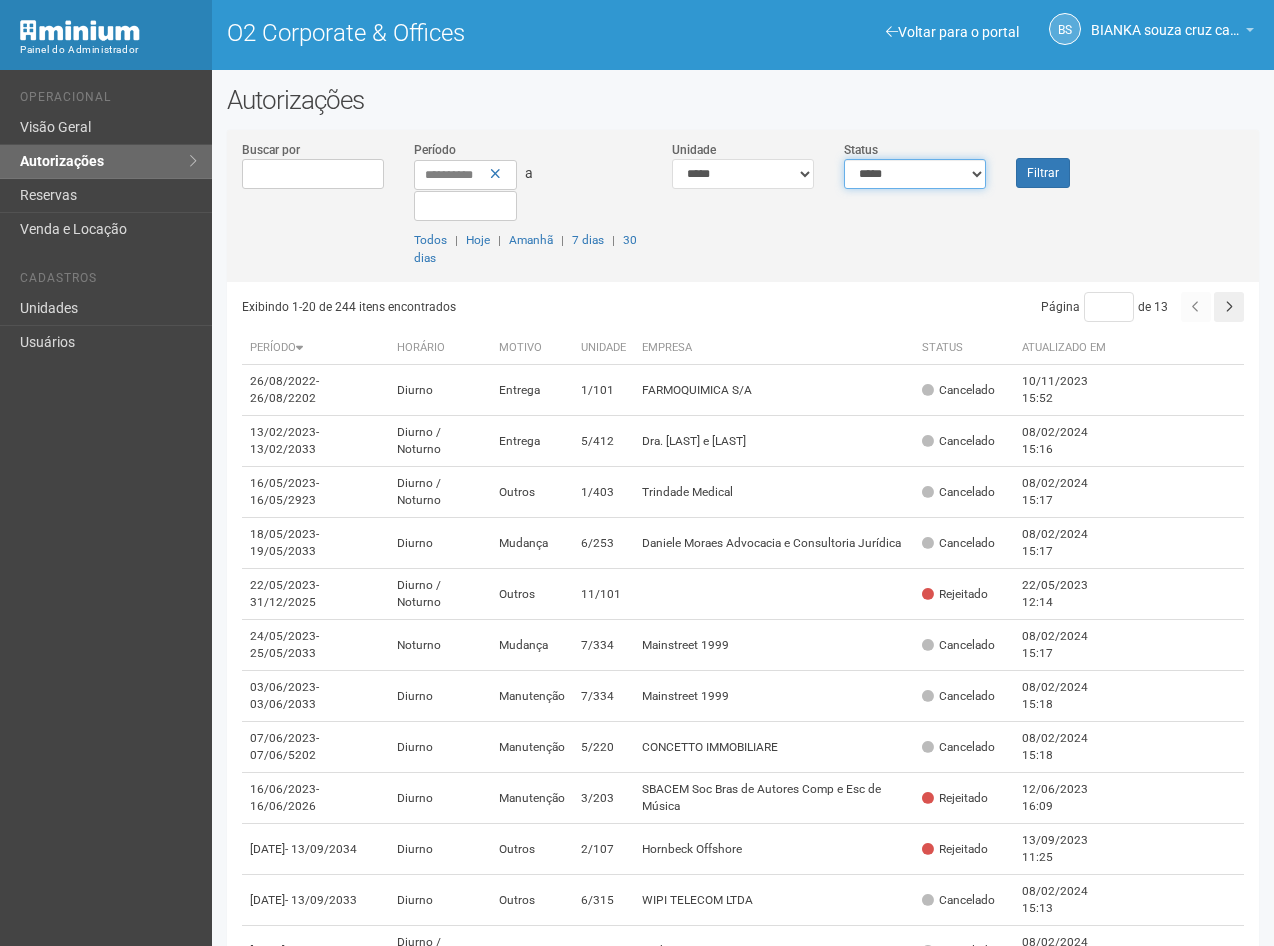 click on "**********" at bounding box center [915, 174] 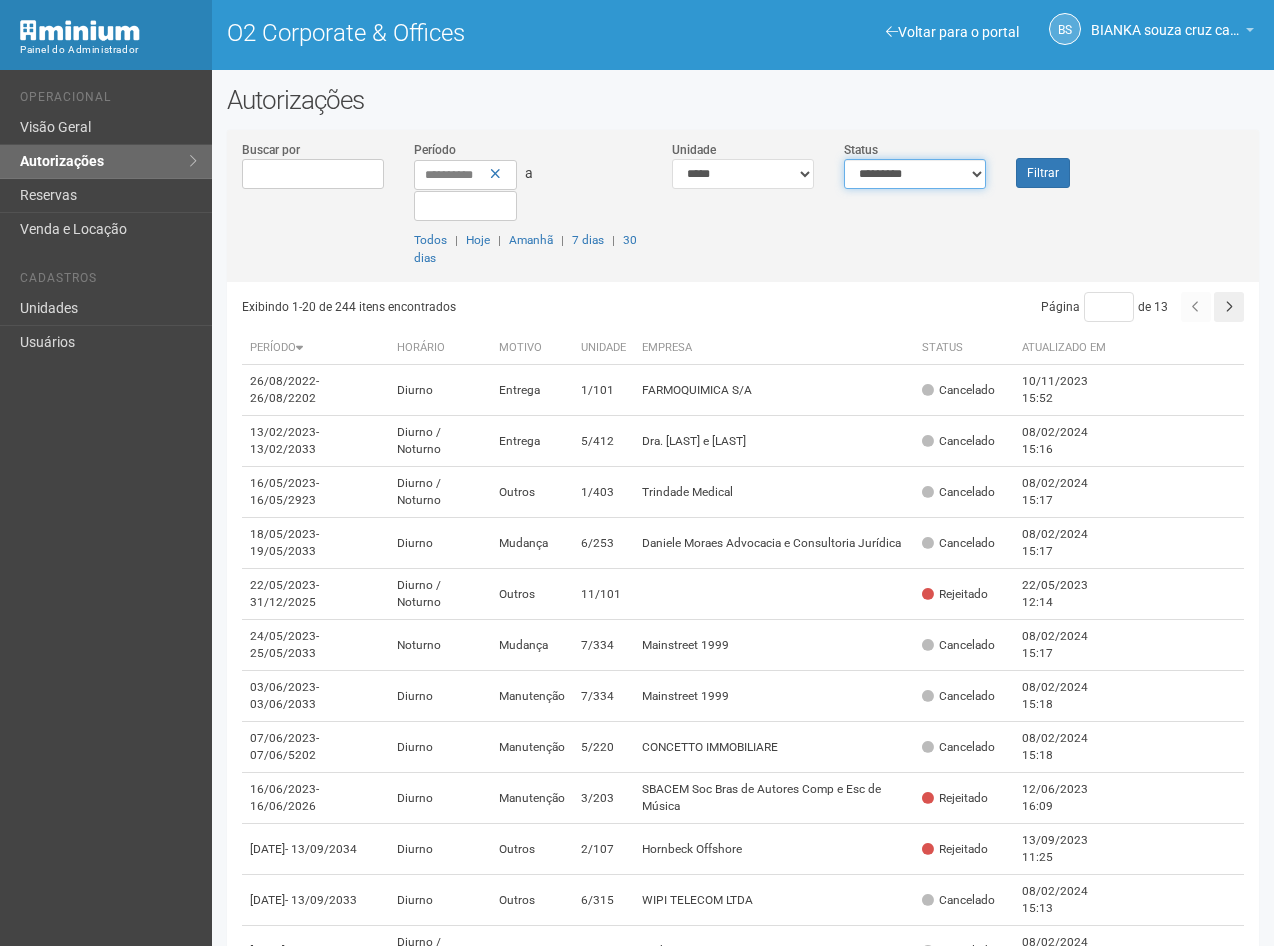 click on "**********" at bounding box center (915, 174) 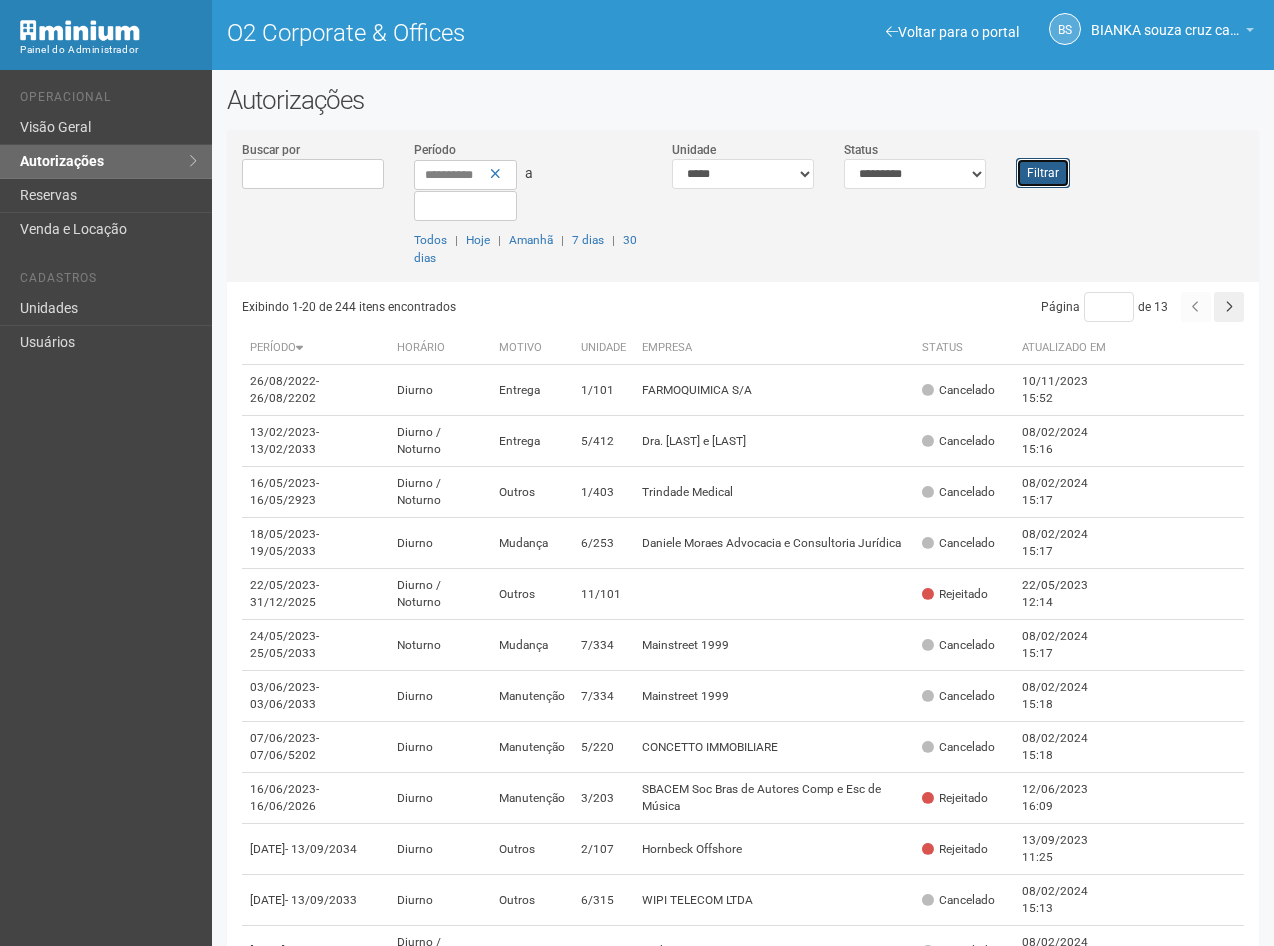 click on "Filtrar" at bounding box center (1043, 173) 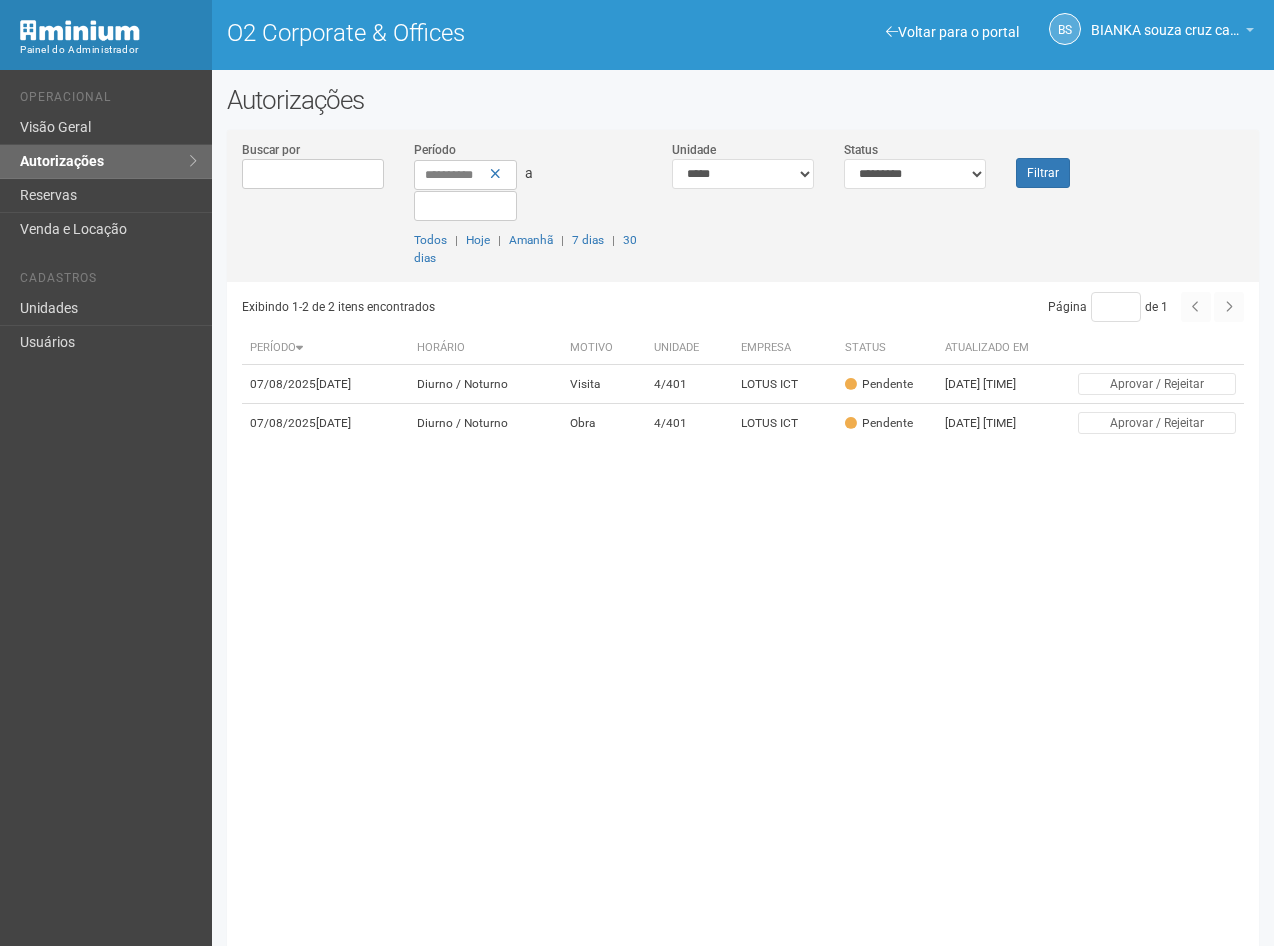 scroll, scrollTop: 0, scrollLeft: 0, axis: both 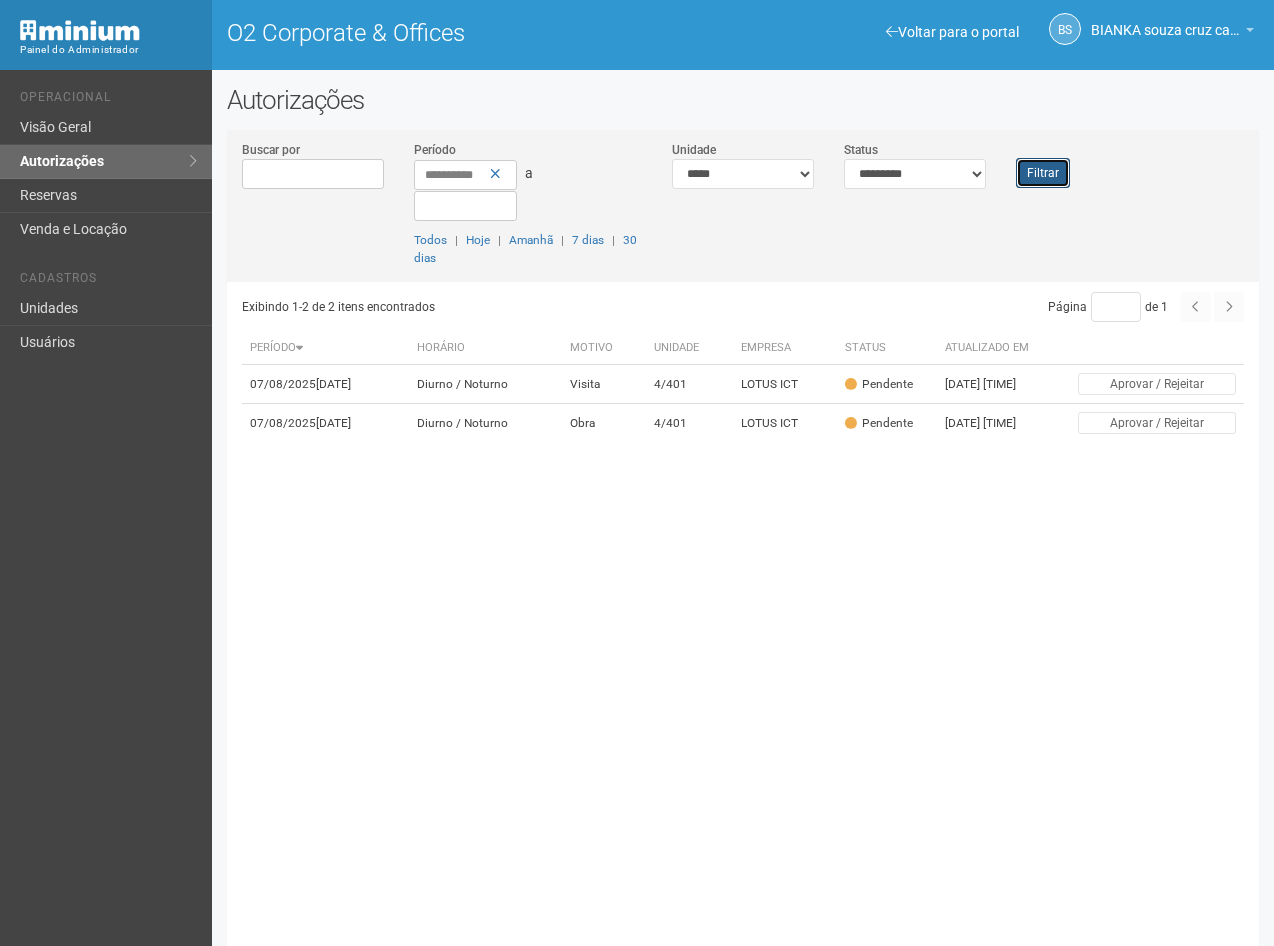 drag, startPoint x: 1048, startPoint y: 178, endPoint x: 1047, endPoint y: 207, distance: 29.017237 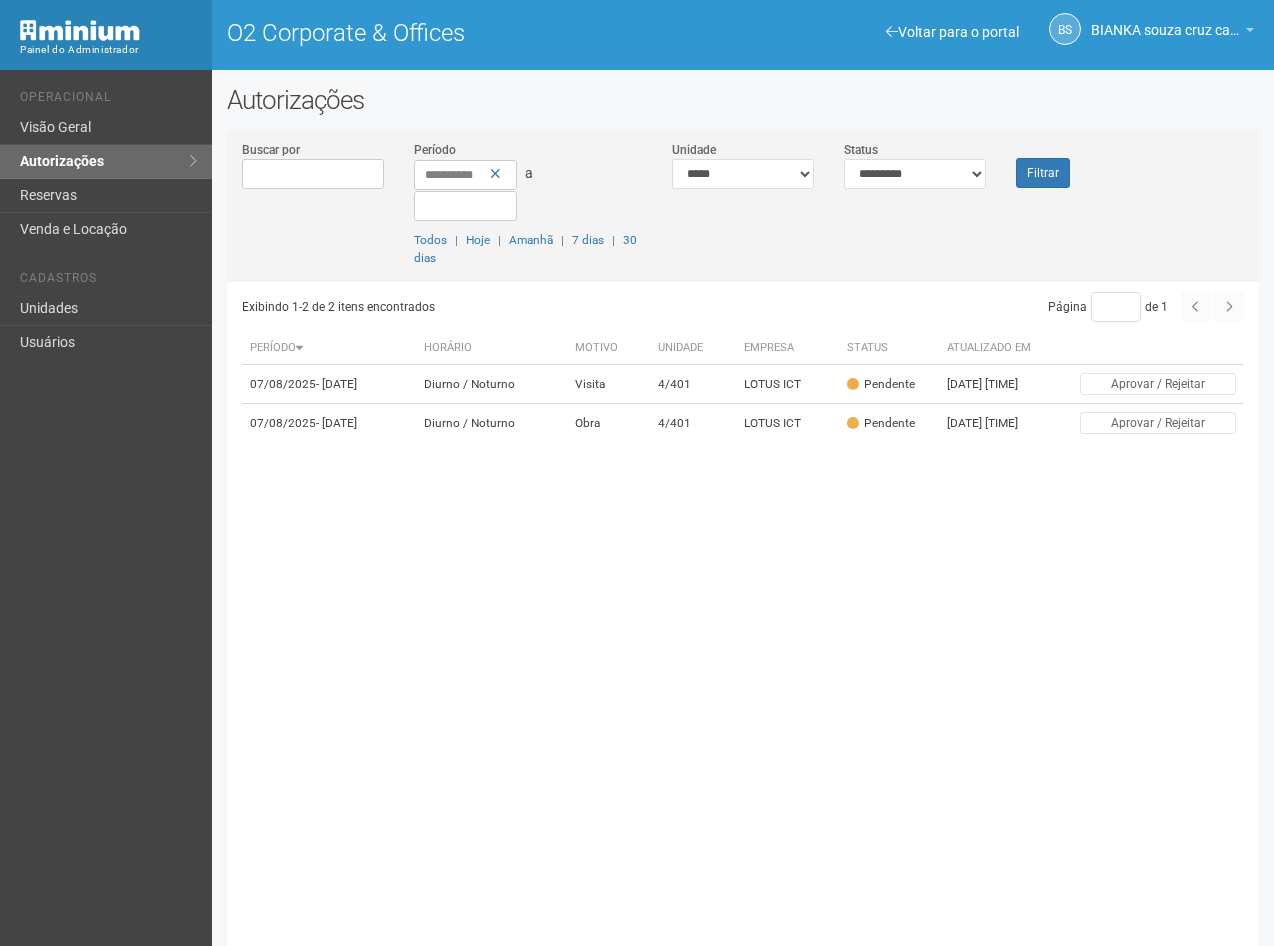 scroll, scrollTop: 0, scrollLeft: 0, axis: both 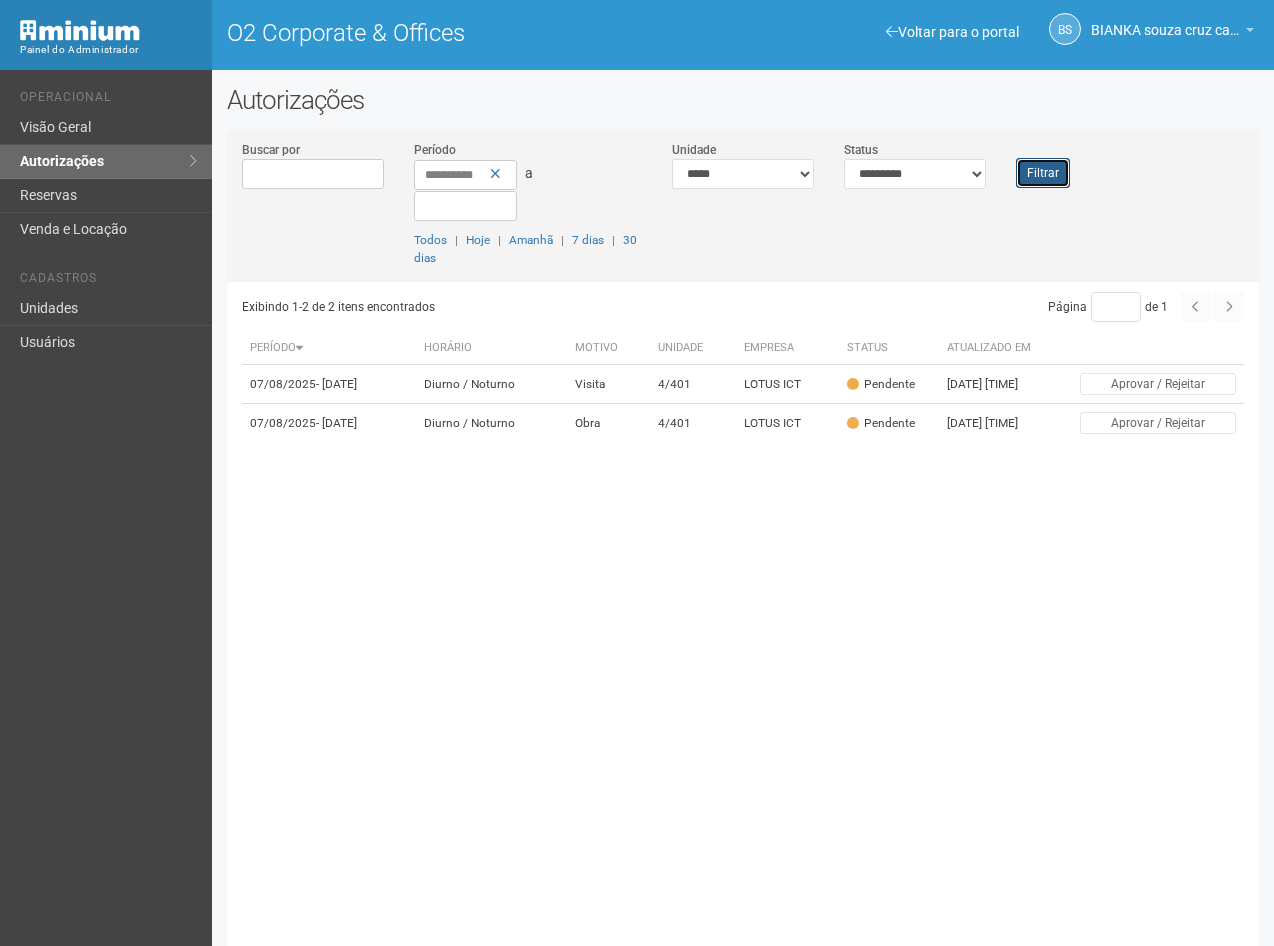 click on "Filtrar" at bounding box center (1043, 173) 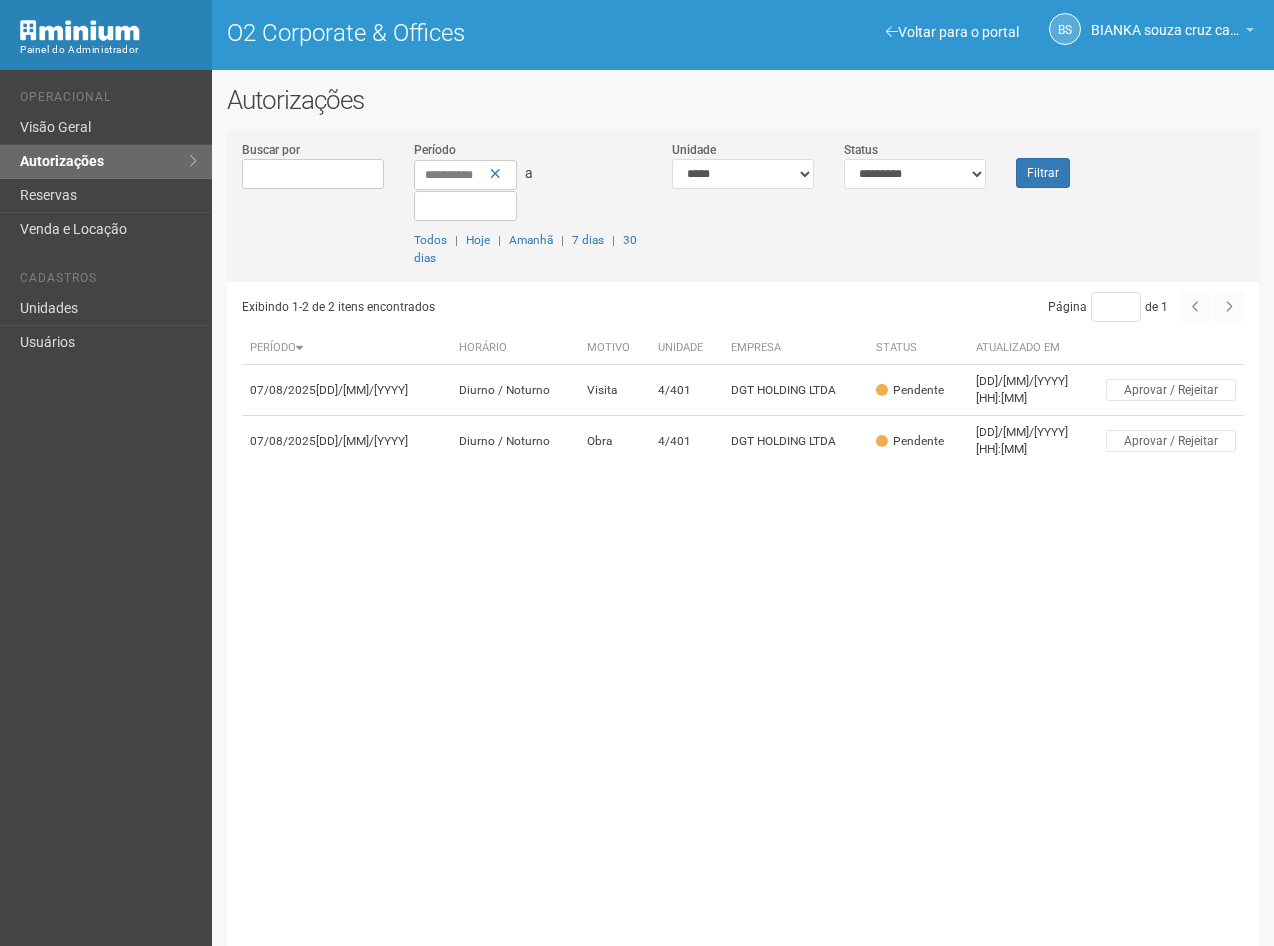 scroll, scrollTop: 0, scrollLeft: 0, axis: both 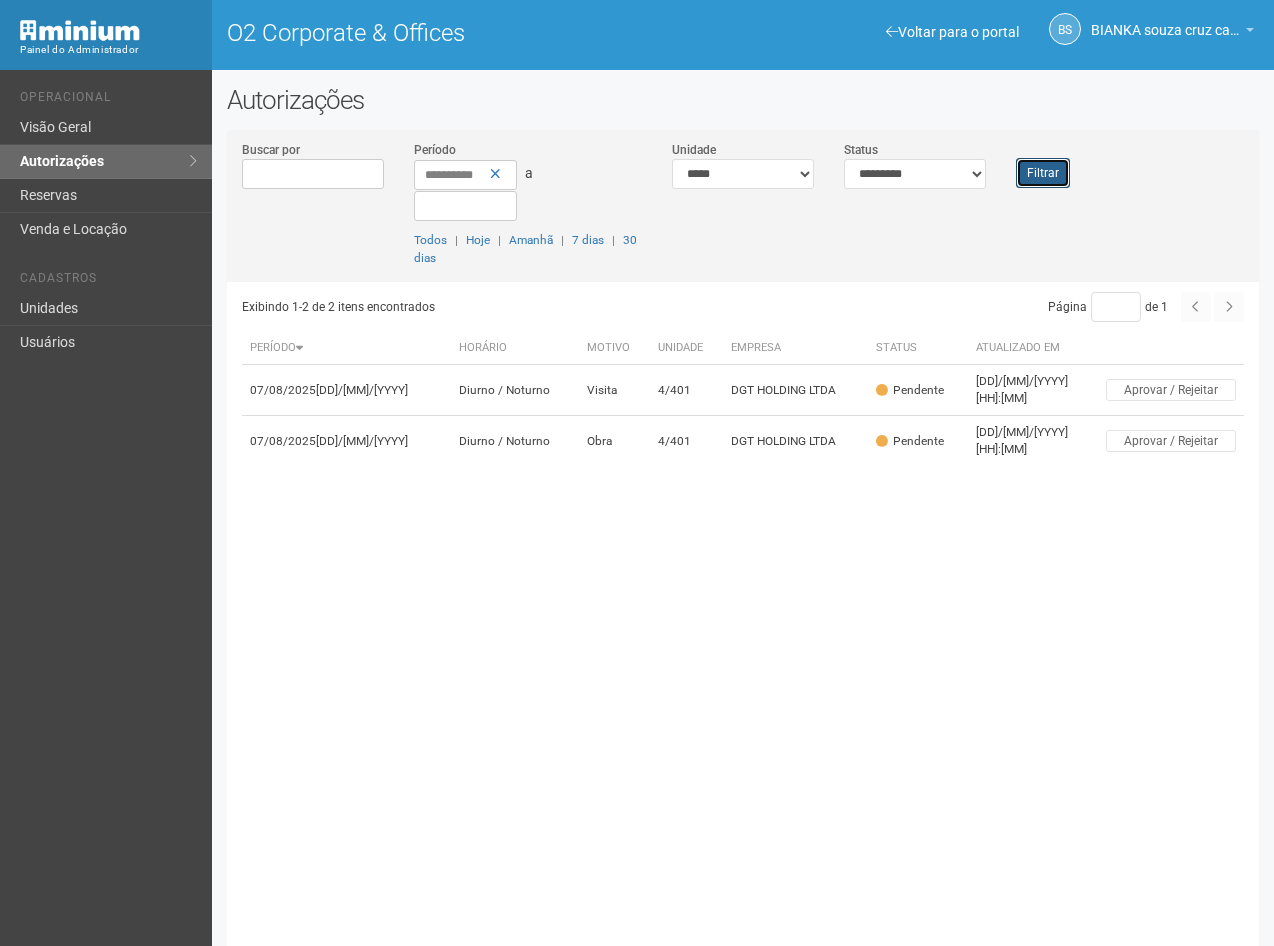 click on "Filtrar" at bounding box center [1043, 173] 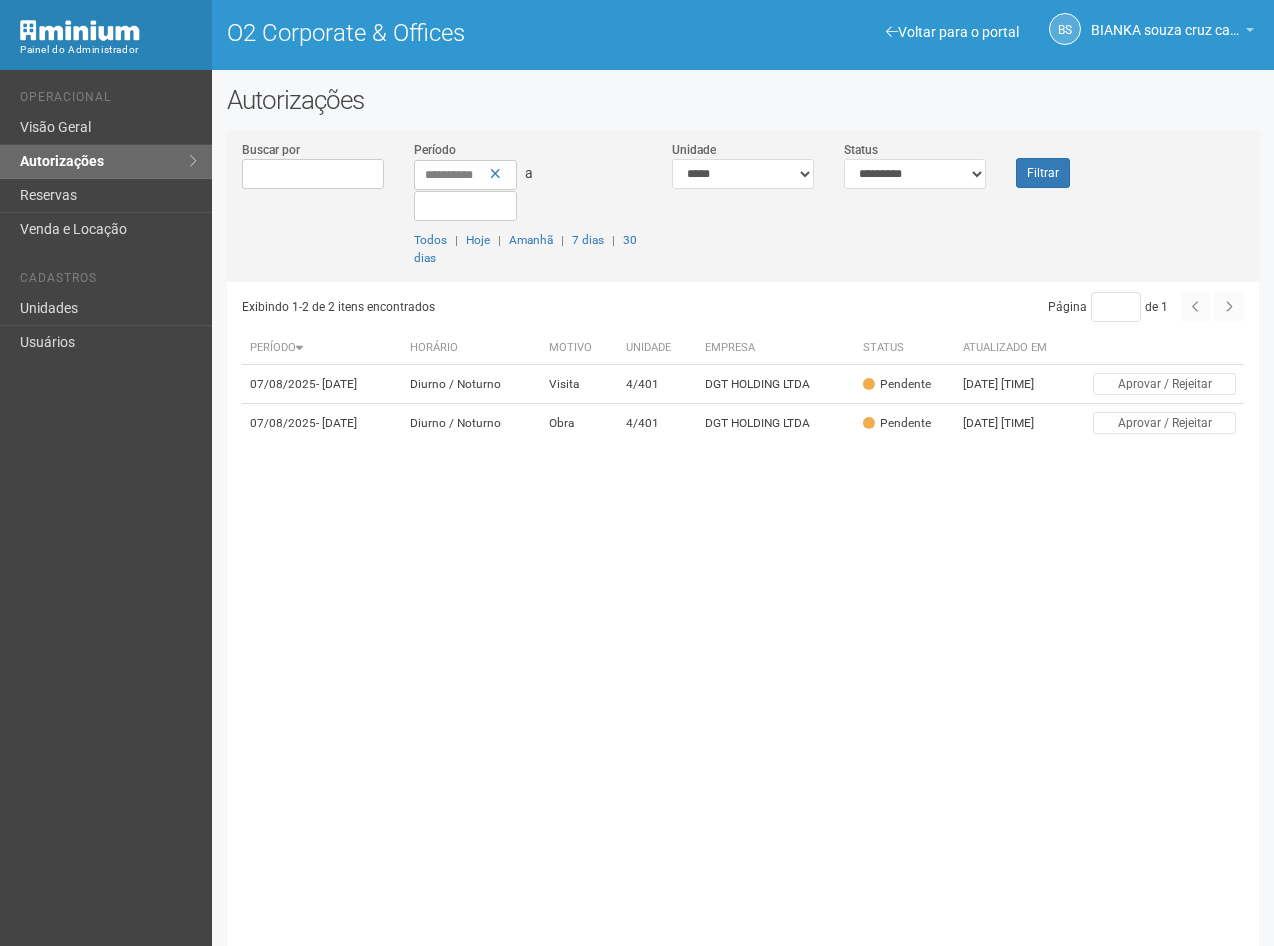 scroll, scrollTop: 0, scrollLeft: 0, axis: both 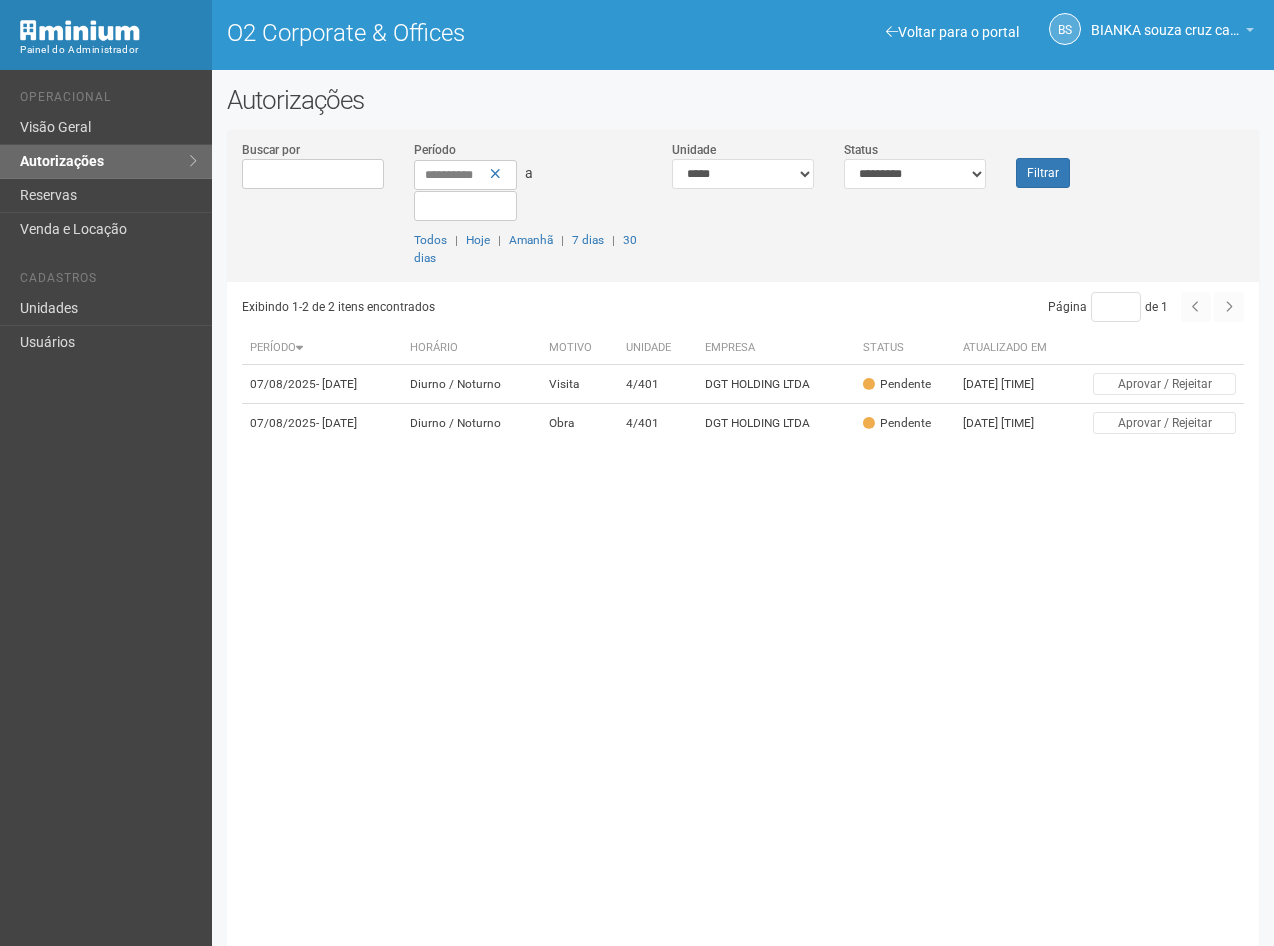 click on "Filtrar" at bounding box center (1044, 164) 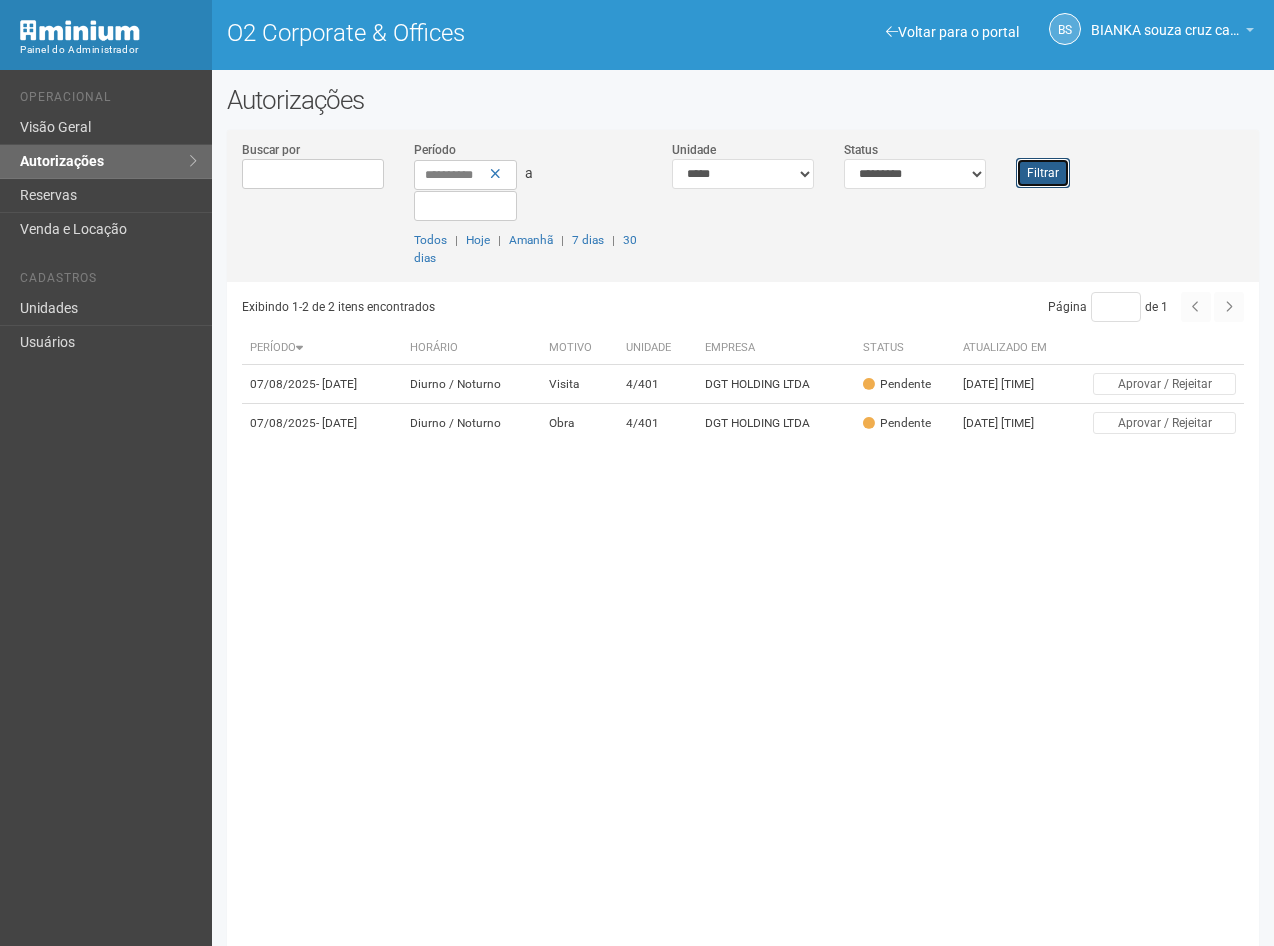 click on "Filtrar" at bounding box center (1043, 173) 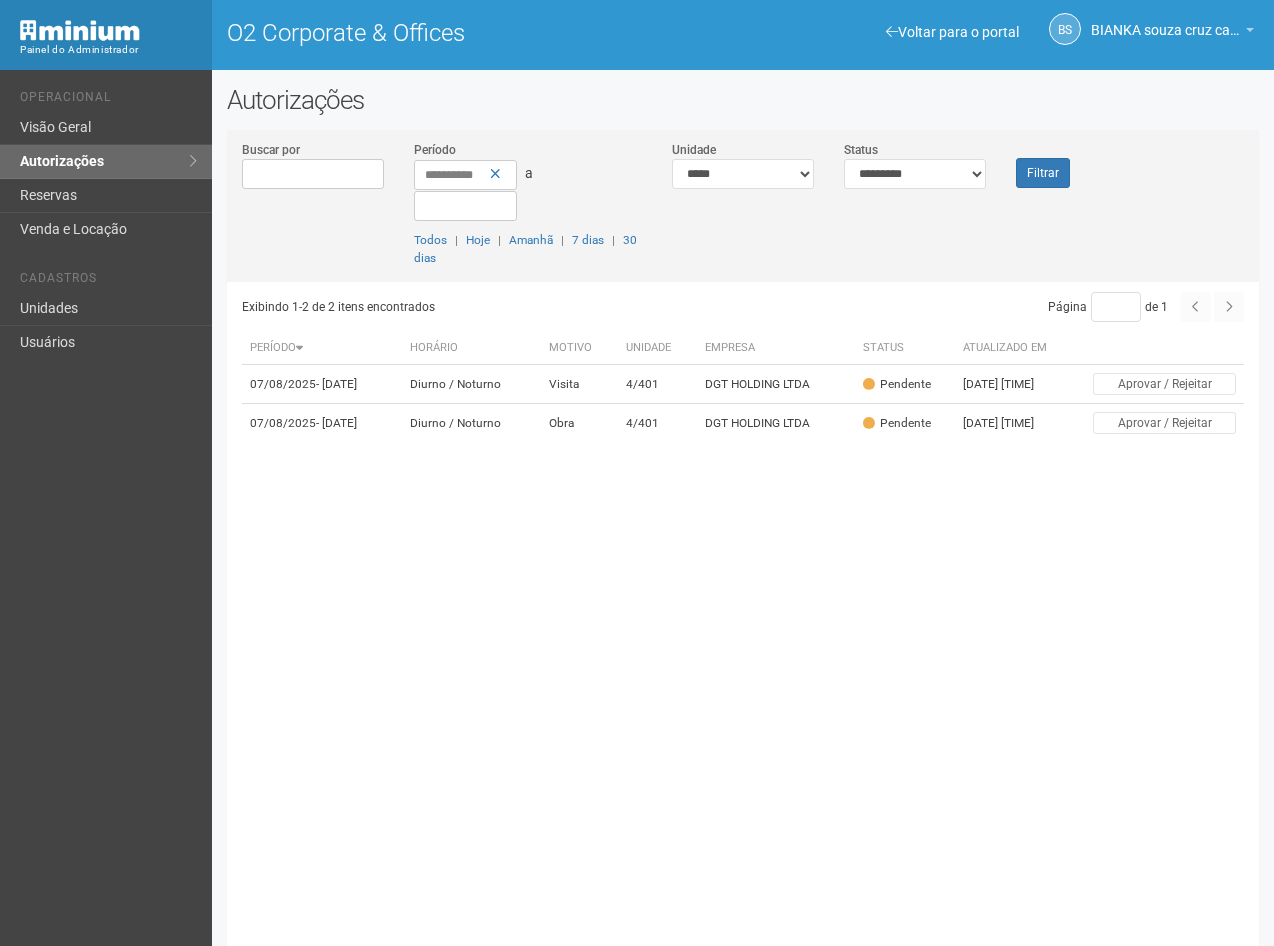 scroll, scrollTop: 0, scrollLeft: 0, axis: both 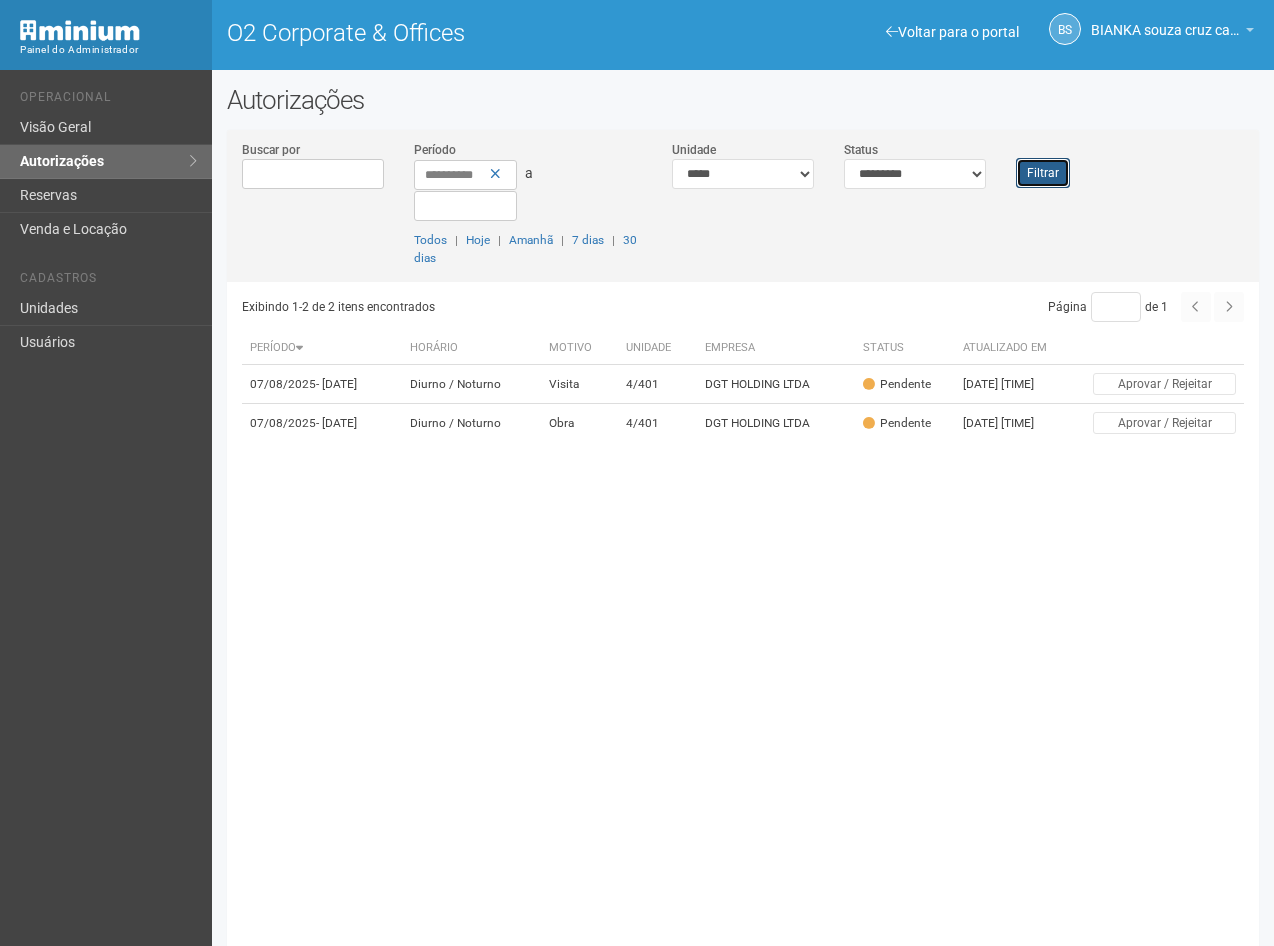 click on "Filtrar" at bounding box center (1043, 173) 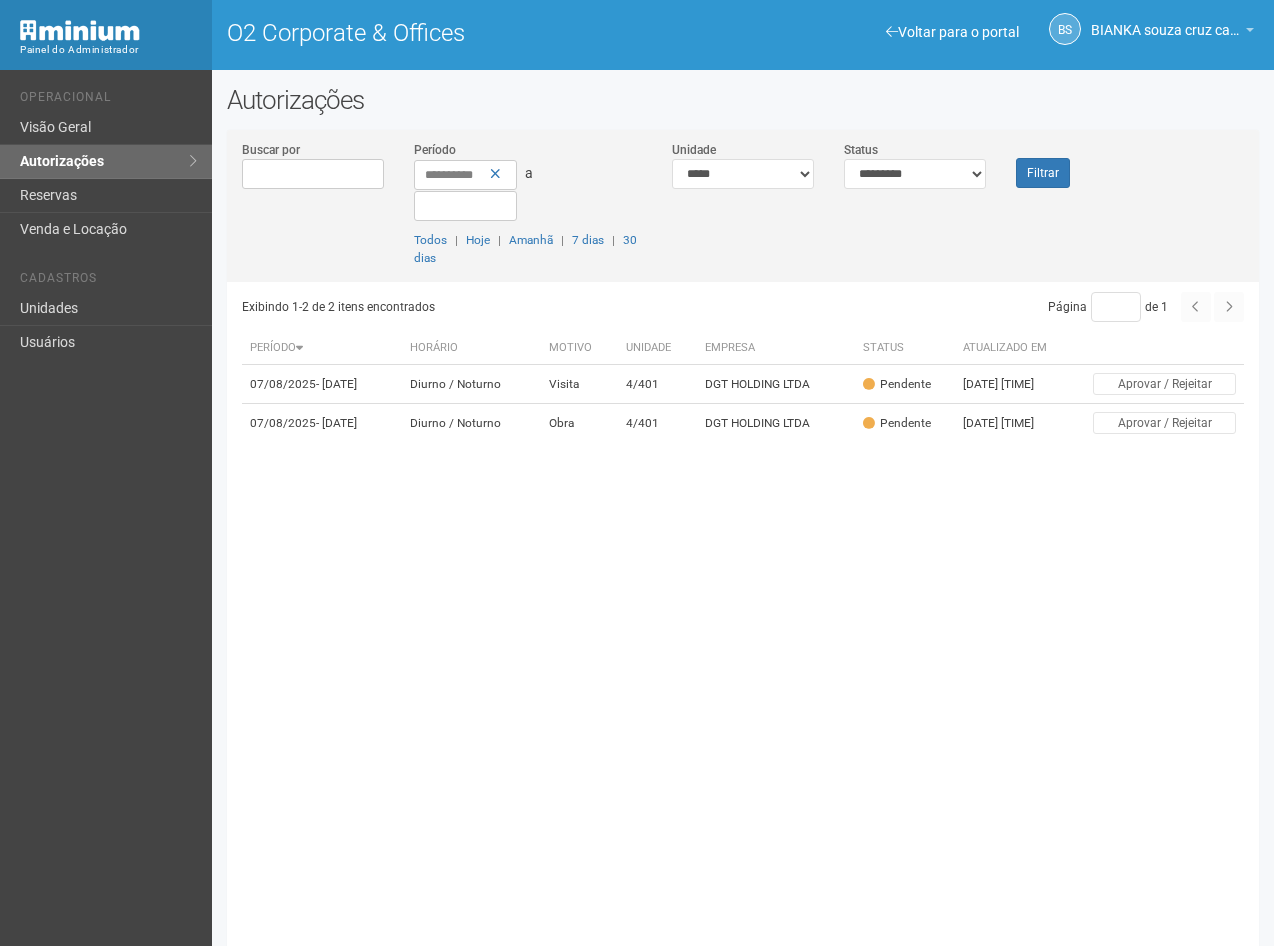 scroll, scrollTop: 0, scrollLeft: 0, axis: both 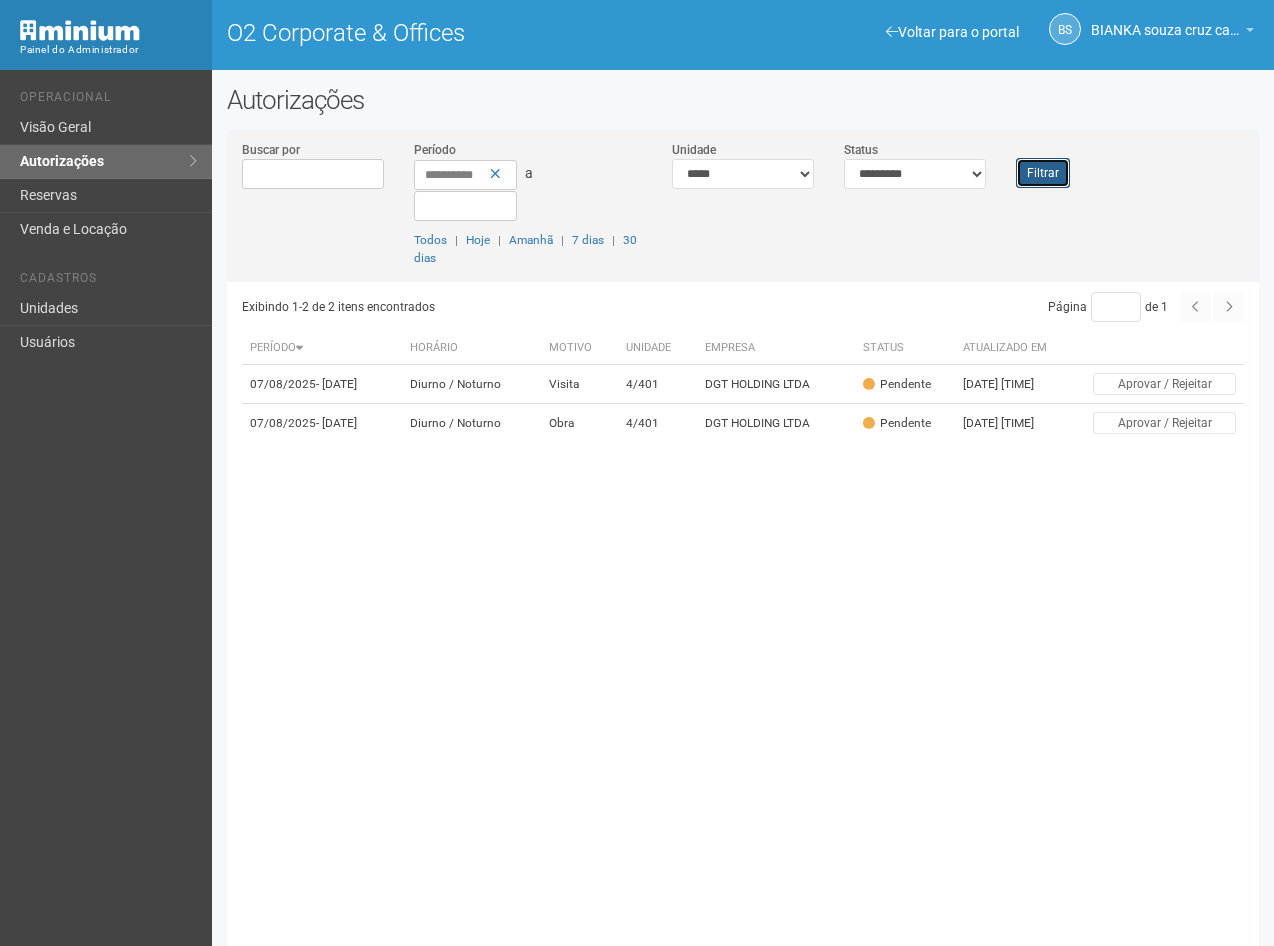 click on "Filtrar" at bounding box center (1043, 173) 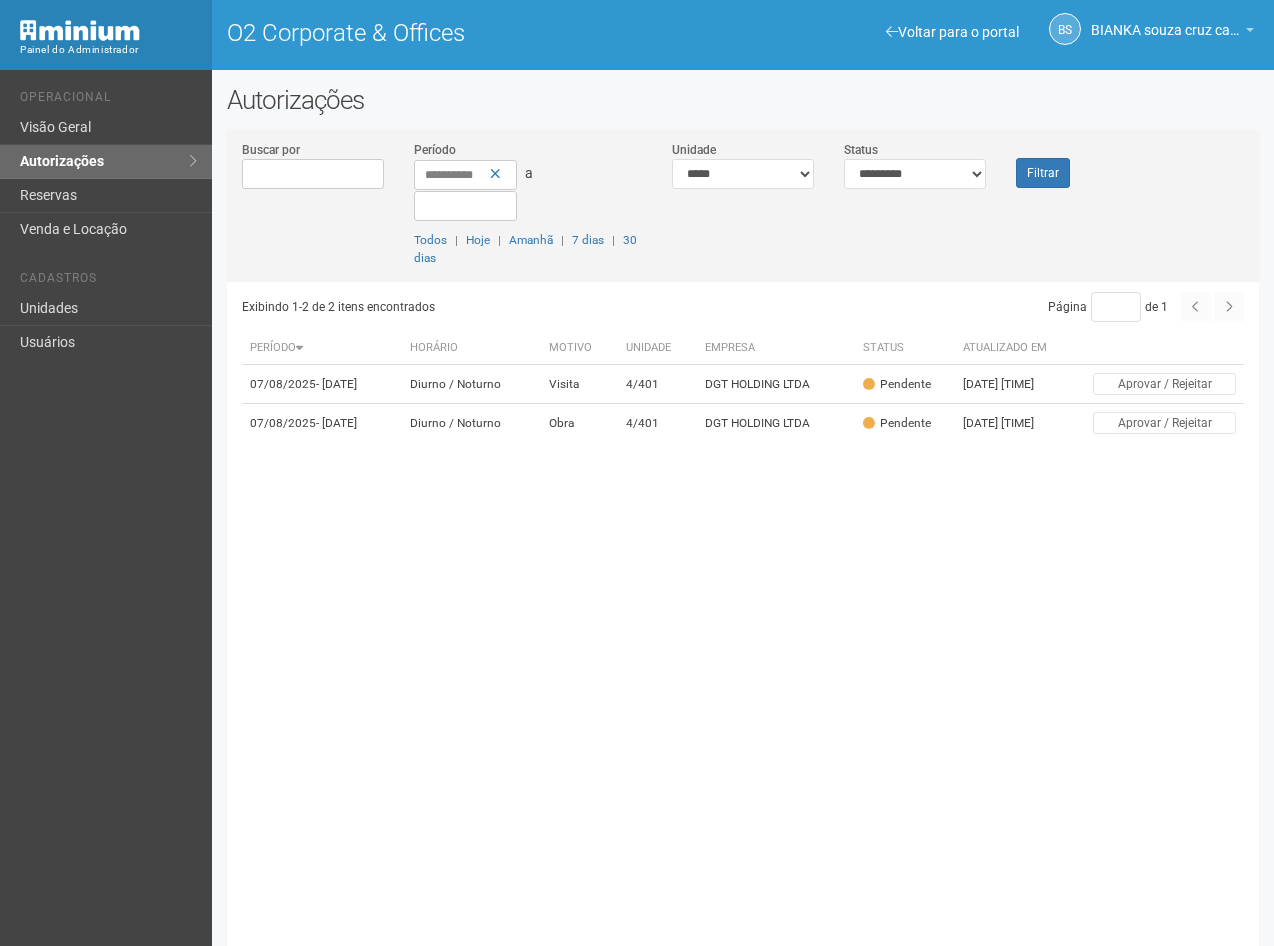 scroll, scrollTop: 0, scrollLeft: 0, axis: both 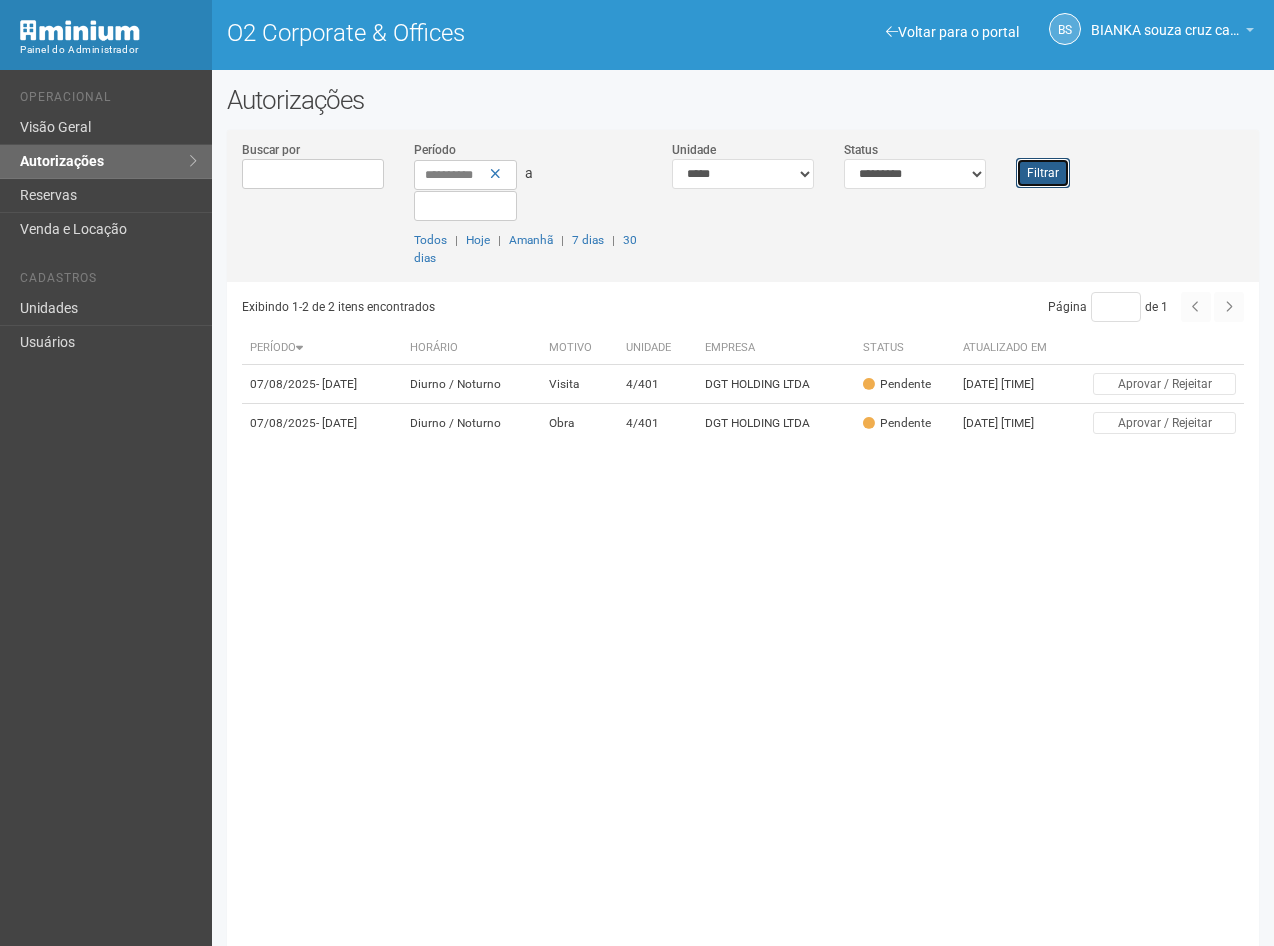 click on "Filtrar" at bounding box center (1043, 173) 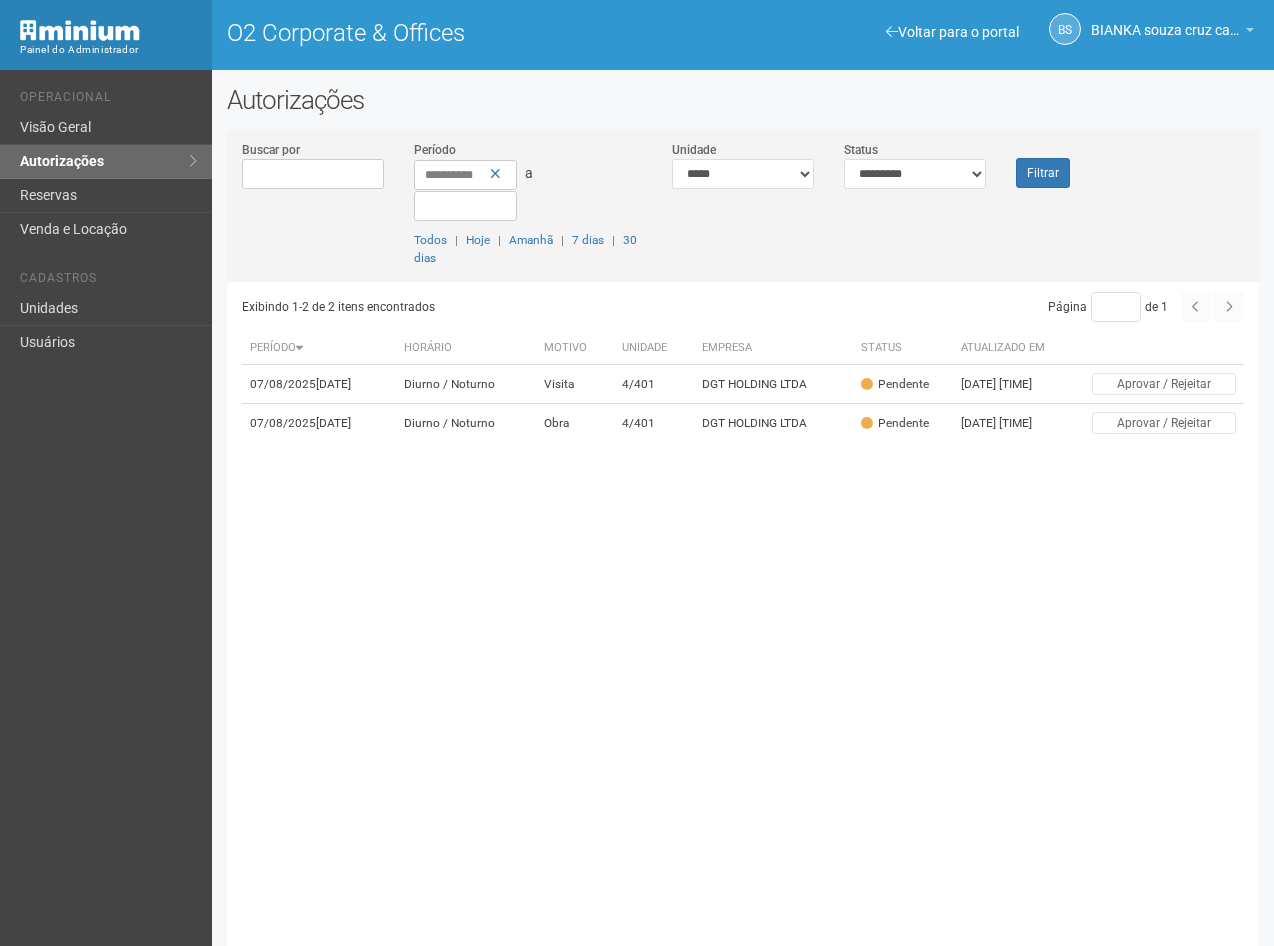 scroll, scrollTop: 0, scrollLeft: 0, axis: both 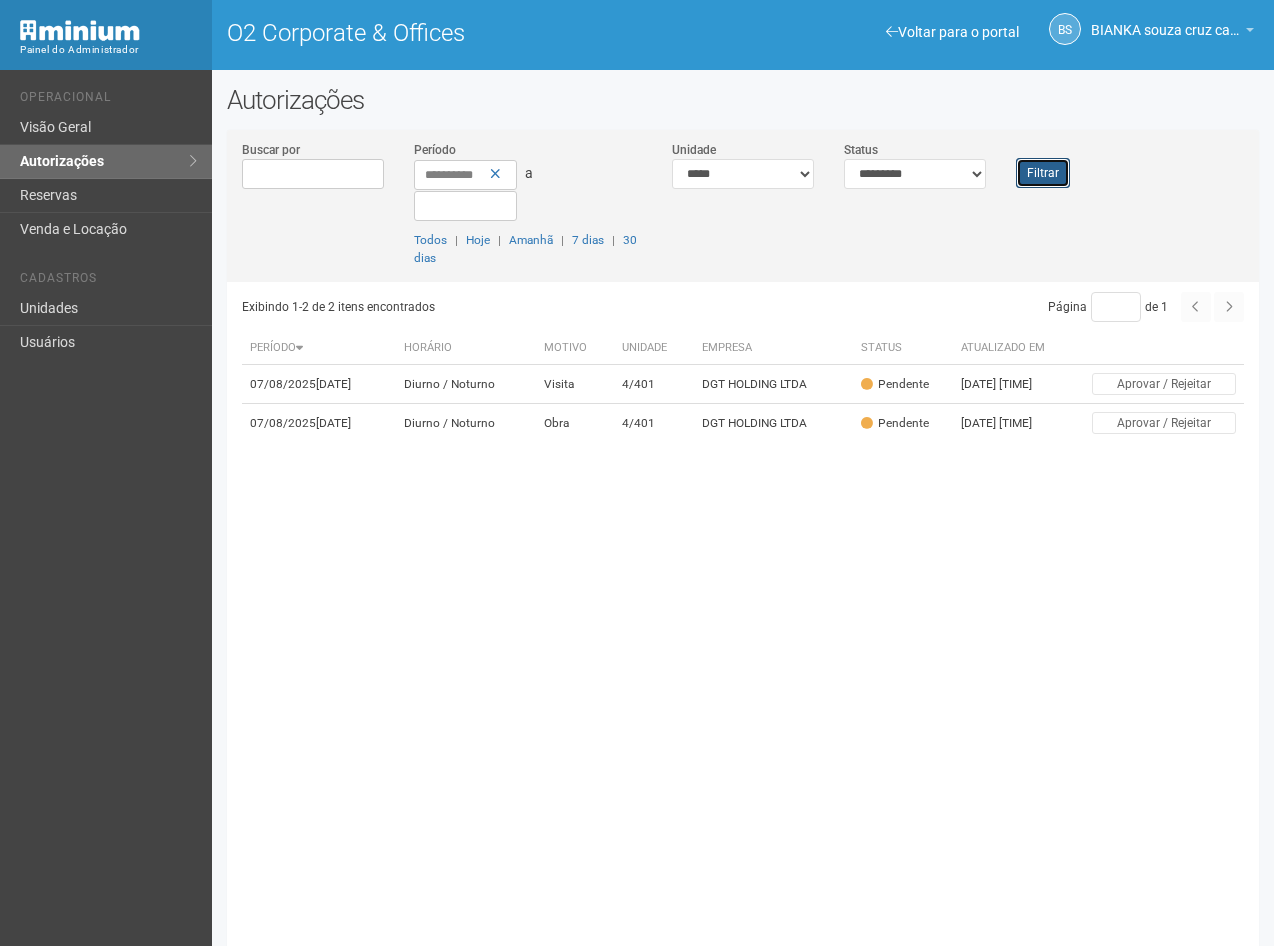 click on "Filtrar" at bounding box center [1043, 173] 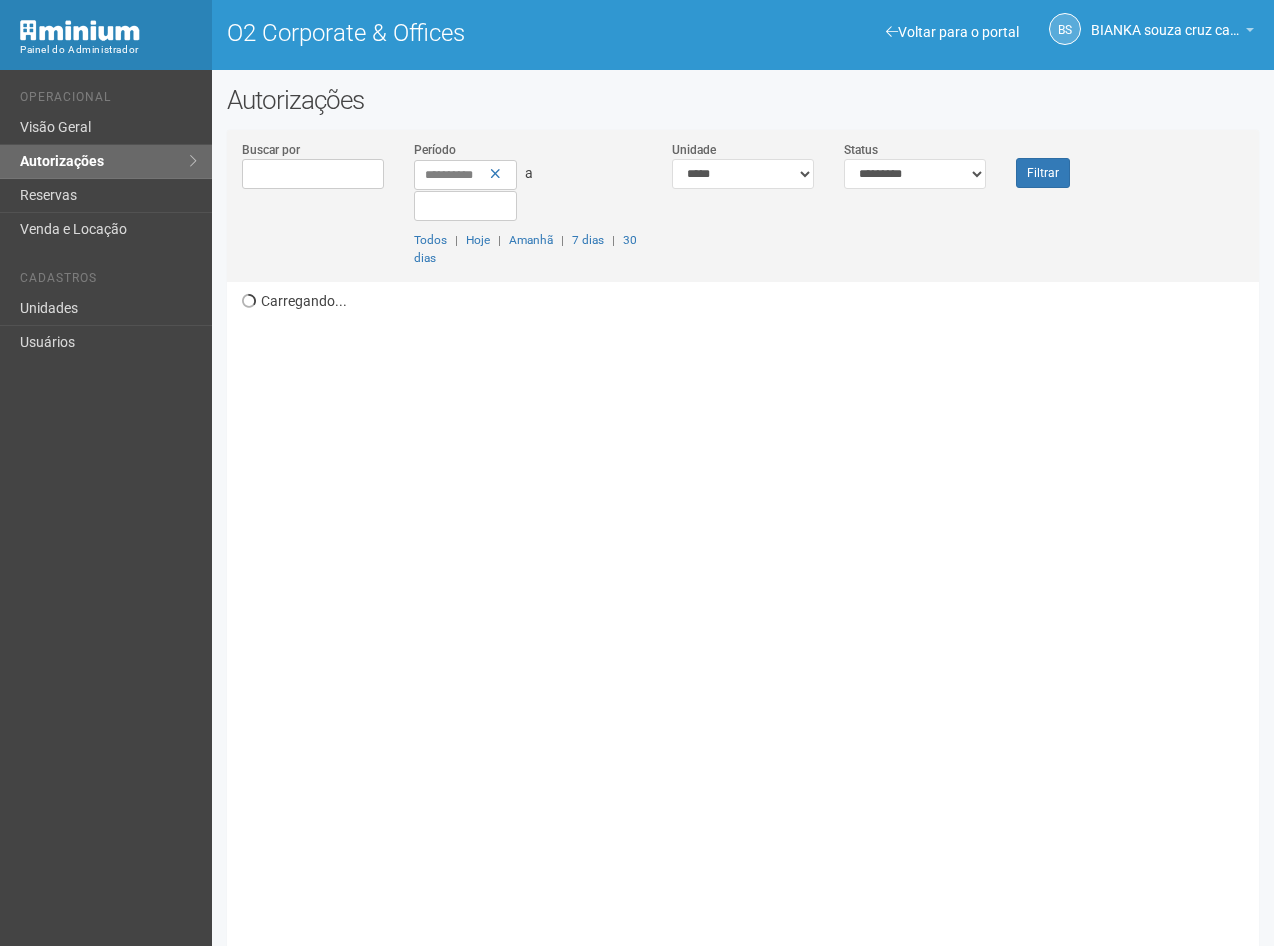 scroll, scrollTop: 0, scrollLeft: 0, axis: both 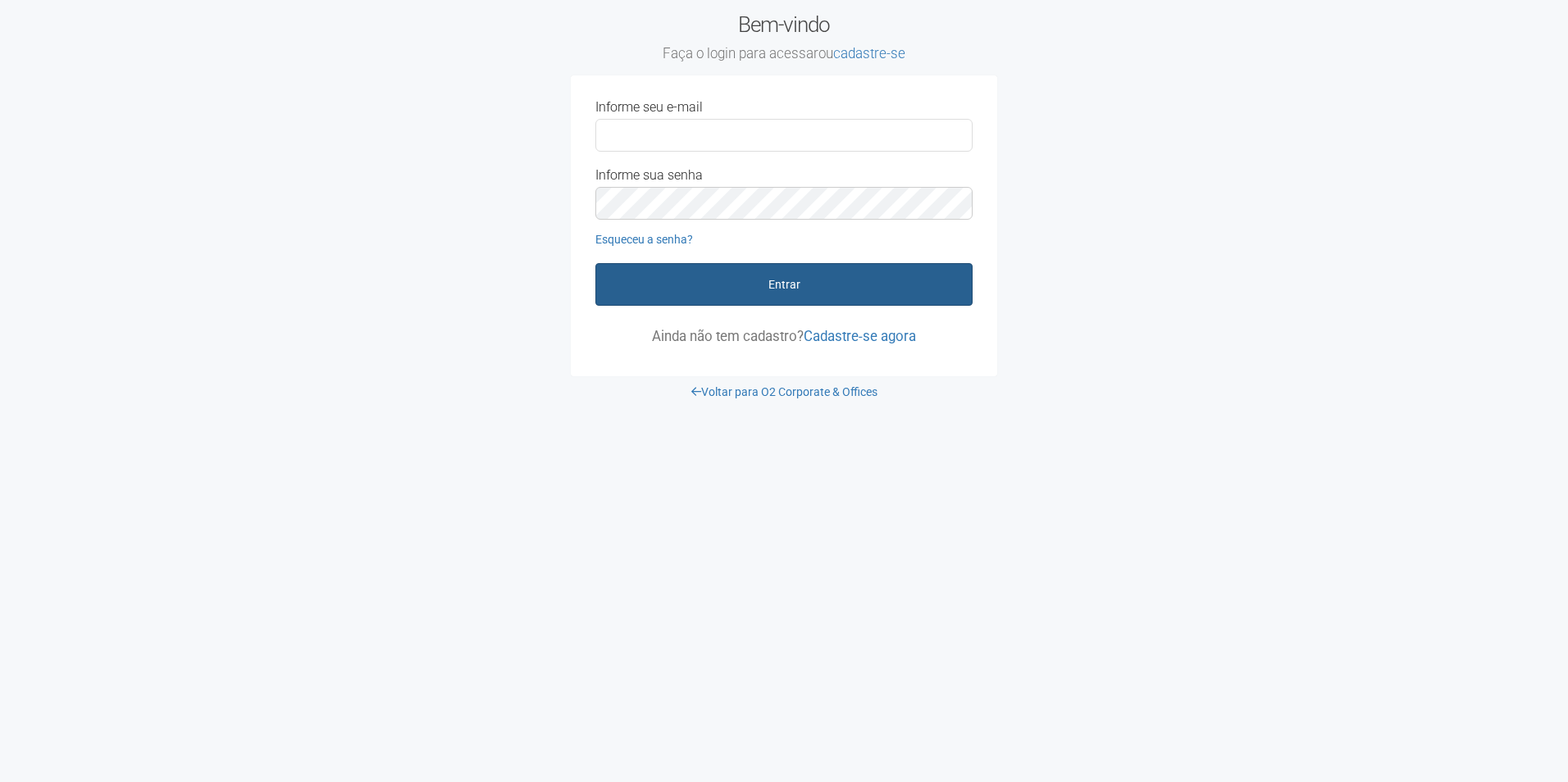 type on "**********" 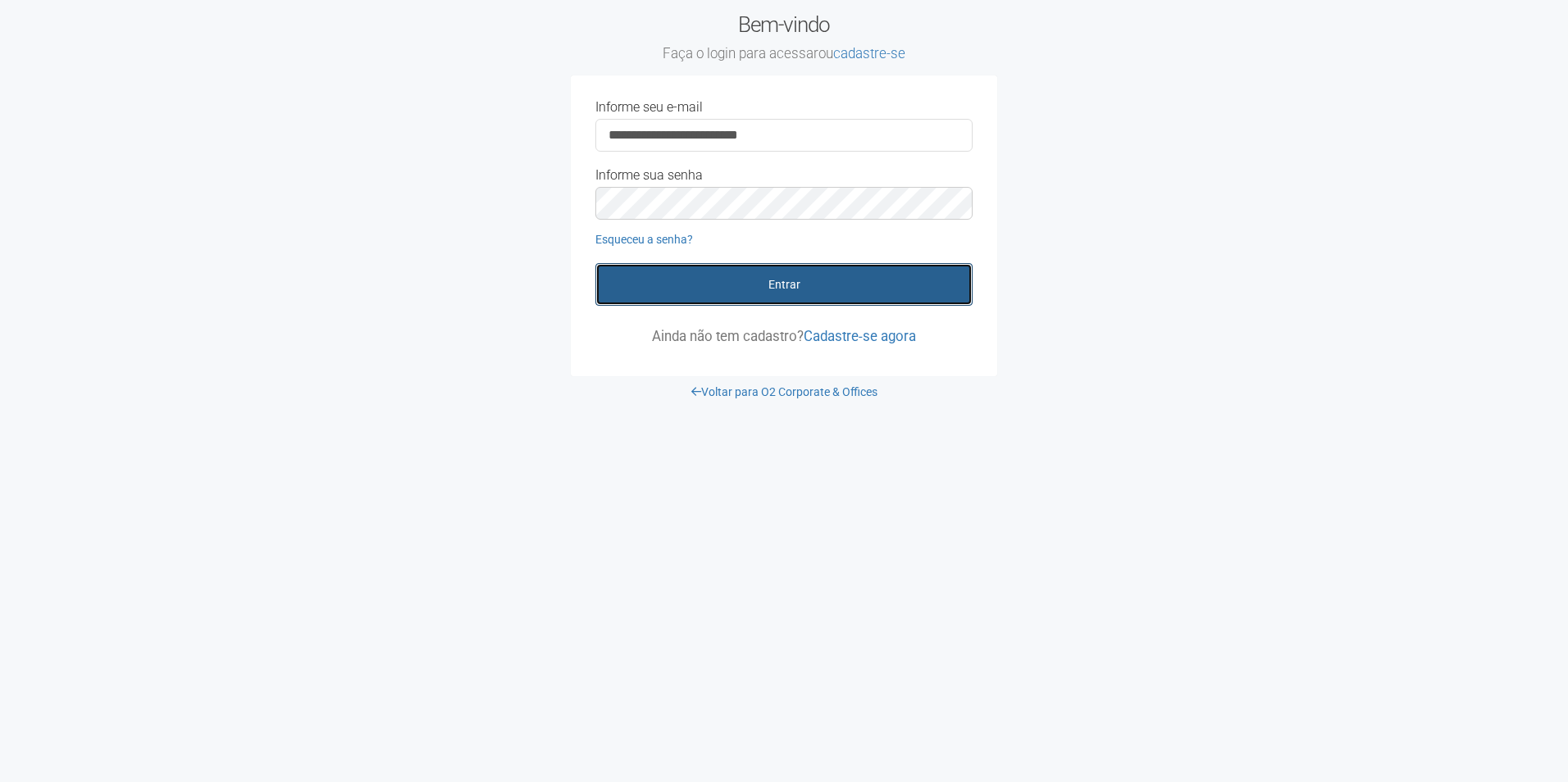 click on "Entrar" at bounding box center (784, 284) 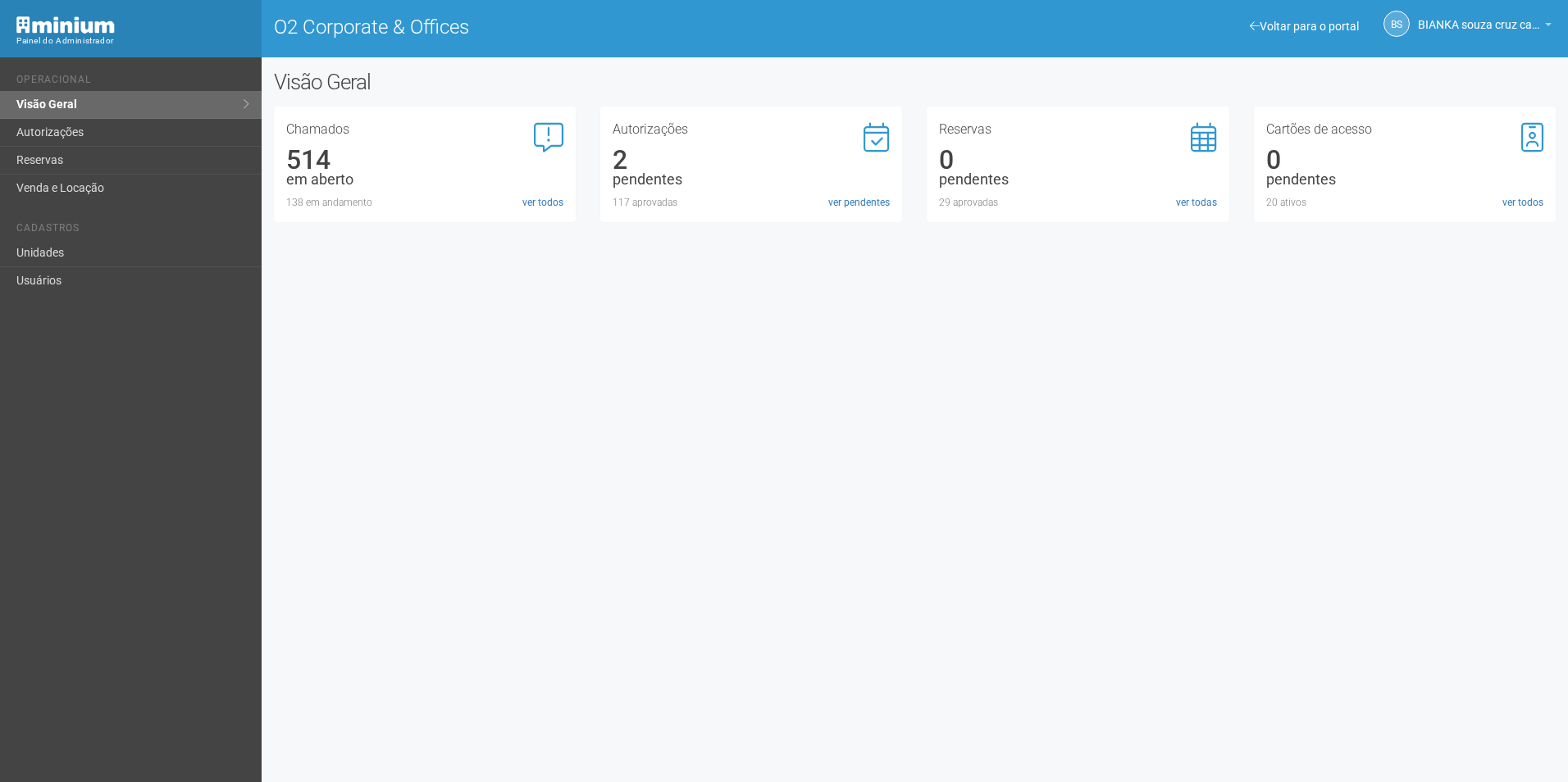 scroll, scrollTop: 0, scrollLeft: 0, axis: both 